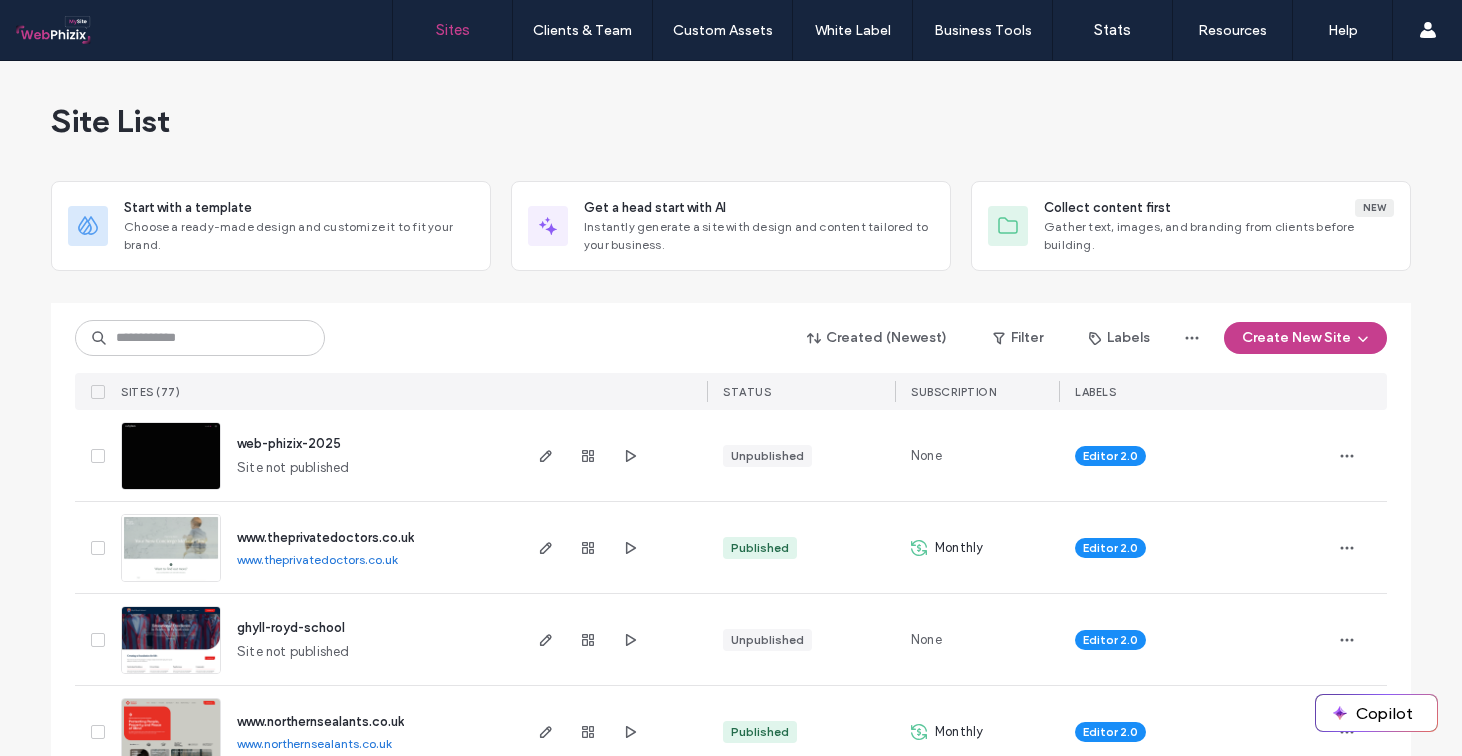 scroll, scrollTop: 0, scrollLeft: 0, axis: both 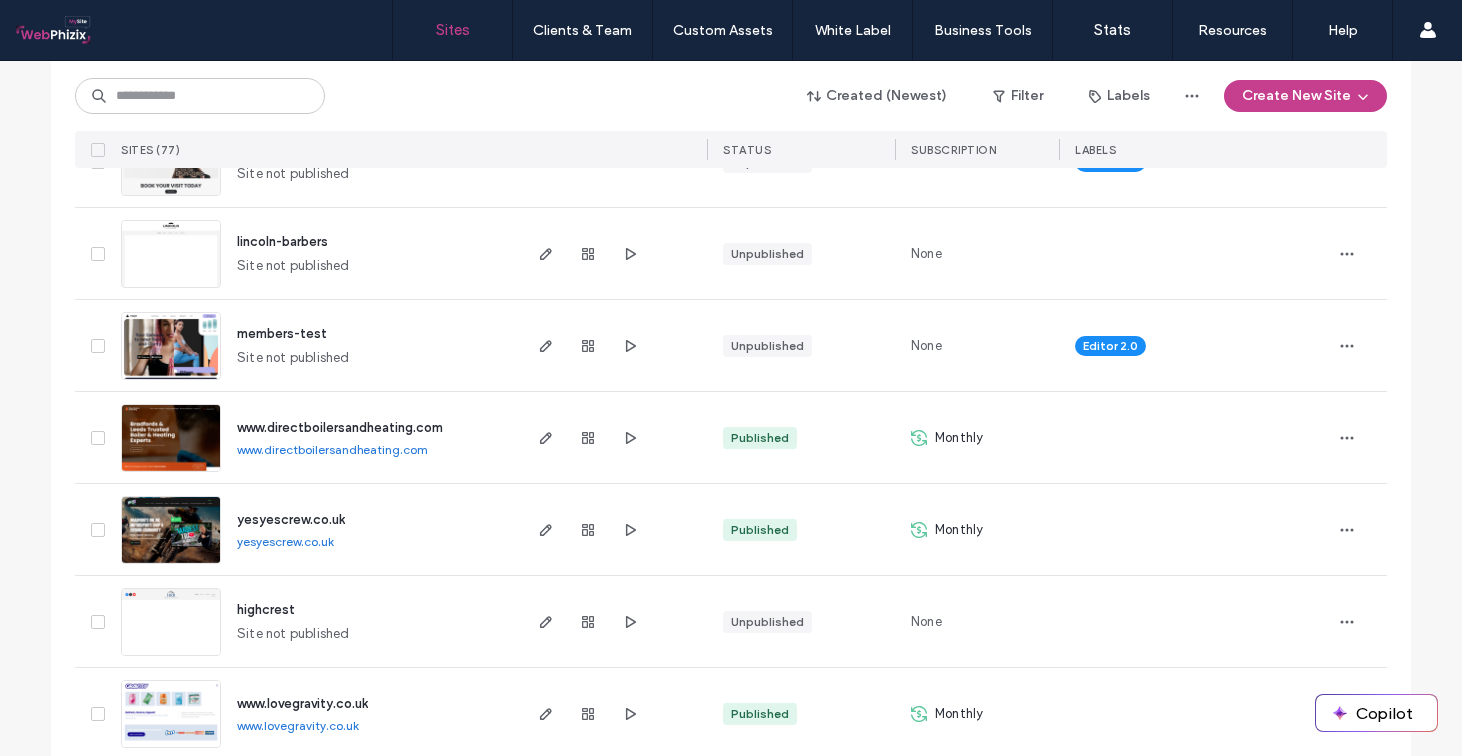 click on "www.directboilersandheating.com" at bounding box center (340, 427) 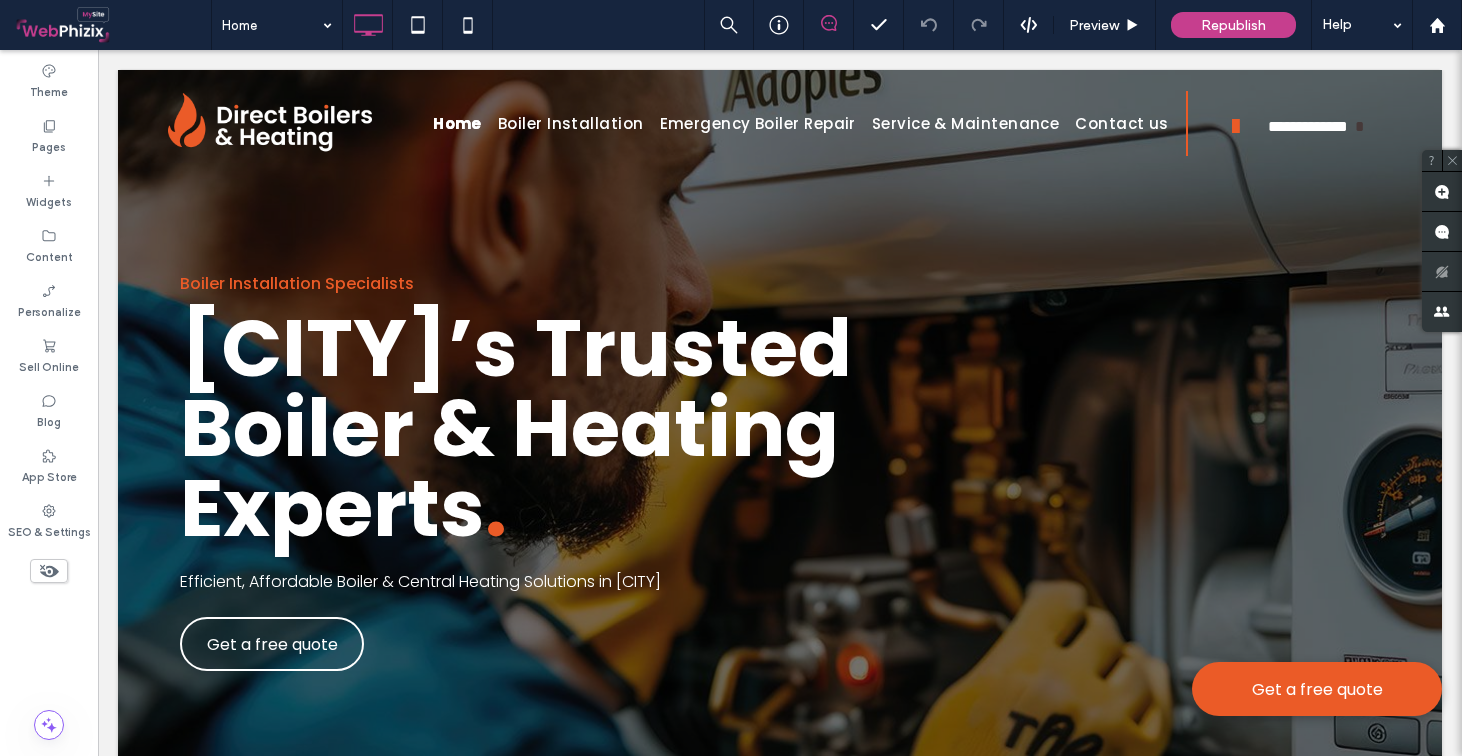 scroll, scrollTop: 0, scrollLeft: 0, axis: both 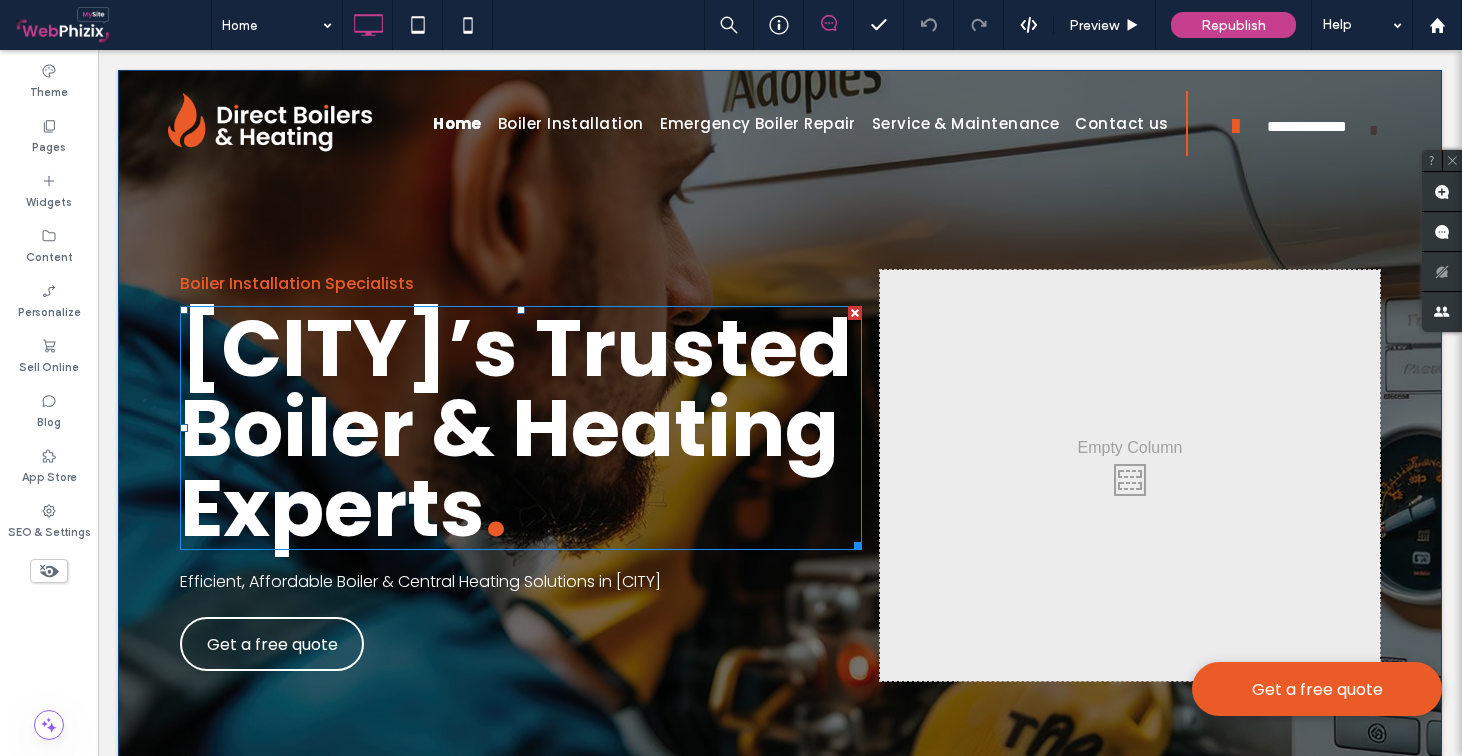 click on "Bradford’s Trusted Boiler & Heating Experts" at bounding box center (516, 428) 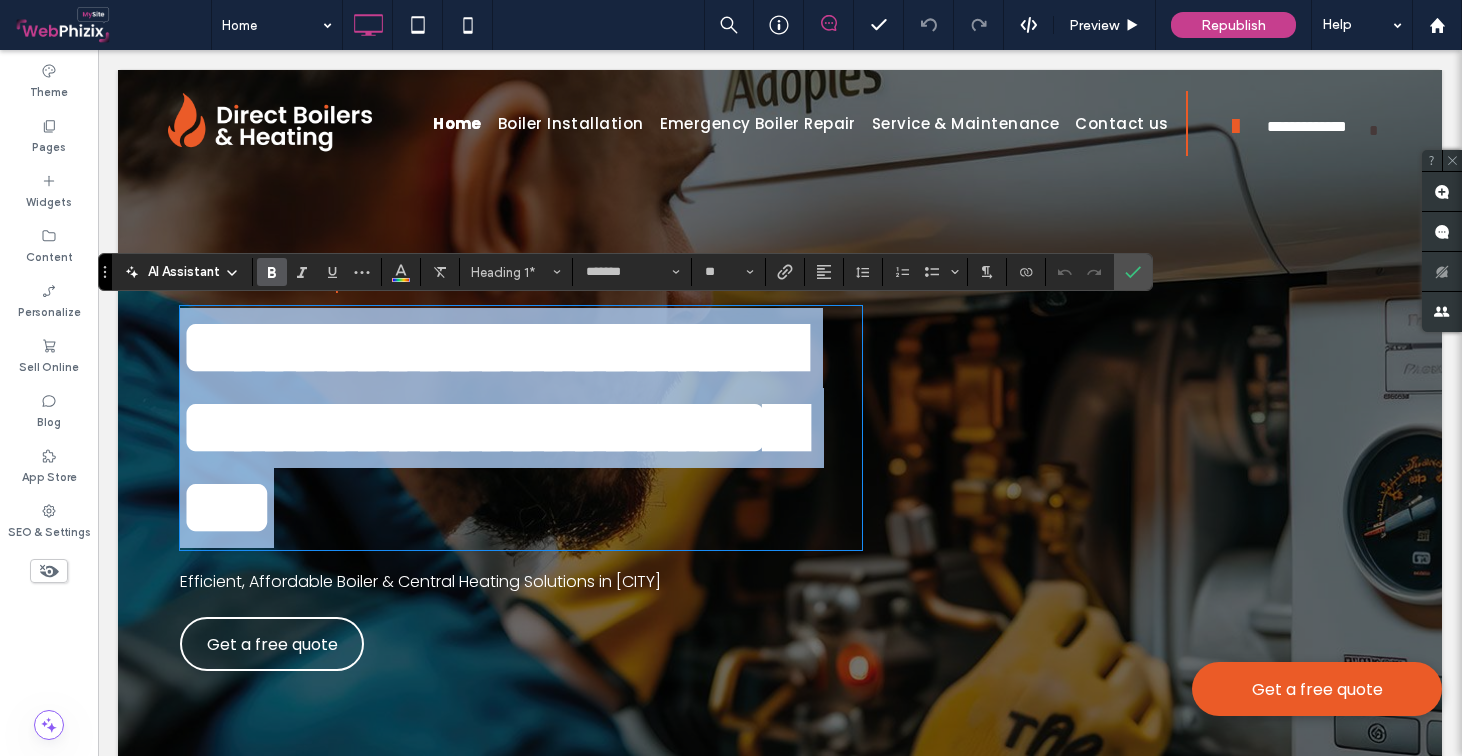 click on "**********" at bounding box center [491, 427] 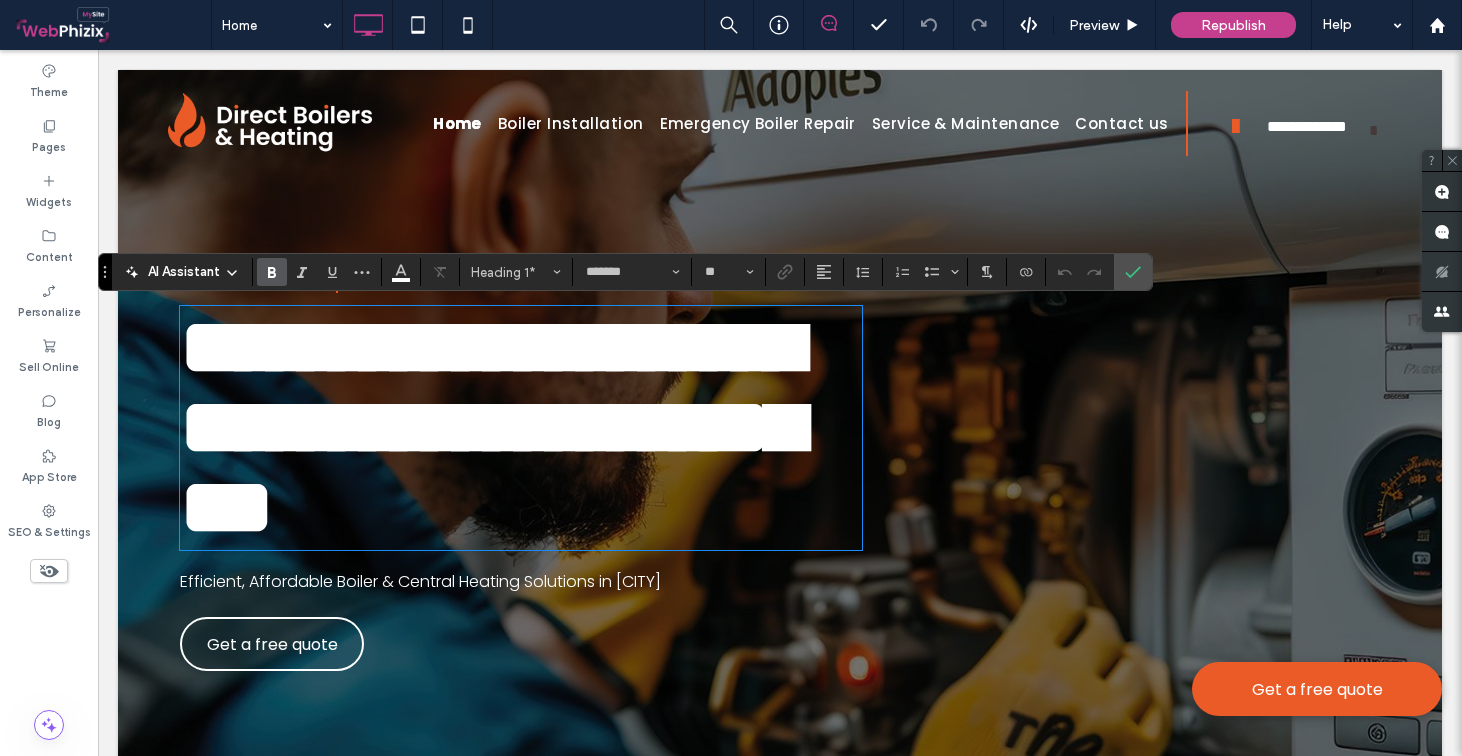 click on "**********" at bounding box center (491, 427) 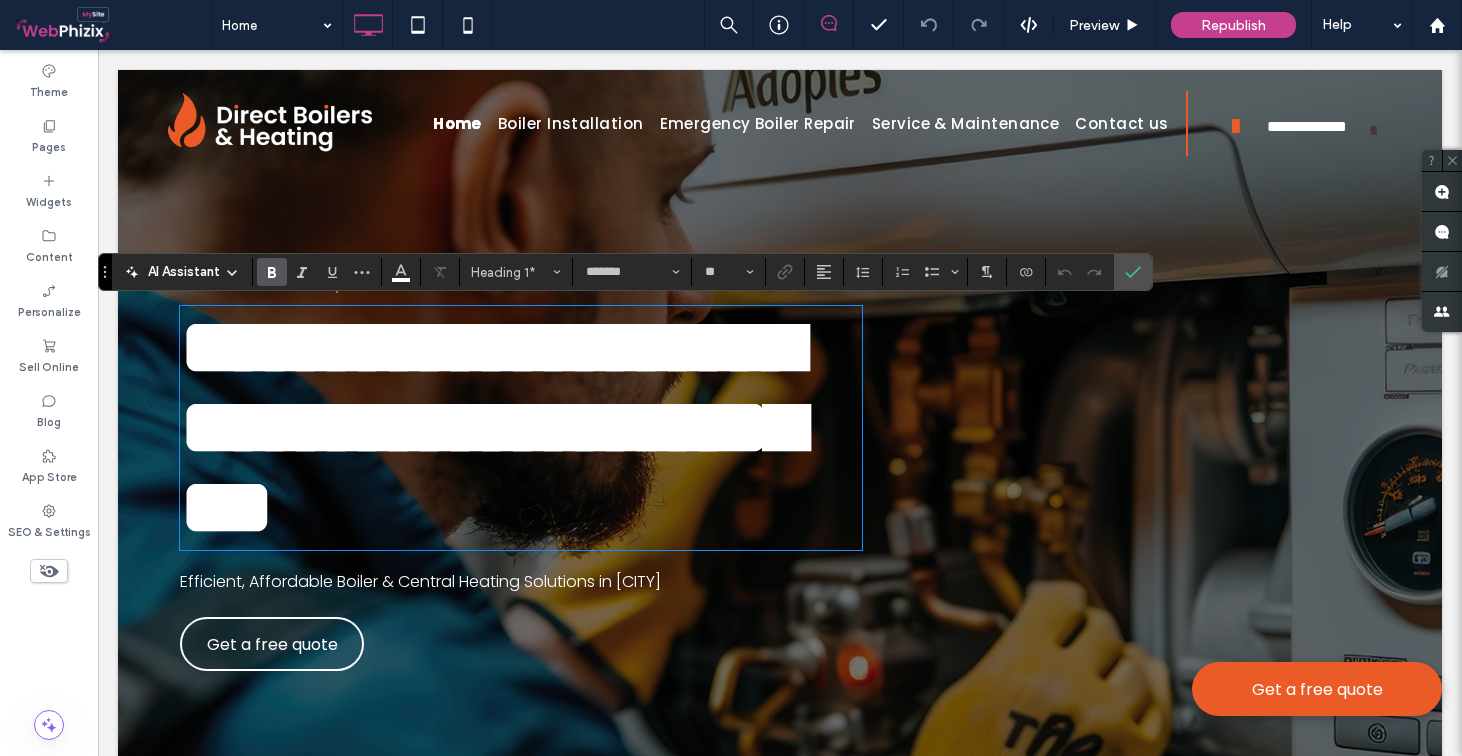 type 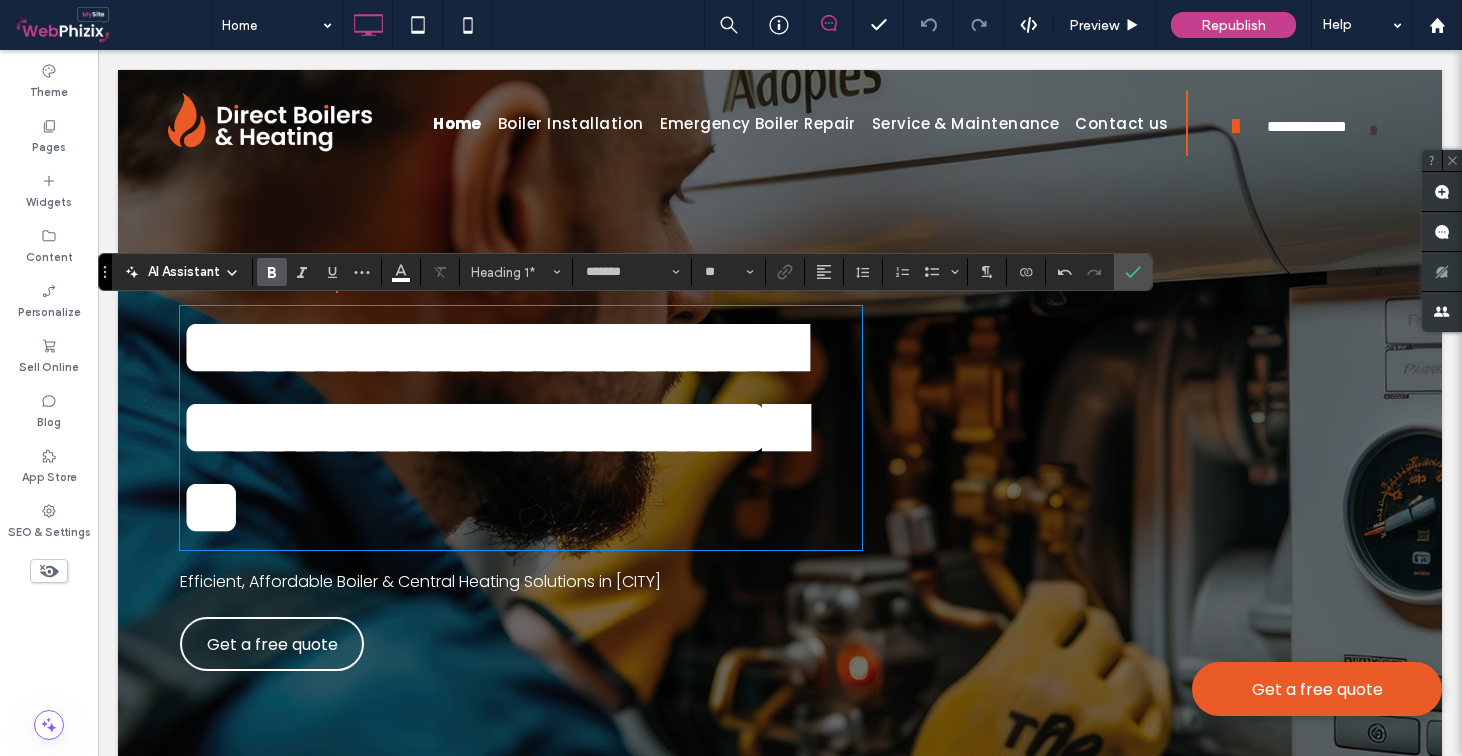 click on "**********" at bounding box center (521, 428) 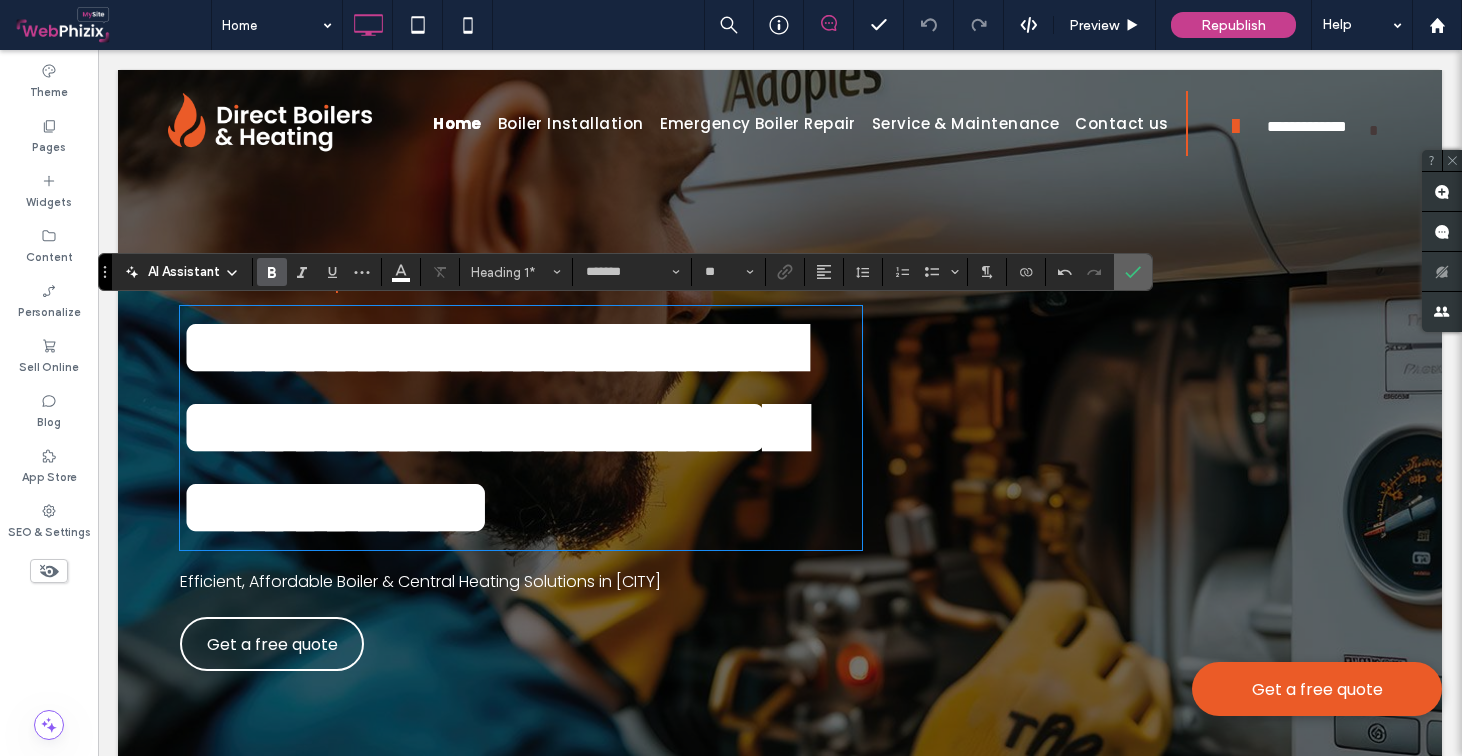 click at bounding box center [1133, 272] 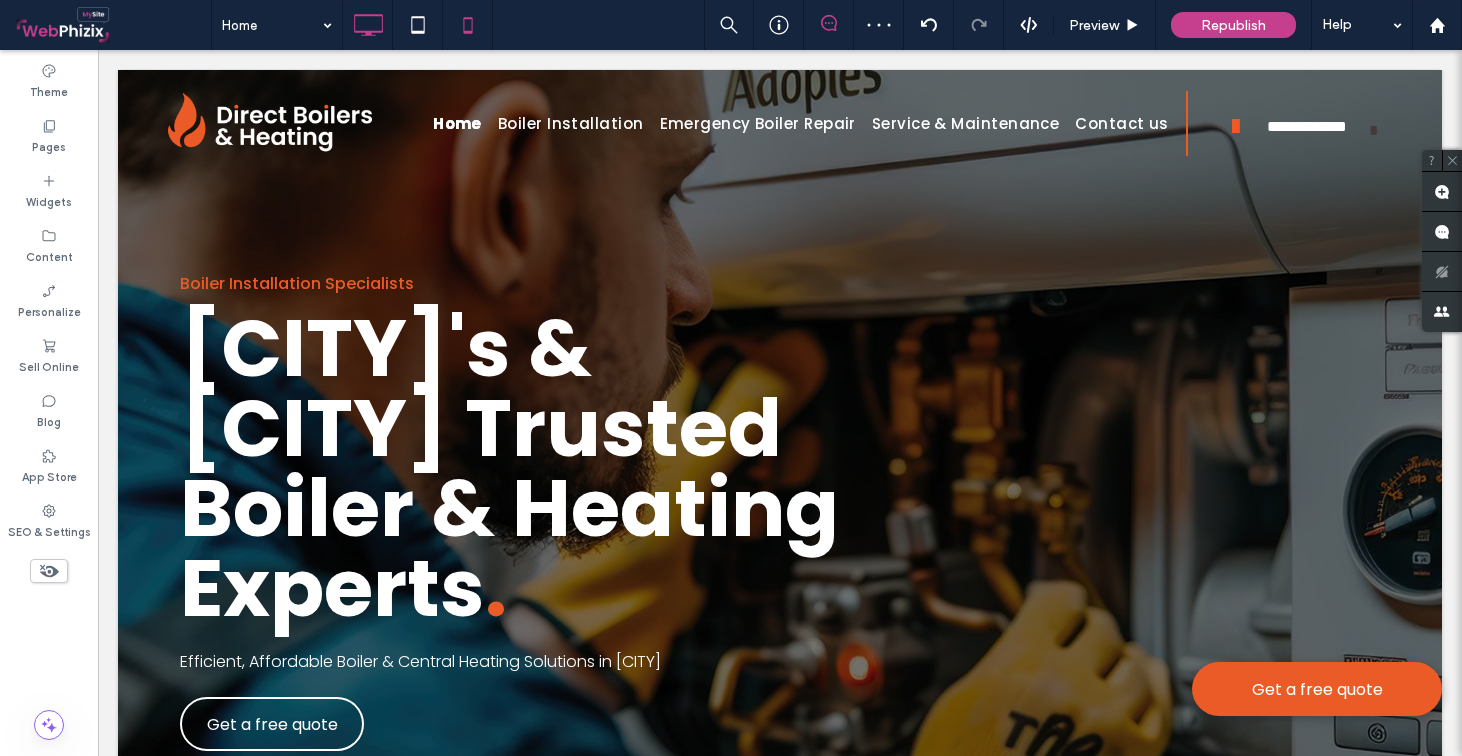 scroll, scrollTop: 0, scrollLeft: 0, axis: both 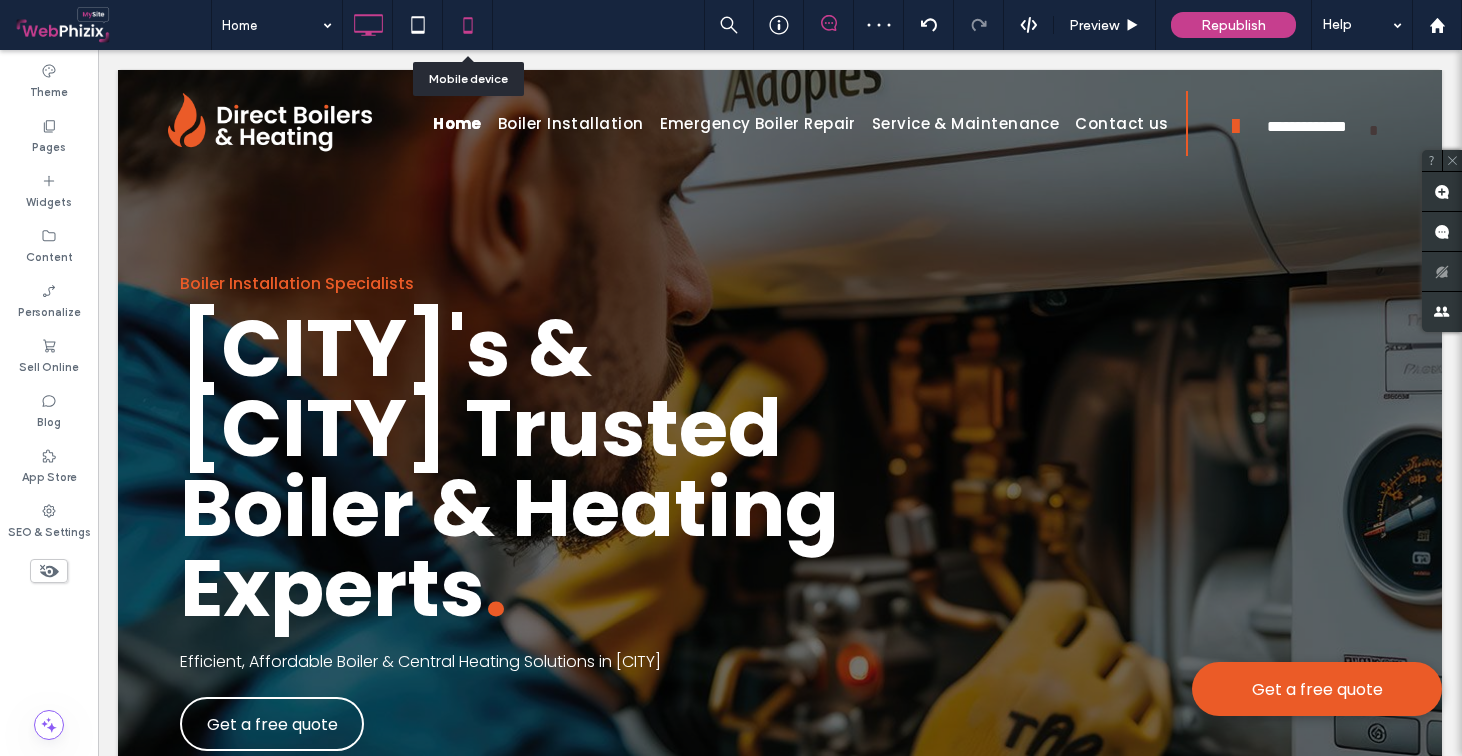 click 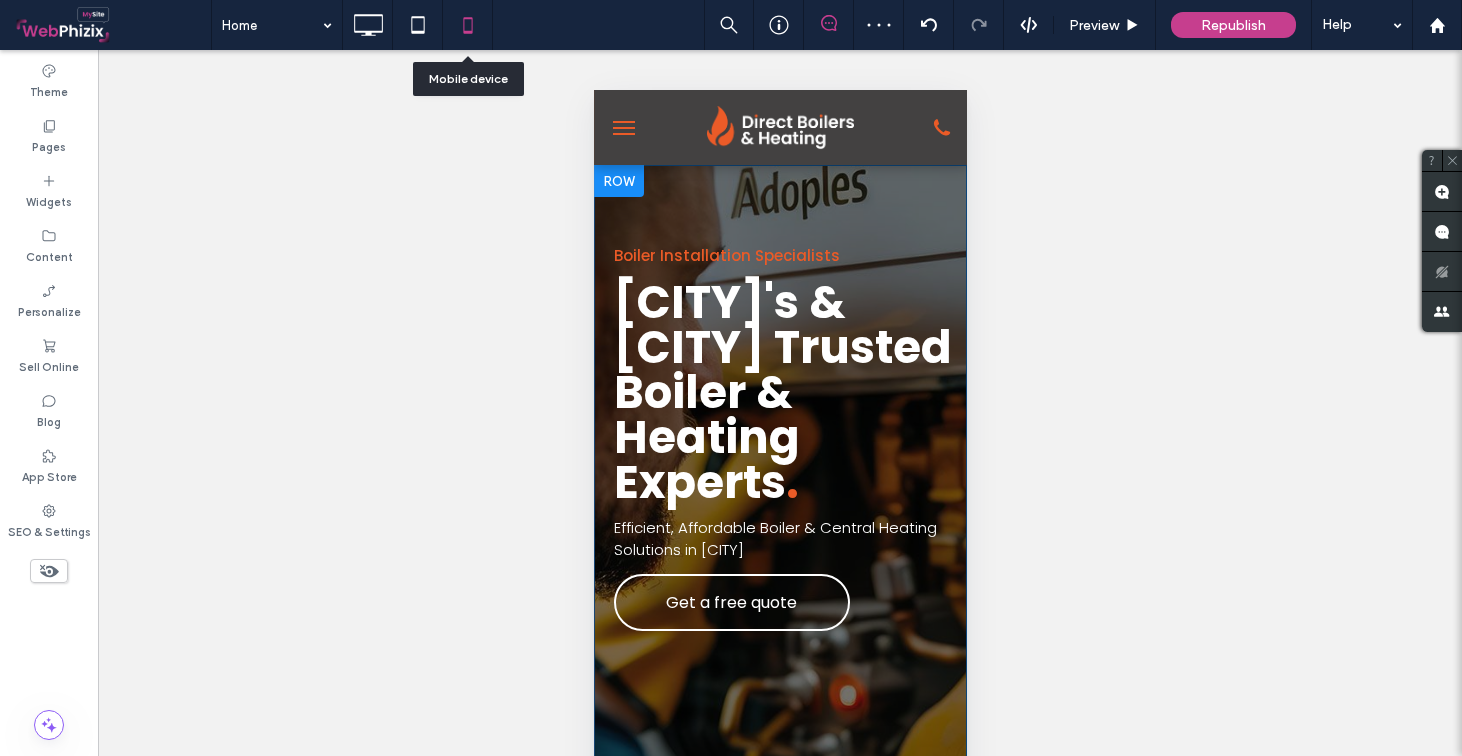 scroll, scrollTop: 0, scrollLeft: 0, axis: both 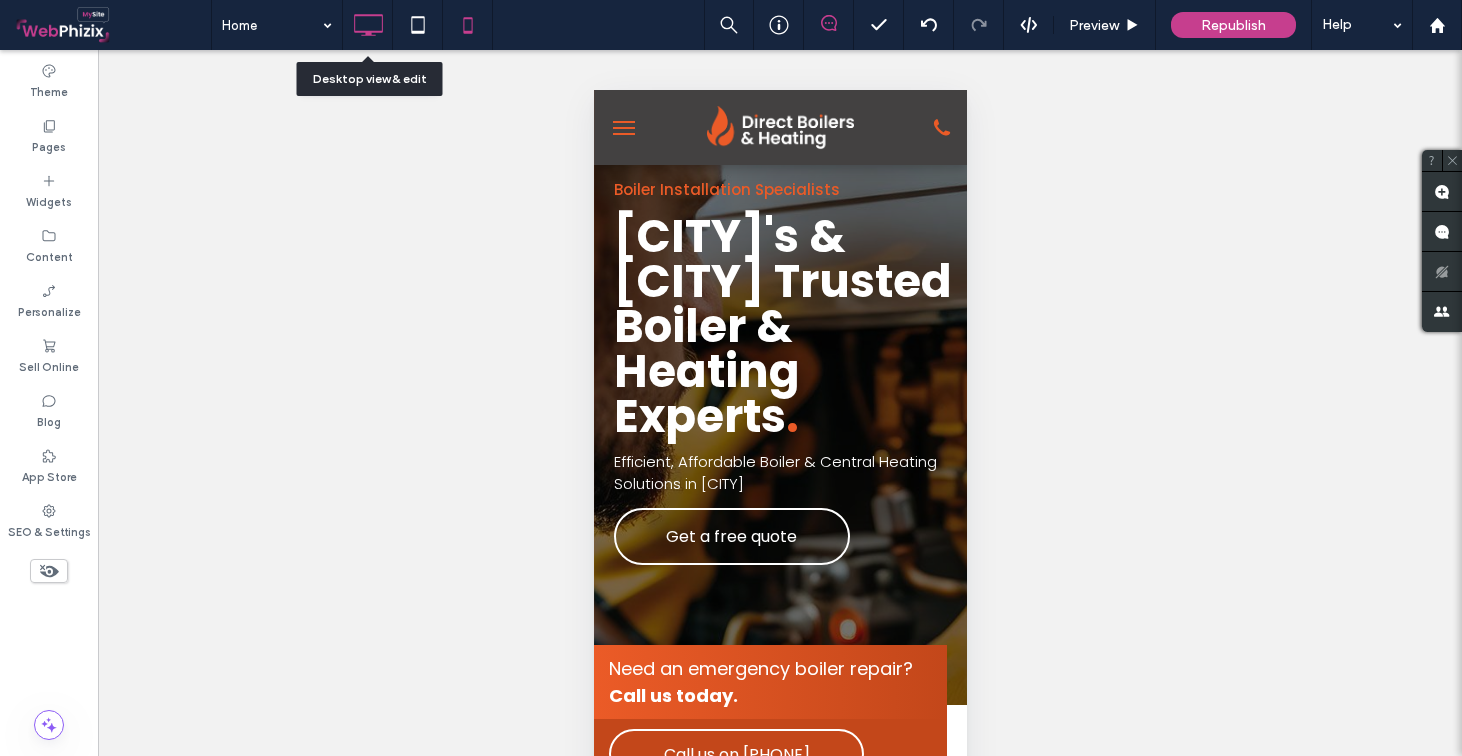 click 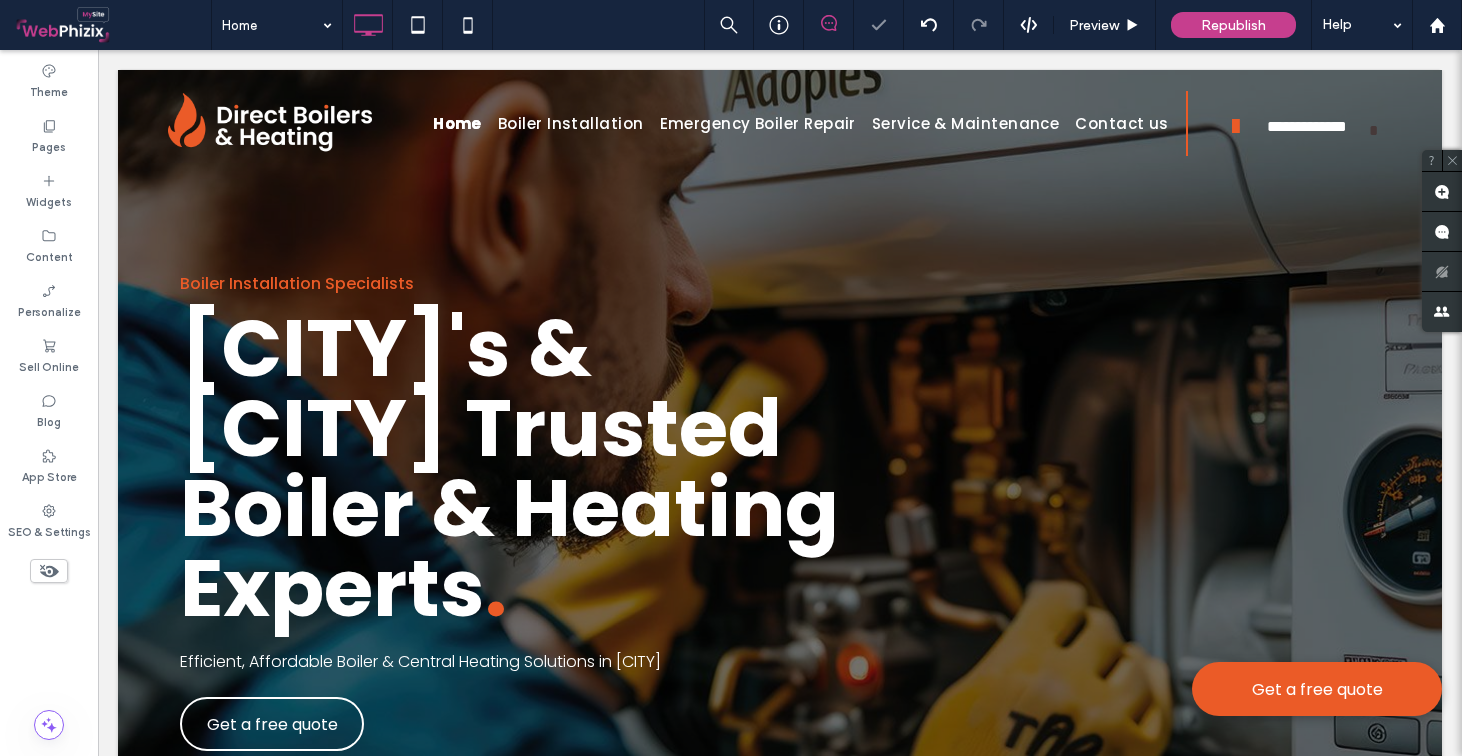 scroll, scrollTop: 0, scrollLeft: 0, axis: both 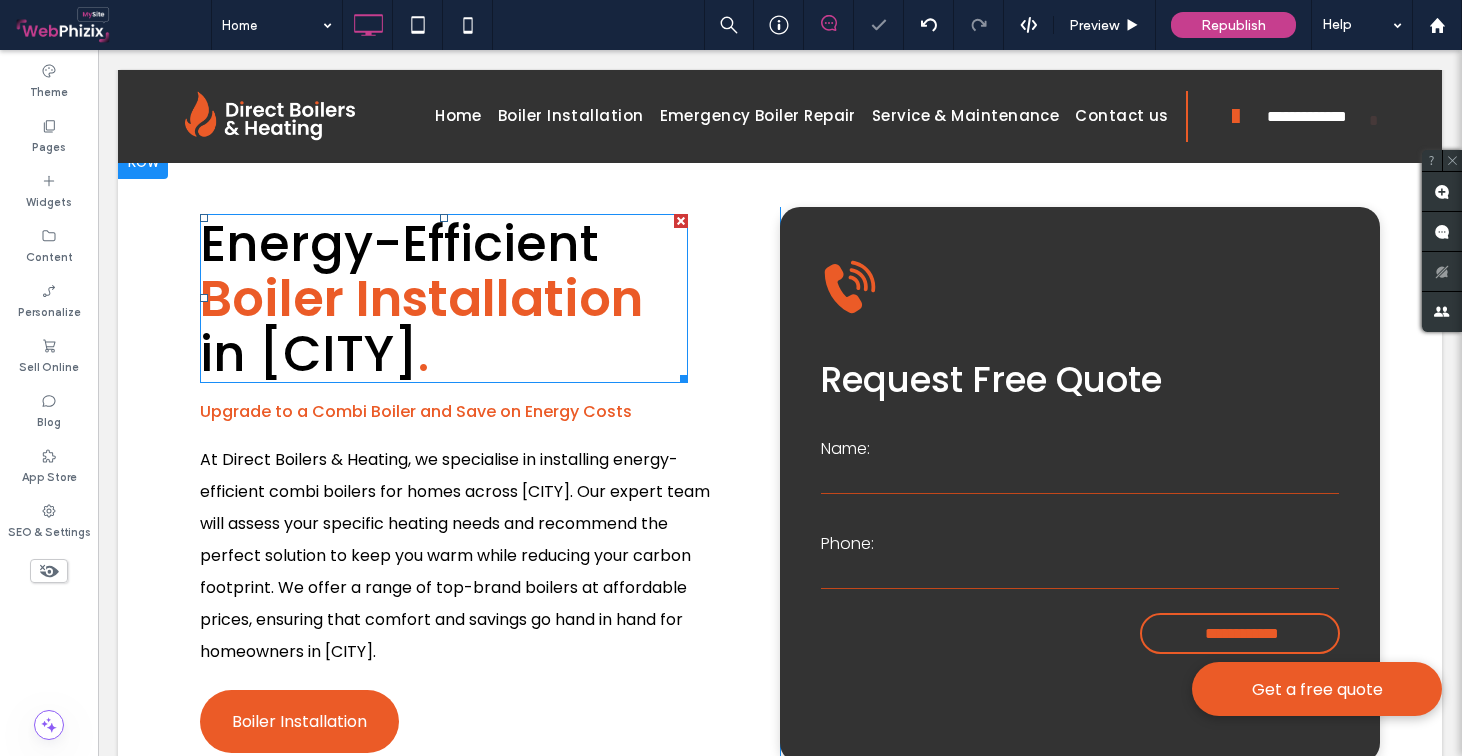 click on "in Bradford" at bounding box center (309, 353) 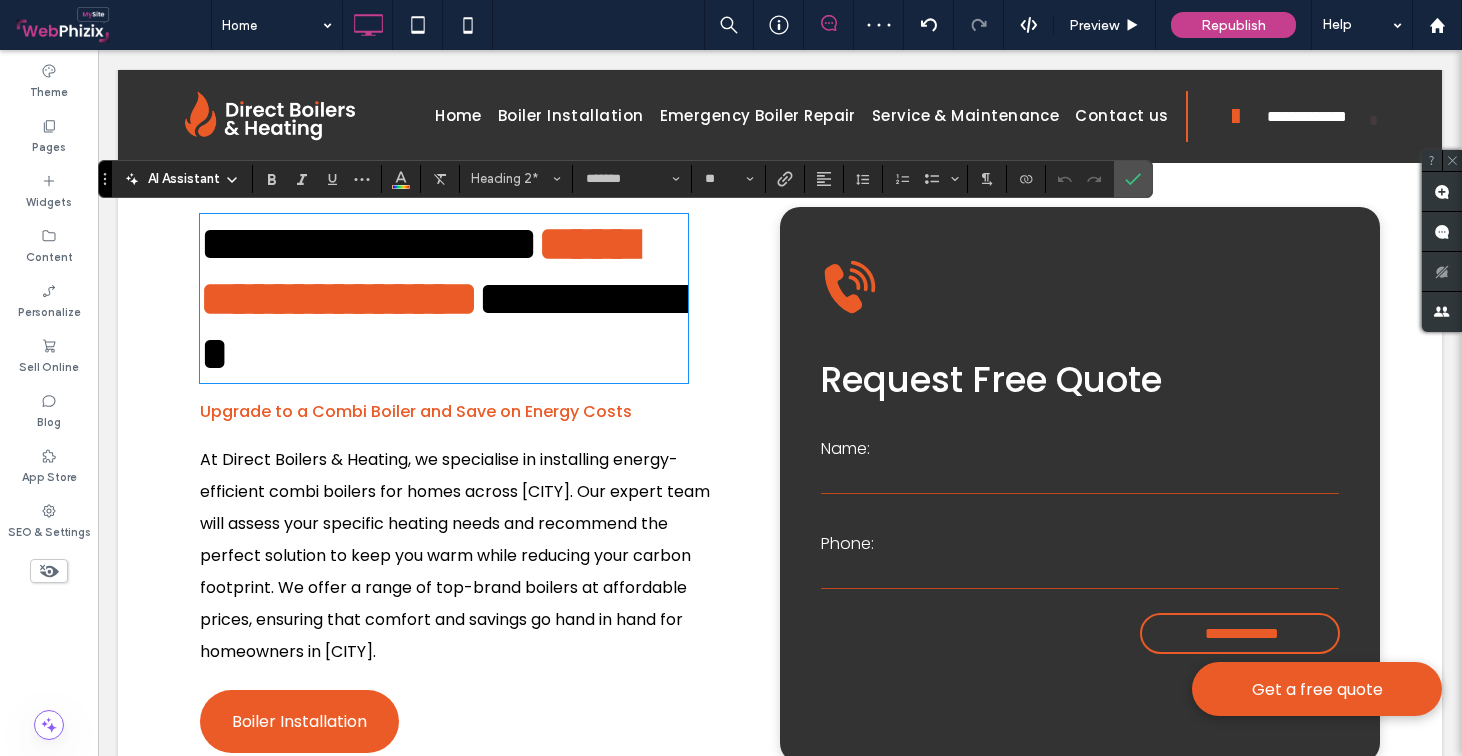 click on "**********" at bounding box center [448, 326] 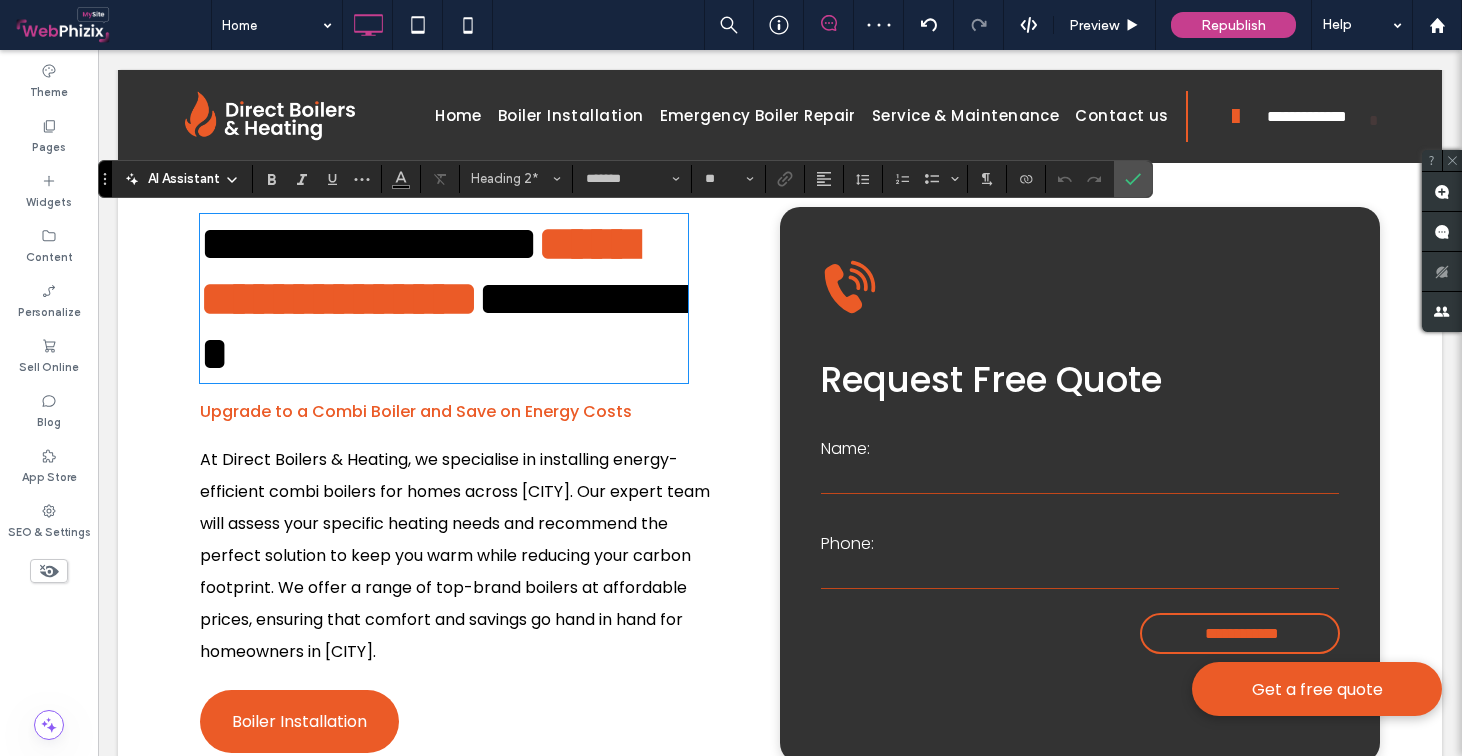 scroll, scrollTop: 8, scrollLeft: 0, axis: vertical 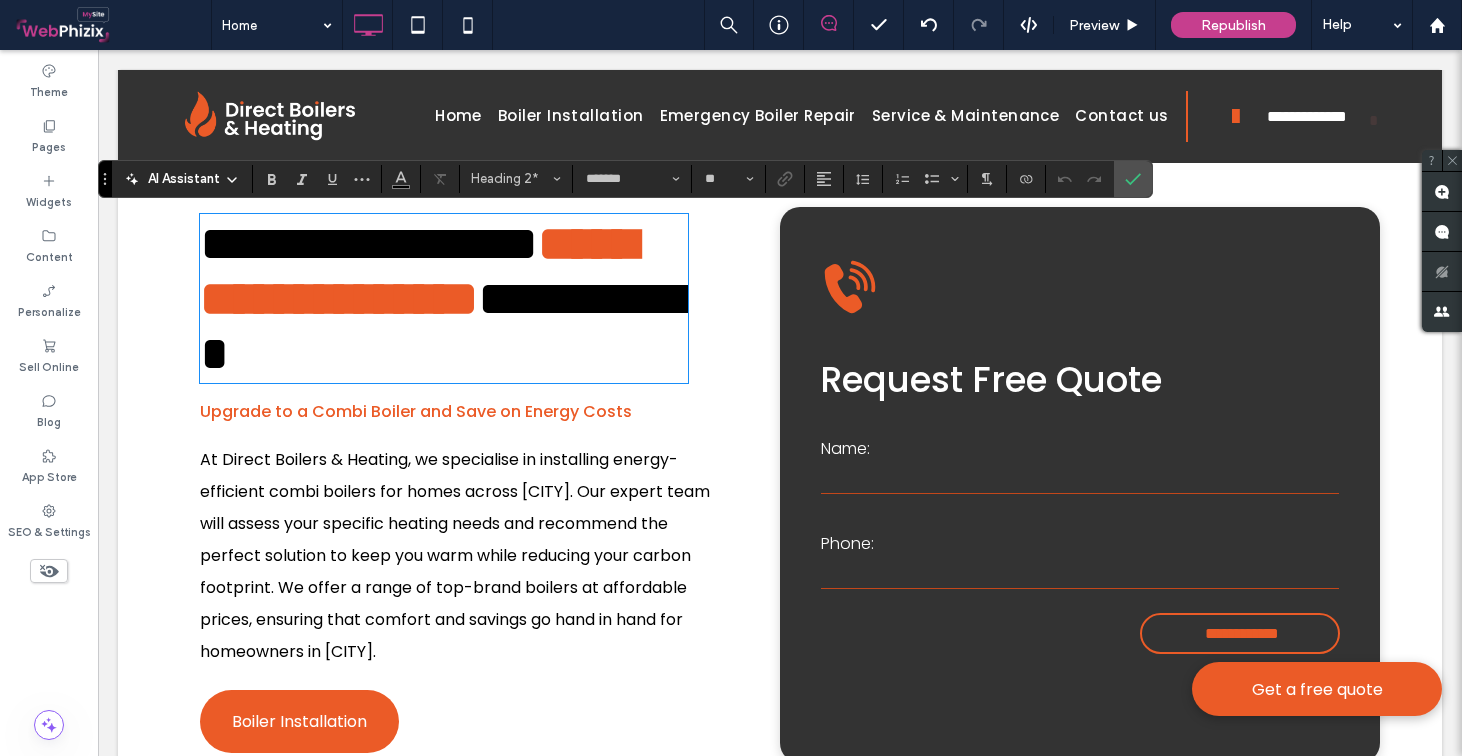 click on "**********" at bounding box center [448, 326] 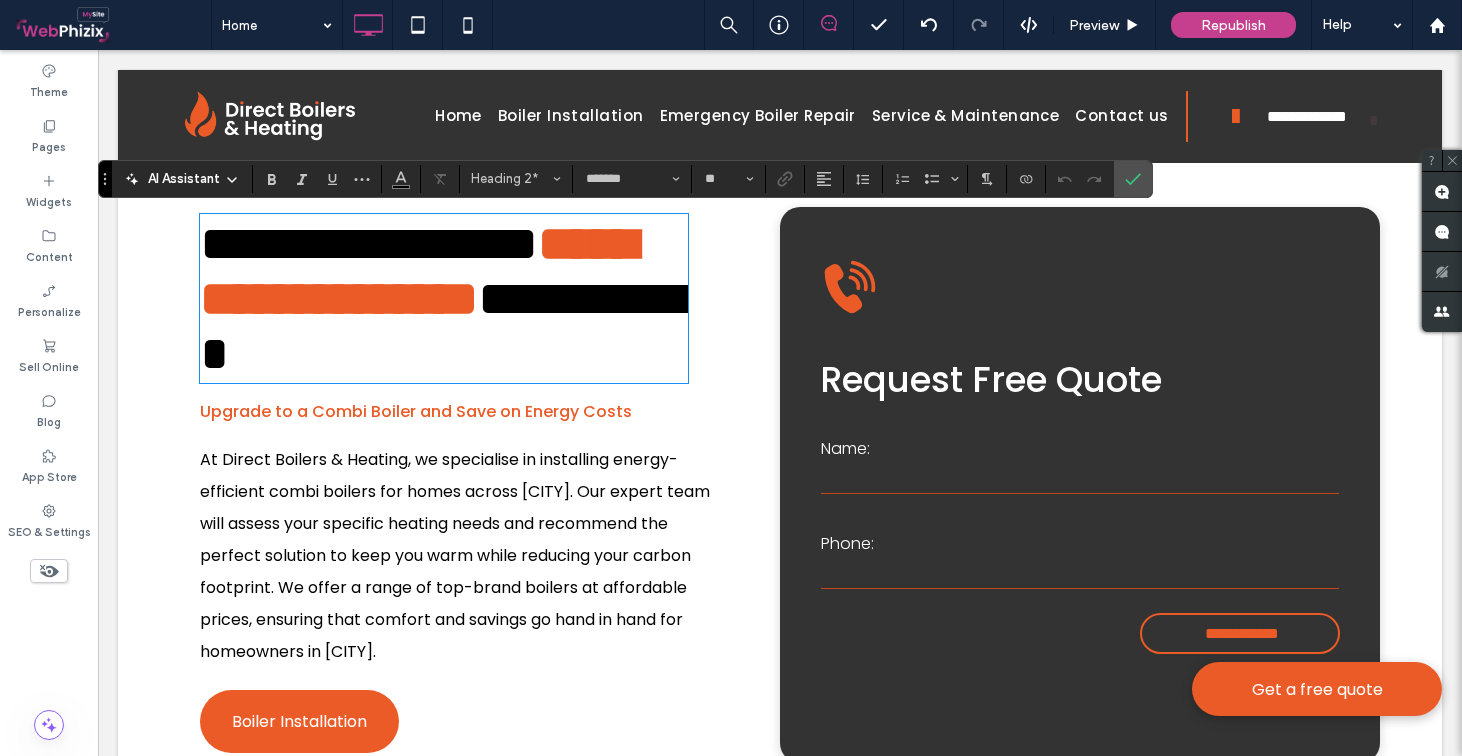 type 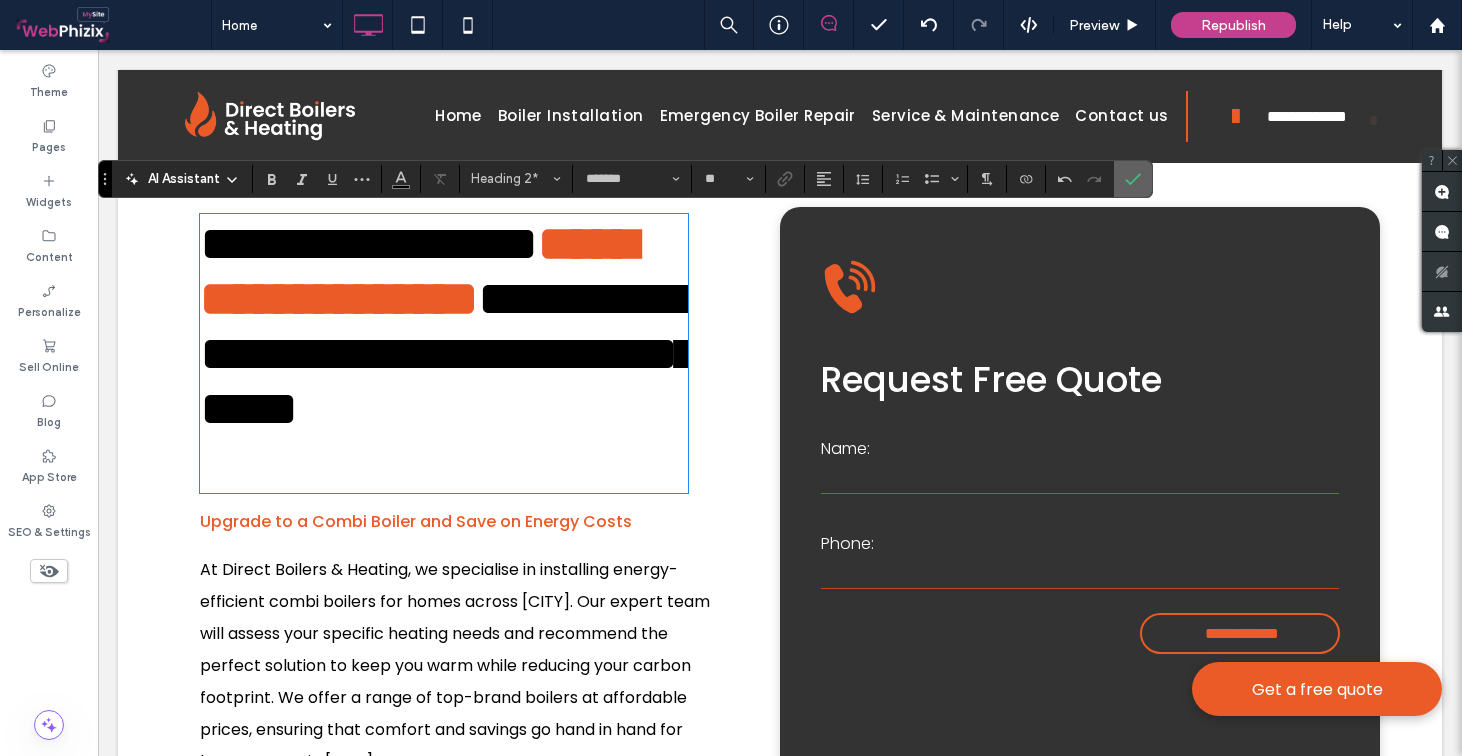 click 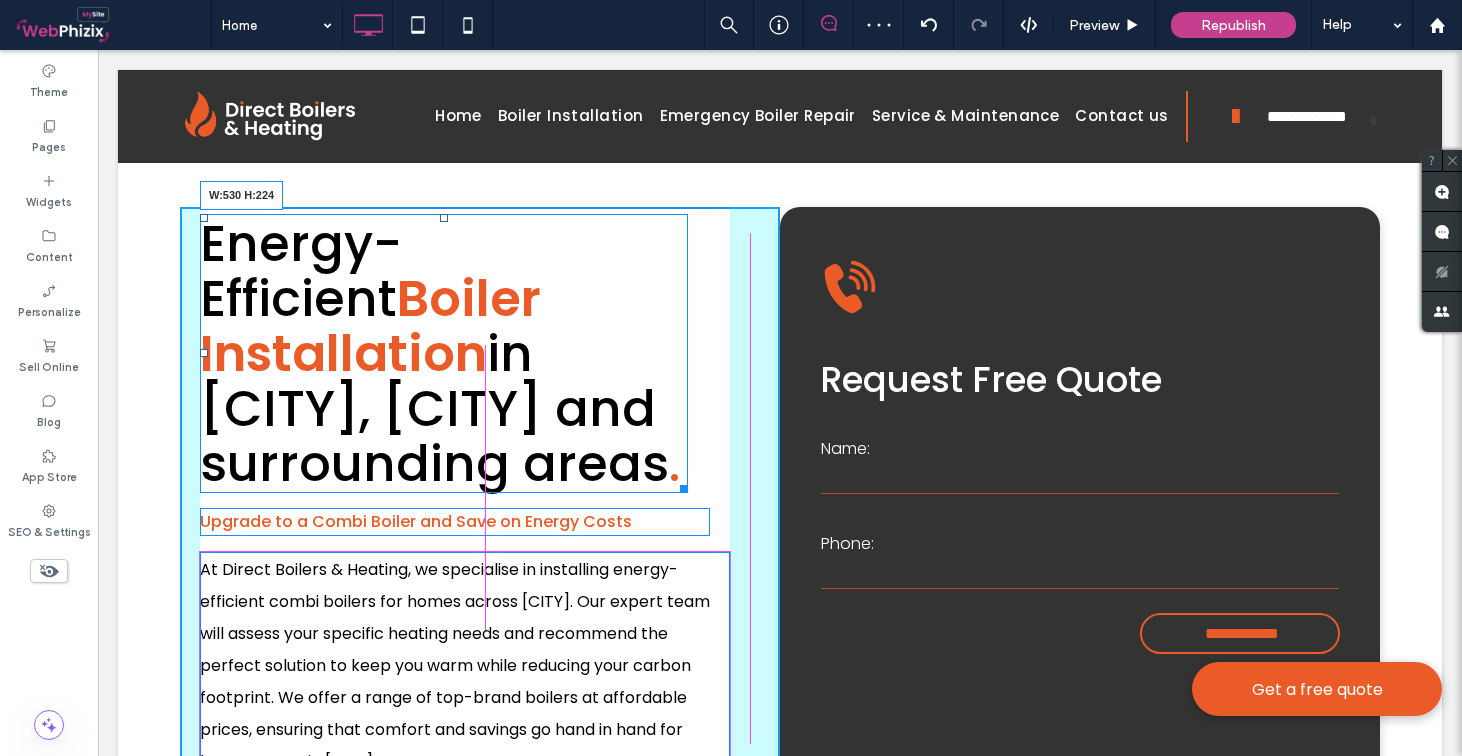 drag, startPoint x: 680, startPoint y: 488, endPoint x: 723, endPoint y: 493, distance: 43.289722 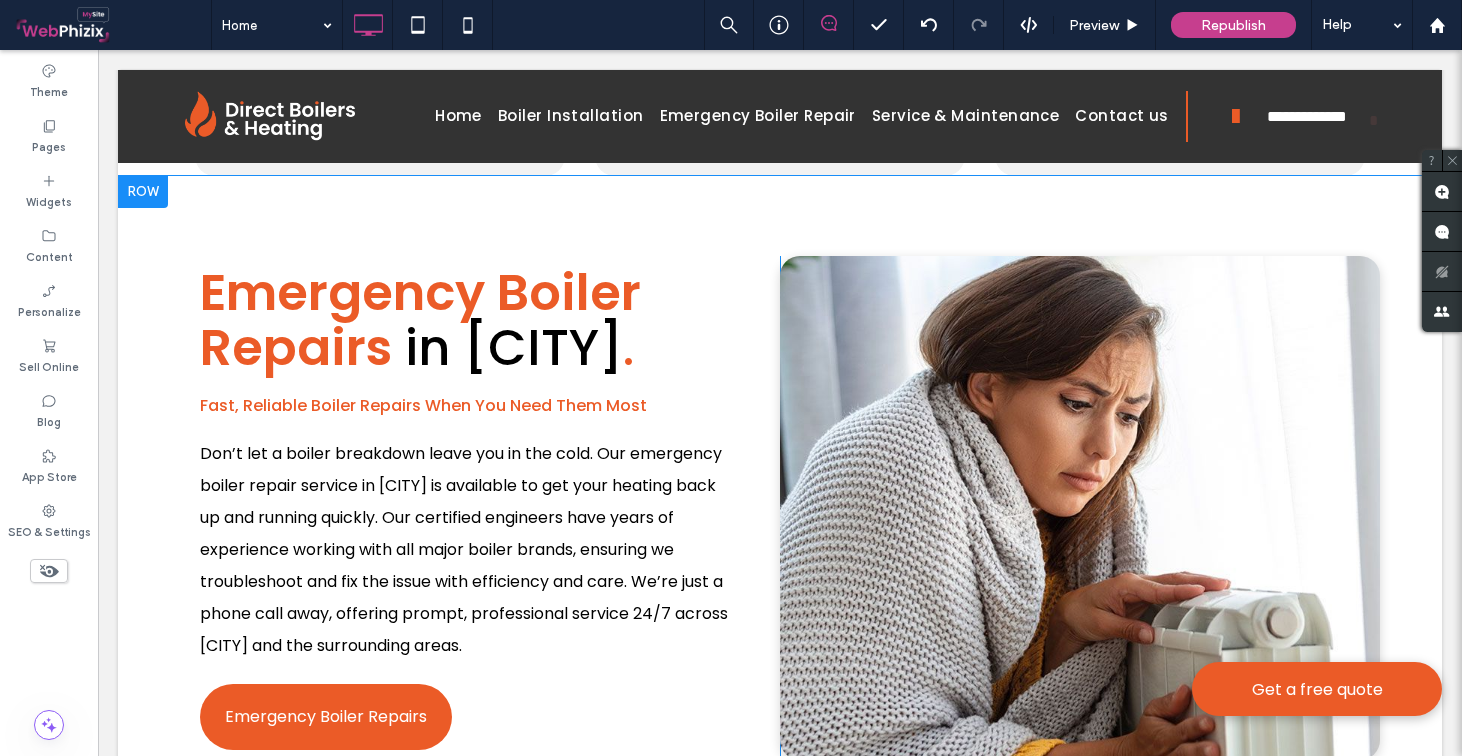 scroll, scrollTop: 2061, scrollLeft: 0, axis: vertical 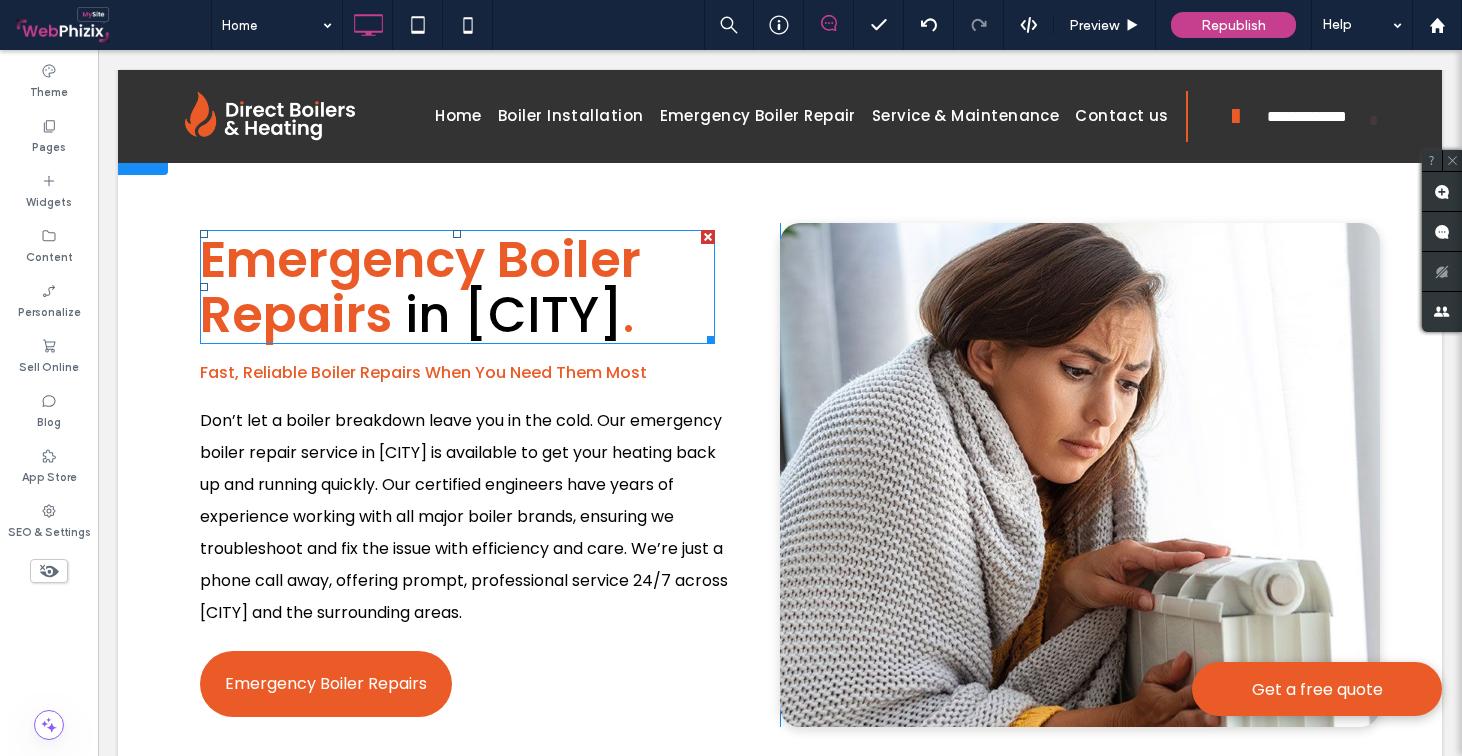 click on "in Bradford" at bounding box center (514, 314) 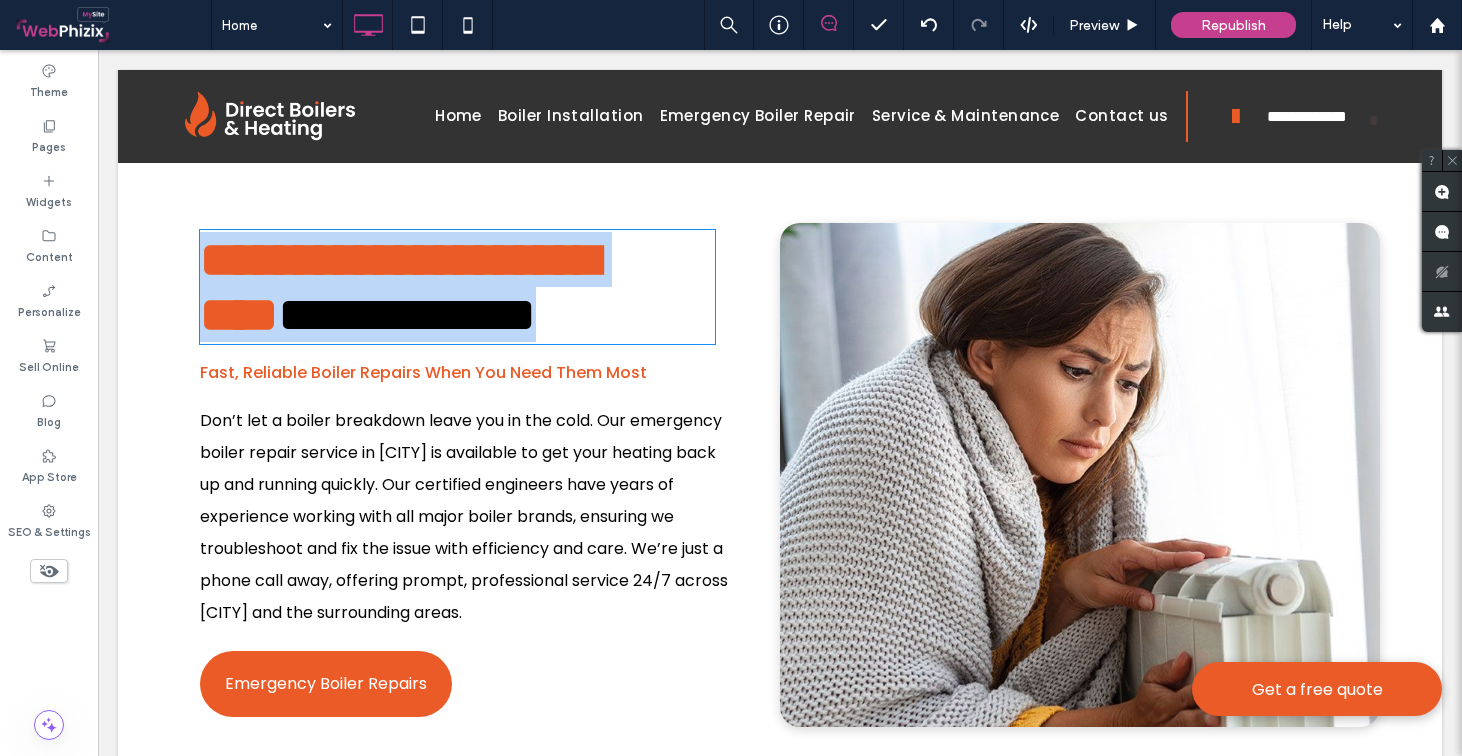 click on "**********" at bounding box center (407, 314) 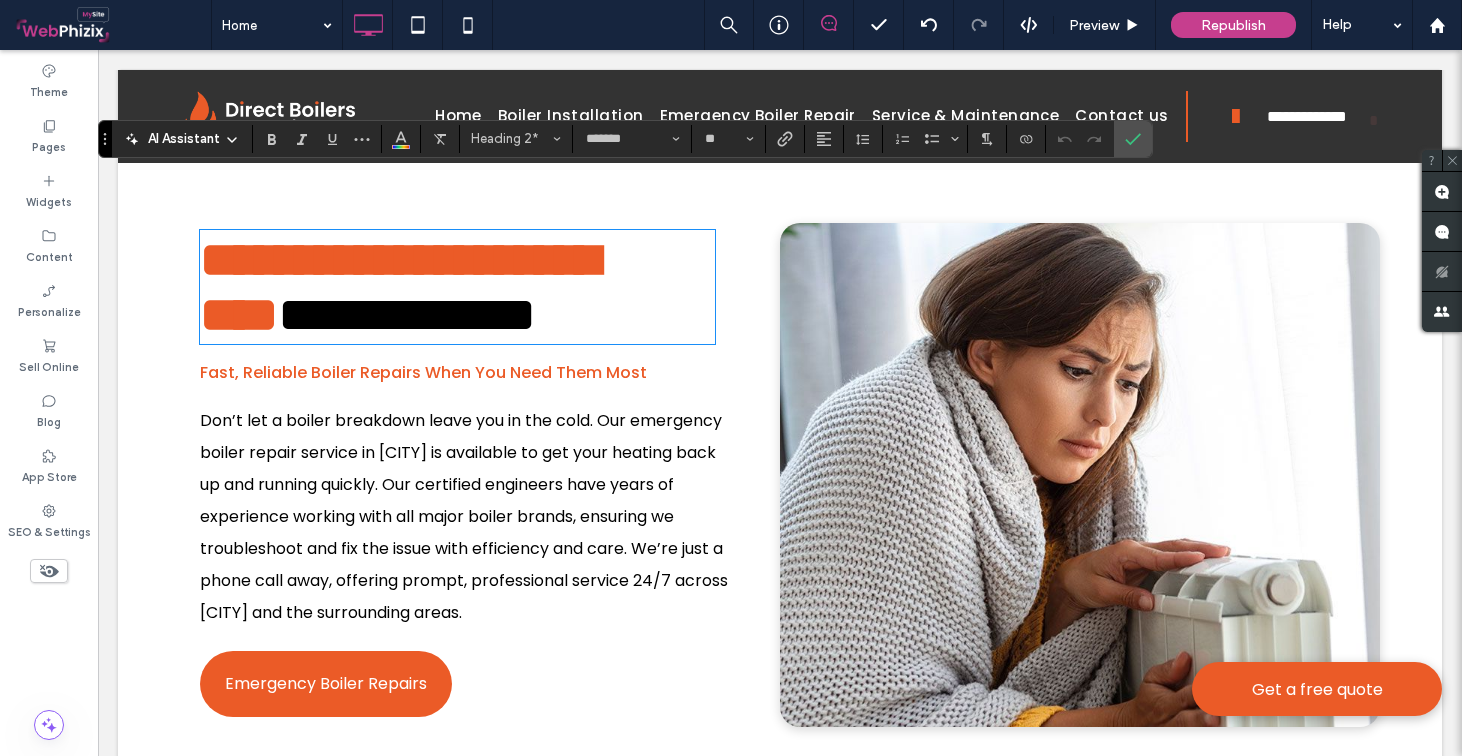 click on "**********" at bounding box center (407, 314) 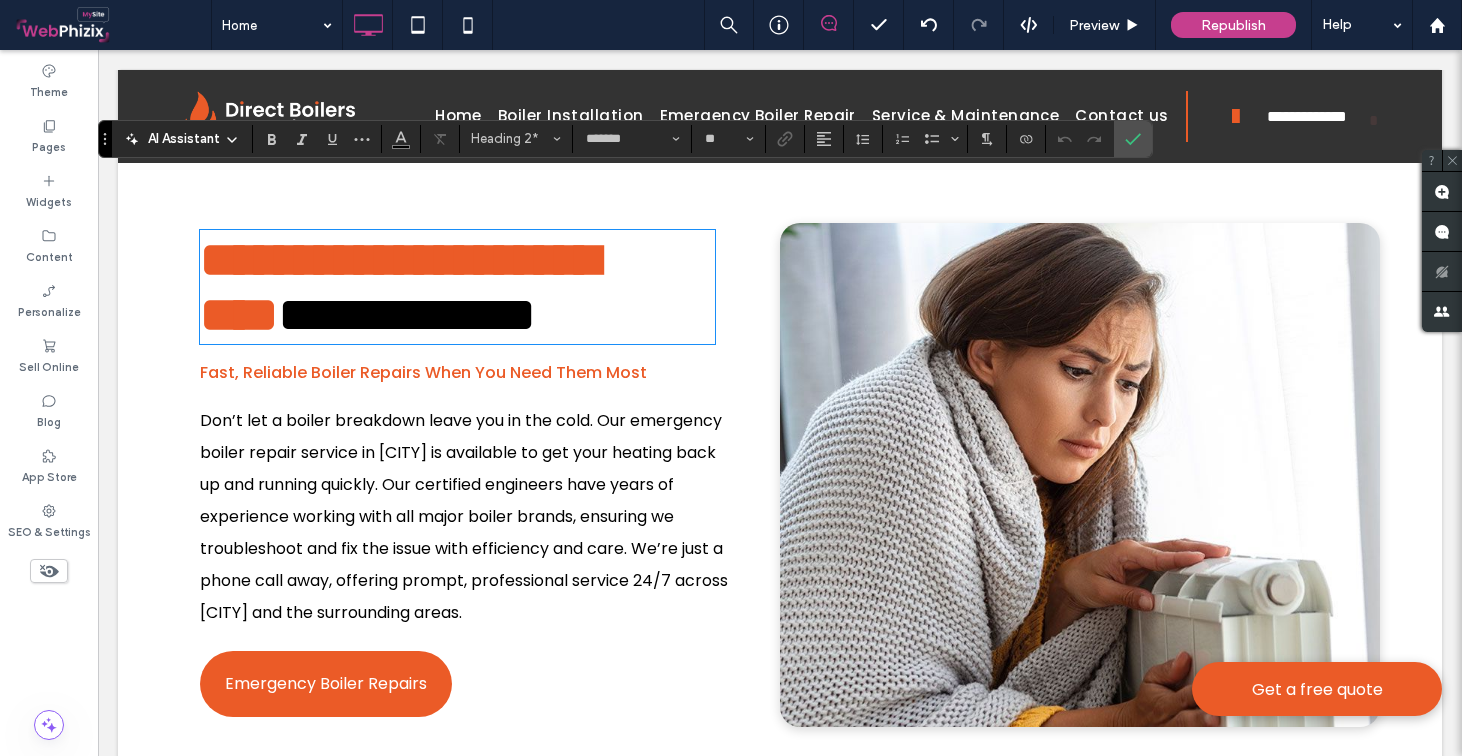 type 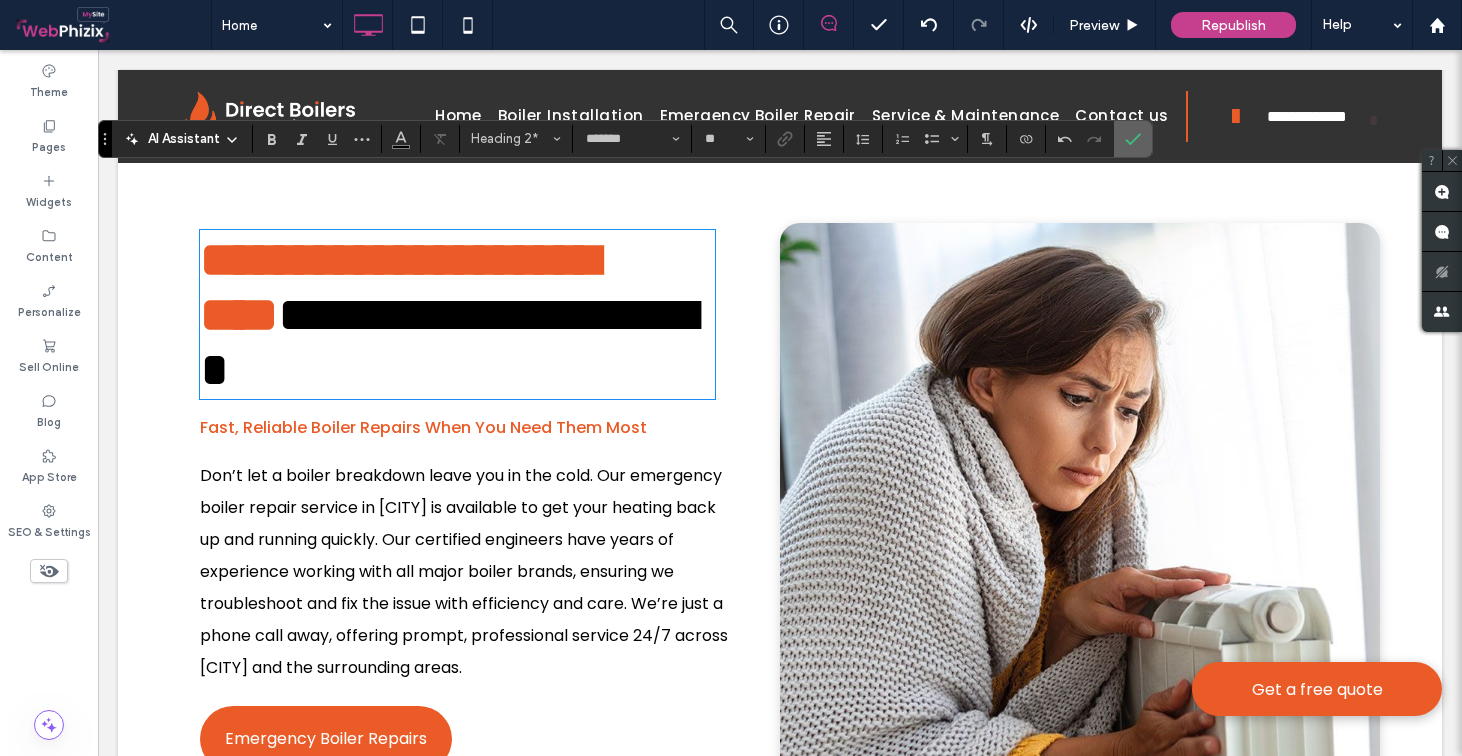 click 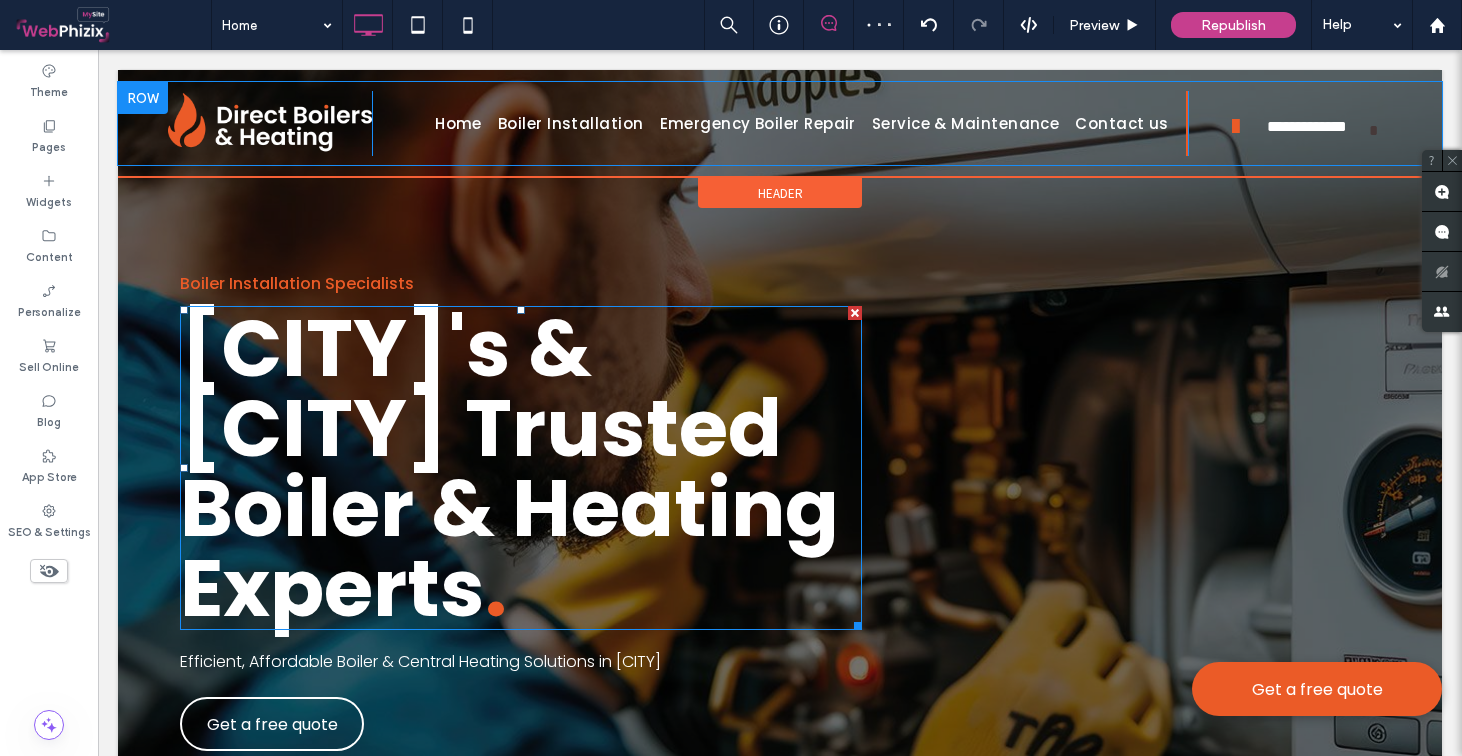 scroll, scrollTop: 0, scrollLeft: 0, axis: both 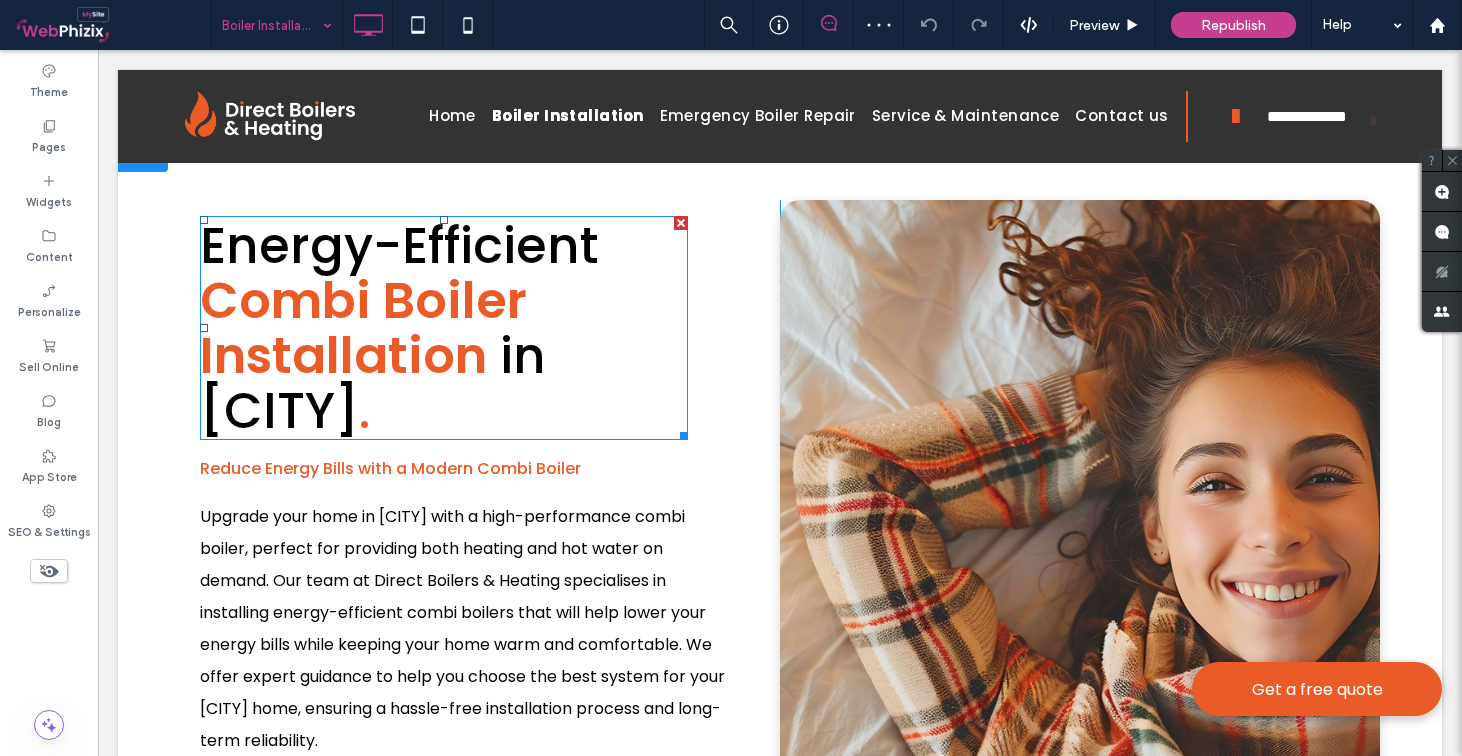 click on "in Bradford" at bounding box center [373, 383] 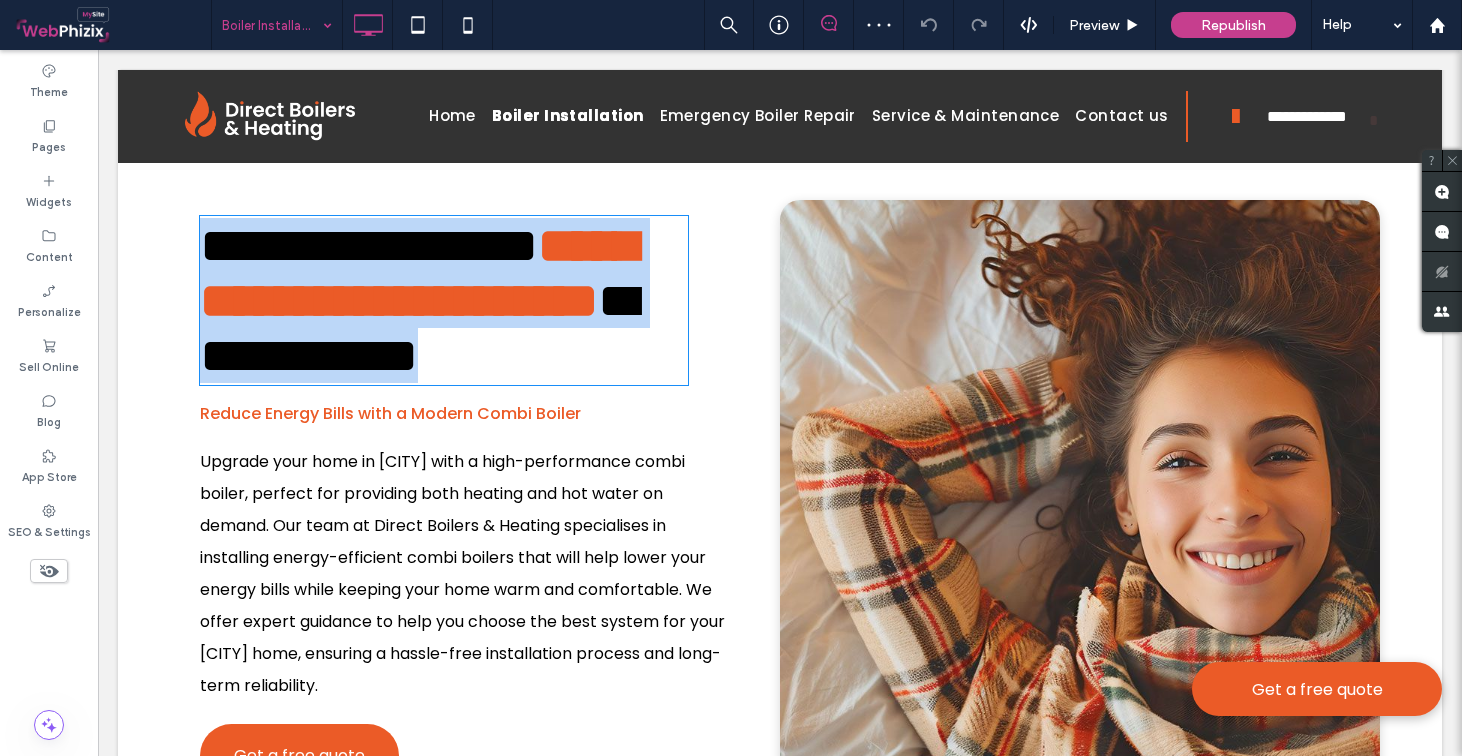 click on "**********" at bounding box center [418, 328] 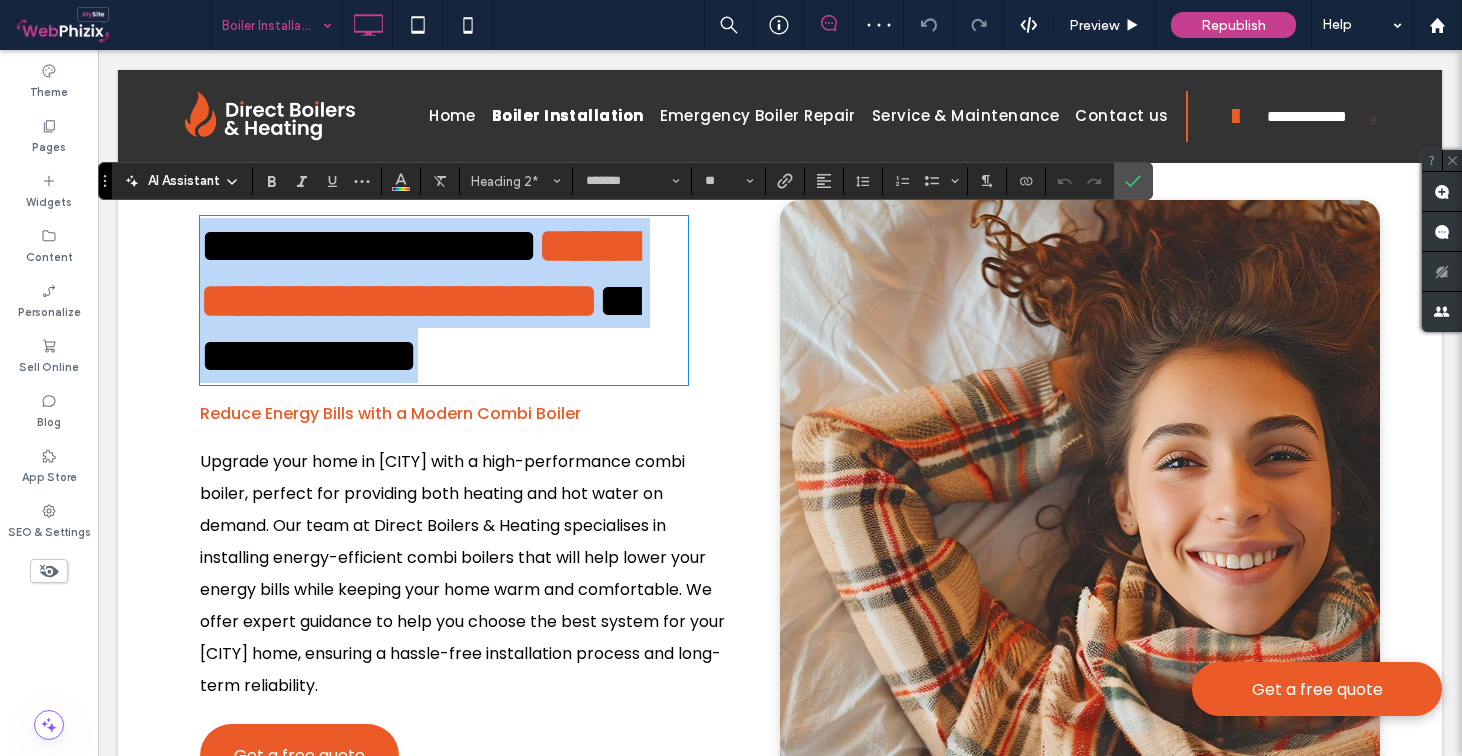 click on "**********" at bounding box center (418, 328) 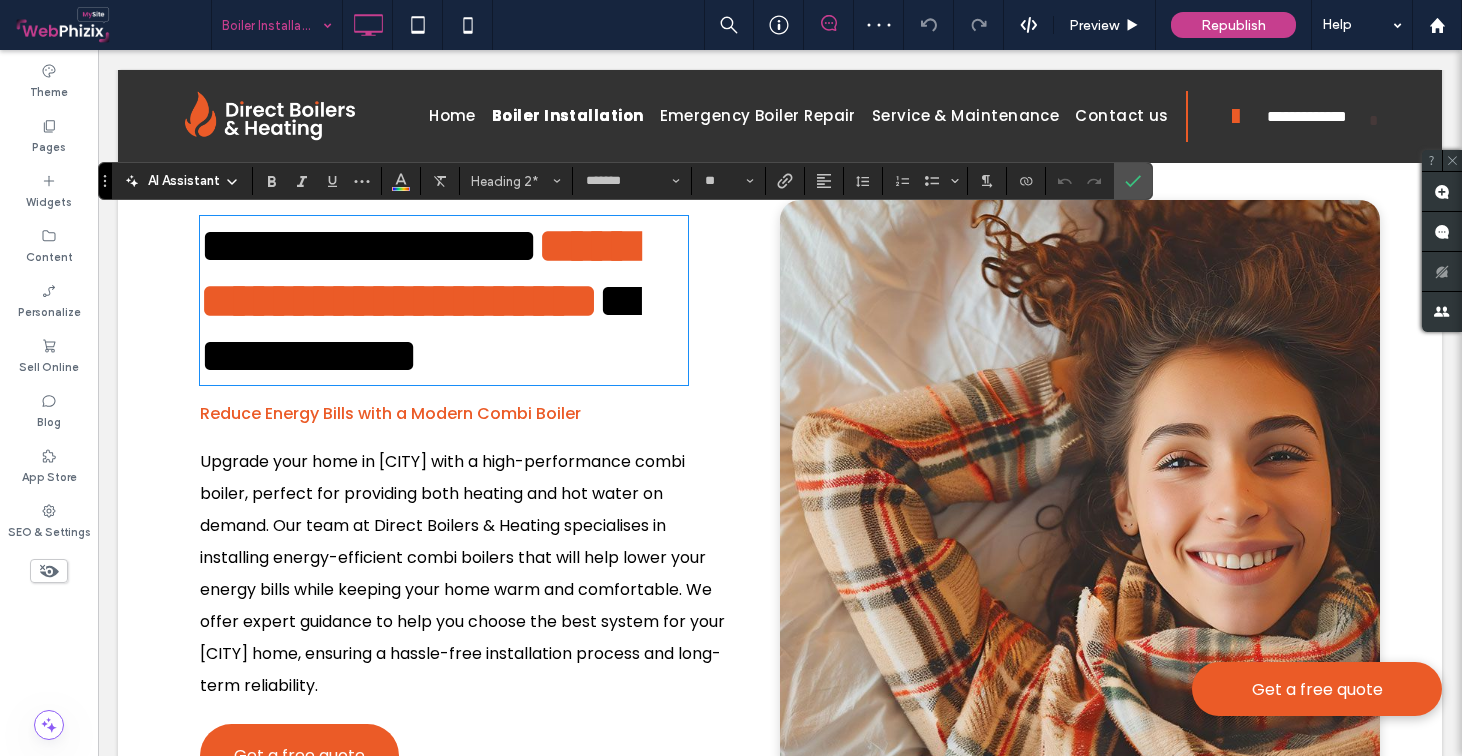 scroll, scrollTop: 8, scrollLeft: 0, axis: vertical 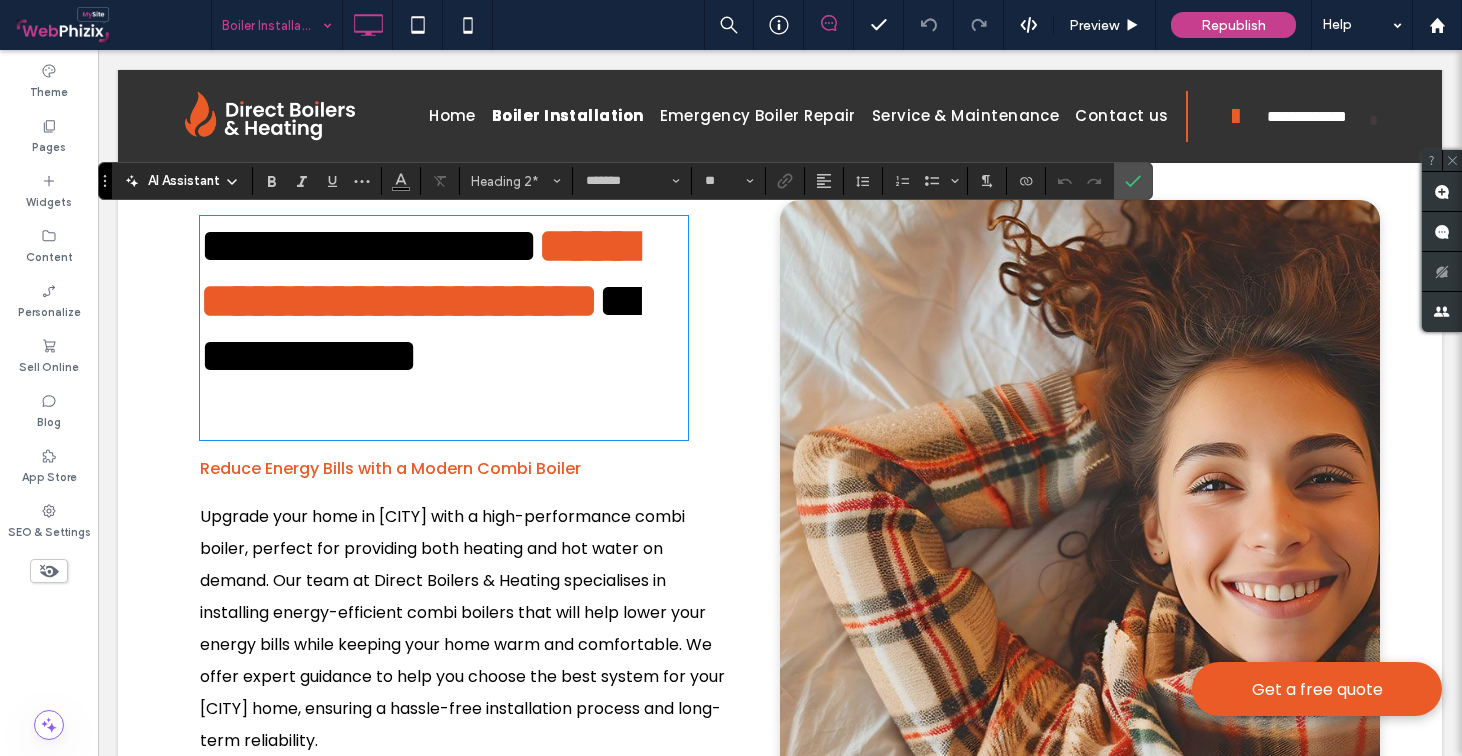 type 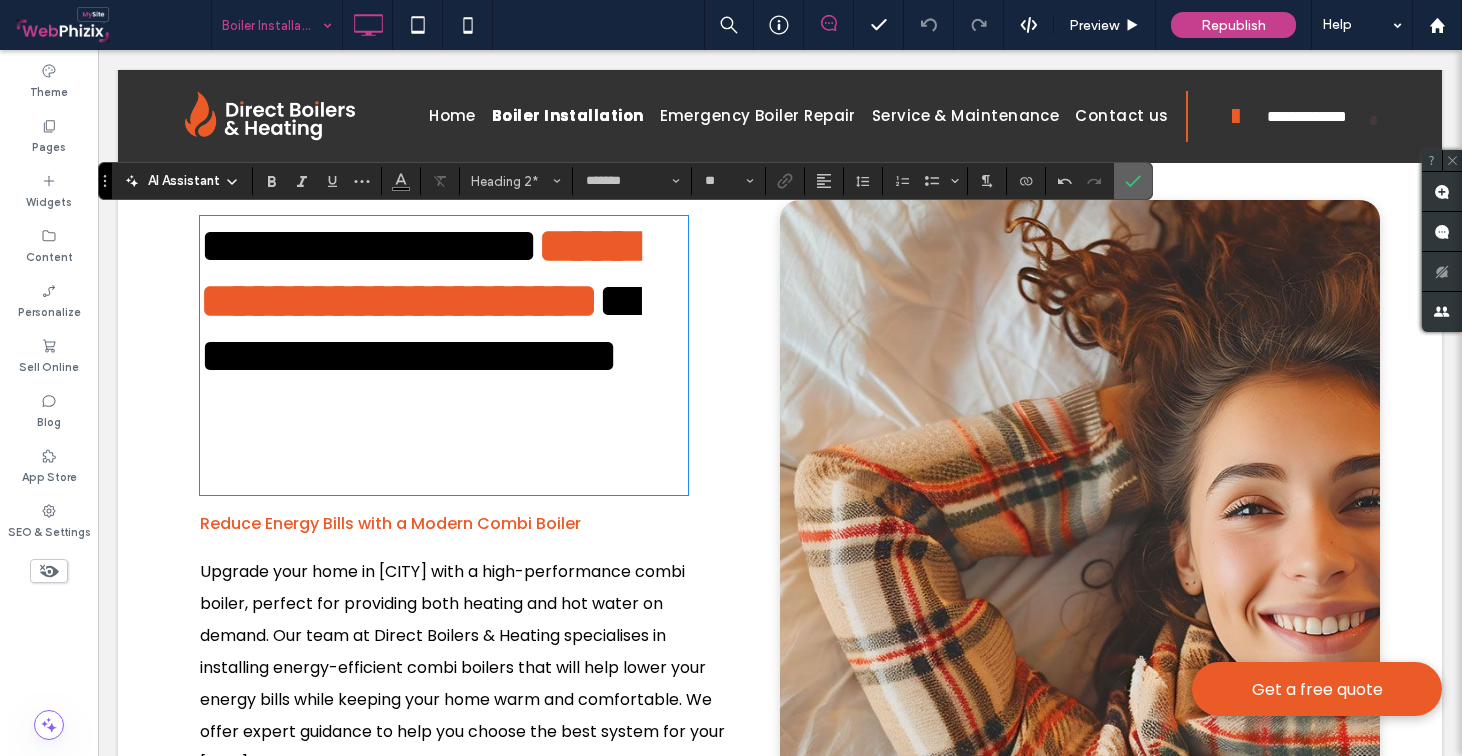 click 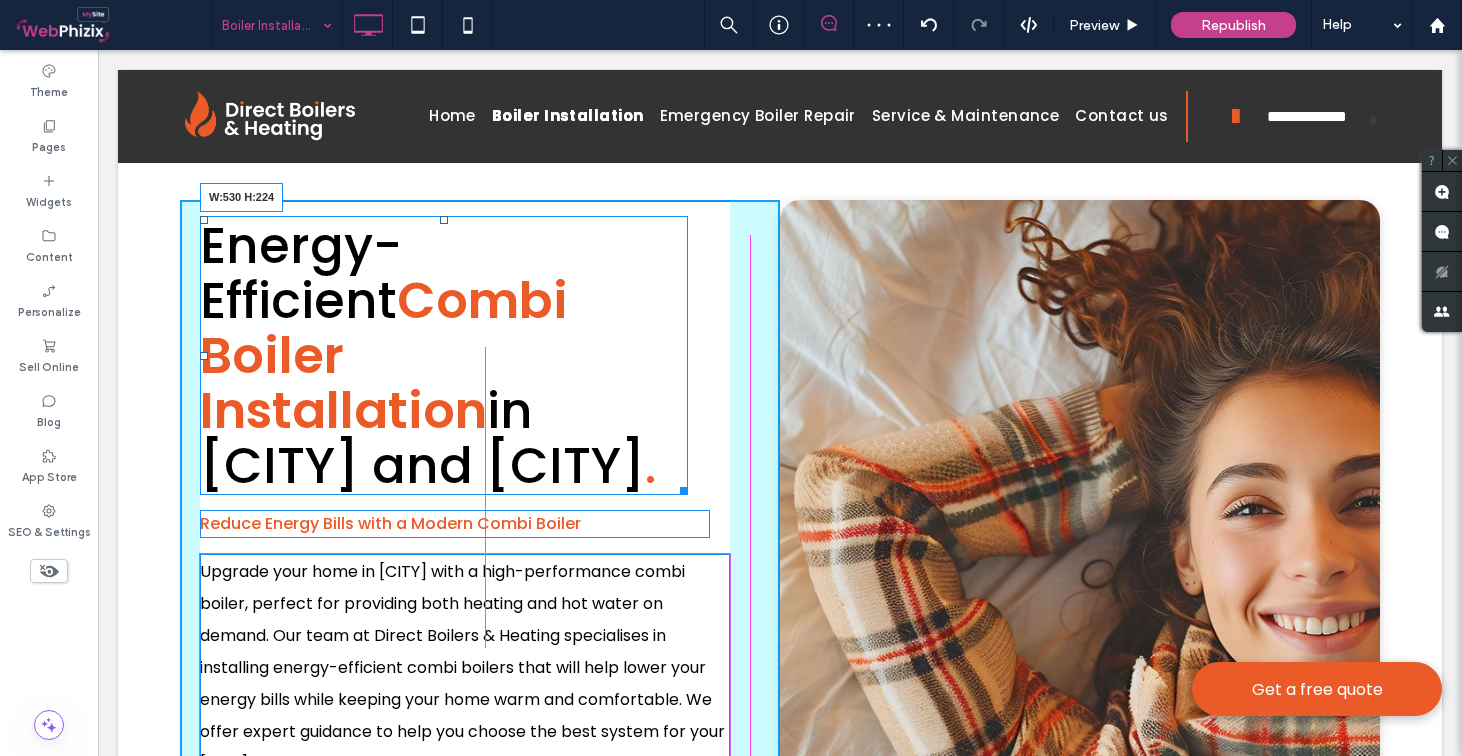drag, startPoint x: 684, startPoint y: 490, endPoint x: 750, endPoint y: 496, distance: 66.27216 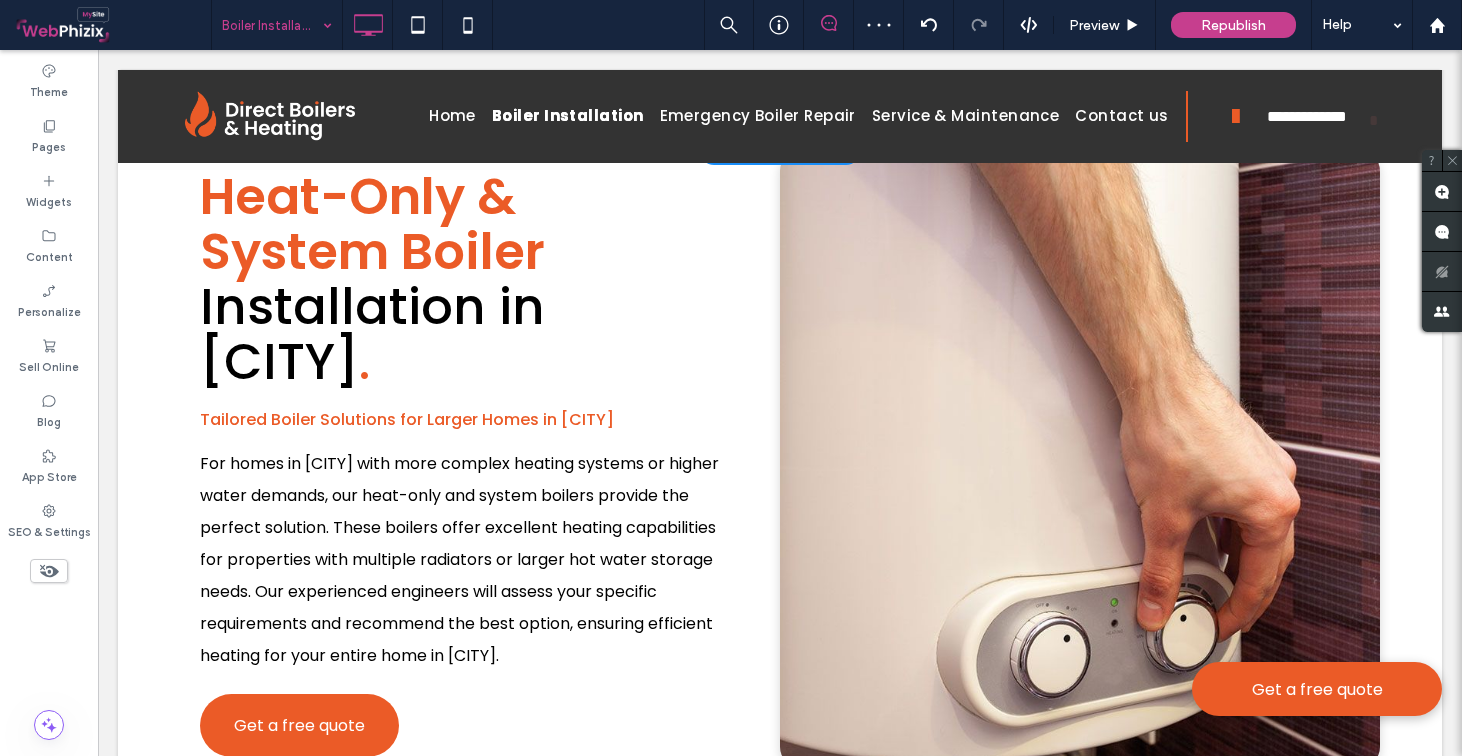 scroll, scrollTop: 2453, scrollLeft: 0, axis: vertical 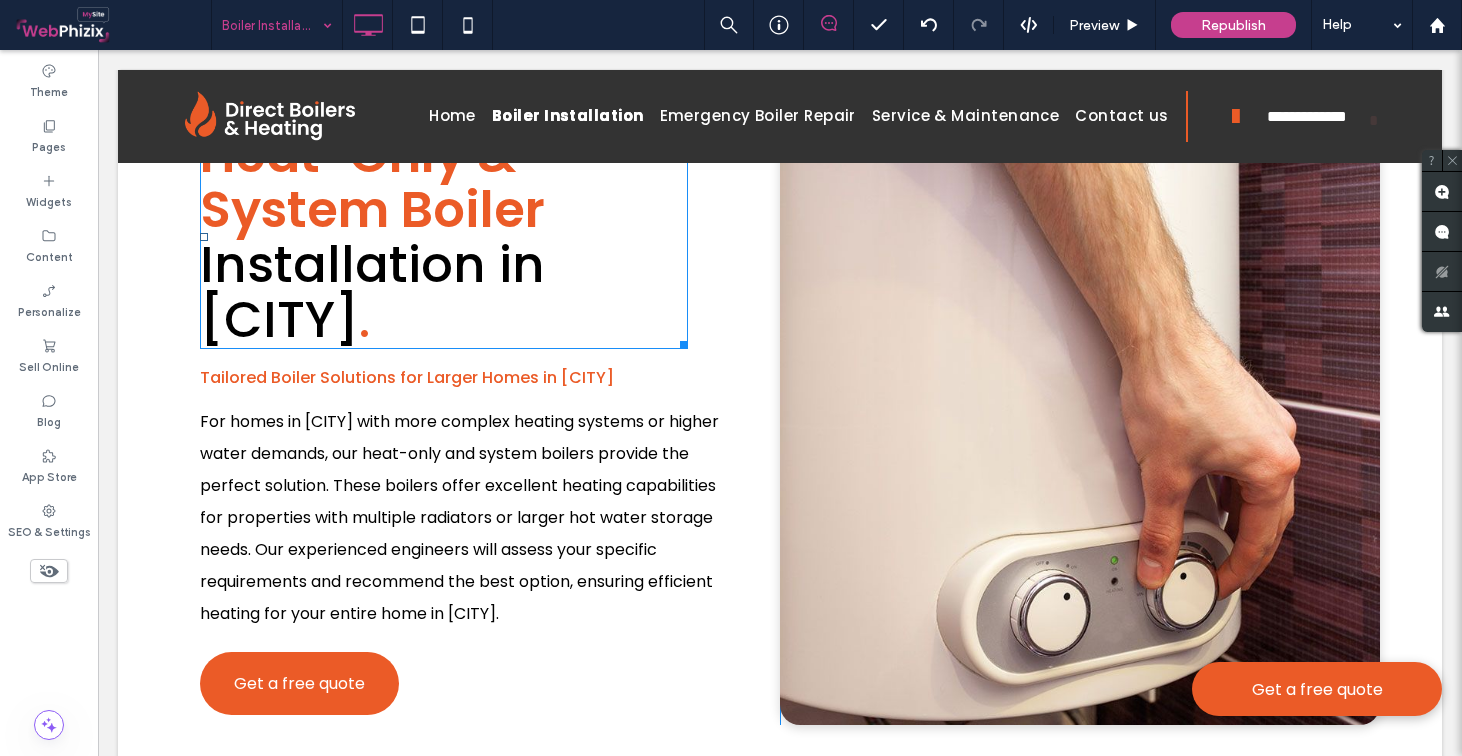 click on "." at bounding box center [364, 319] 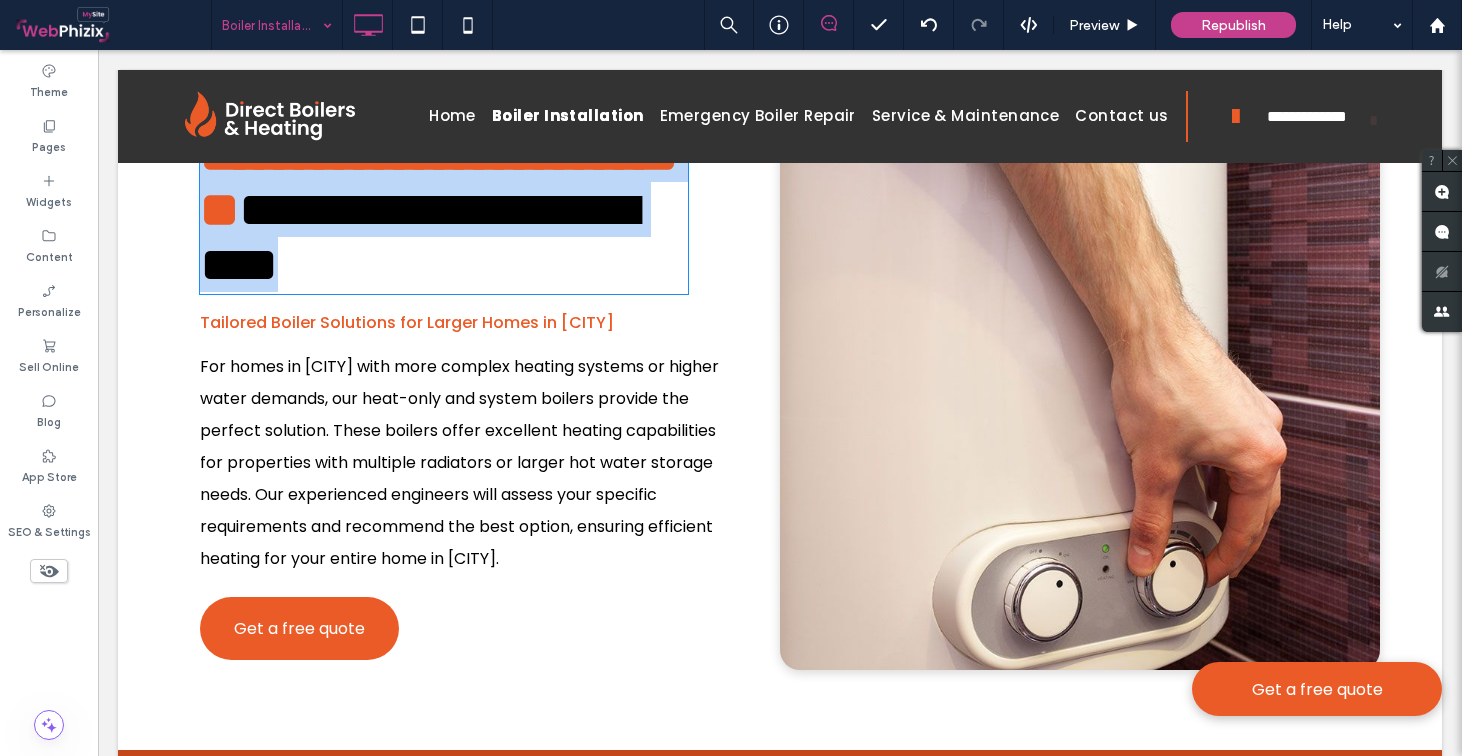 click on "*" at bounding box center (278, 264) 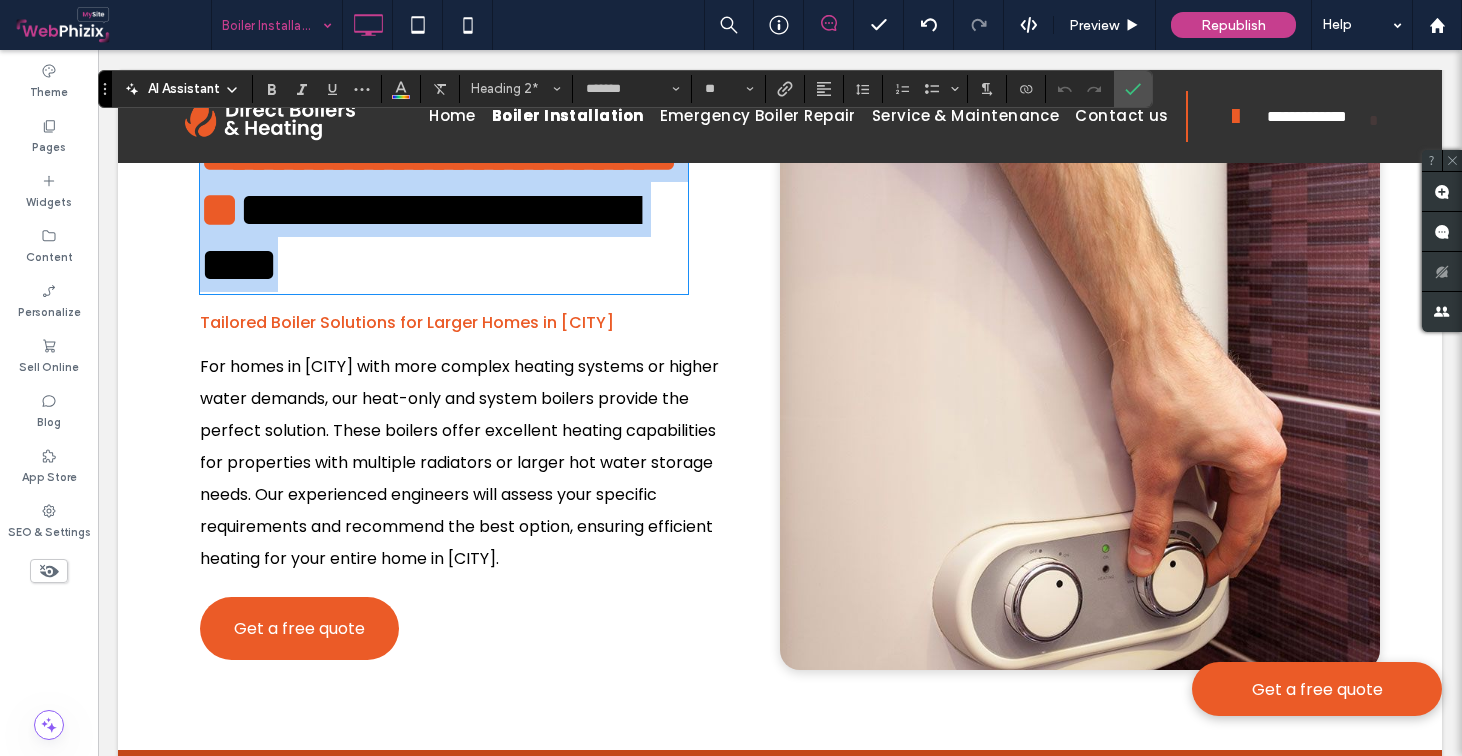 click on "*" at bounding box center (278, 264) 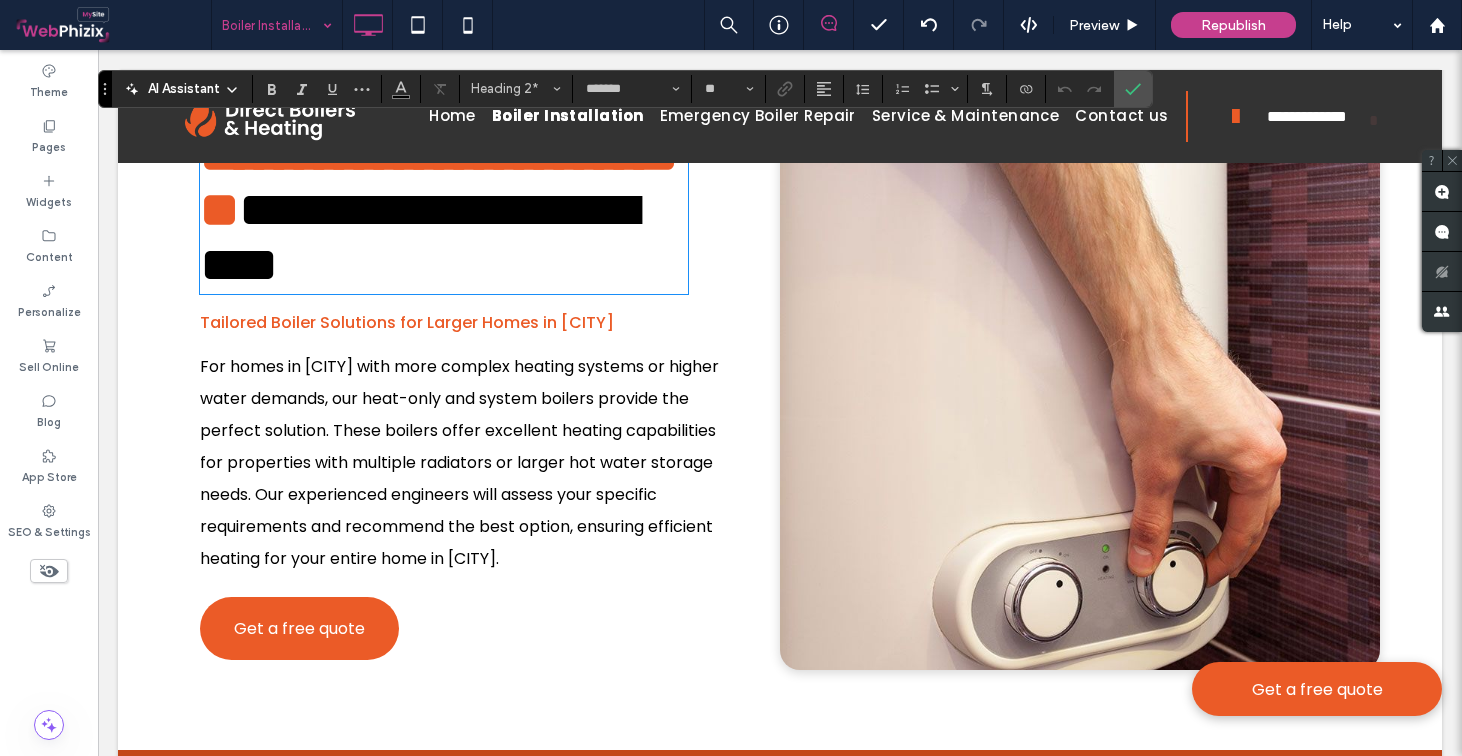 scroll, scrollTop: 8, scrollLeft: 0, axis: vertical 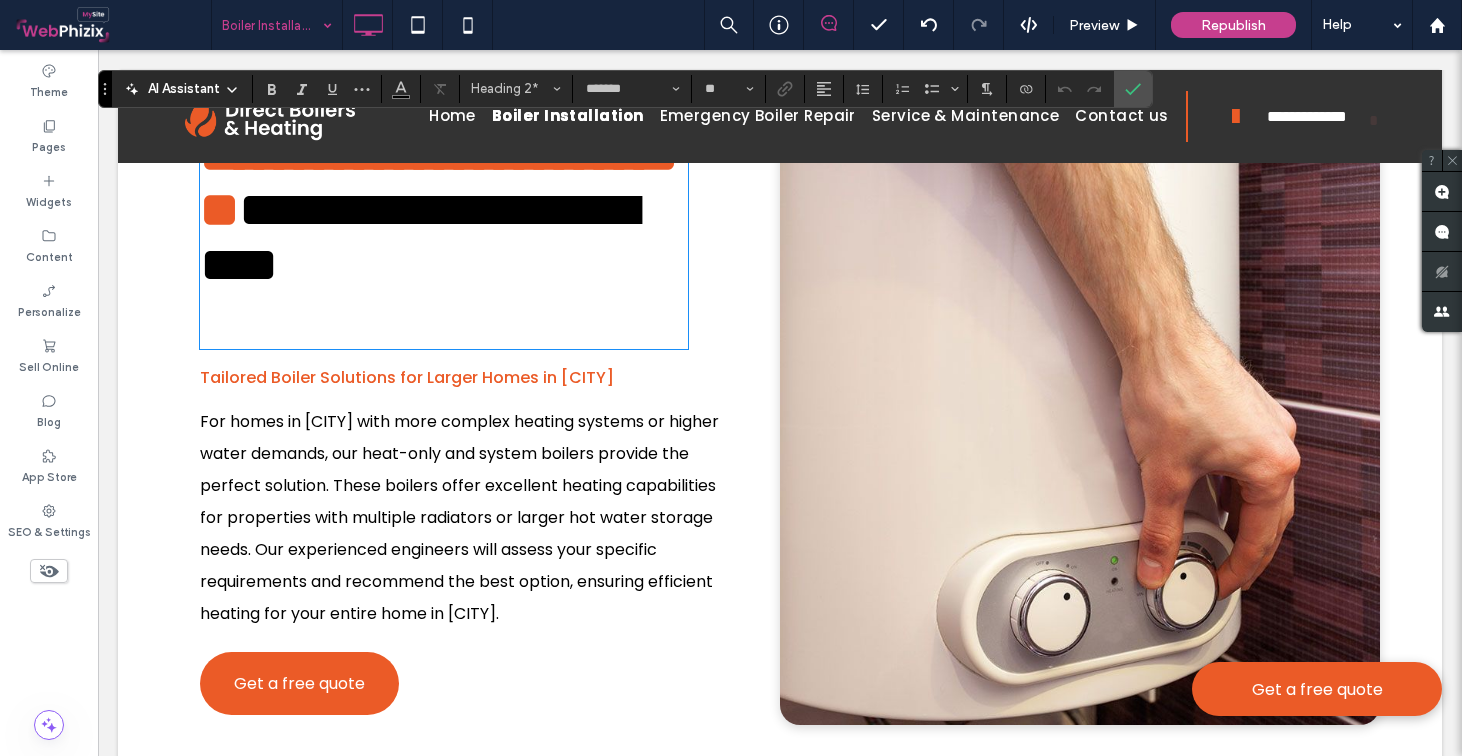 type 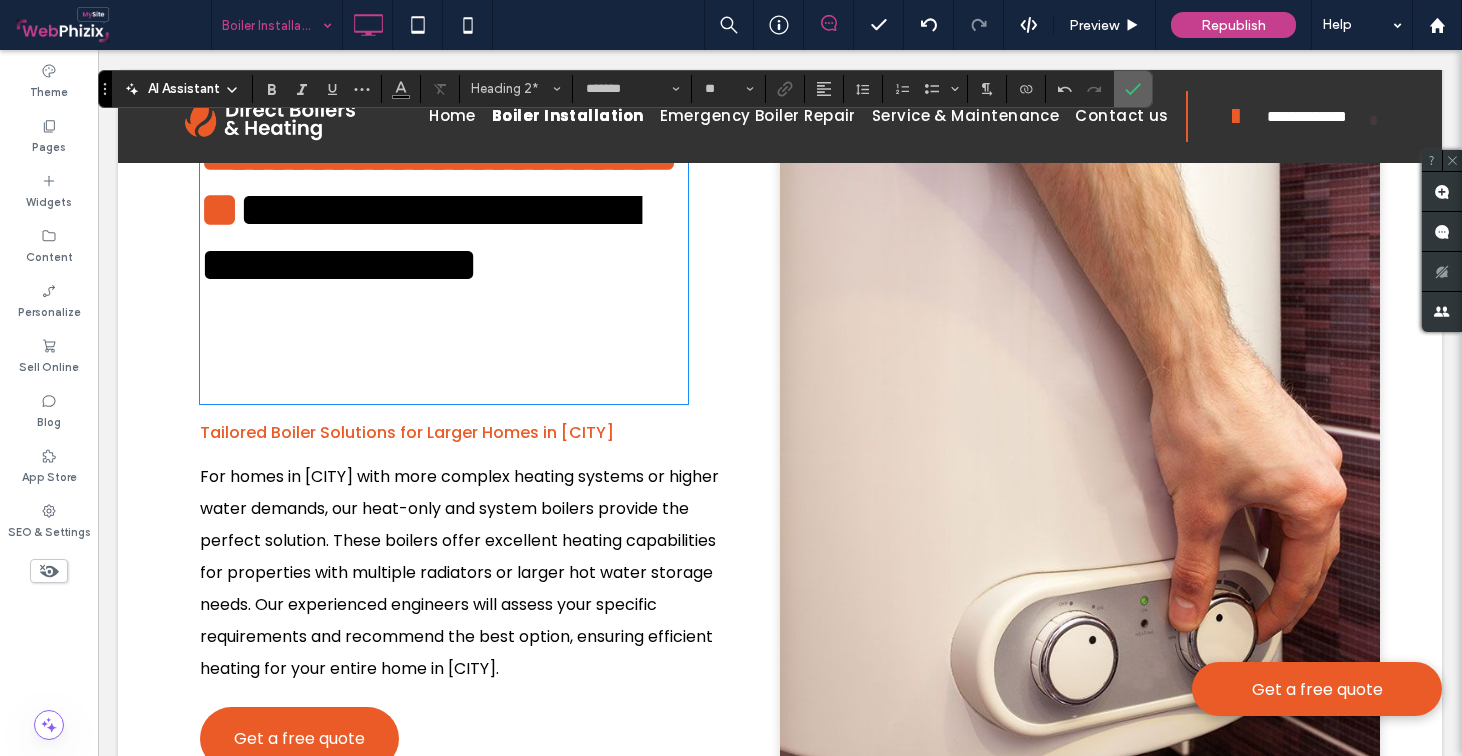 click 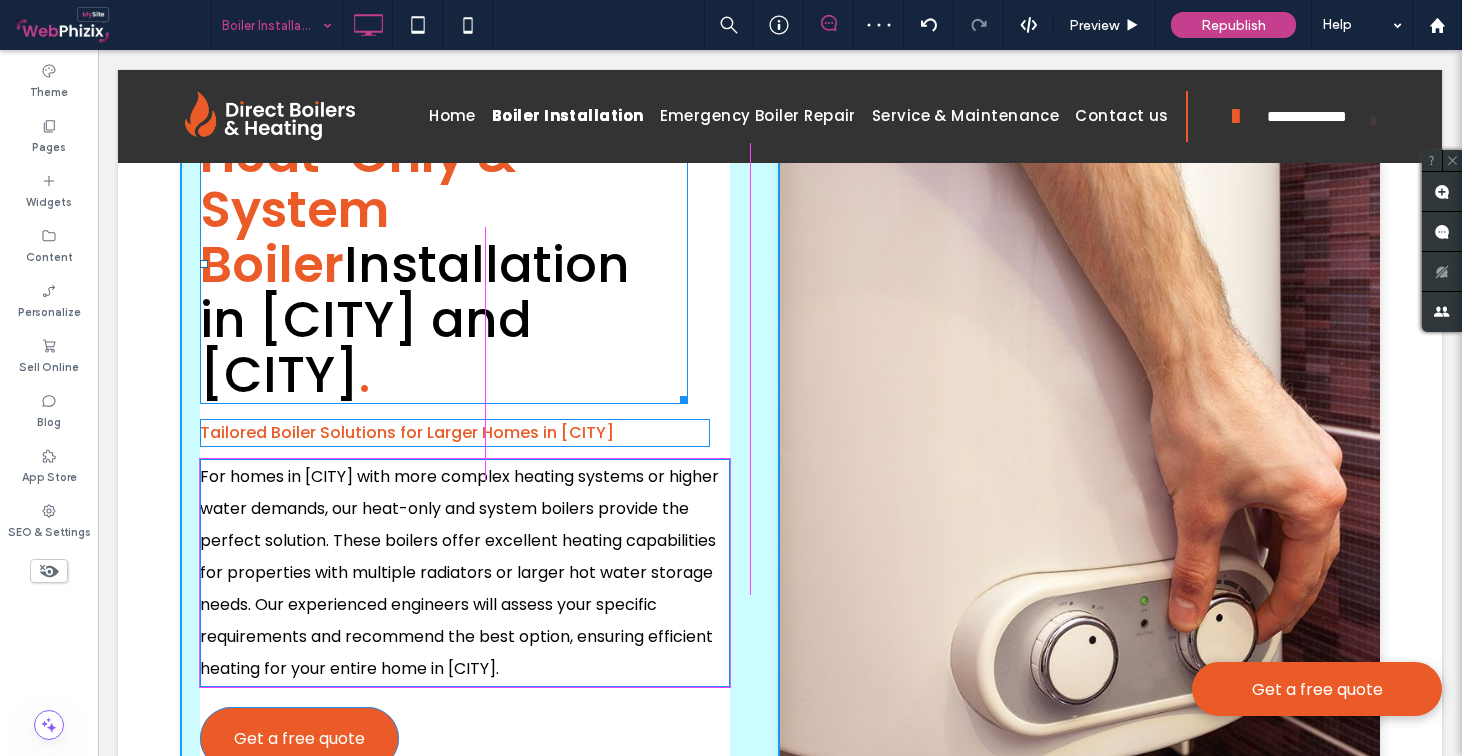 drag, startPoint x: 683, startPoint y: 398, endPoint x: 749, endPoint y: 400, distance: 66.0303 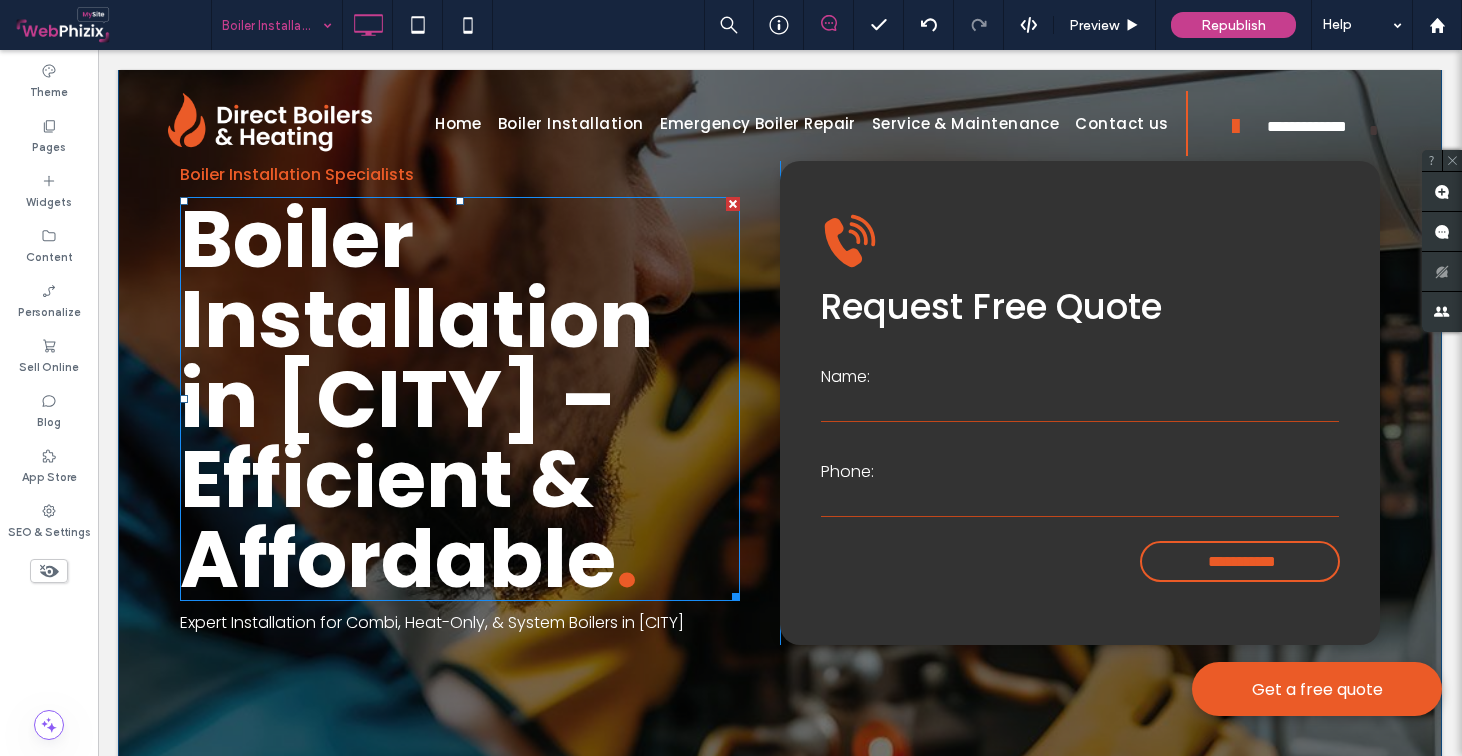 scroll, scrollTop: 116, scrollLeft: 0, axis: vertical 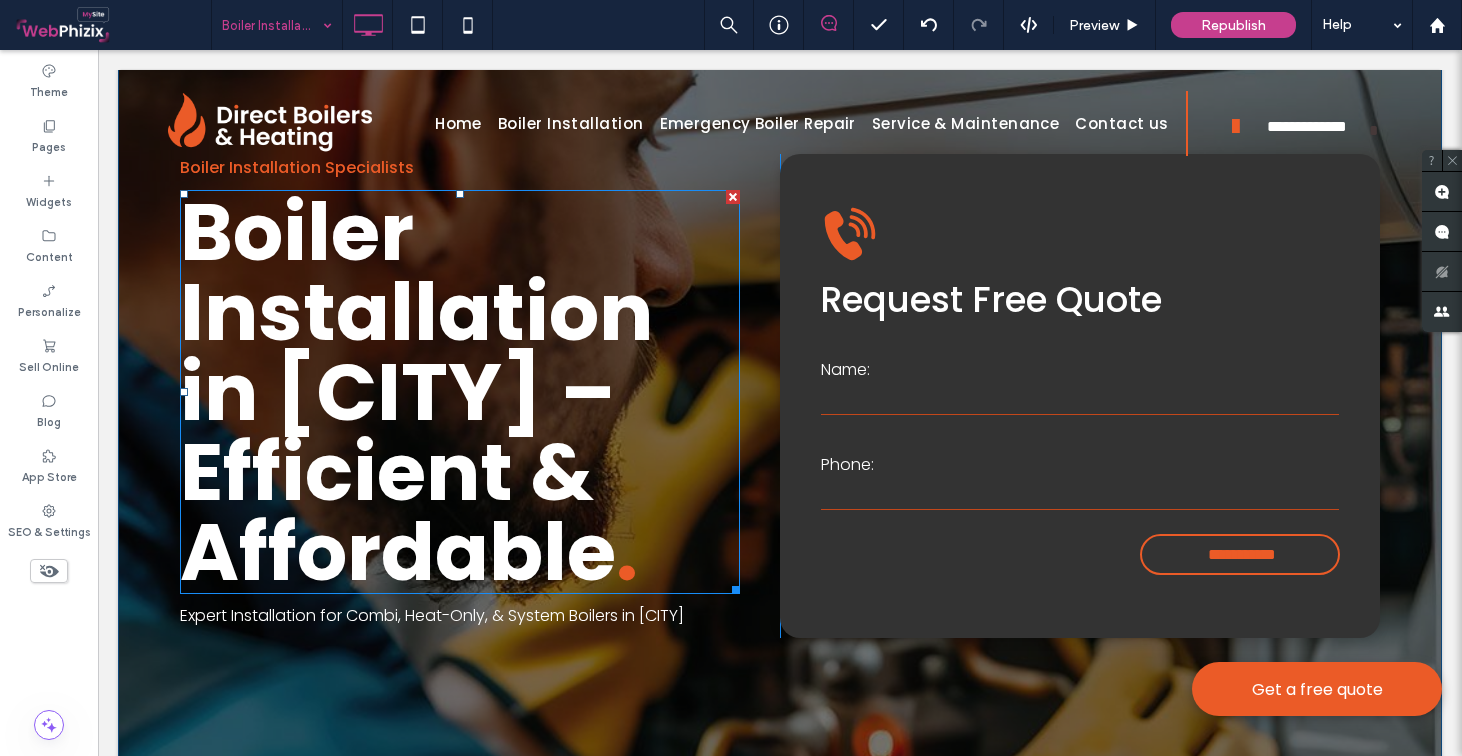 click on "Boiler Installation in Bradford – Efficient & Affordable" at bounding box center [416, 392] 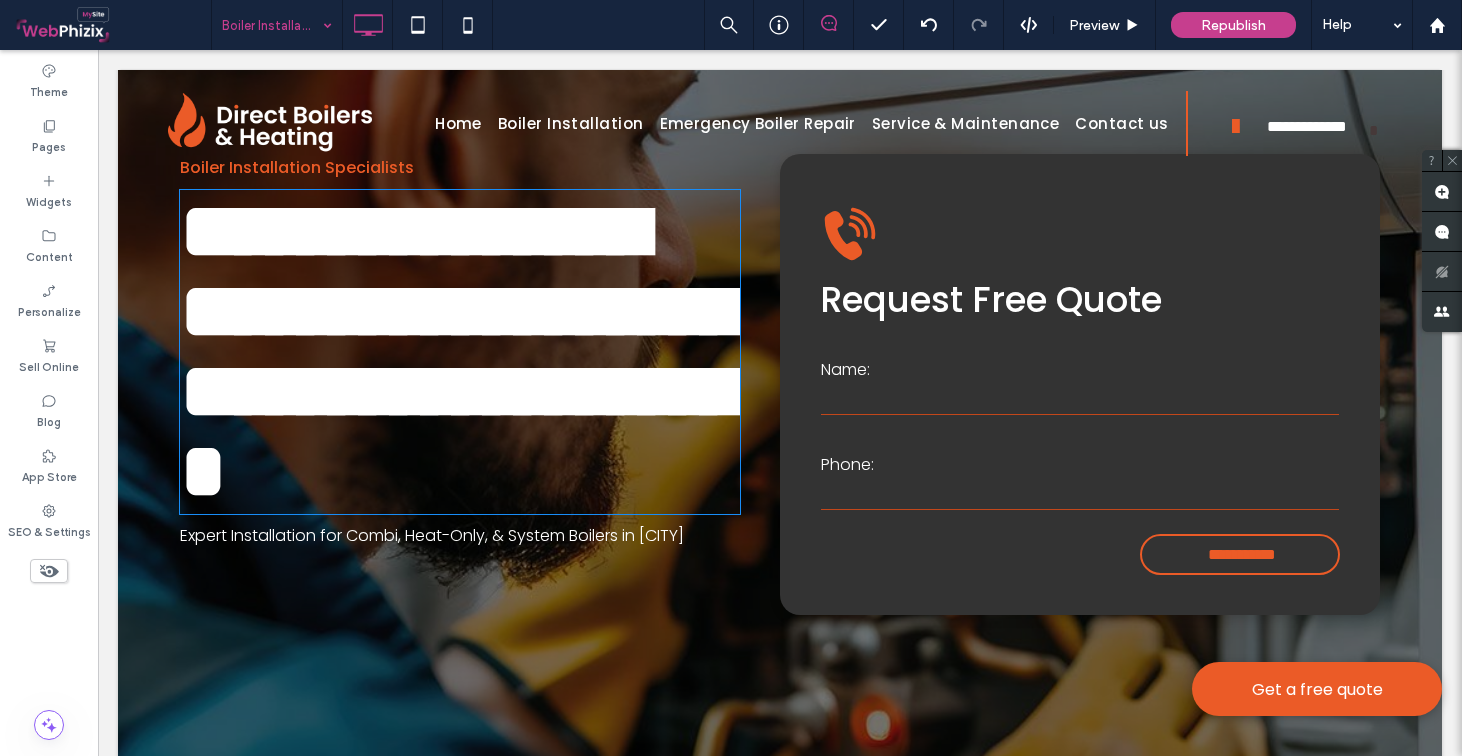 click on "**********" at bounding box center [491, 351] 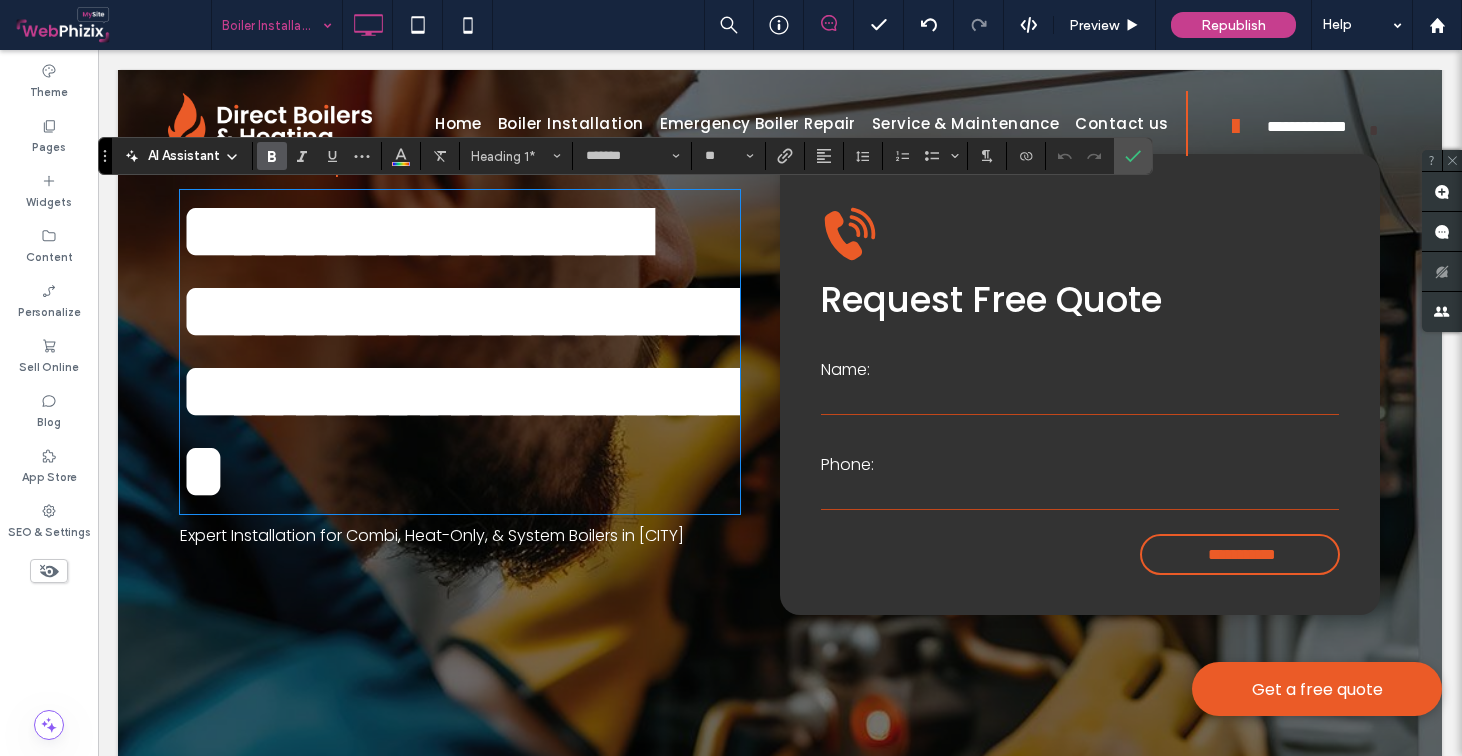 click on "**********" at bounding box center (491, 351) 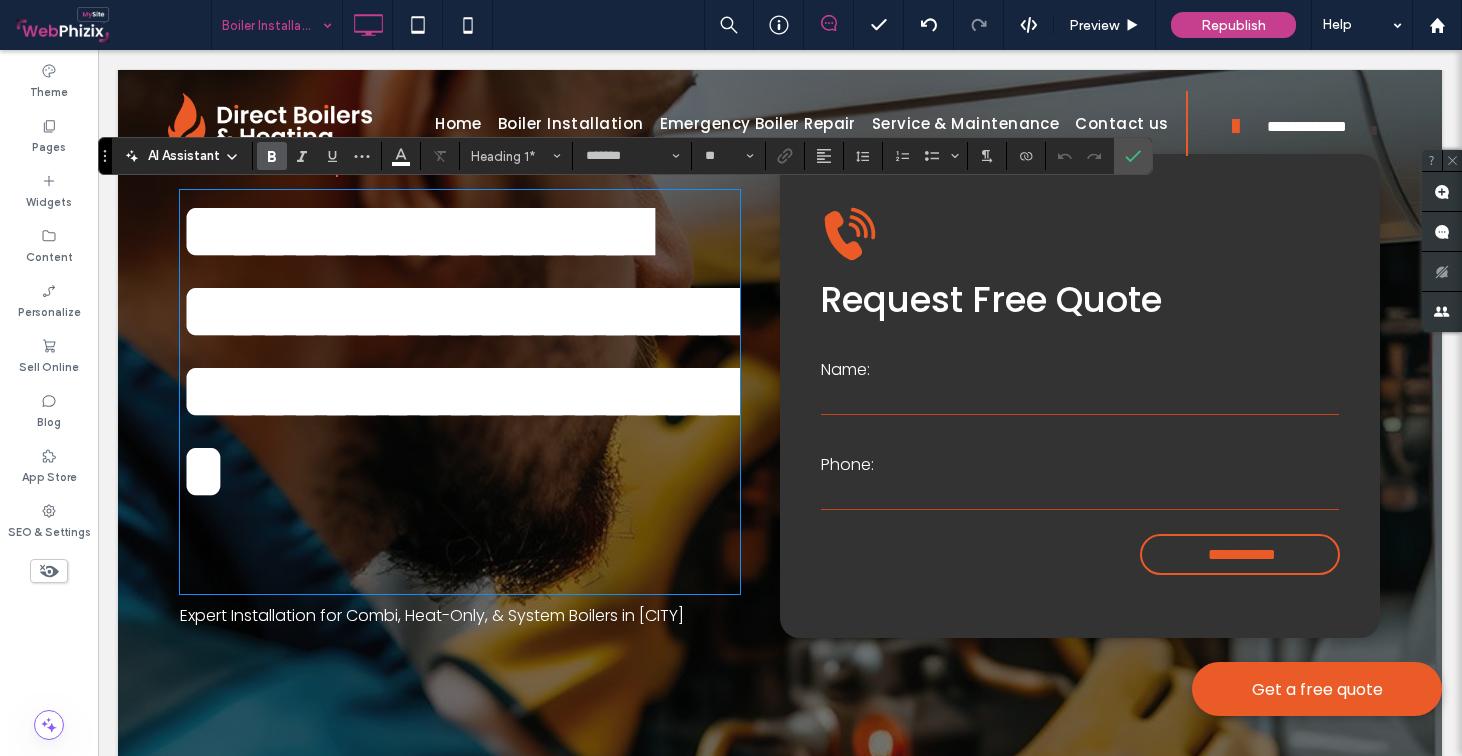 click on "**********" at bounding box center (491, 351) 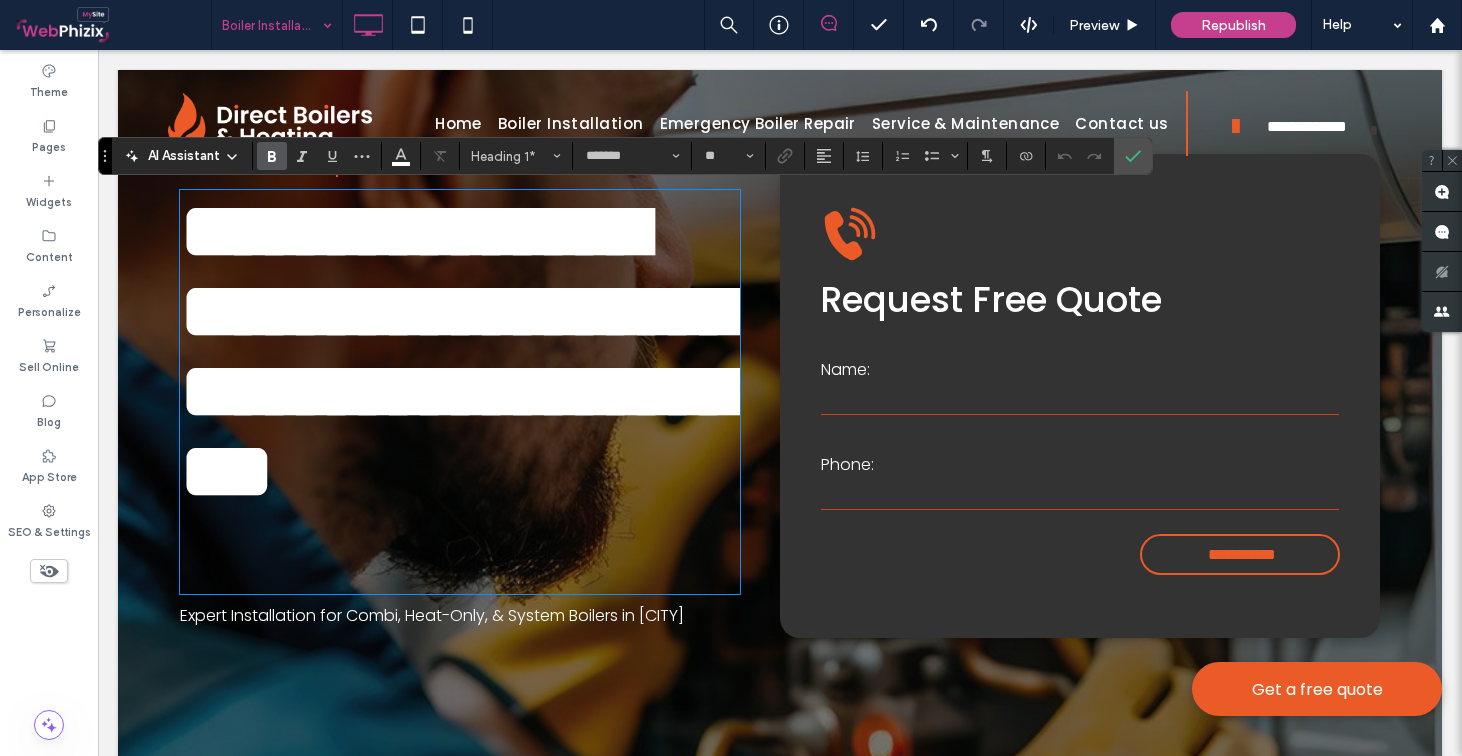 scroll, scrollTop: 0, scrollLeft: 0, axis: both 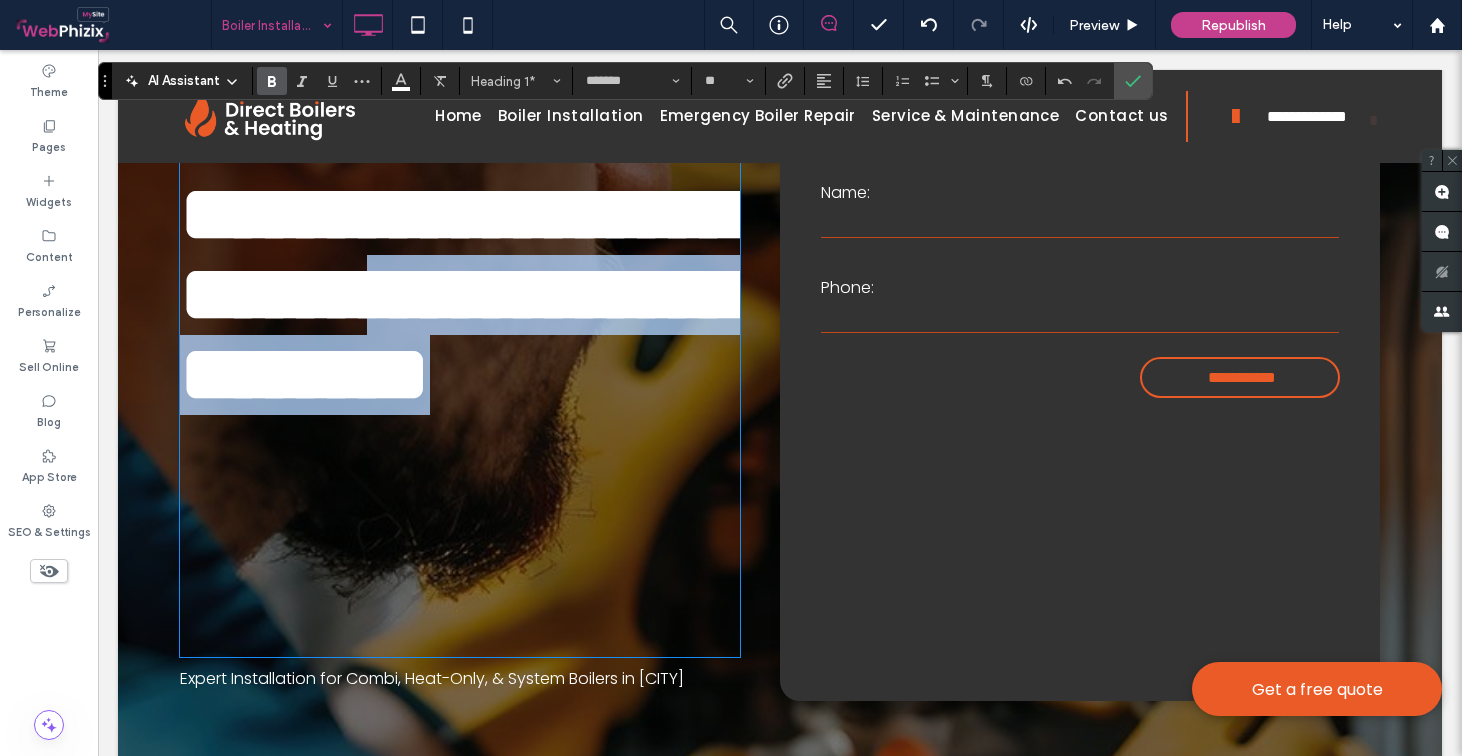 drag, startPoint x: 607, startPoint y: 615, endPoint x: 148, endPoint y: 518, distance: 469.1375 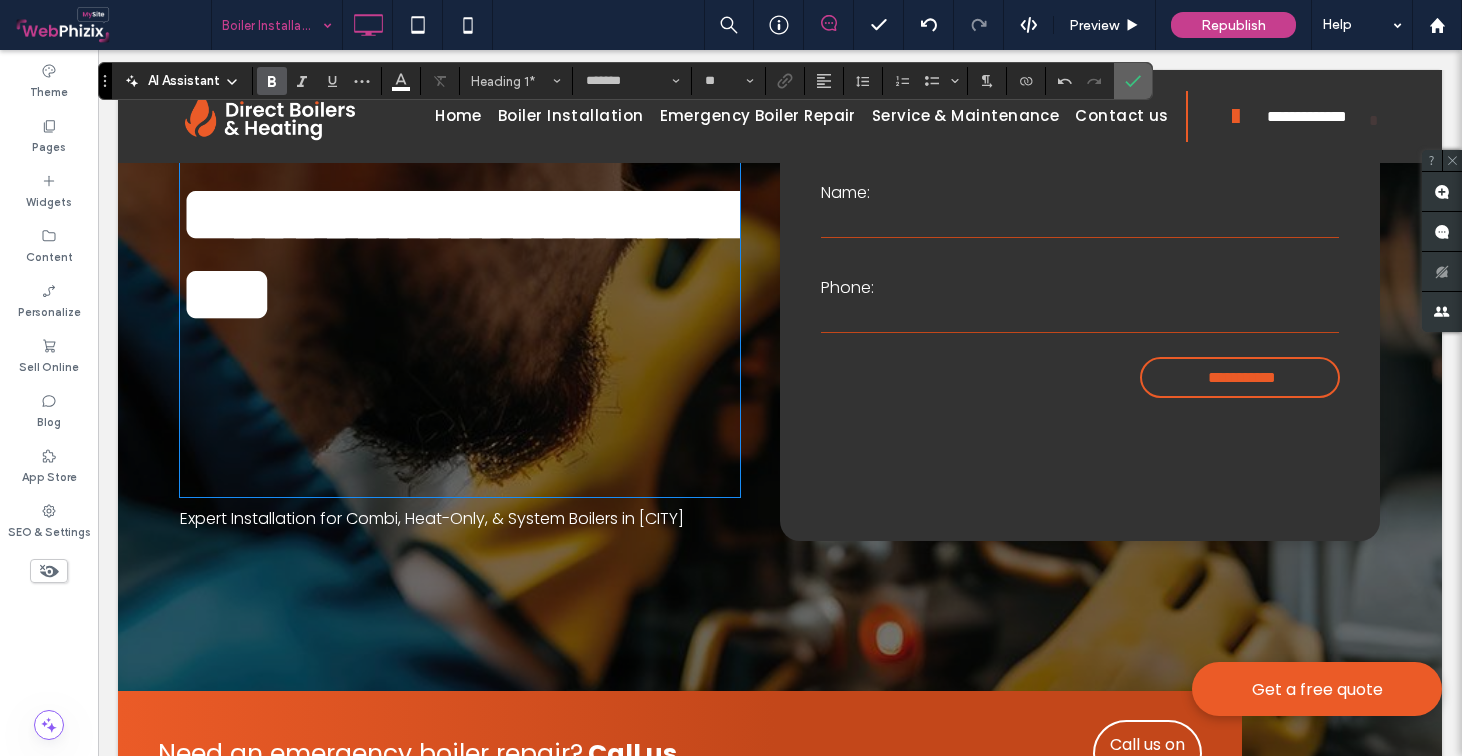 click 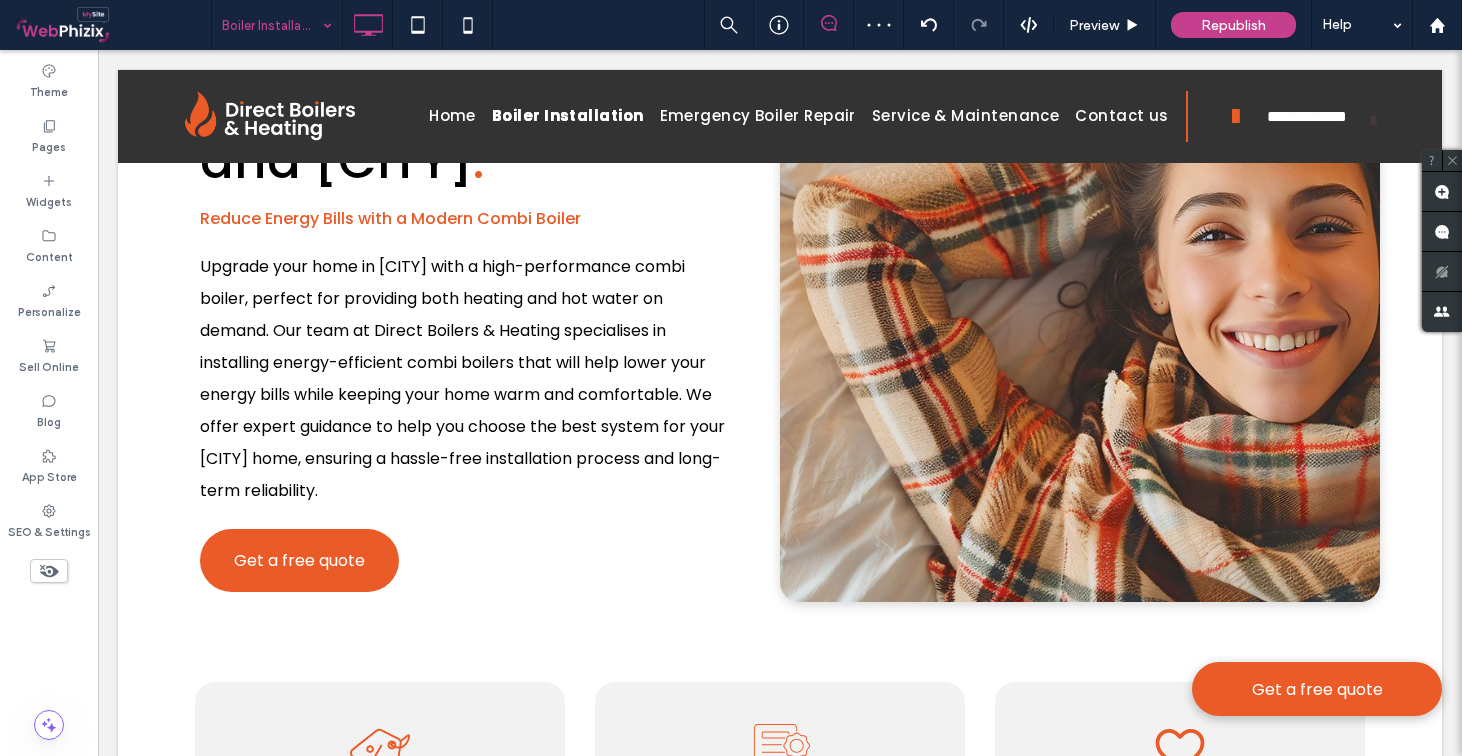 scroll, scrollTop: 1278, scrollLeft: 0, axis: vertical 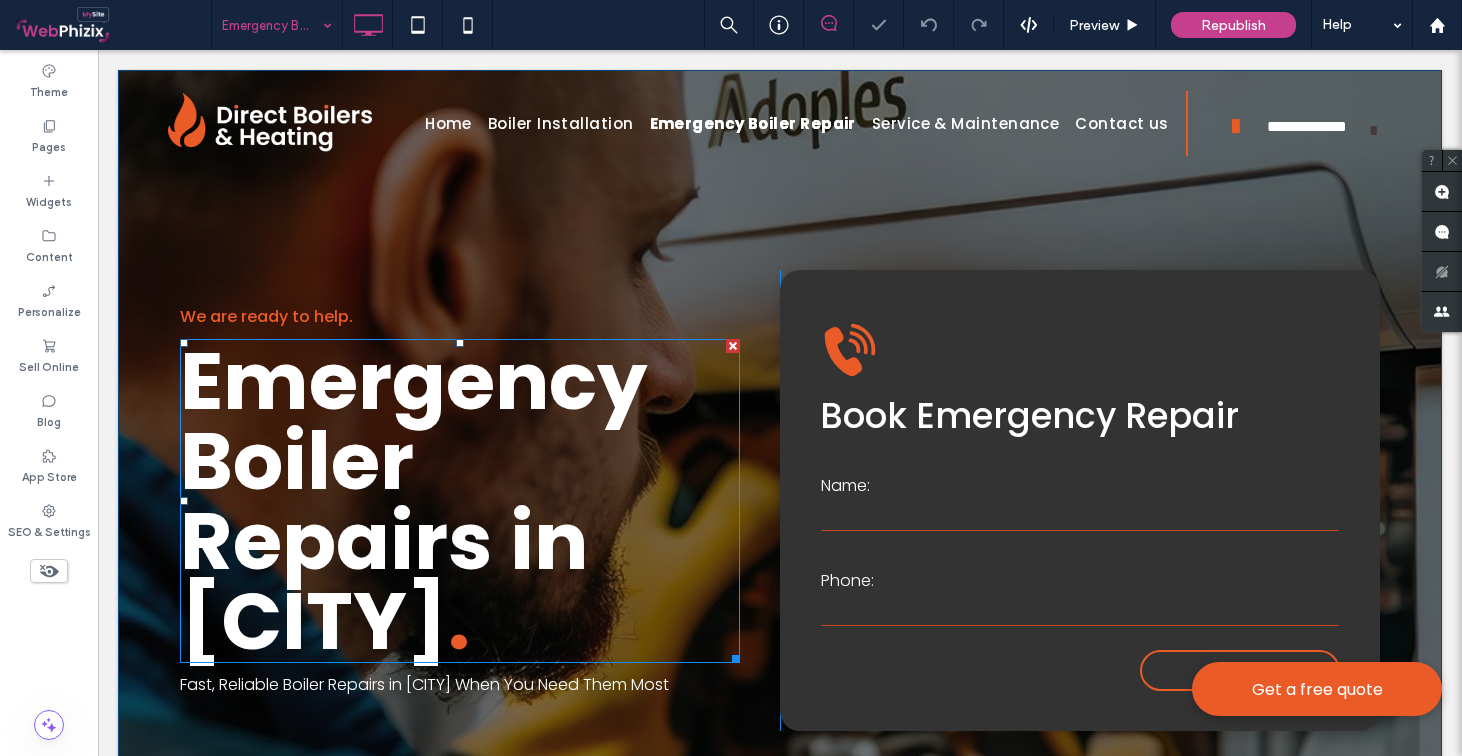 click on "Emergency Boiler Repairs in Bradford" at bounding box center (414, 501) 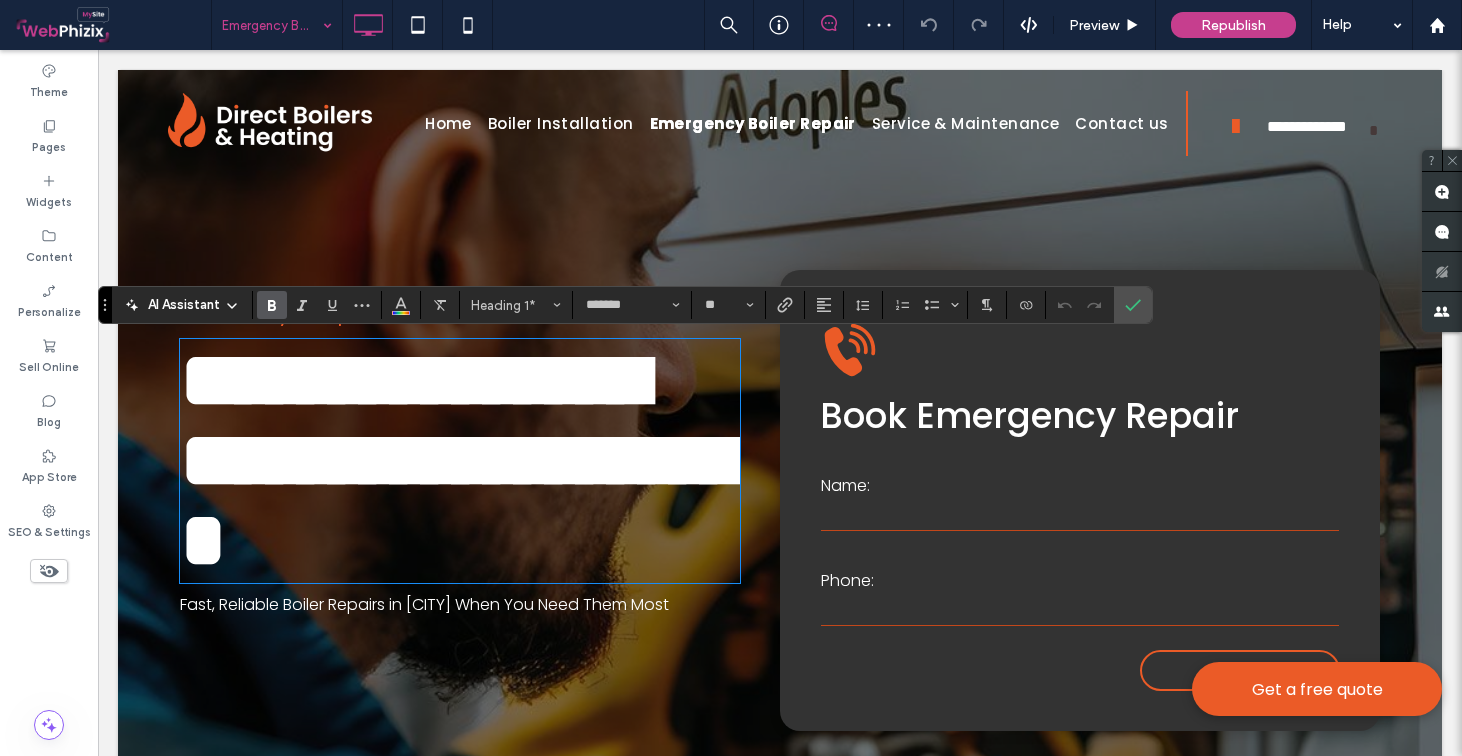 click on "*" at bounding box center [227, 540] 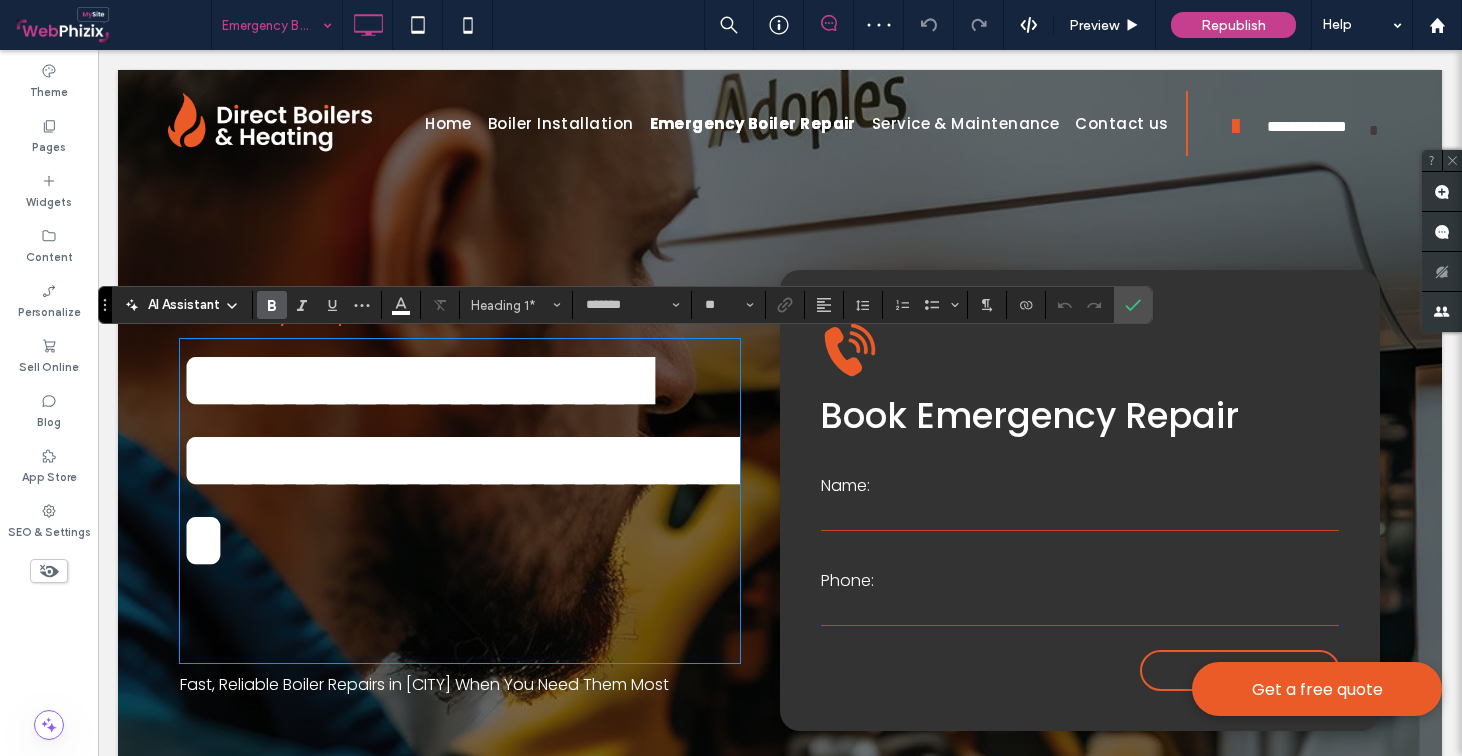 type 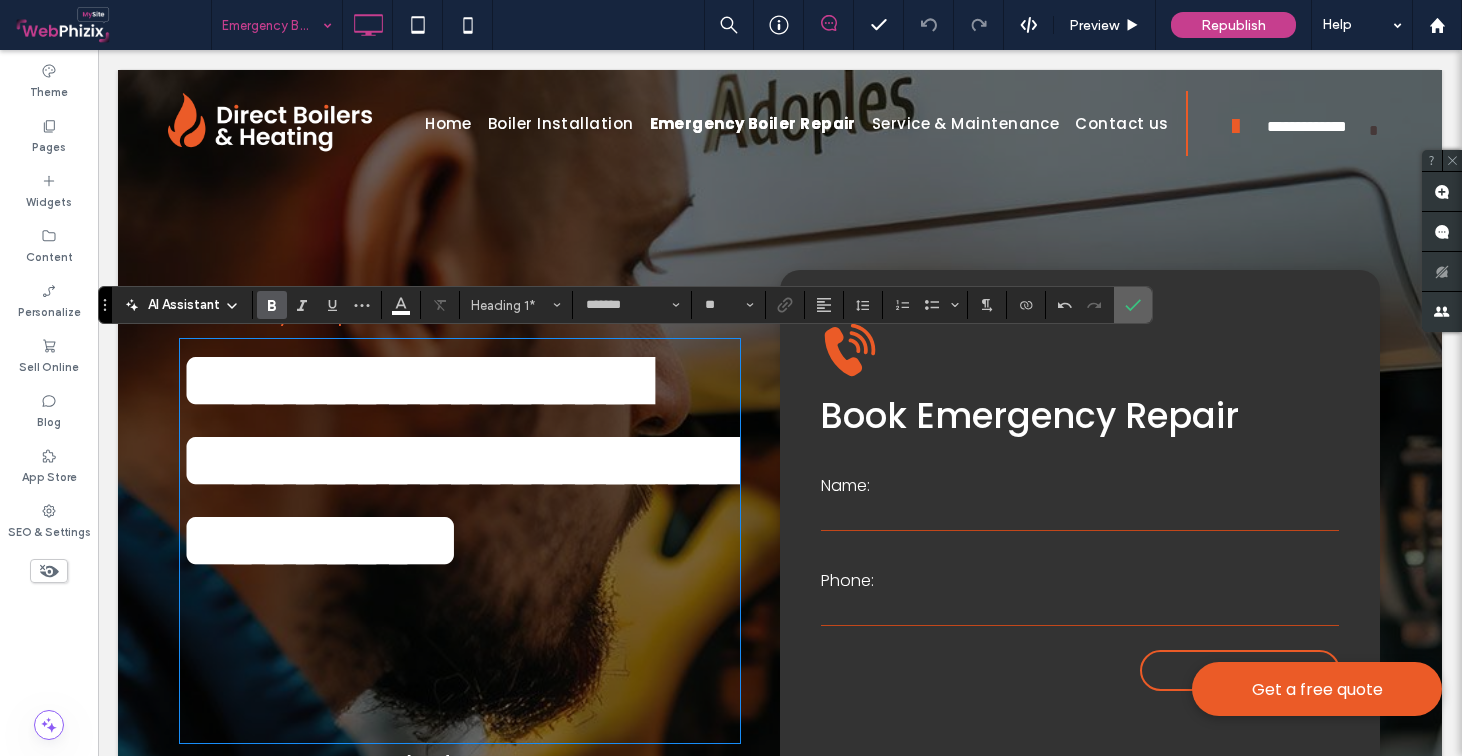 click 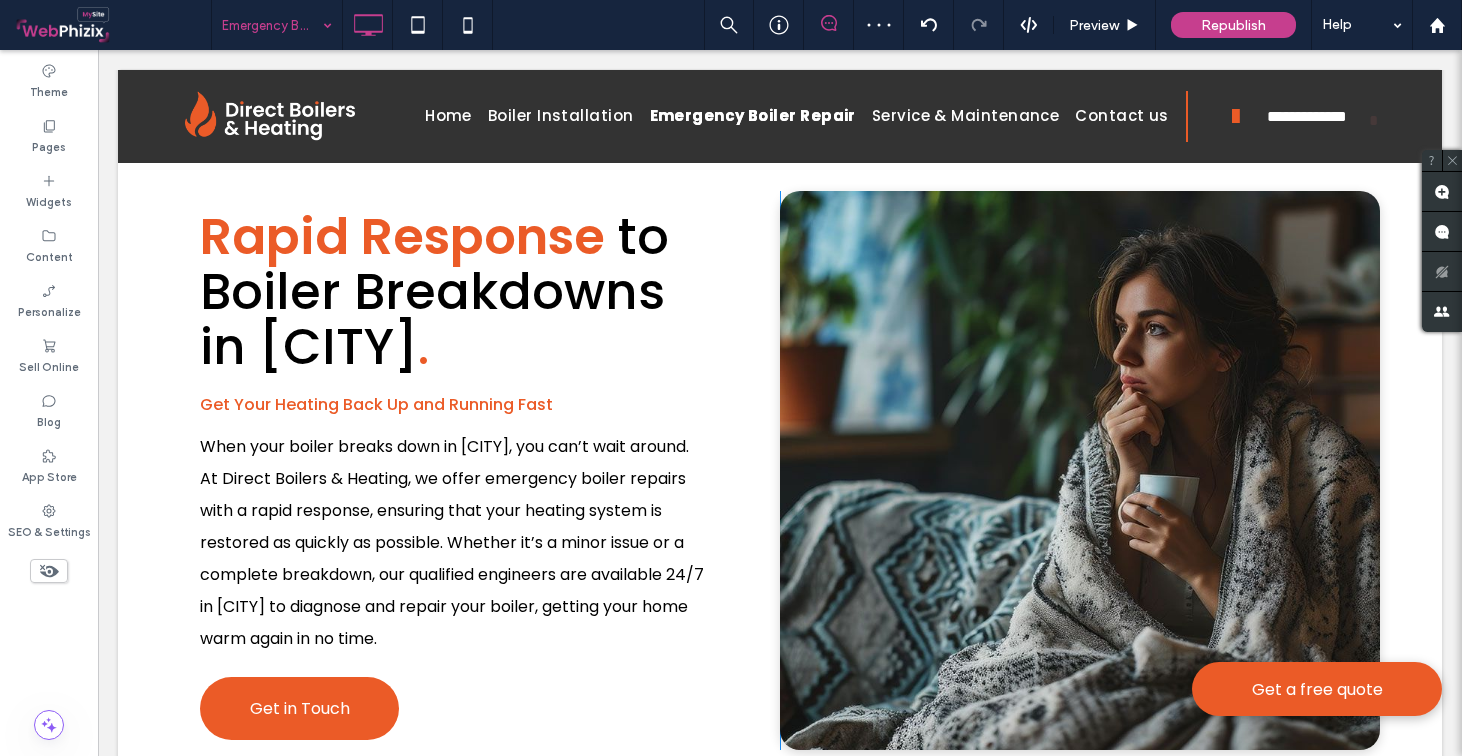 scroll, scrollTop: 1004, scrollLeft: 0, axis: vertical 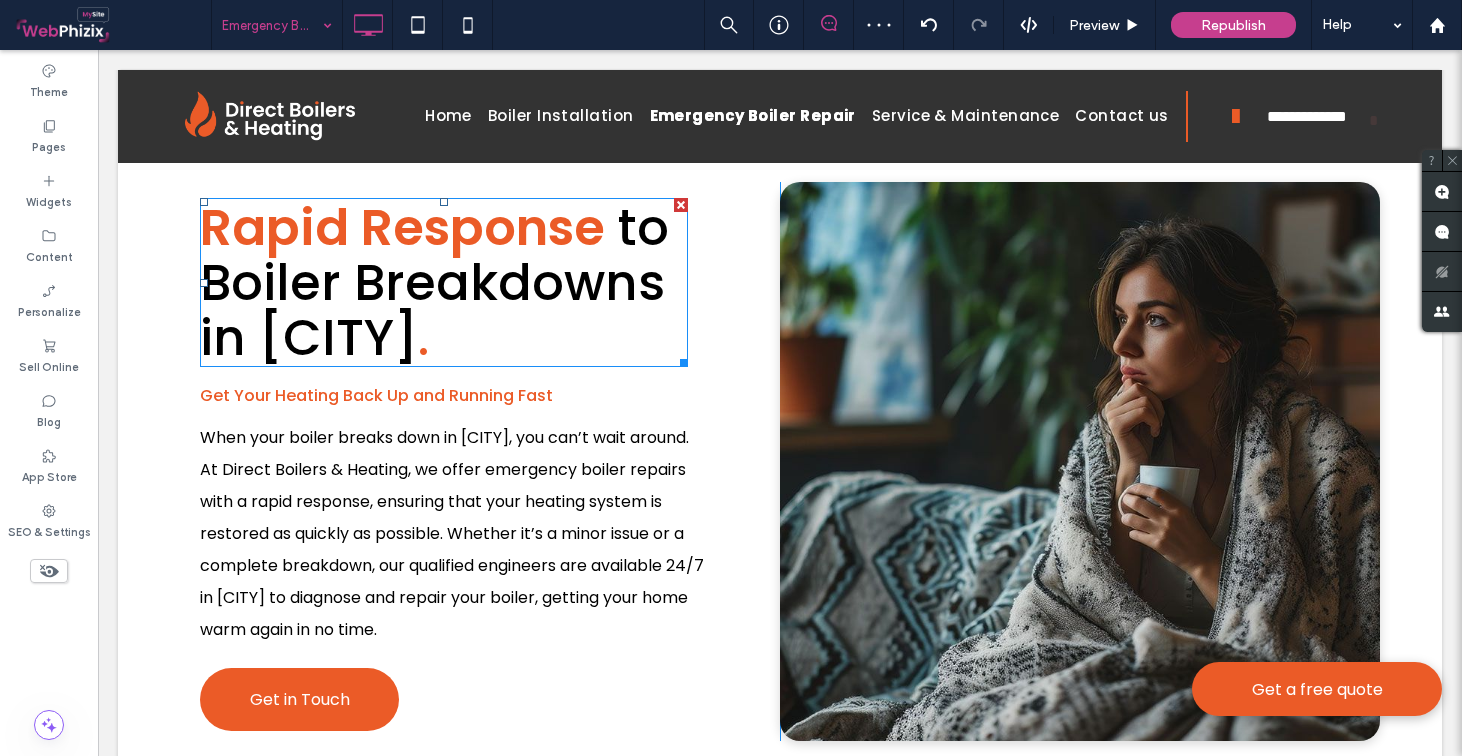 click on "." at bounding box center [423, 337] 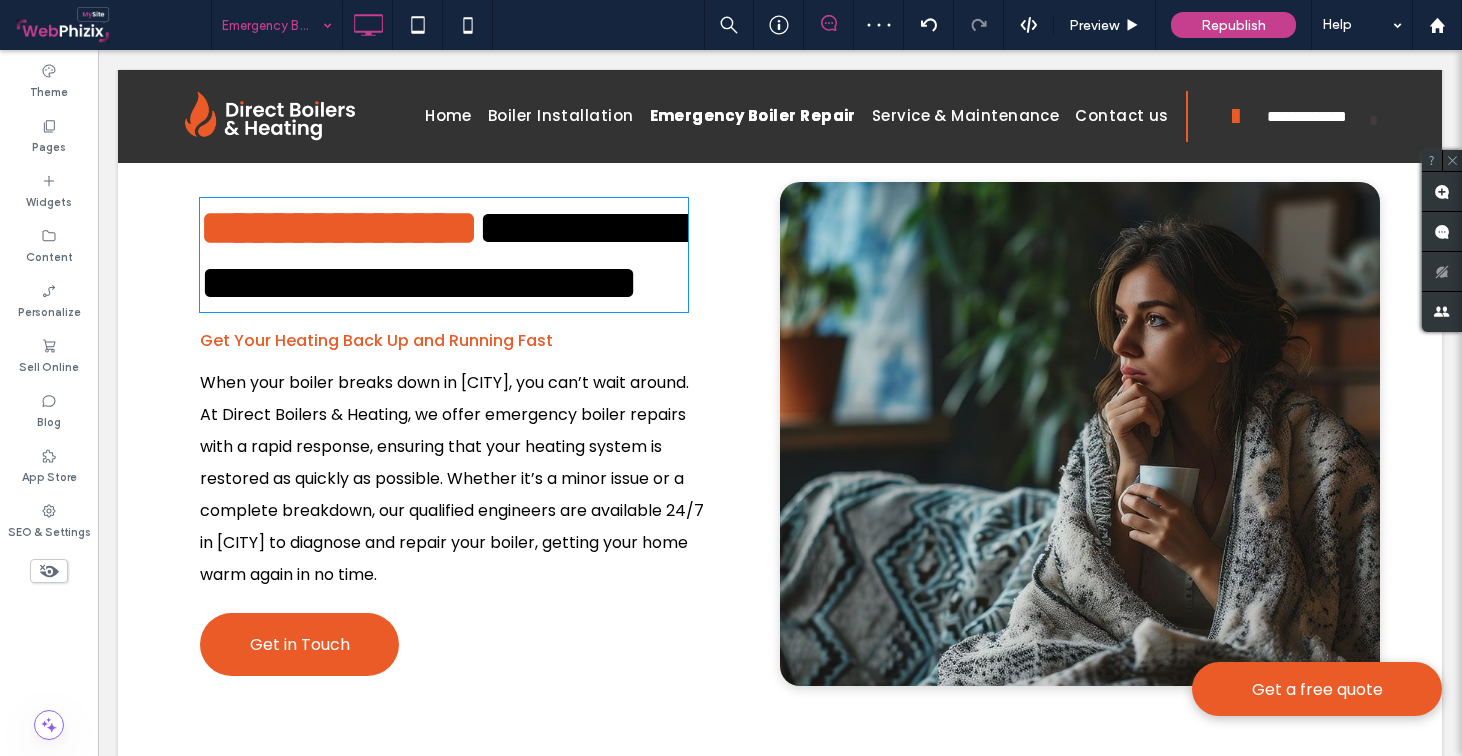 click on "*" at bounding box center [638, 282] 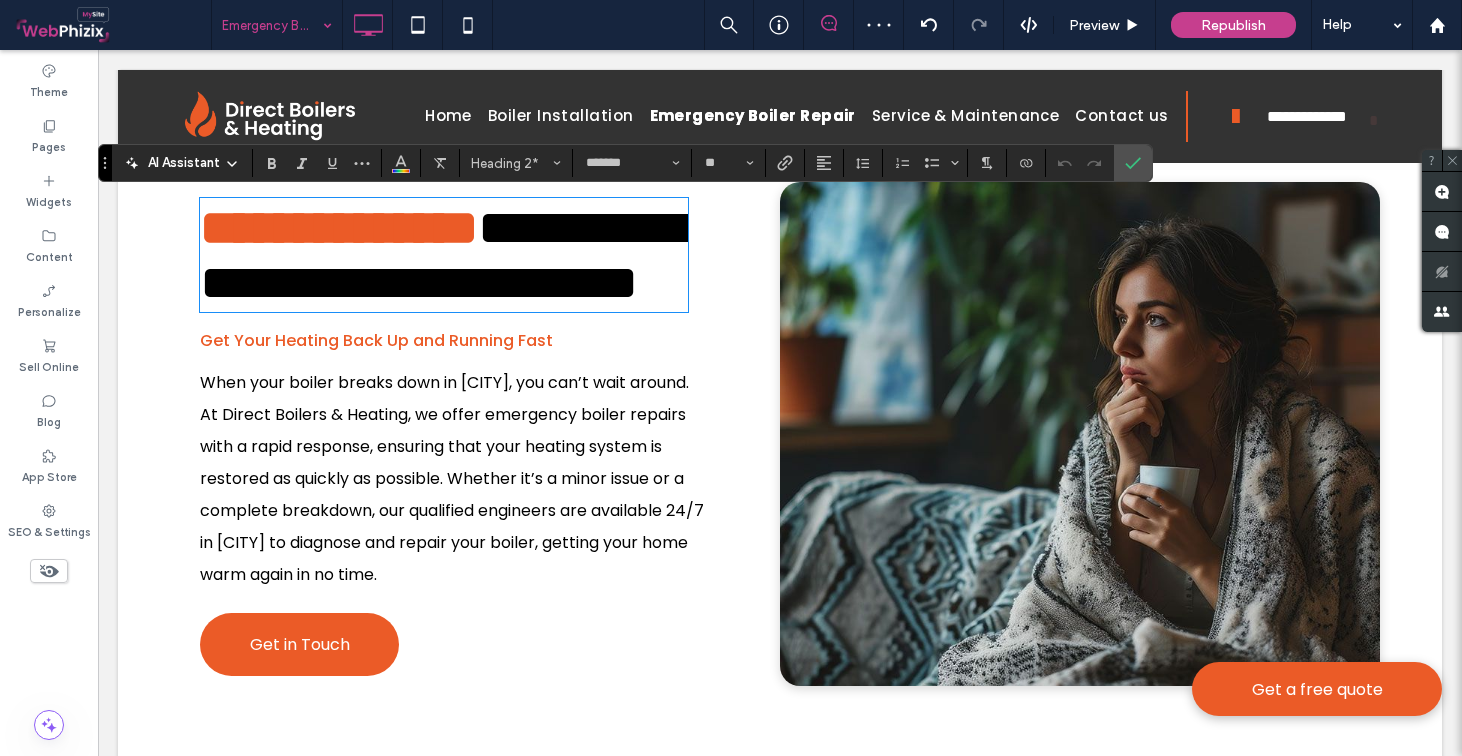 click on "**********" at bounding box center [448, 255] 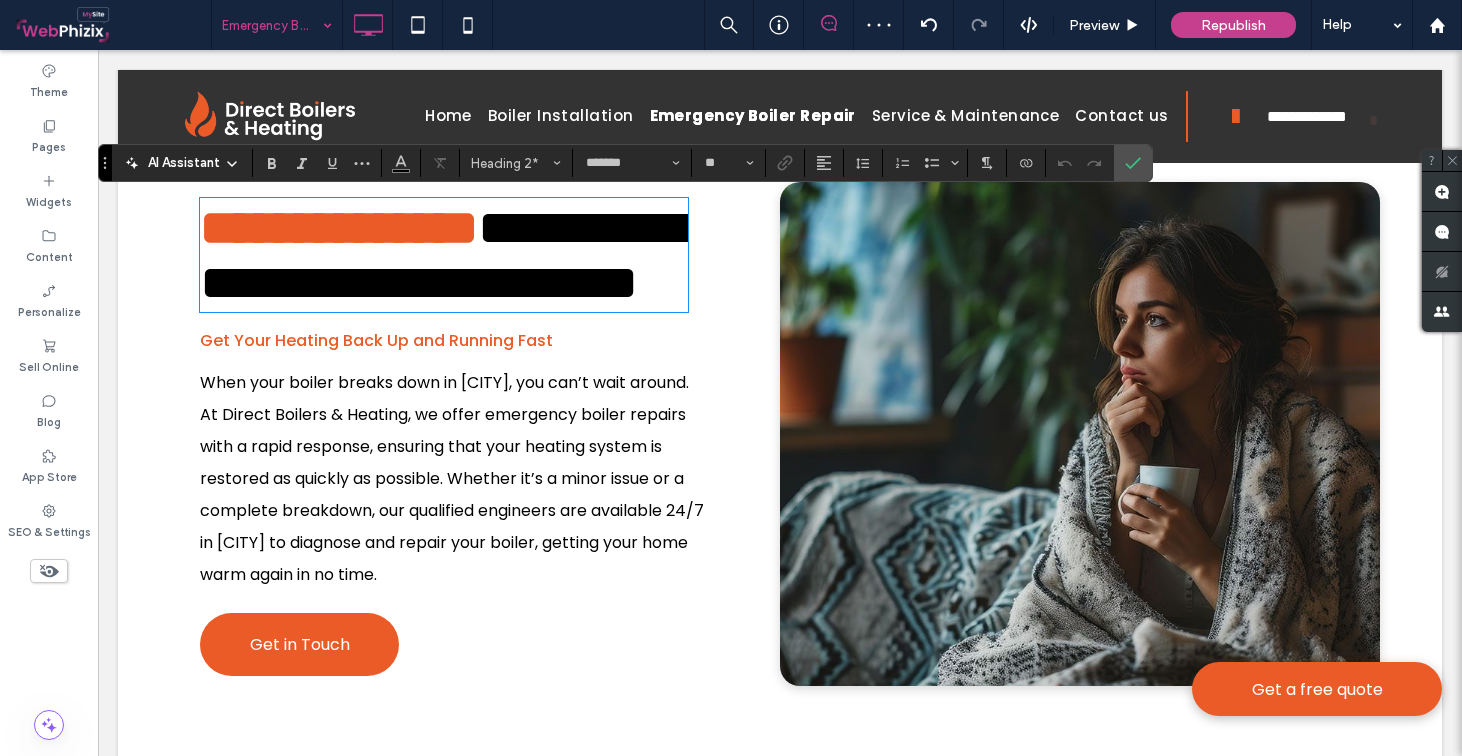 scroll, scrollTop: 8, scrollLeft: 0, axis: vertical 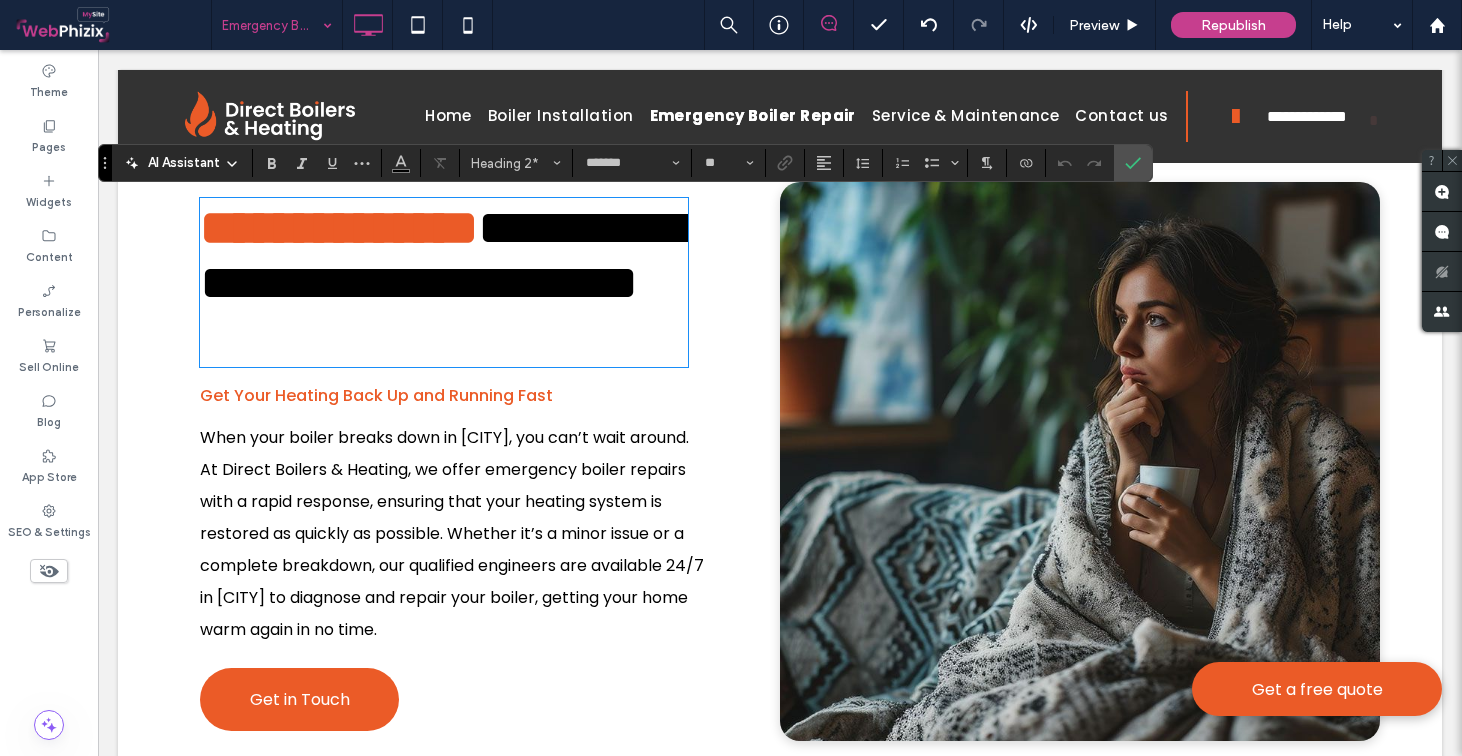 type 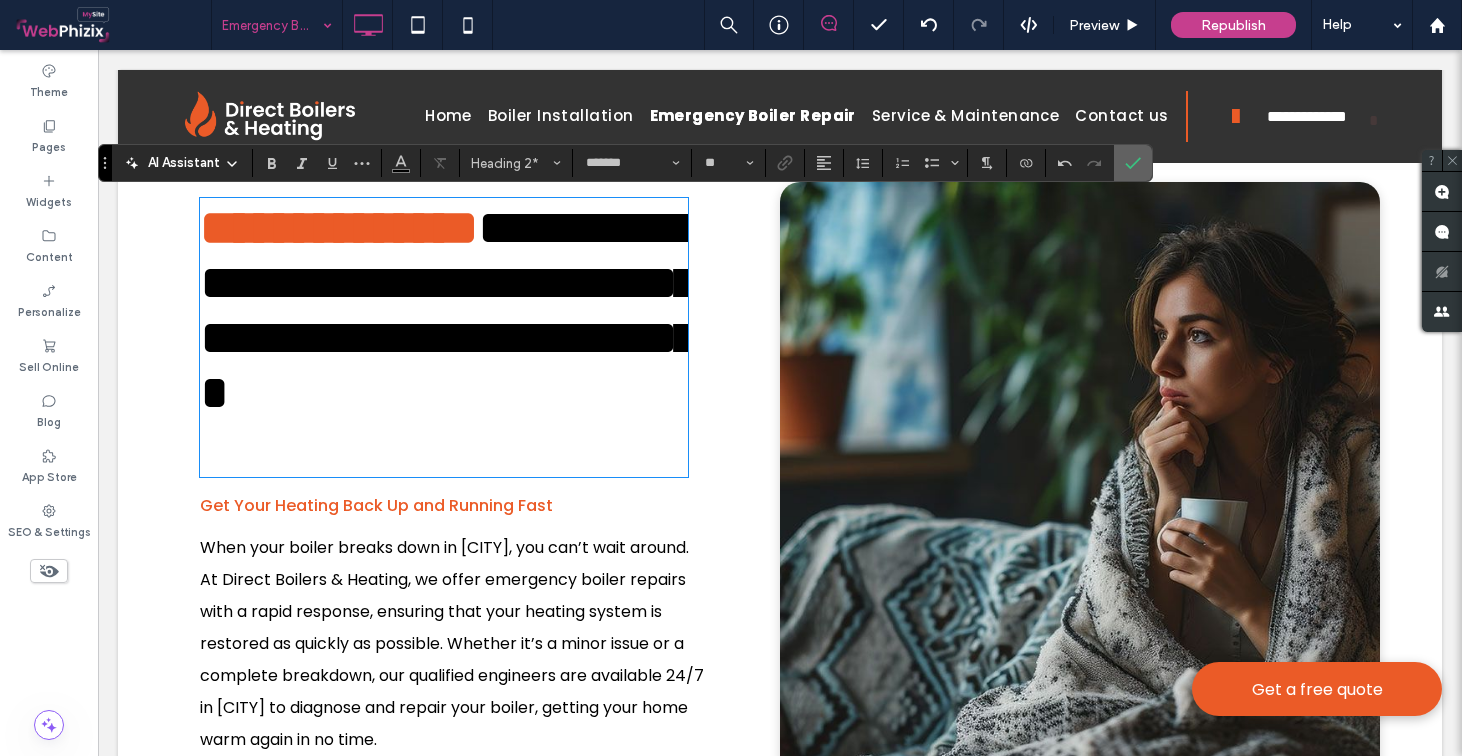click 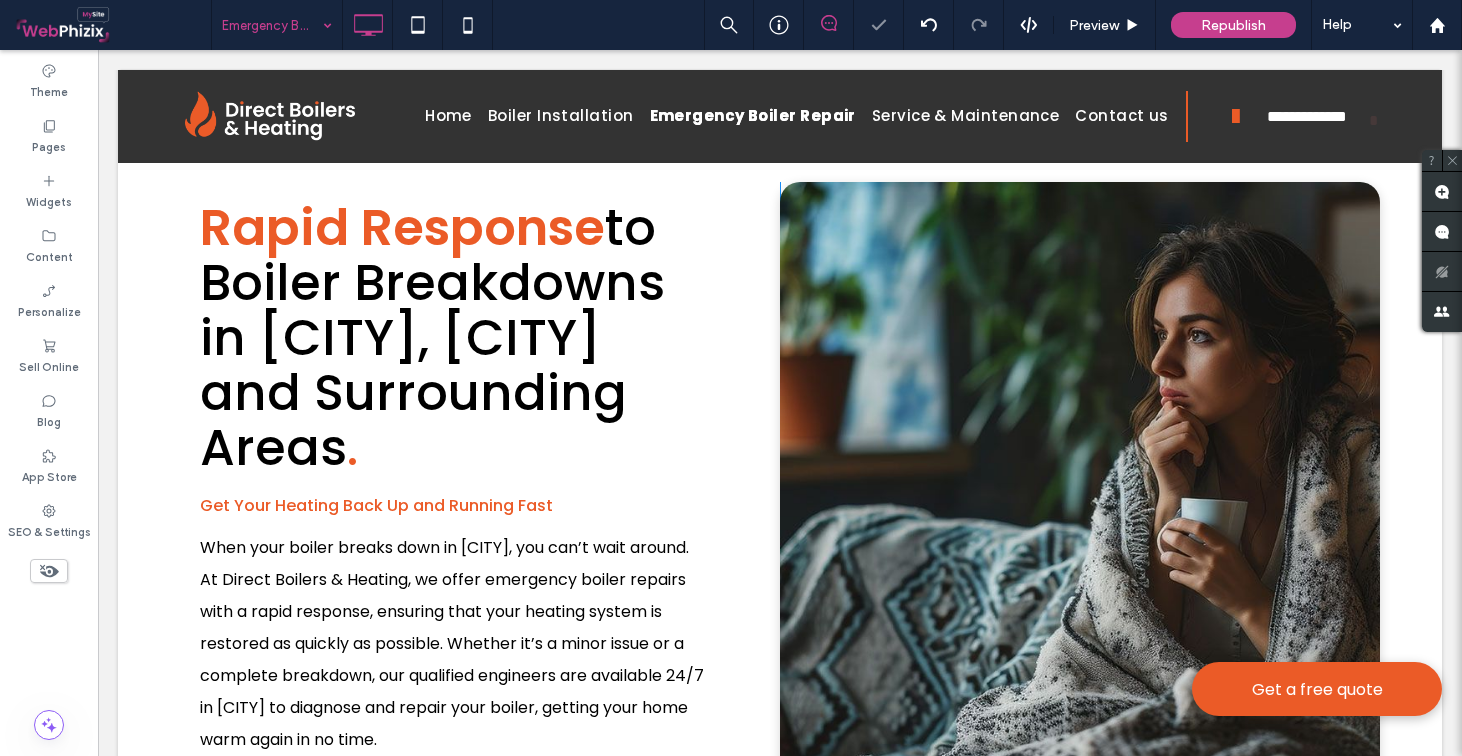 click on "Rapid Response  to Boiler Breakdowns in Bradford, Leeds and Surrounding Areas .   Get Your Heating Back Up and Running Fast   When your boiler breaks down in Bradford, you can’t wait around. At Direct Boilers & Heating, we offer emergency boiler repairs with a rapid response, ensuring that your heating system is restored as quickly as possible. Whether it’s a minor issue or a complete breakdown, our qualified engineers are available 24/7 in Bradford to diagnose and repair your boiler, getting your home warm again in no time.
Get in Touch
Click To Paste" at bounding box center [480, 516] 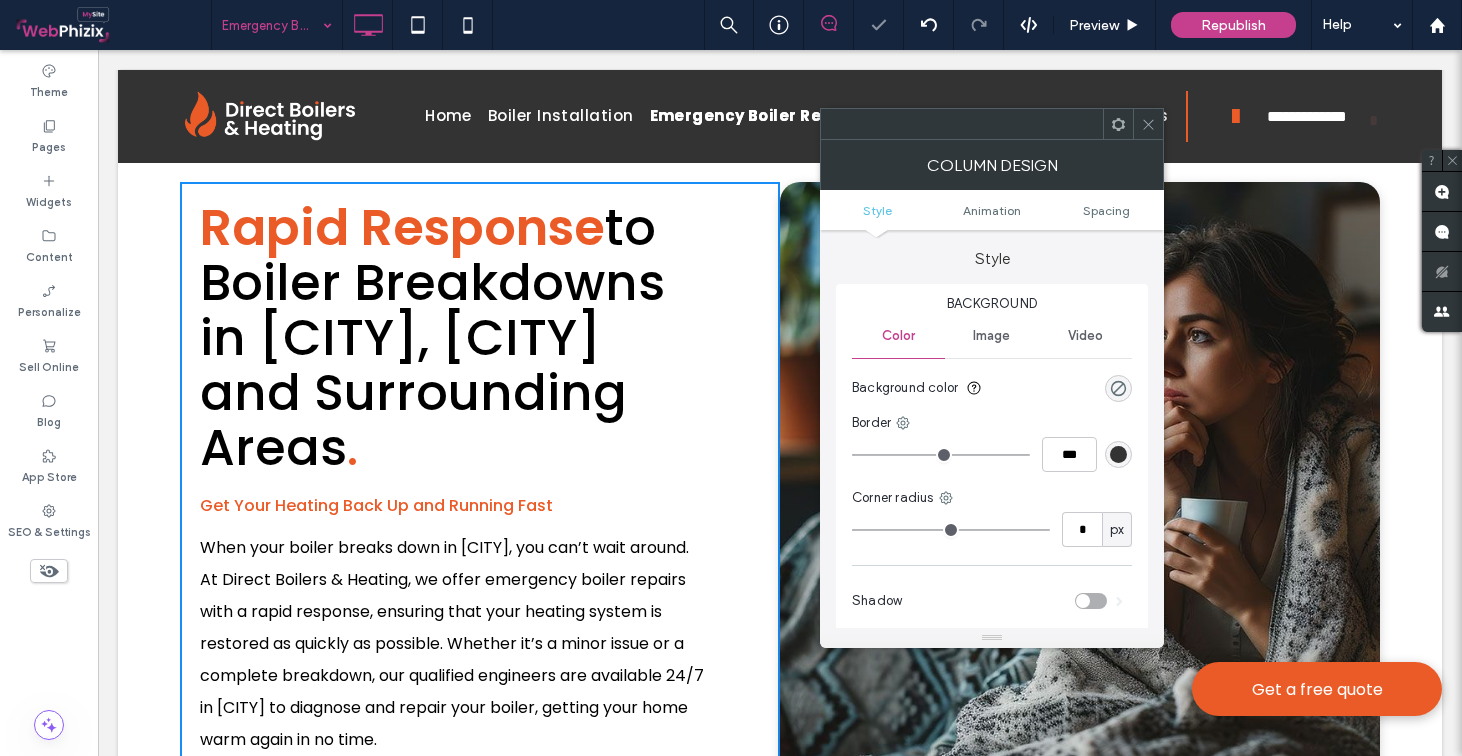 click on "Rapid Response  to Boiler Breakdowns in Bradford, Leeds and Surrounding Areas ." at bounding box center [444, 337] 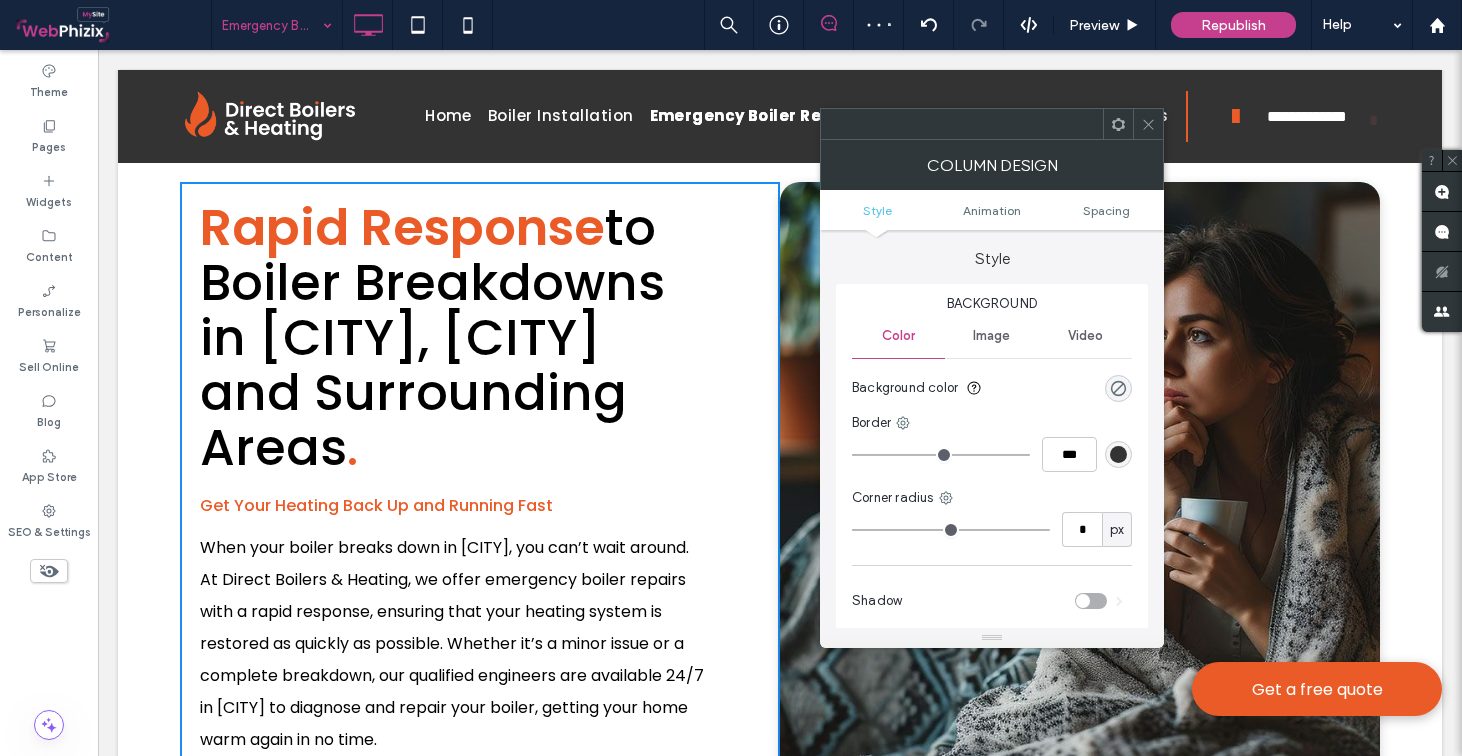 click 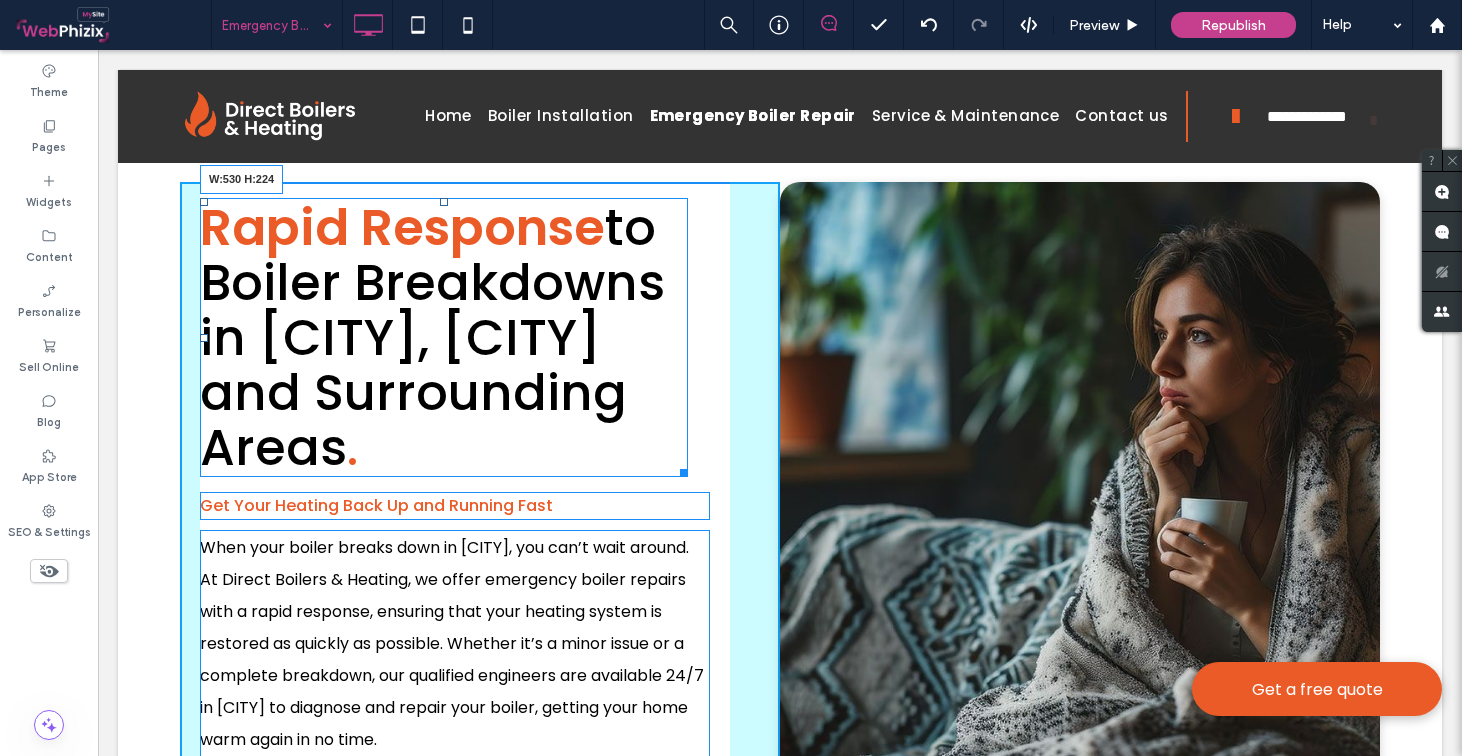 drag, startPoint x: 685, startPoint y: 471, endPoint x: 745, endPoint y: 477, distance: 60.299255 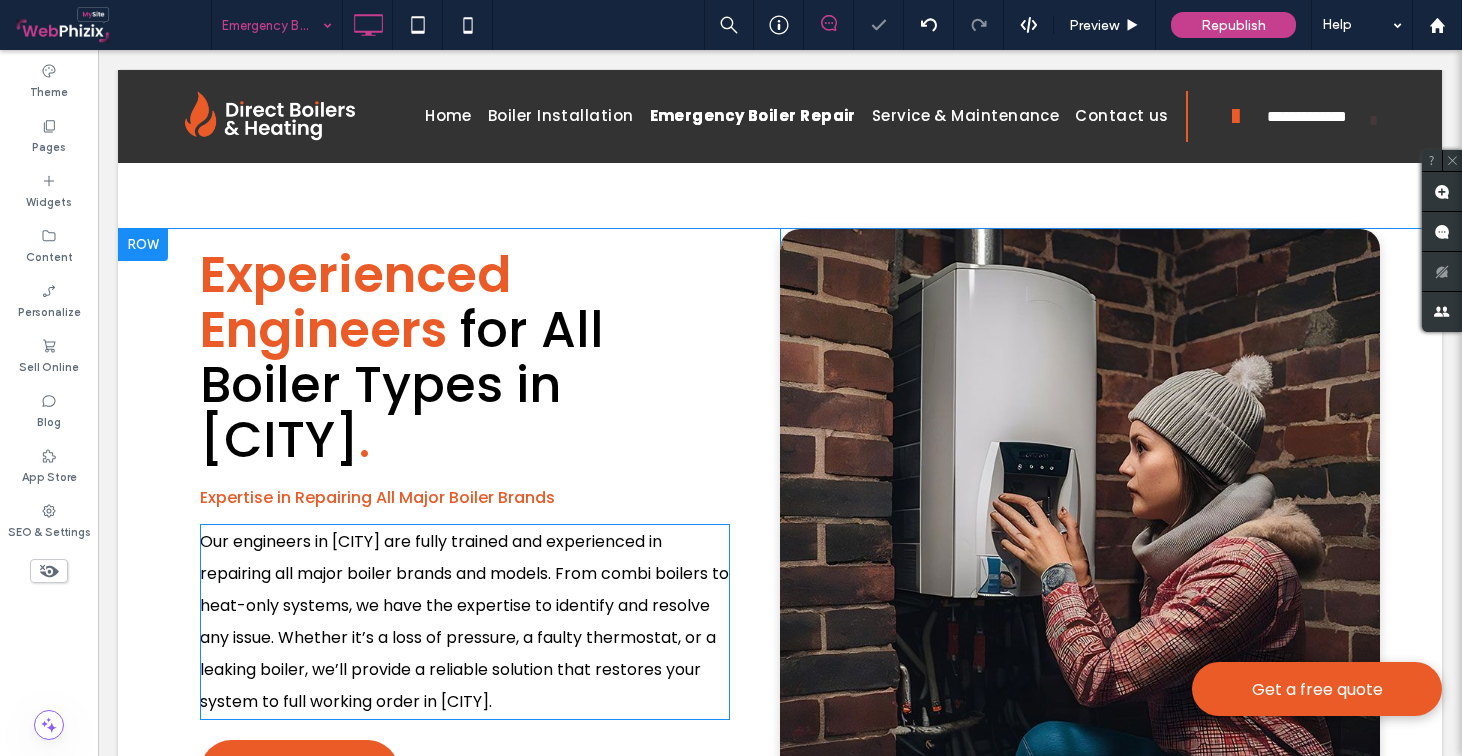 scroll, scrollTop: 2345, scrollLeft: 0, axis: vertical 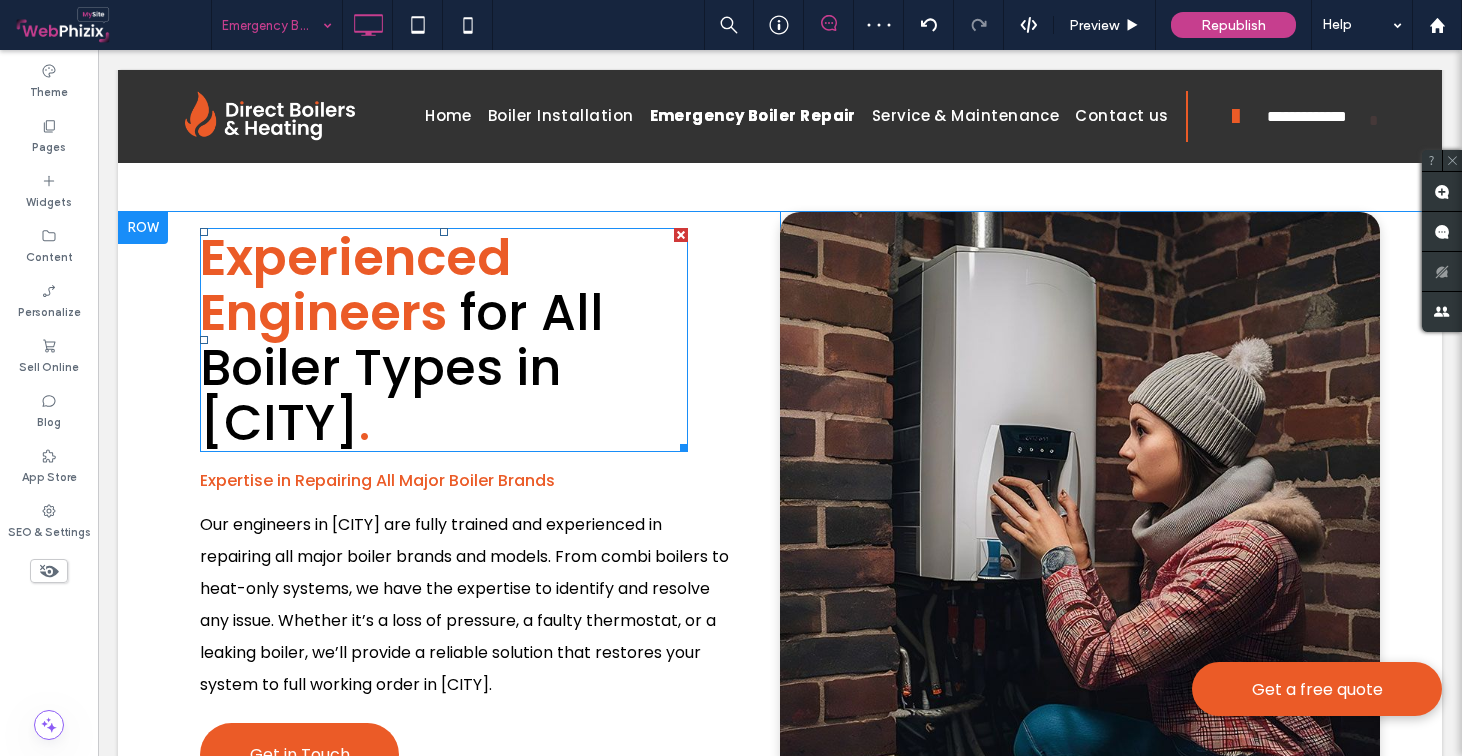click on "for All Boiler Types in Bradford" at bounding box center (402, 367) 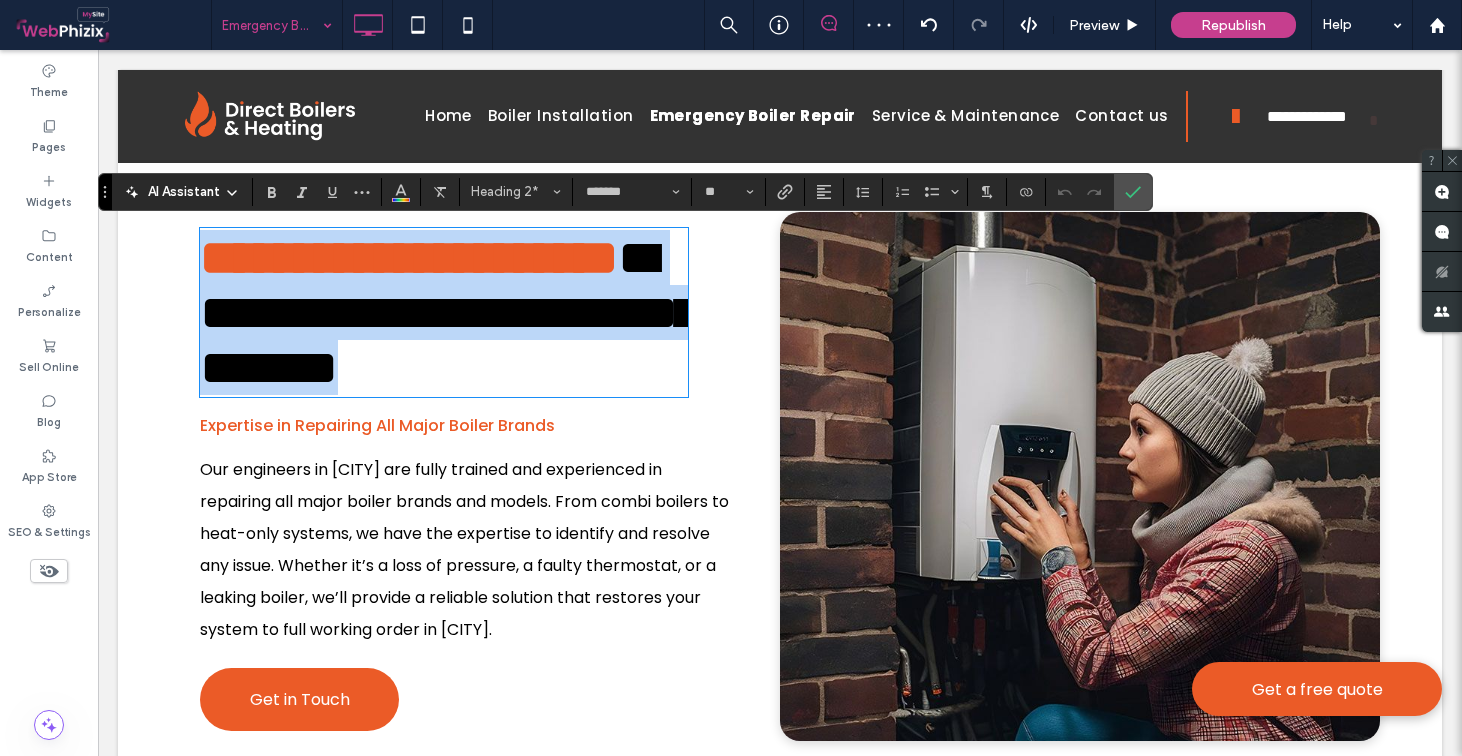click on "*" at bounding box center [338, 367] 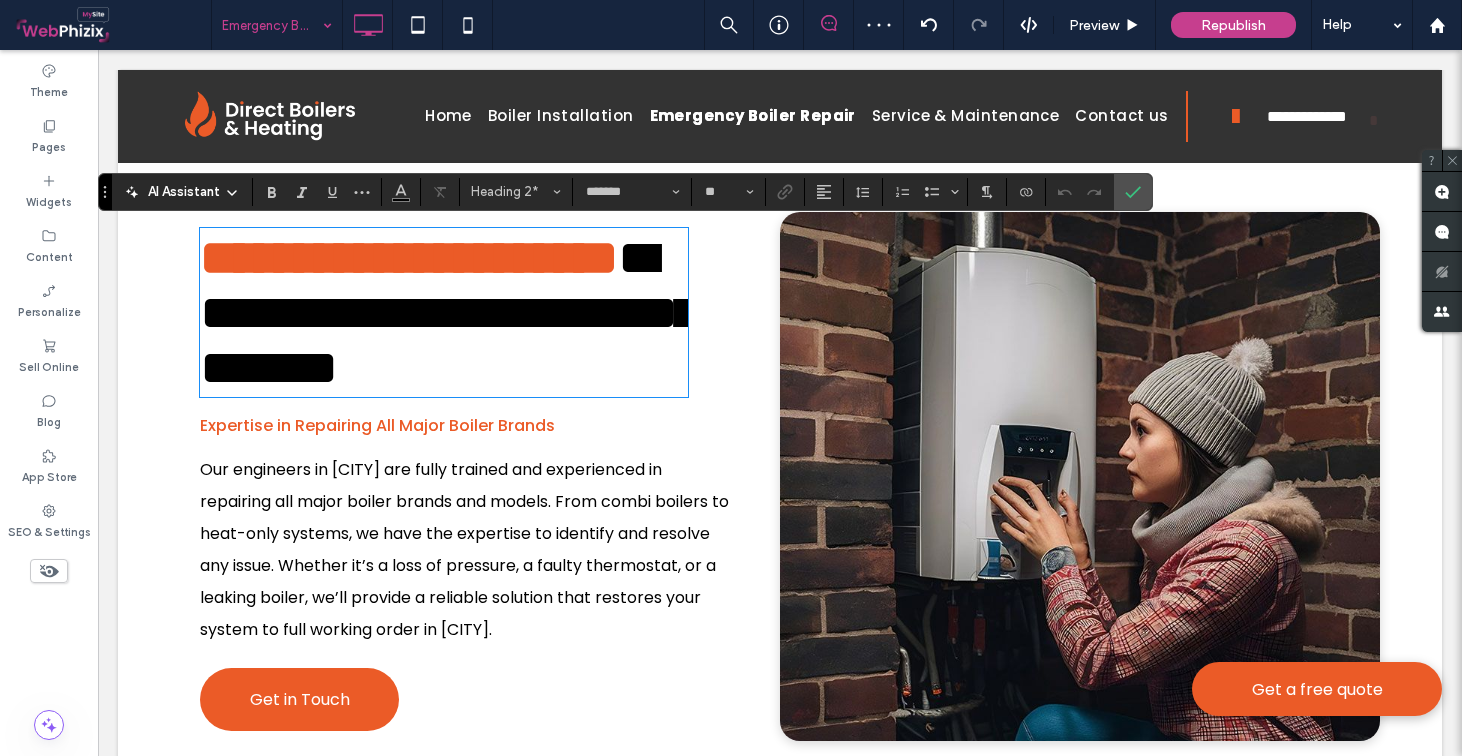 scroll, scrollTop: 8, scrollLeft: 0, axis: vertical 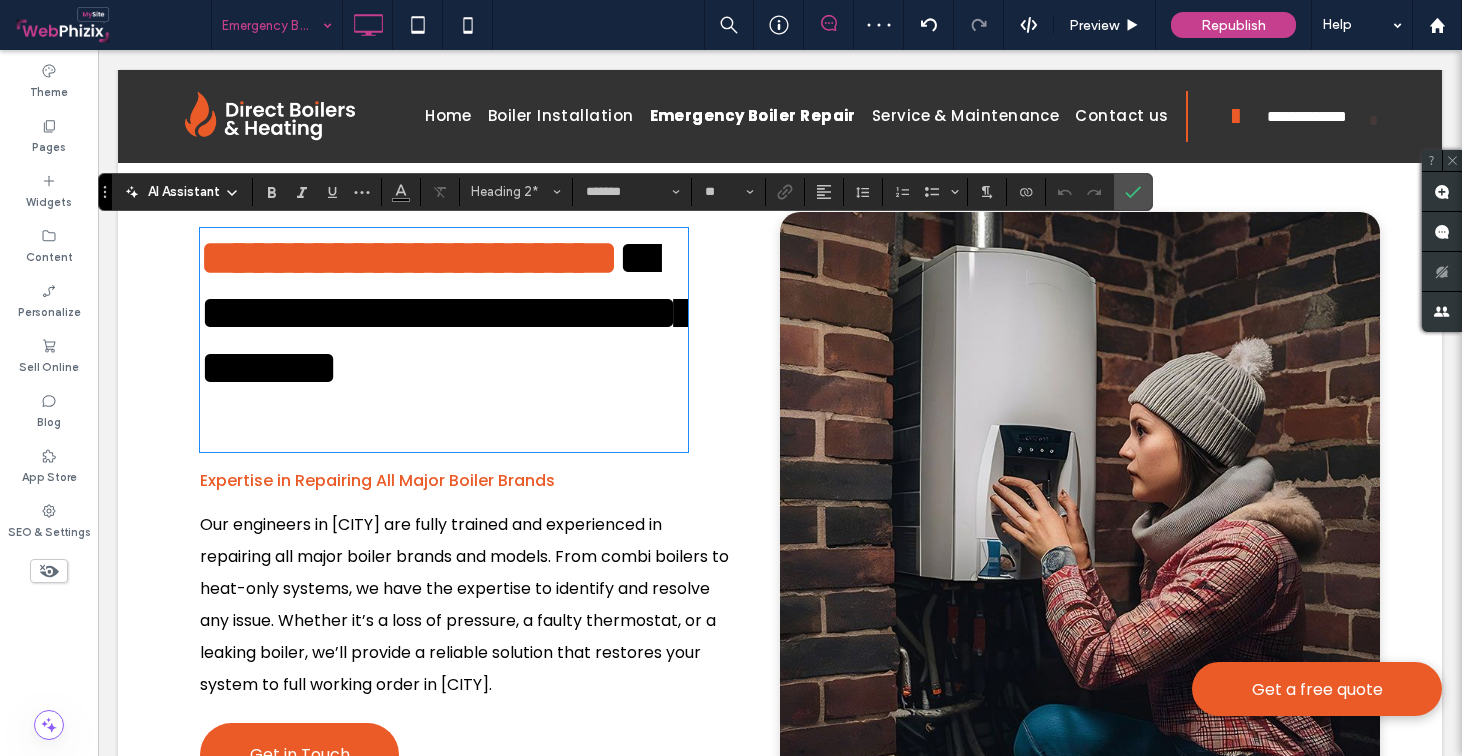 type 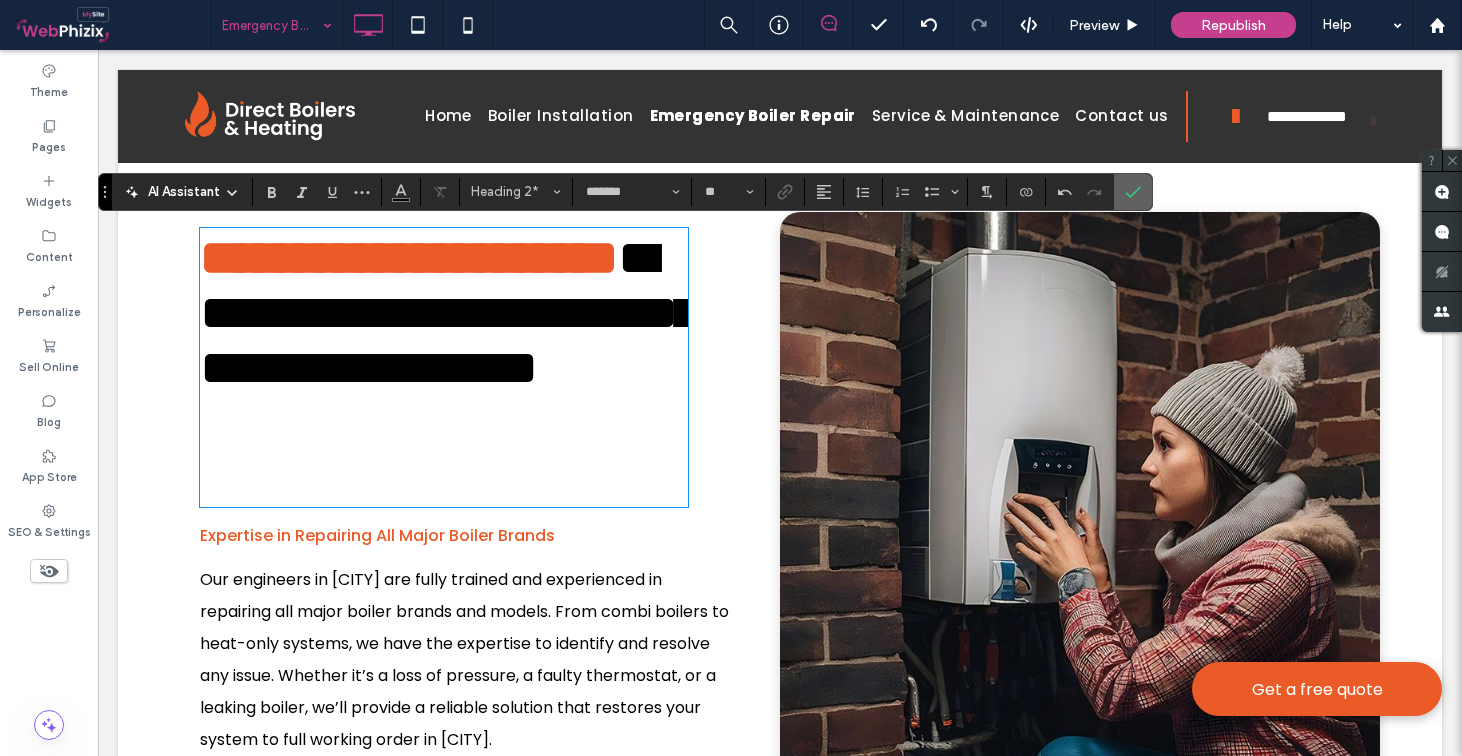 click 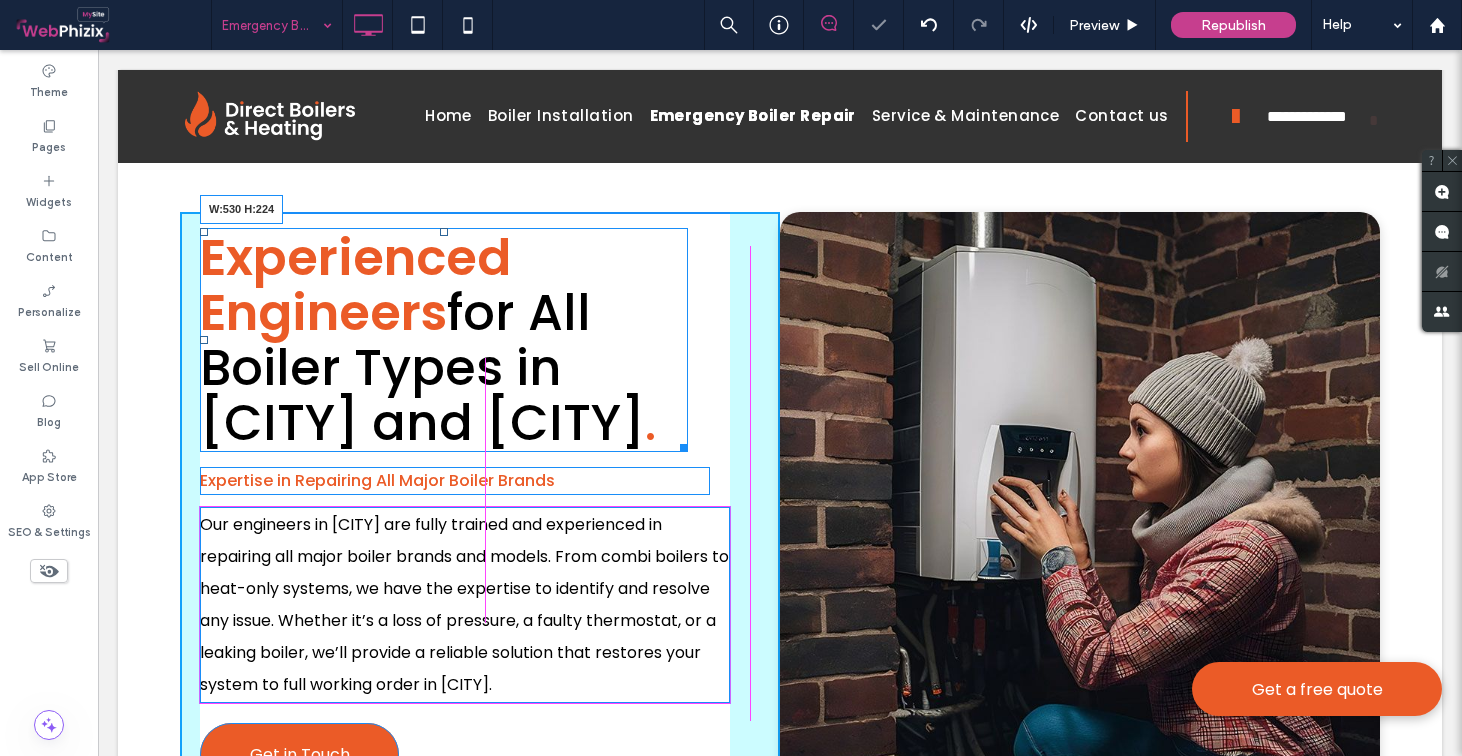 drag, startPoint x: 678, startPoint y: 502, endPoint x: 736, endPoint y: 503, distance: 58.00862 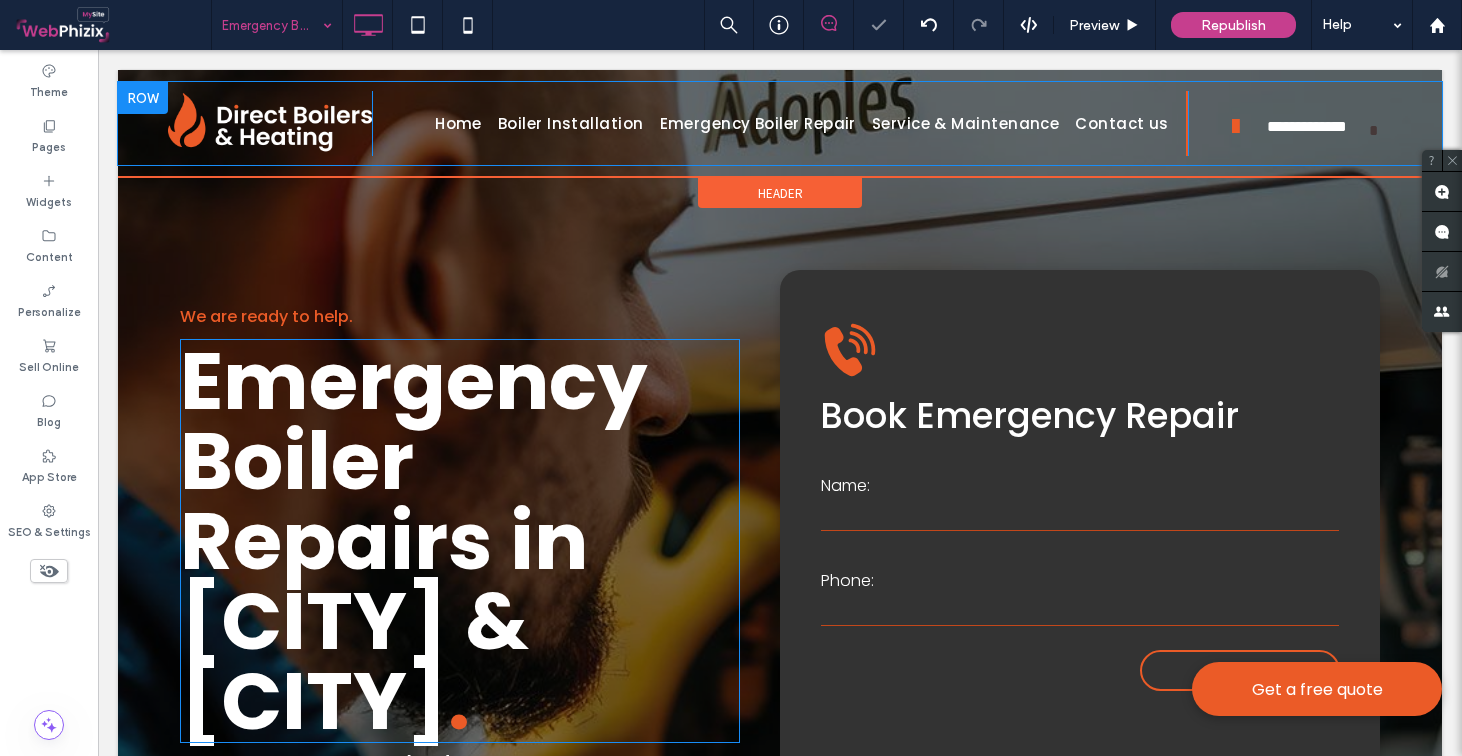 scroll, scrollTop: 0, scrollLeft: 0, axis: both 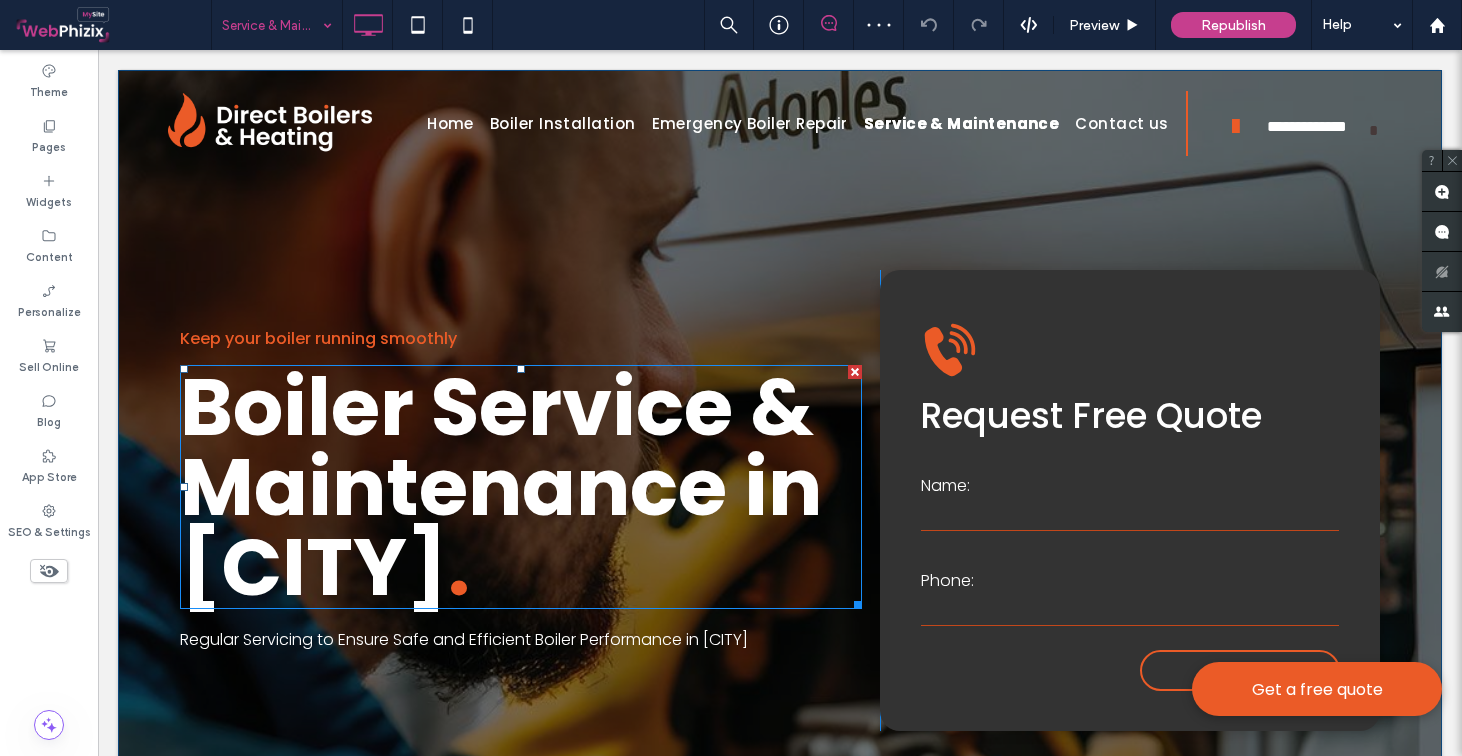 click on "Boiler Service & Maintenance in Bradford" at bounding box center [501, 487] 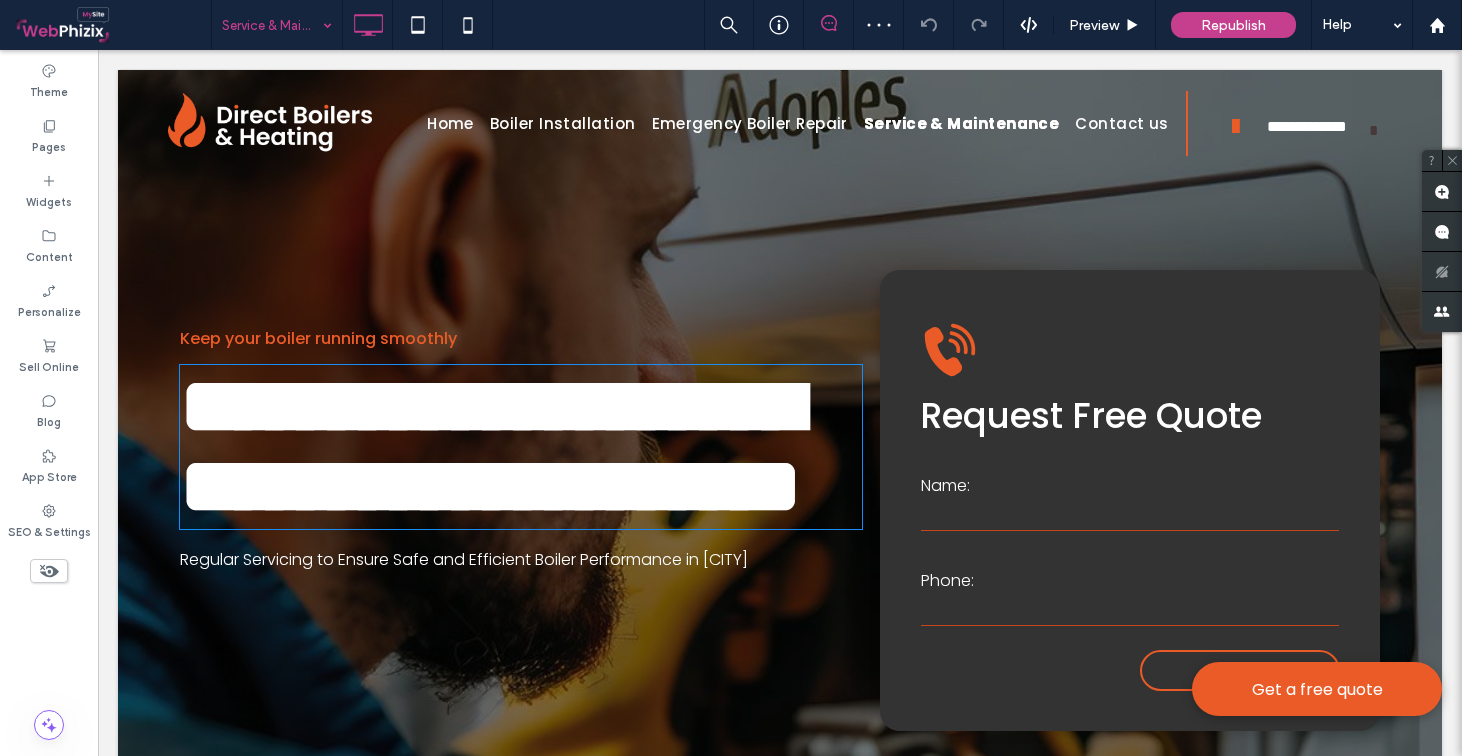 click on "**********" at bounding box center (491, 446) 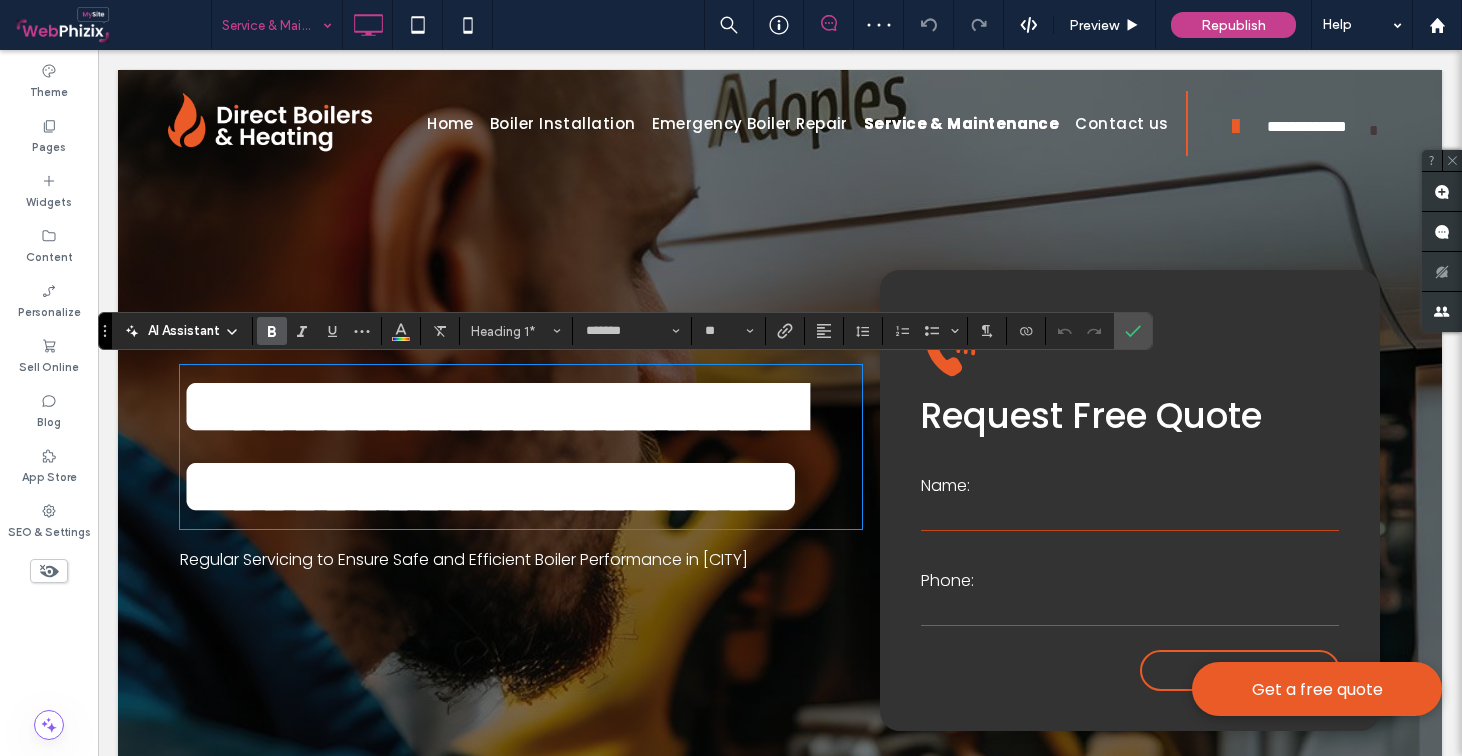 click on "*" at bounding box center (802, 486) 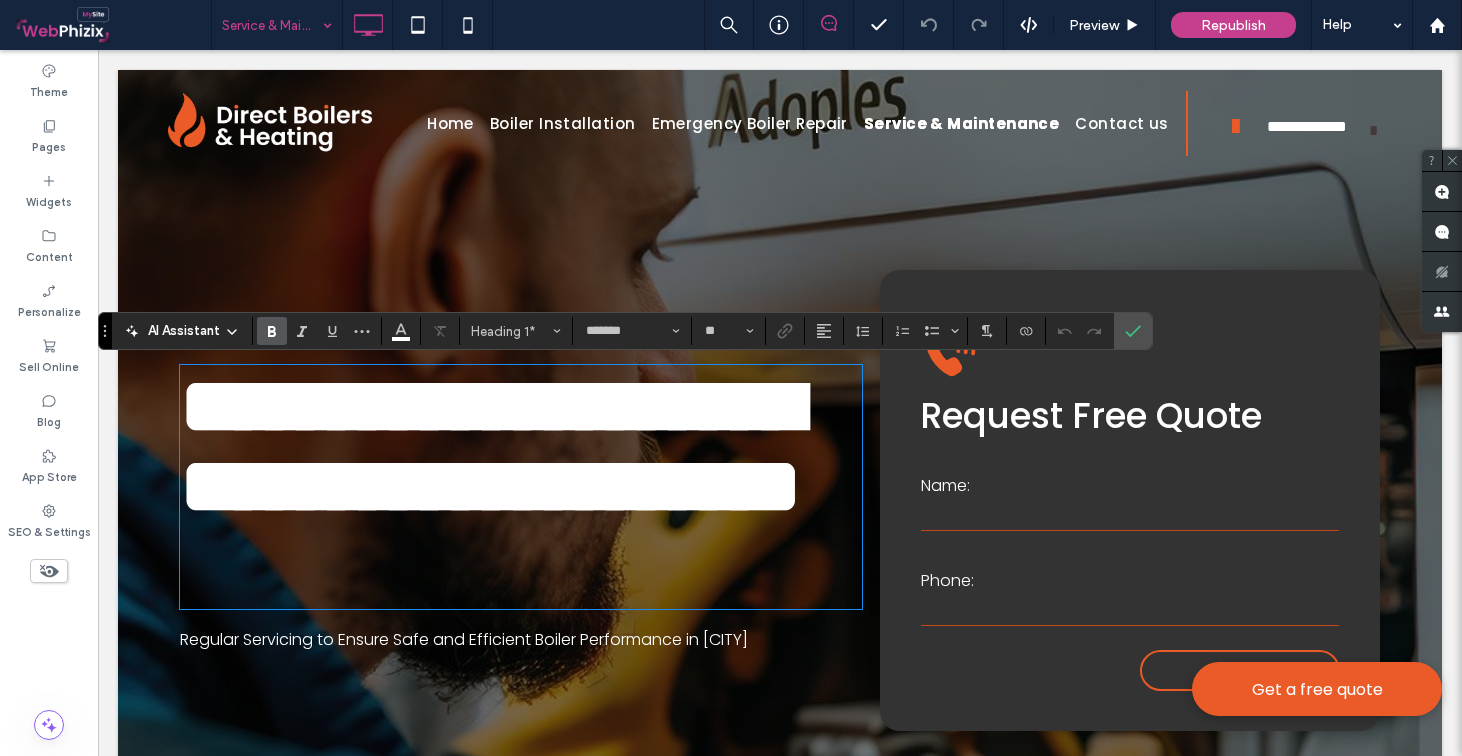 type 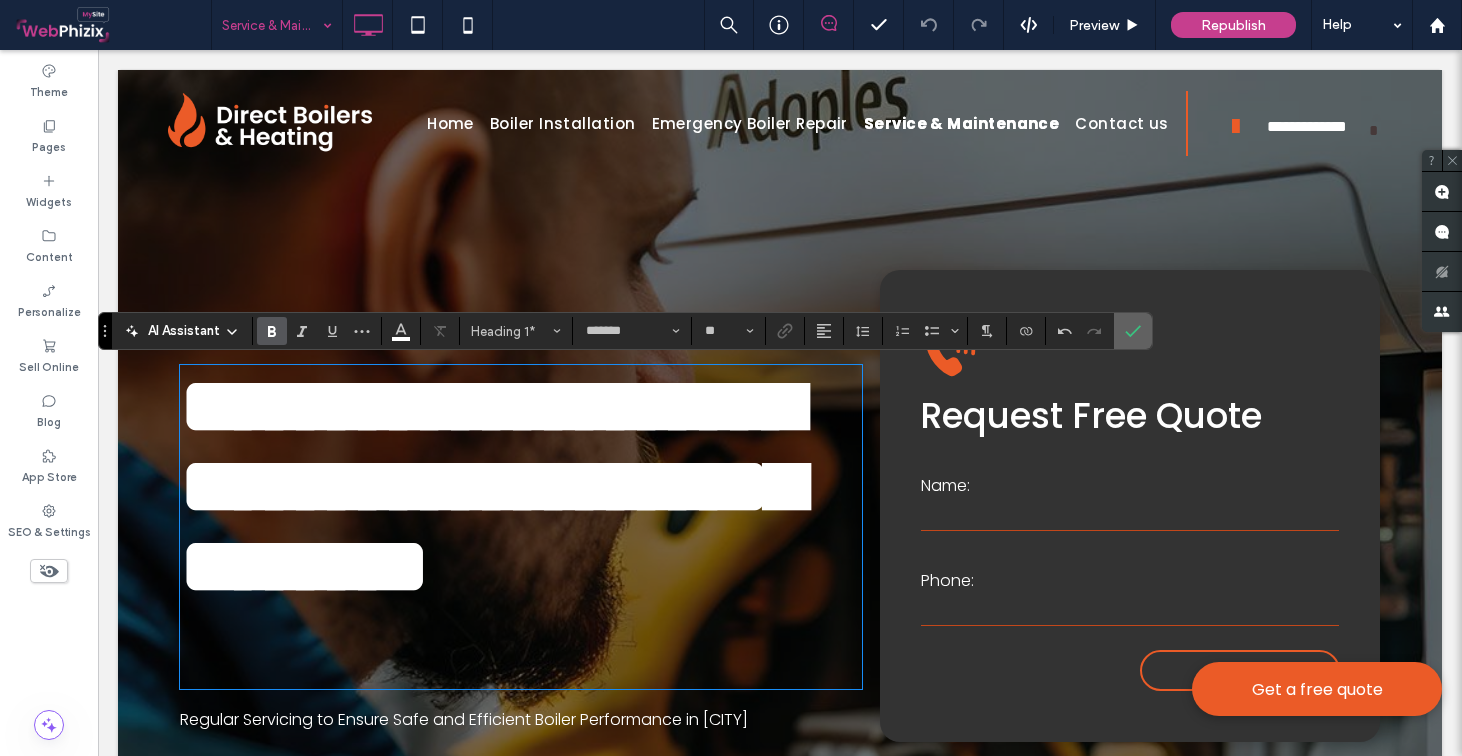 click 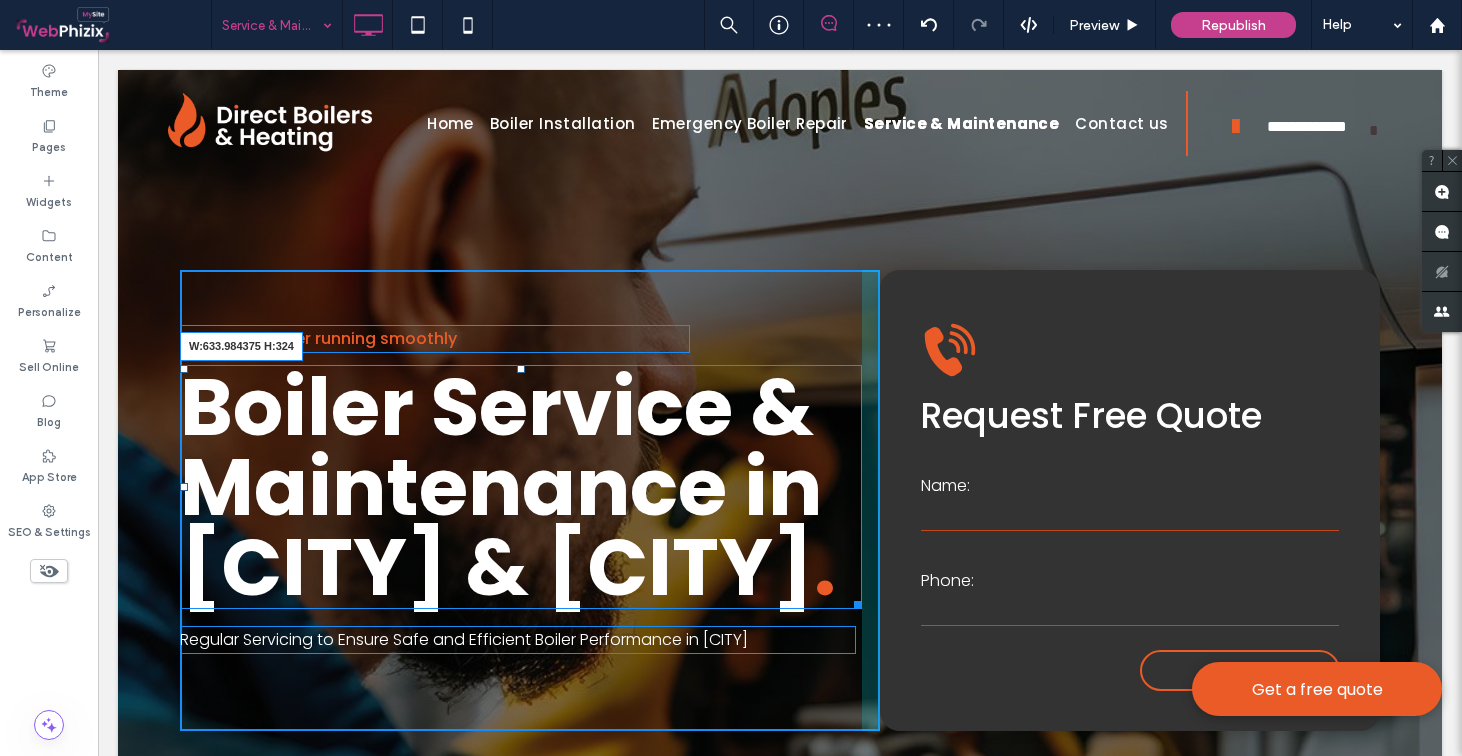 drag, startPoint x: 857, startPoint y: 688, endPoint x: 809, endPoint y: 677, distance: 49.24429 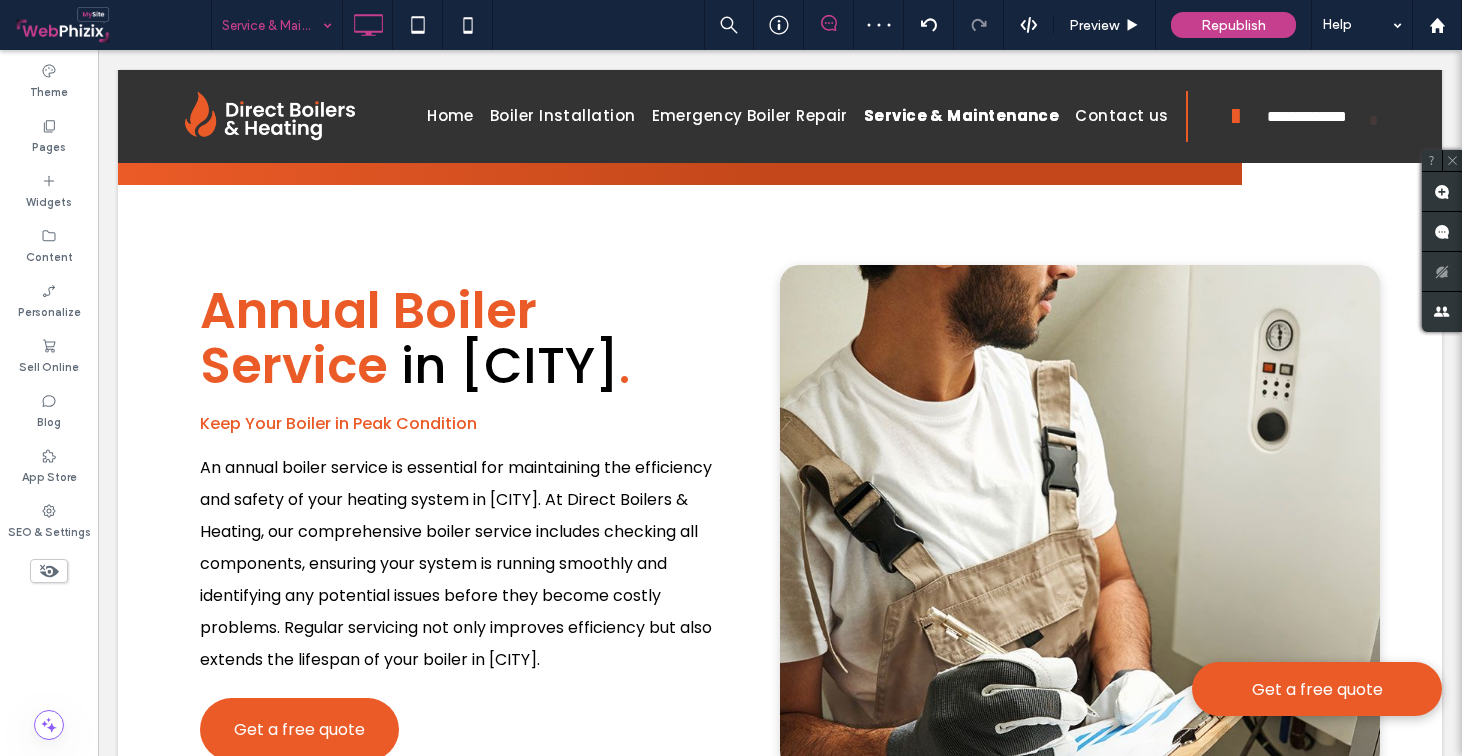 scroll, scrollTop: 921, scrollLeft: 0, axis: vertical 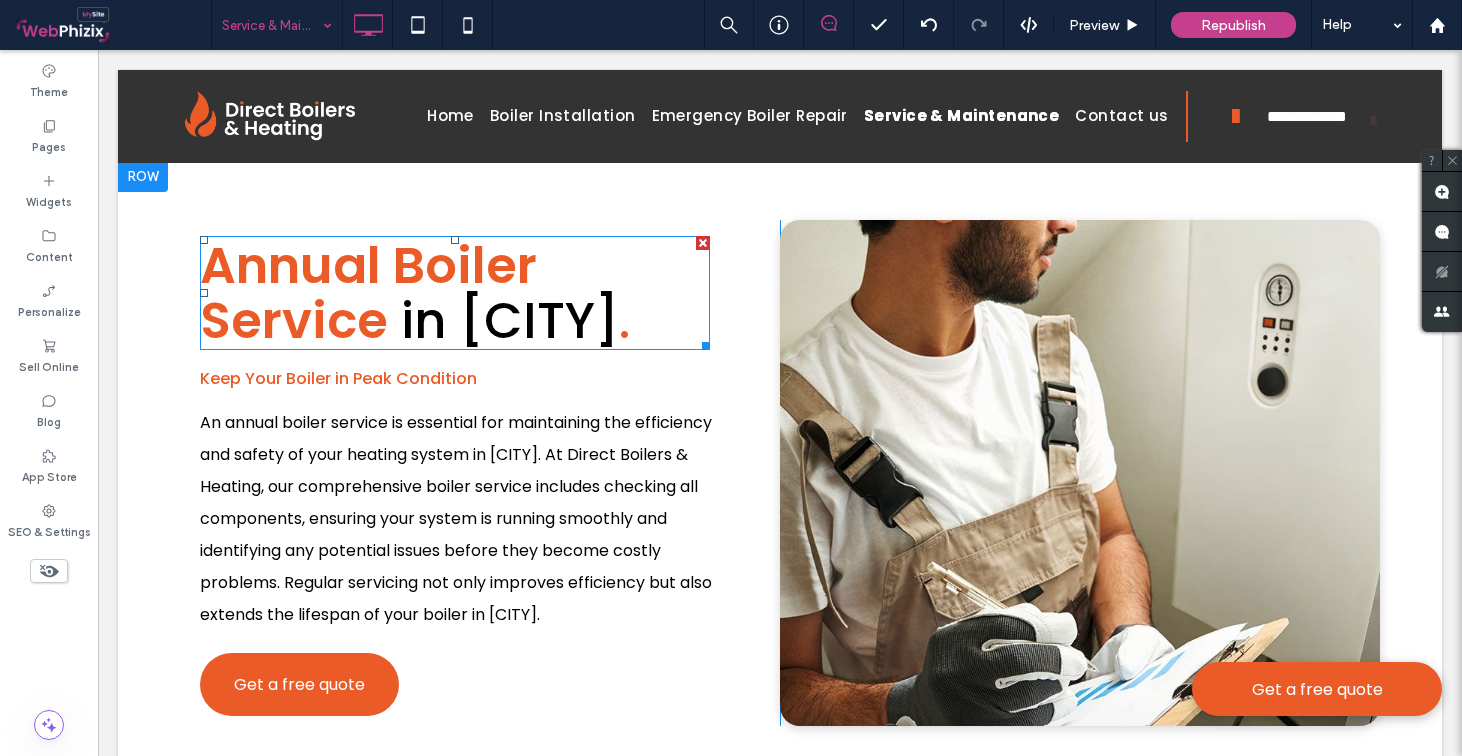 click on "in Bradford" at bounding box center [510, 320] 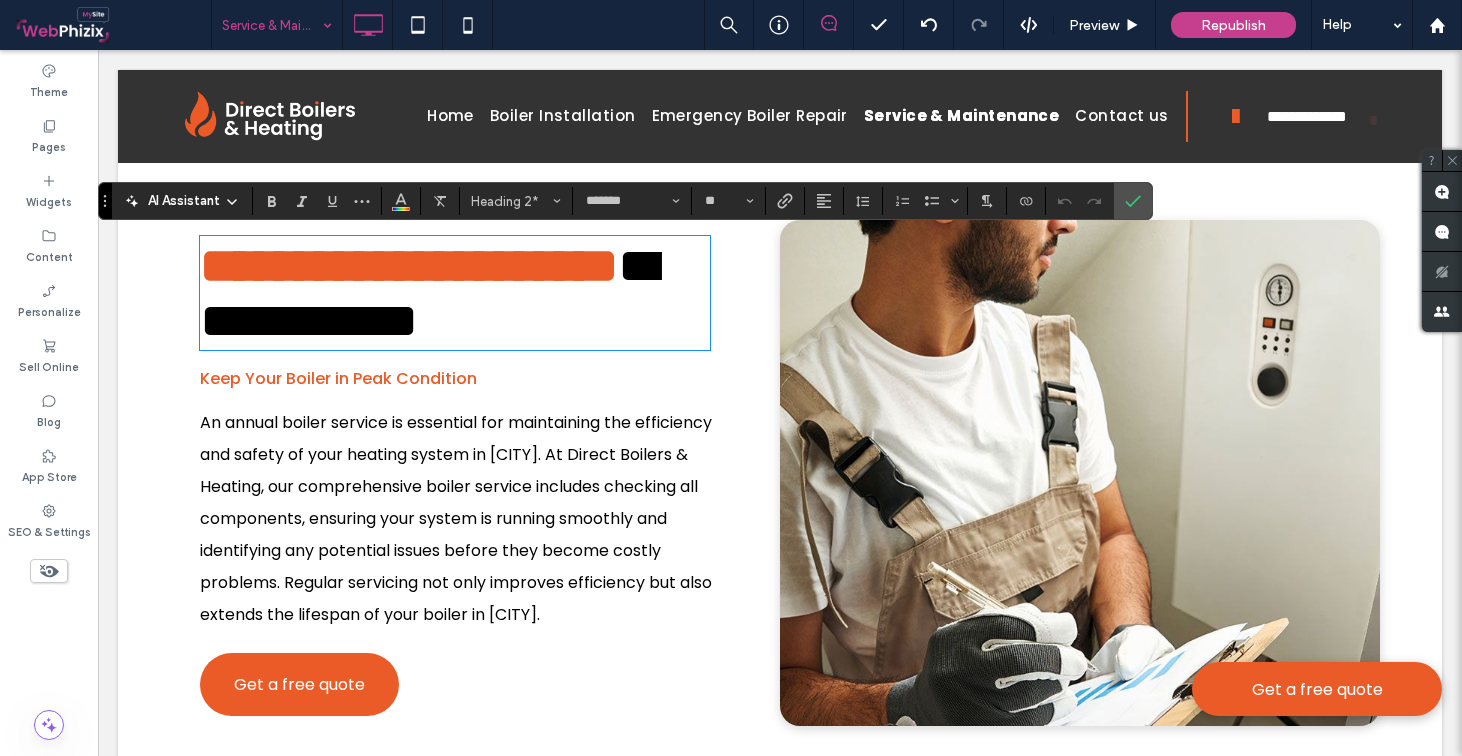 click on "*" at bounding box center [418, 320] 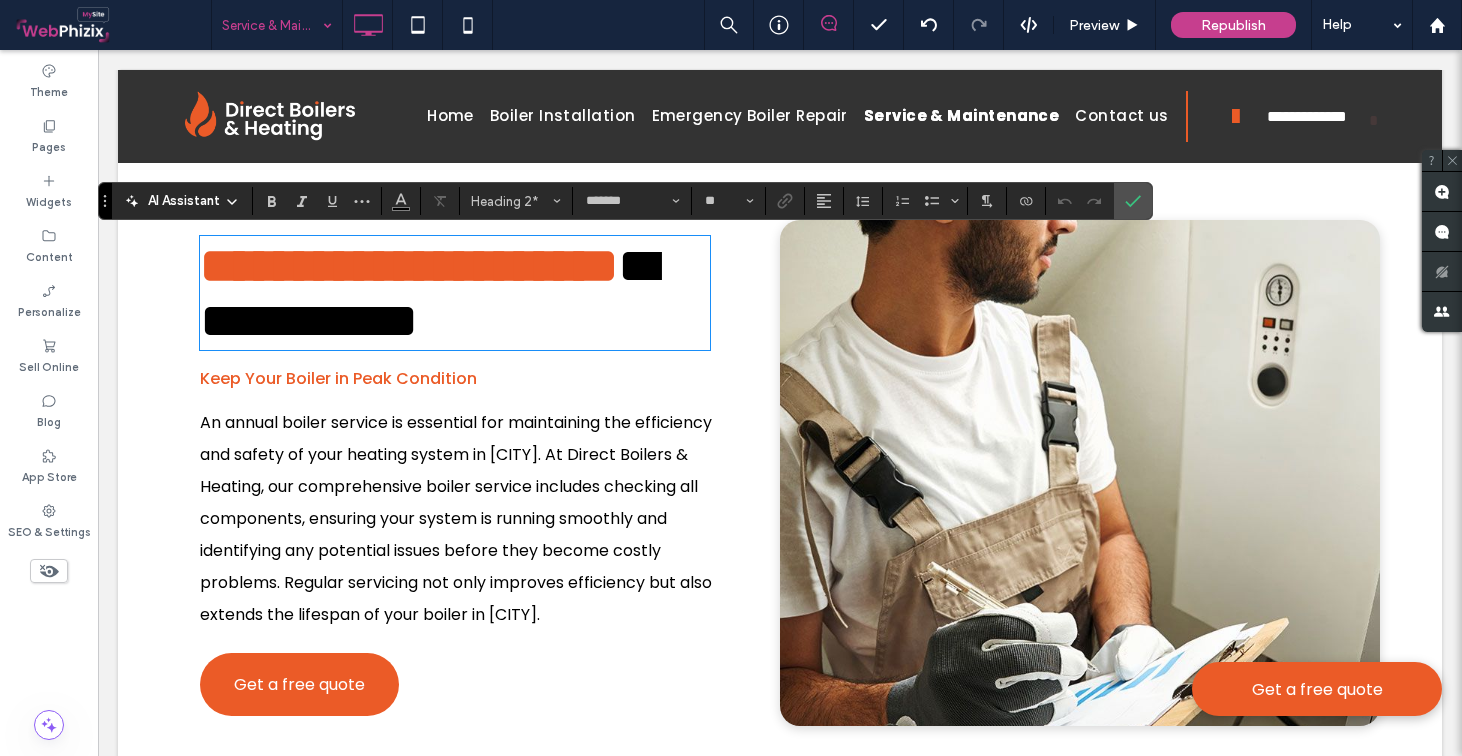 type 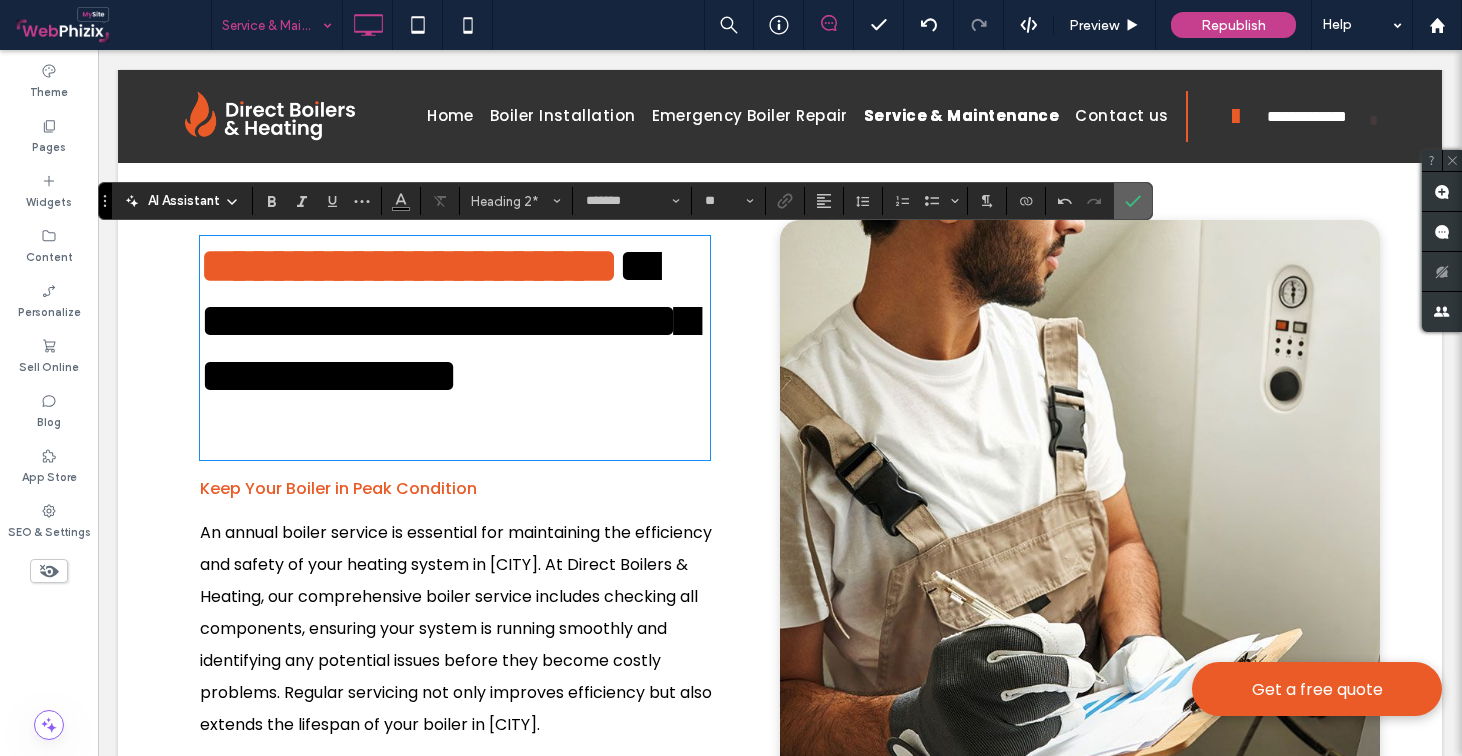 click 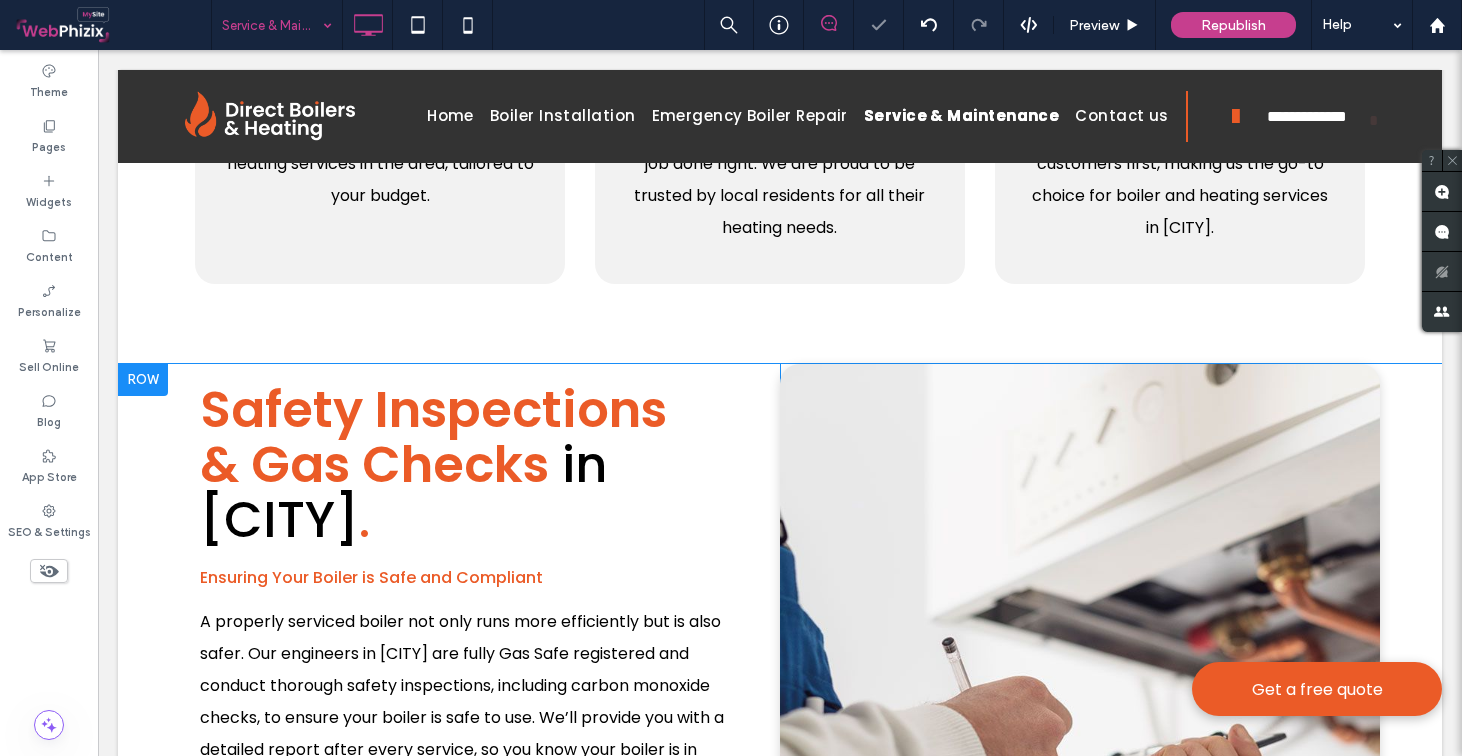 scroll, scrollTop: 2159, scrollLeft: 0, axis: vertical 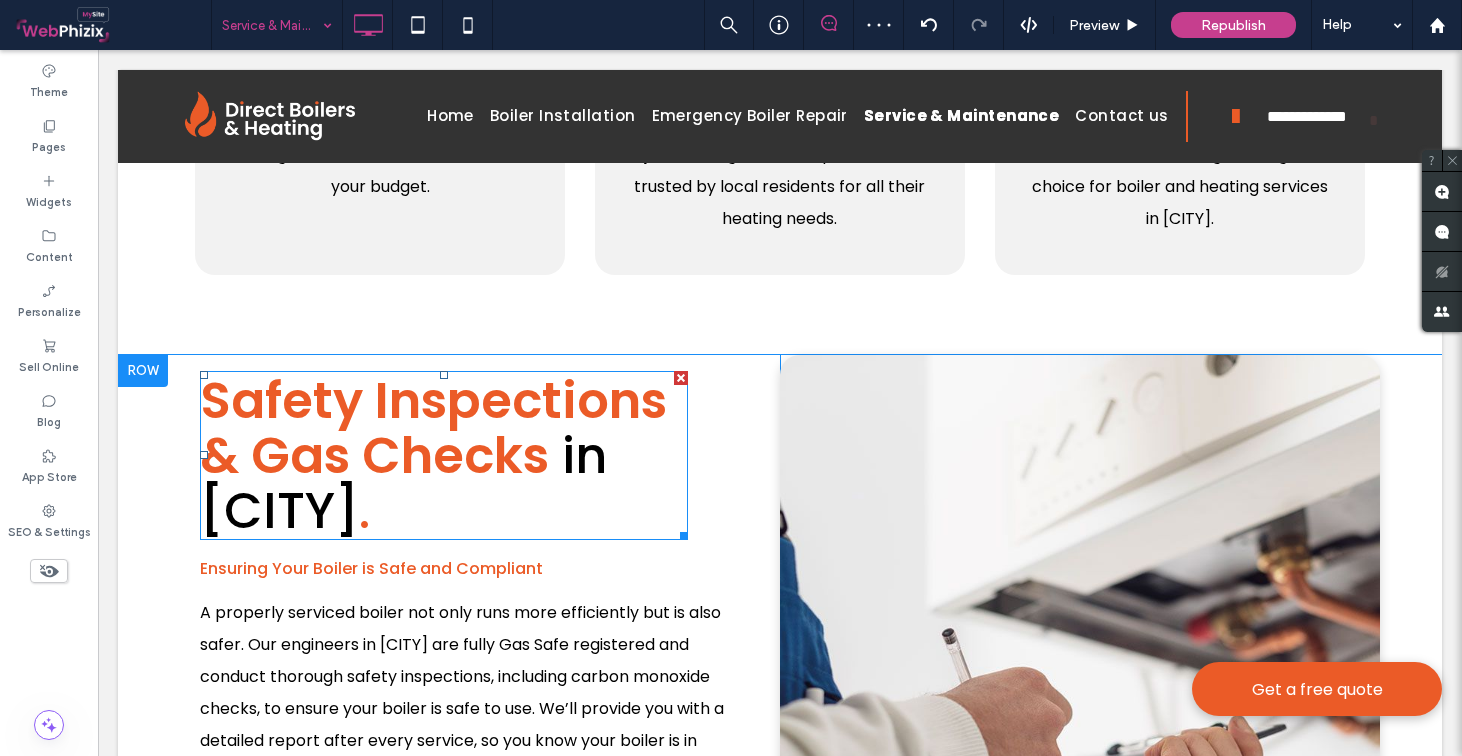click on "in Bradford" at bounding box center [404, 483] 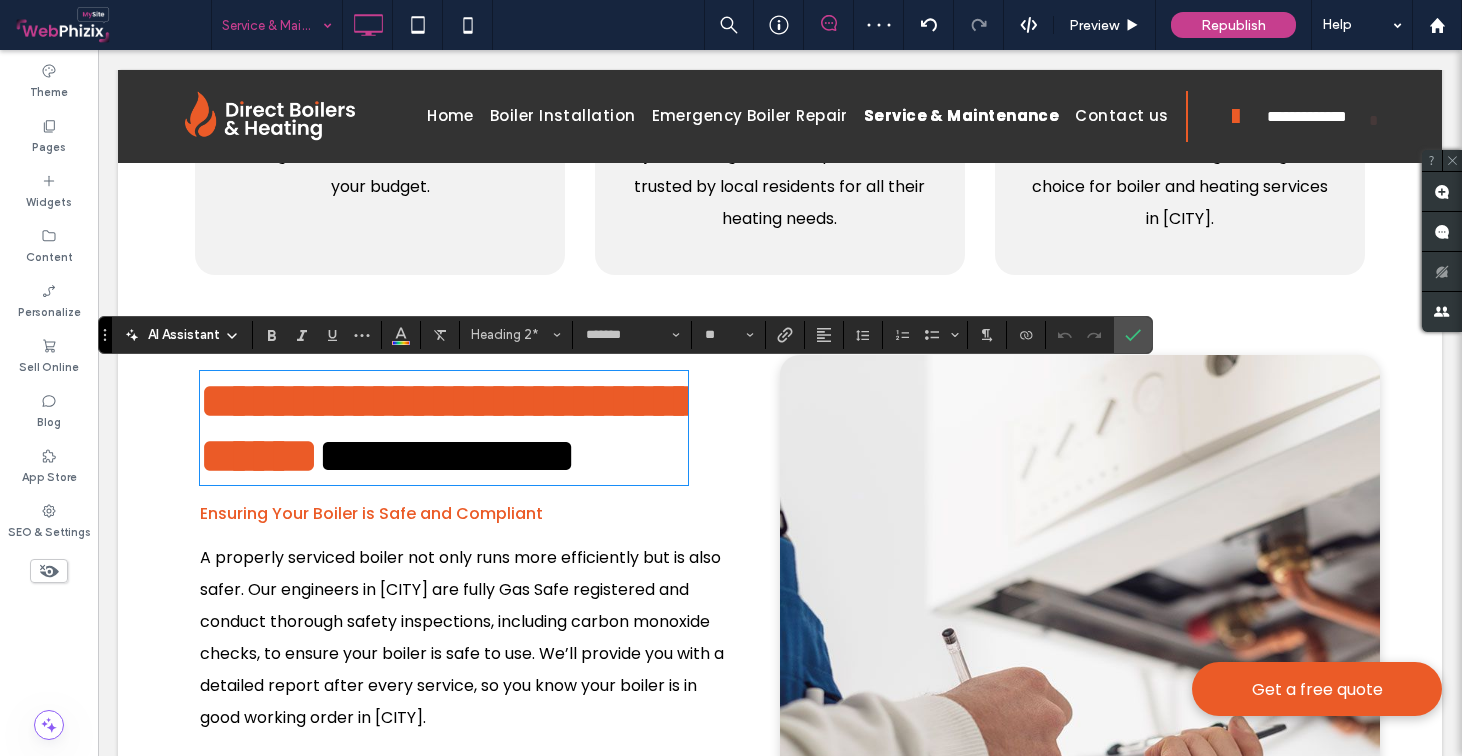 click on "*" at bounding box center (576, 455) 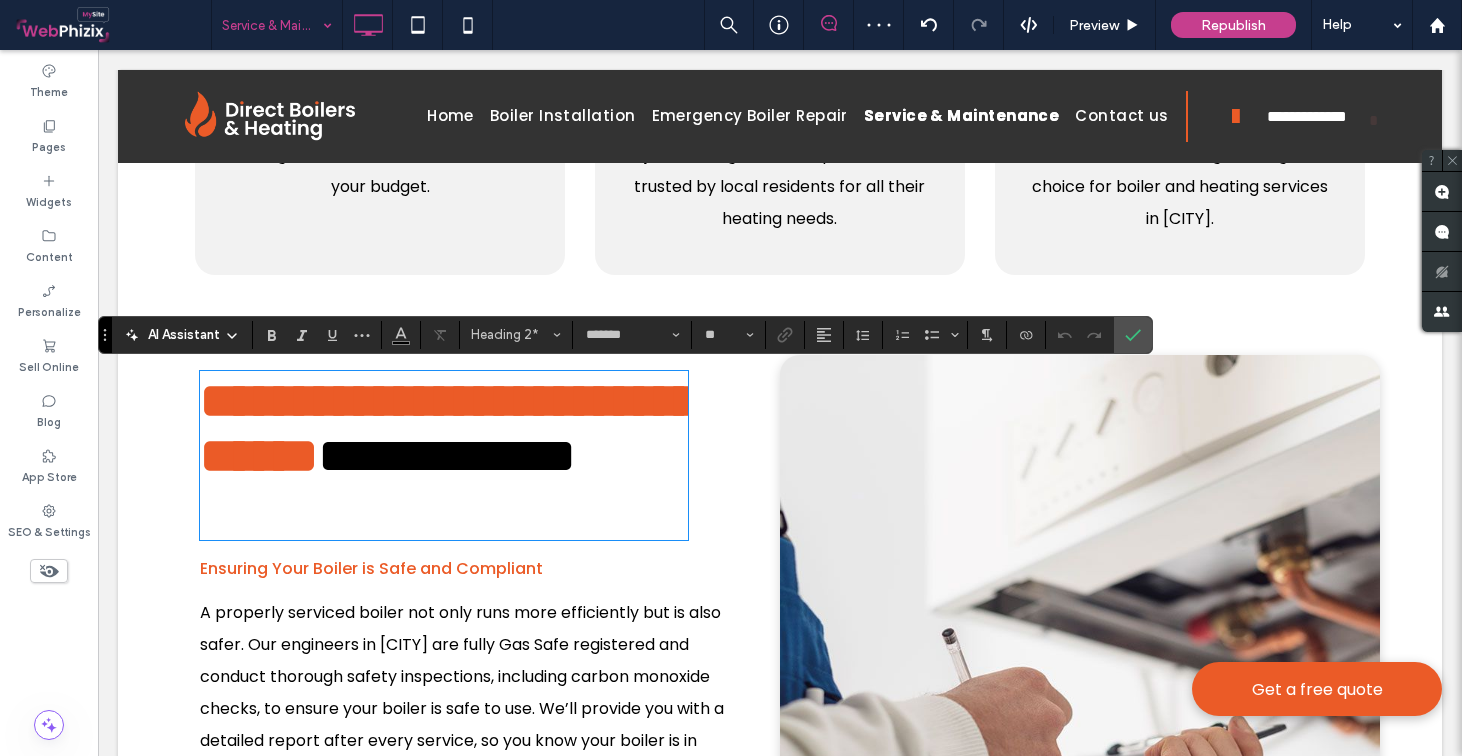 type 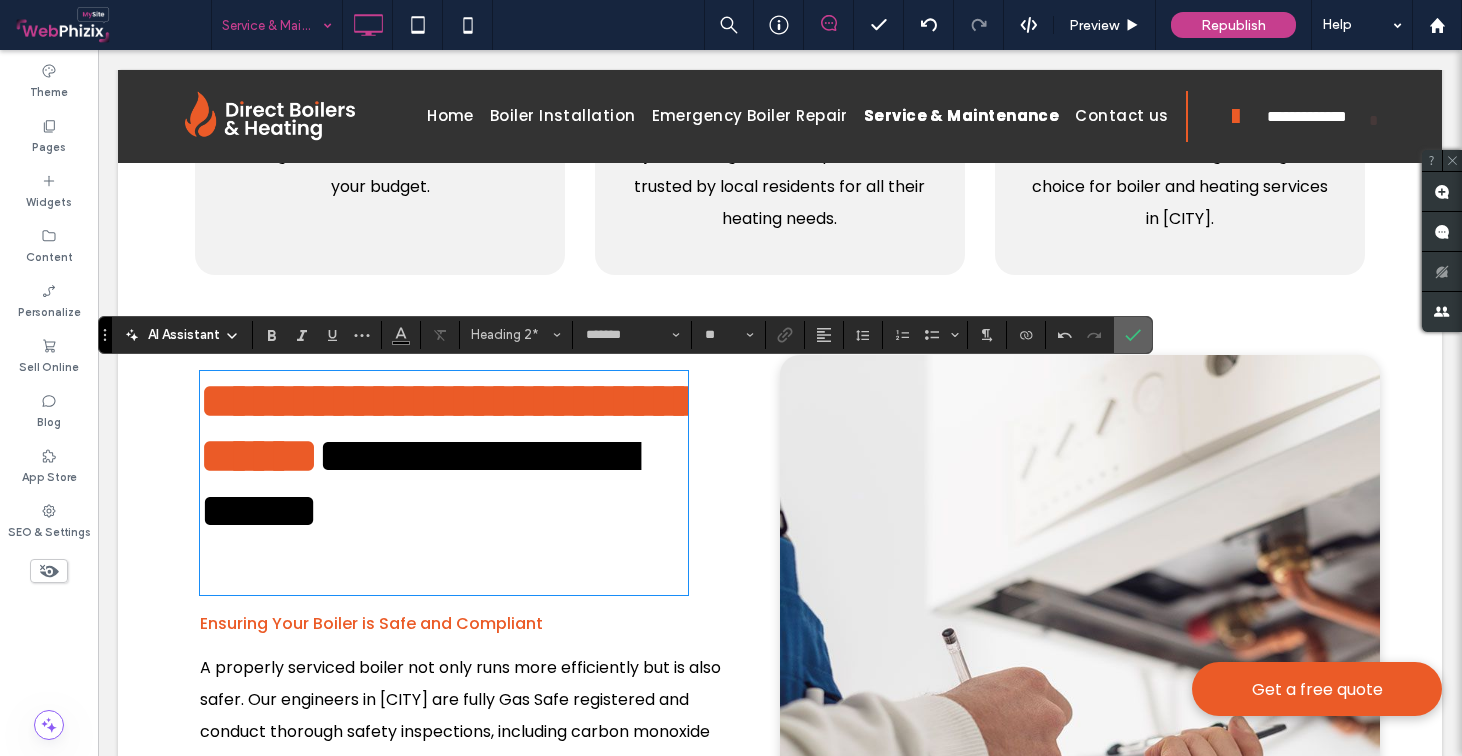 click 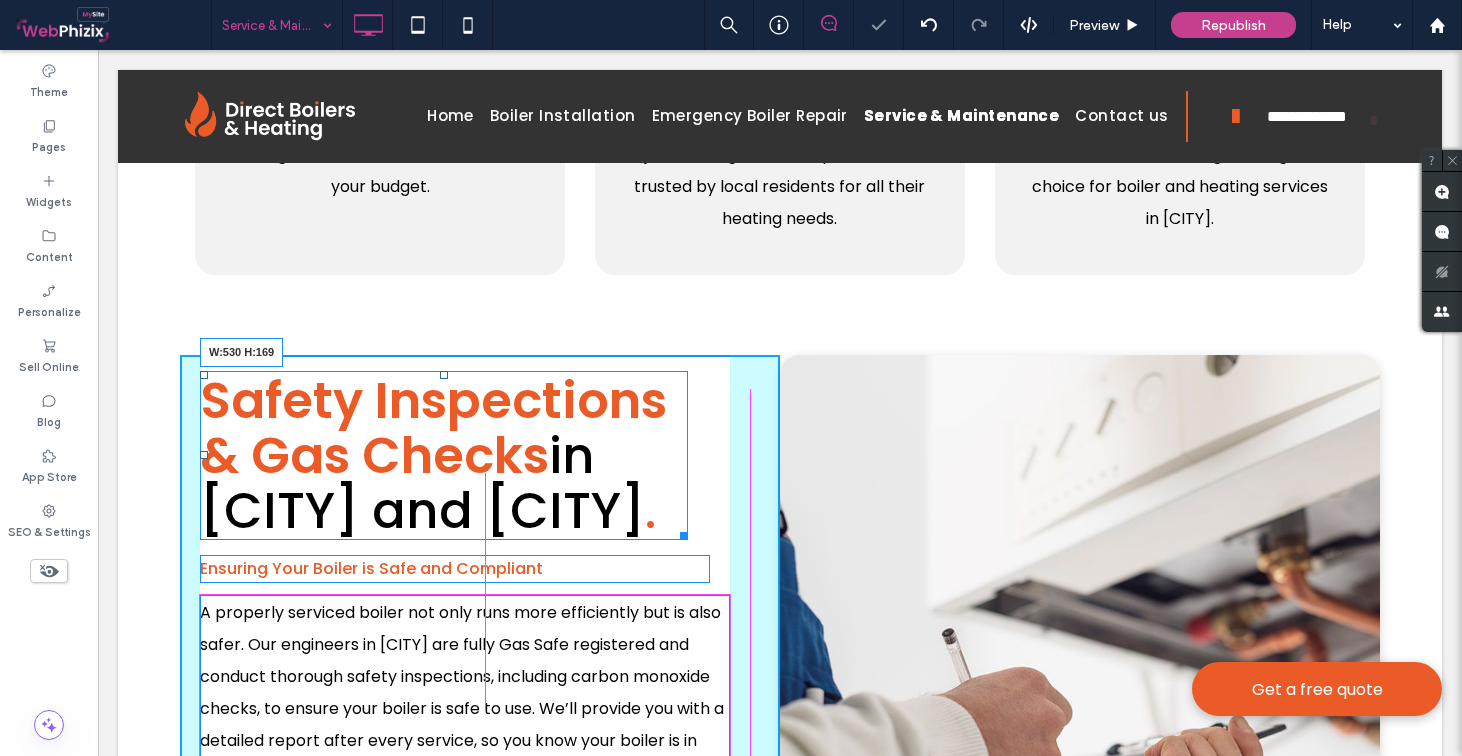 drag, startPoint x: 681, startPoint y: 588, endPoint x: 727, endPoint y: 588, distance: 46 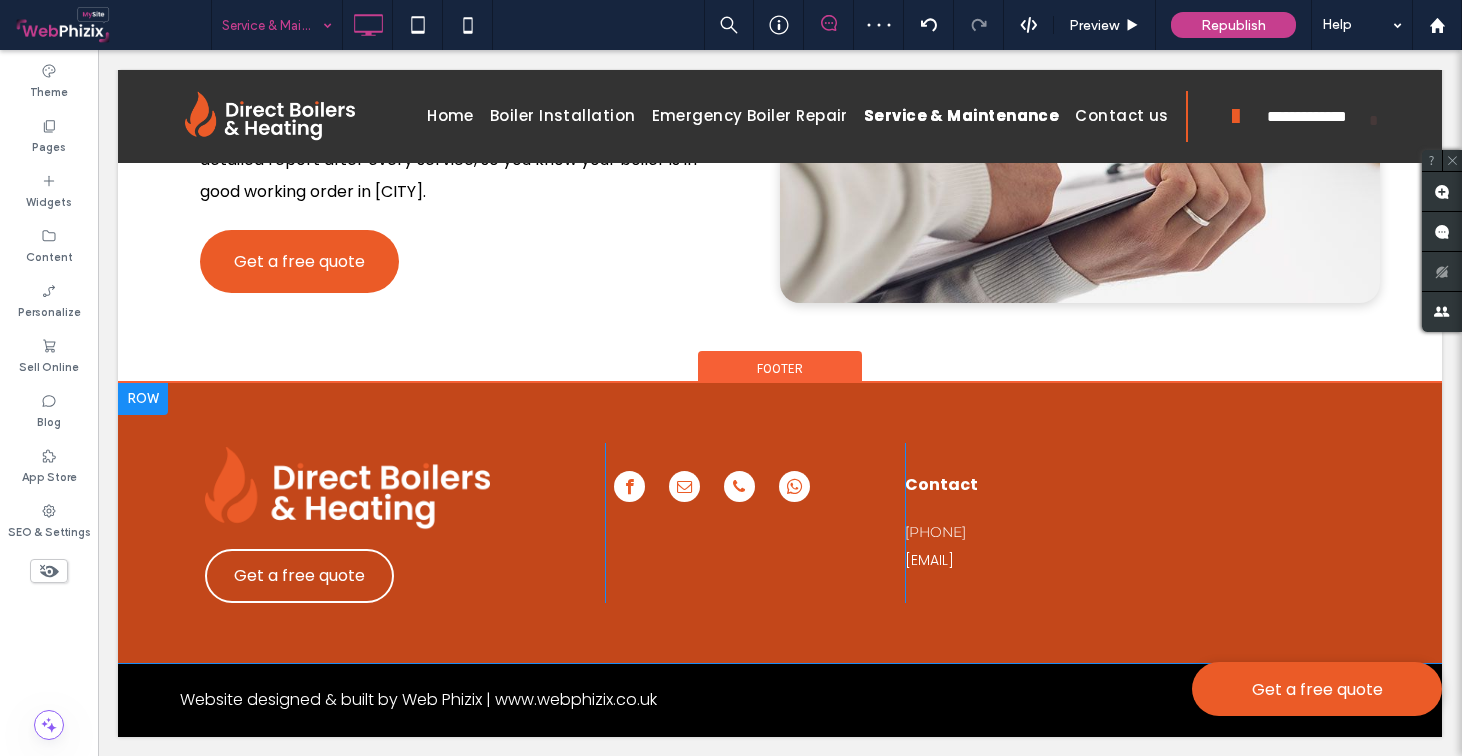 scroll, scrollTop: 2739, scrollLeft: 0, axis: vertical 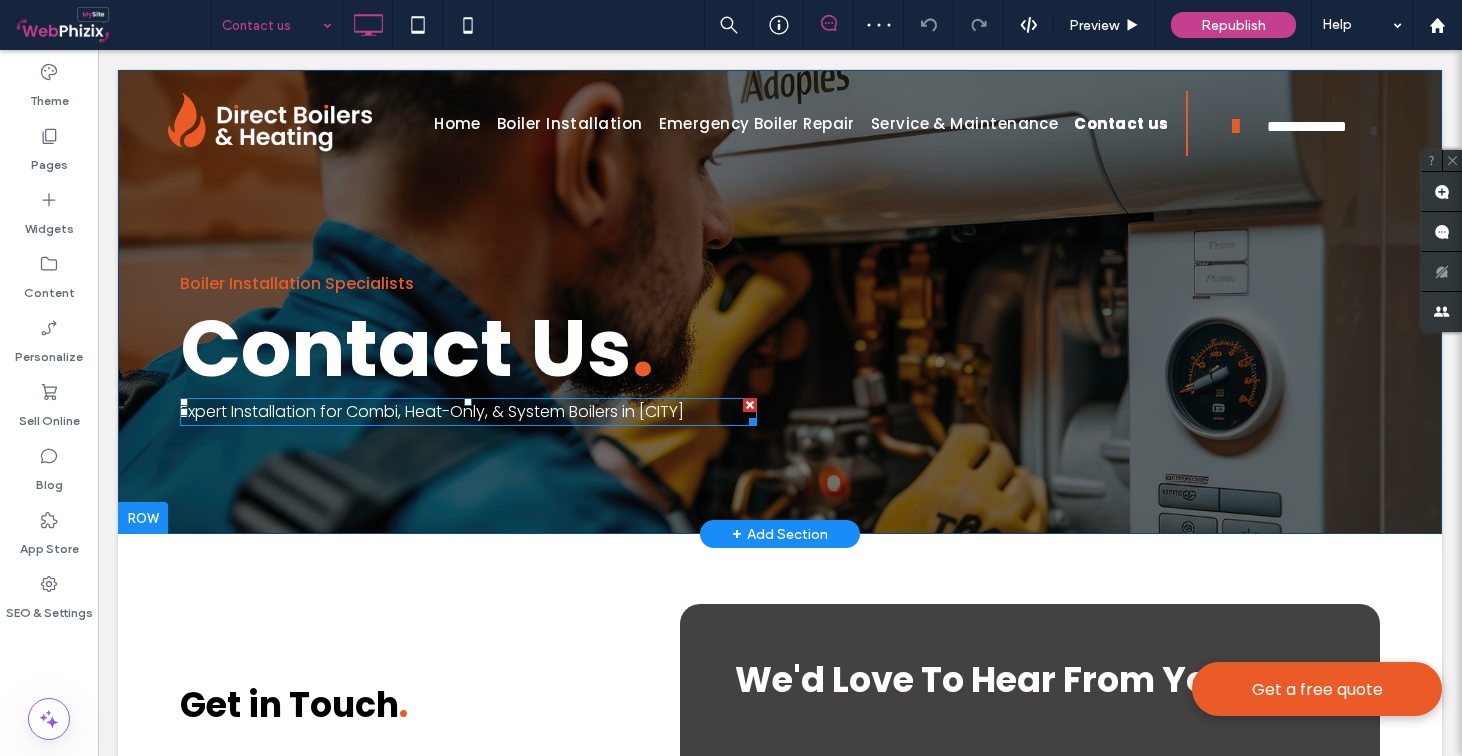 click on "Expert Installation for Combi, Heat-Only, & System Boilers in Bradford" at bounding box center [432, 411] 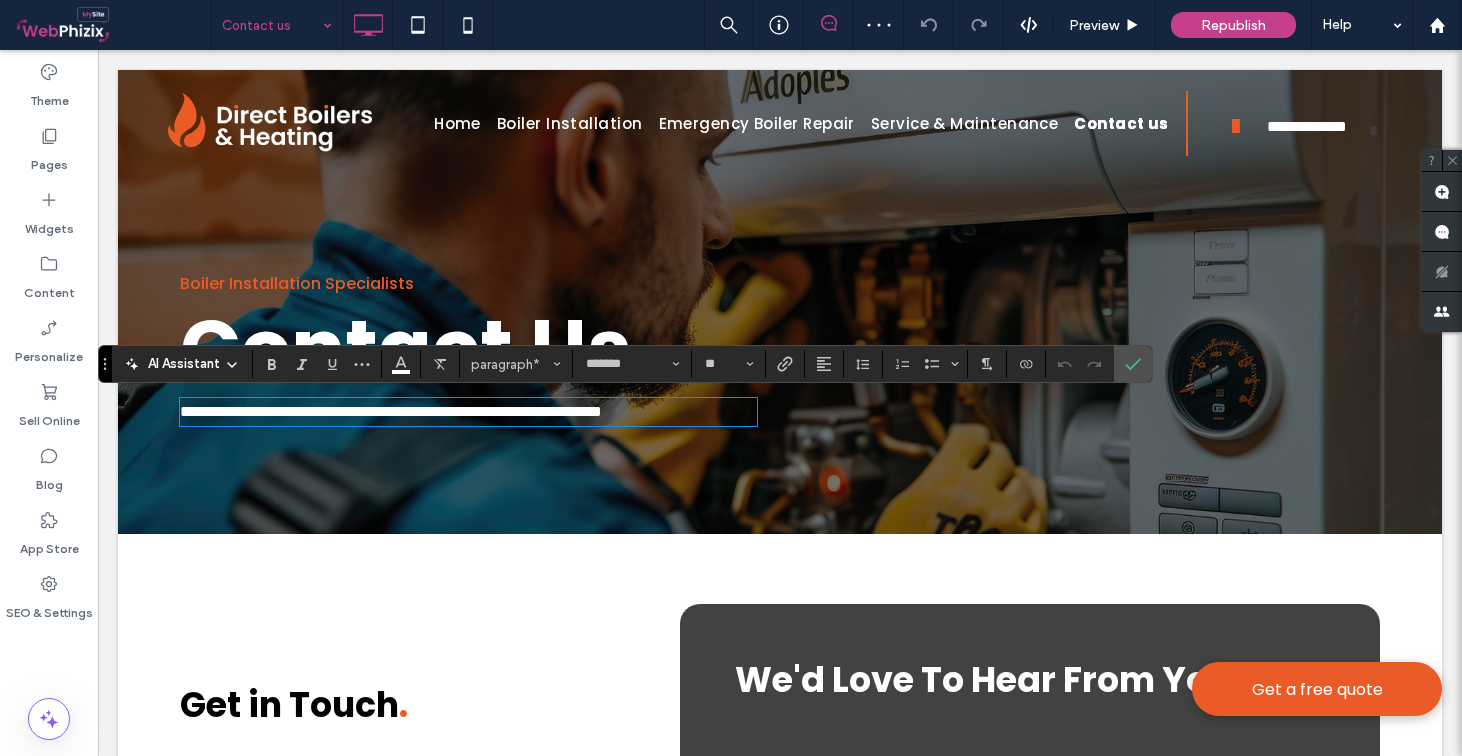 click on "**********" at bounding box center [468, 412] 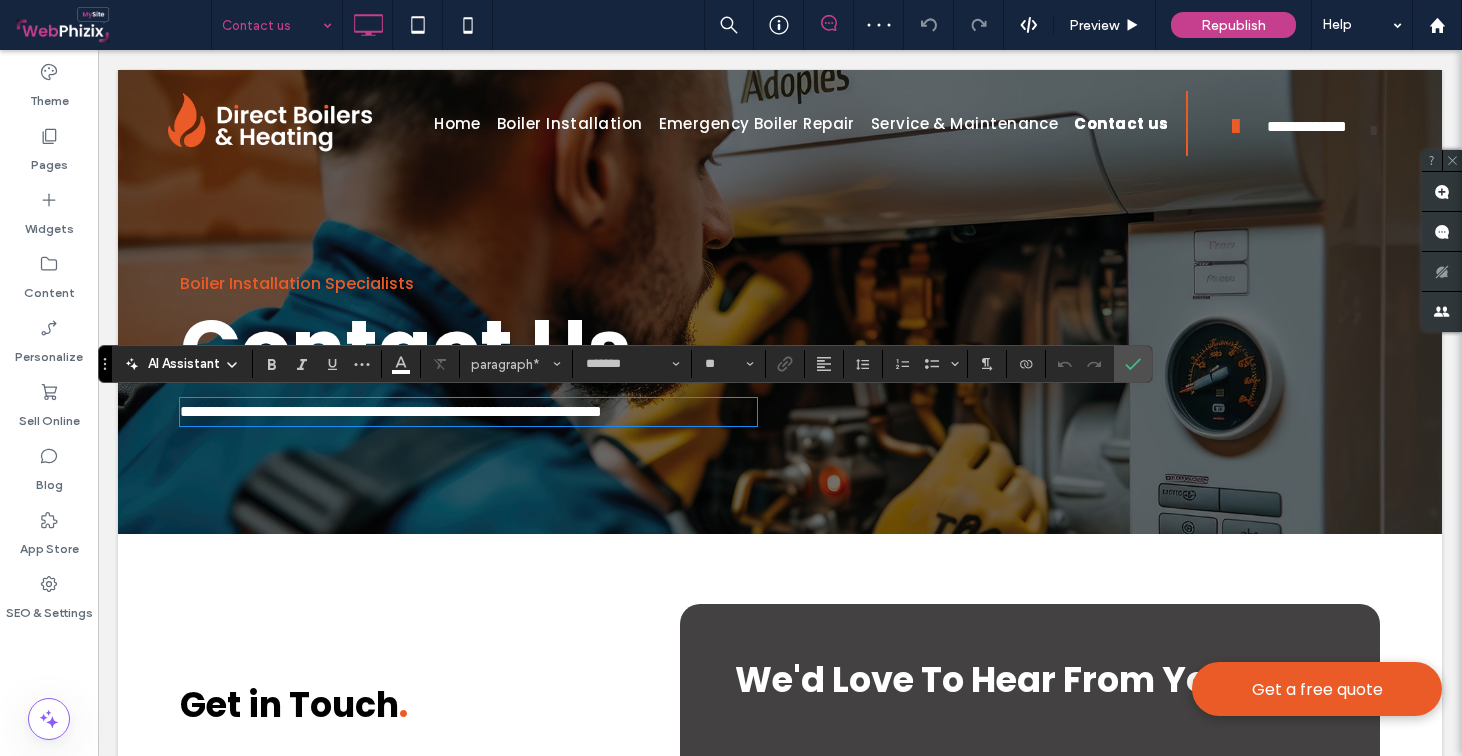 type 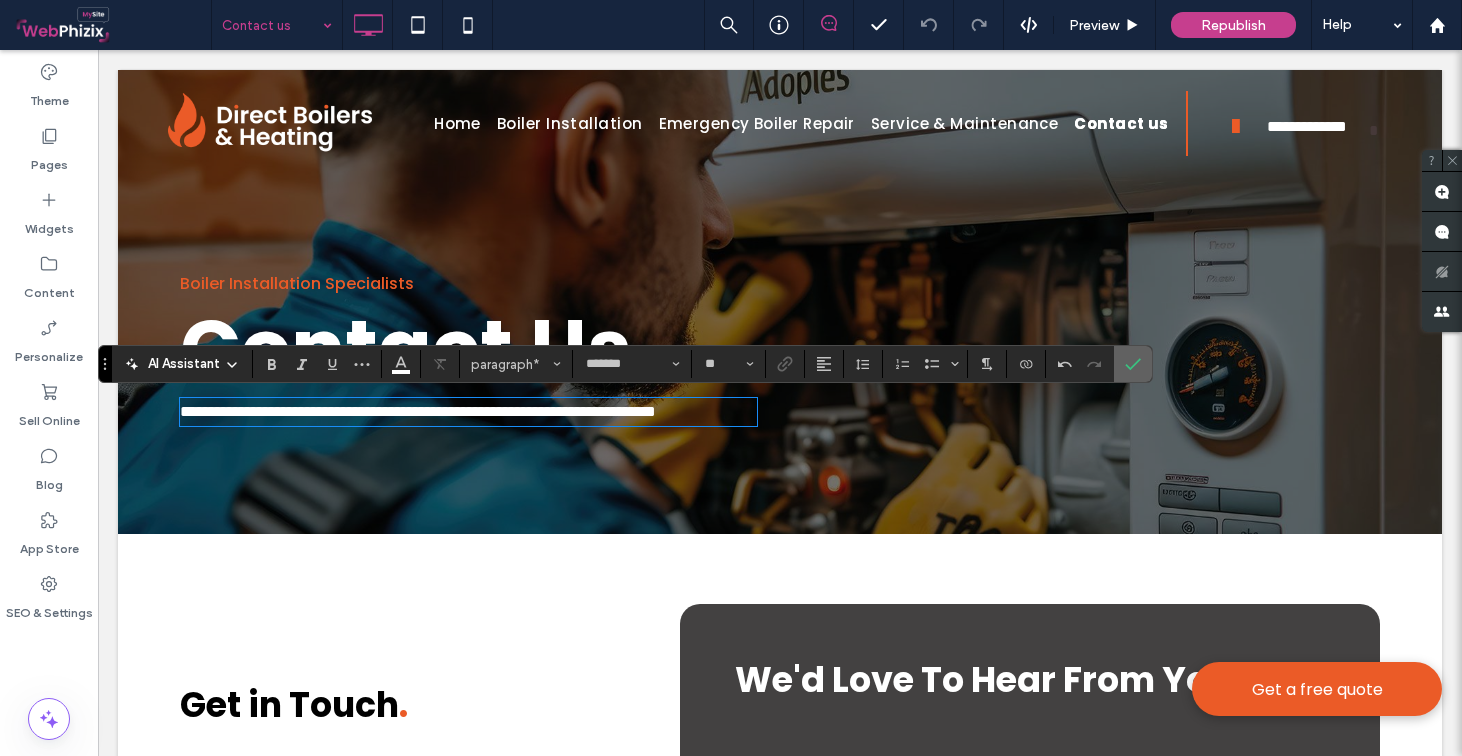 click 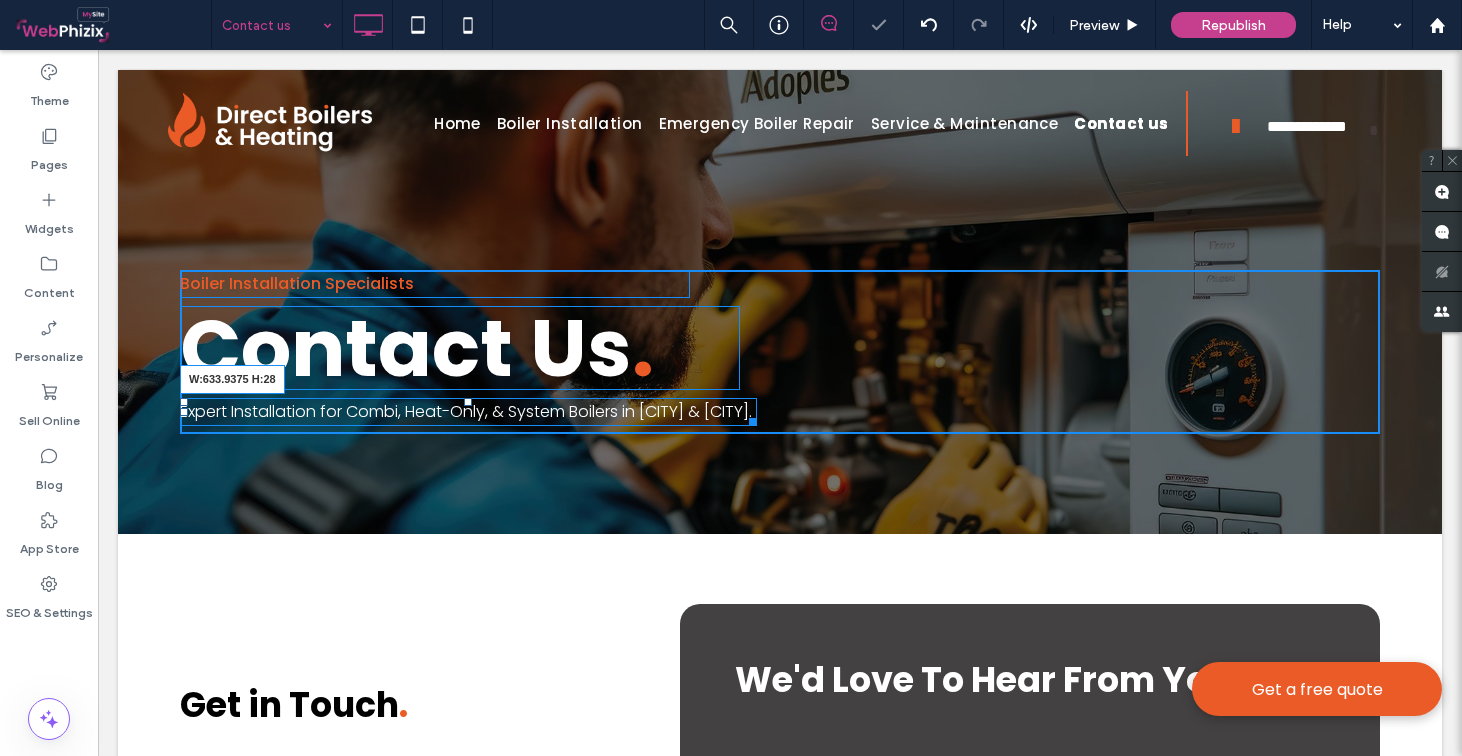 drag, startPoint x: 746, startPoint y: 444, endPoint x: 803, endPoint y: 445, distance: 57.00877 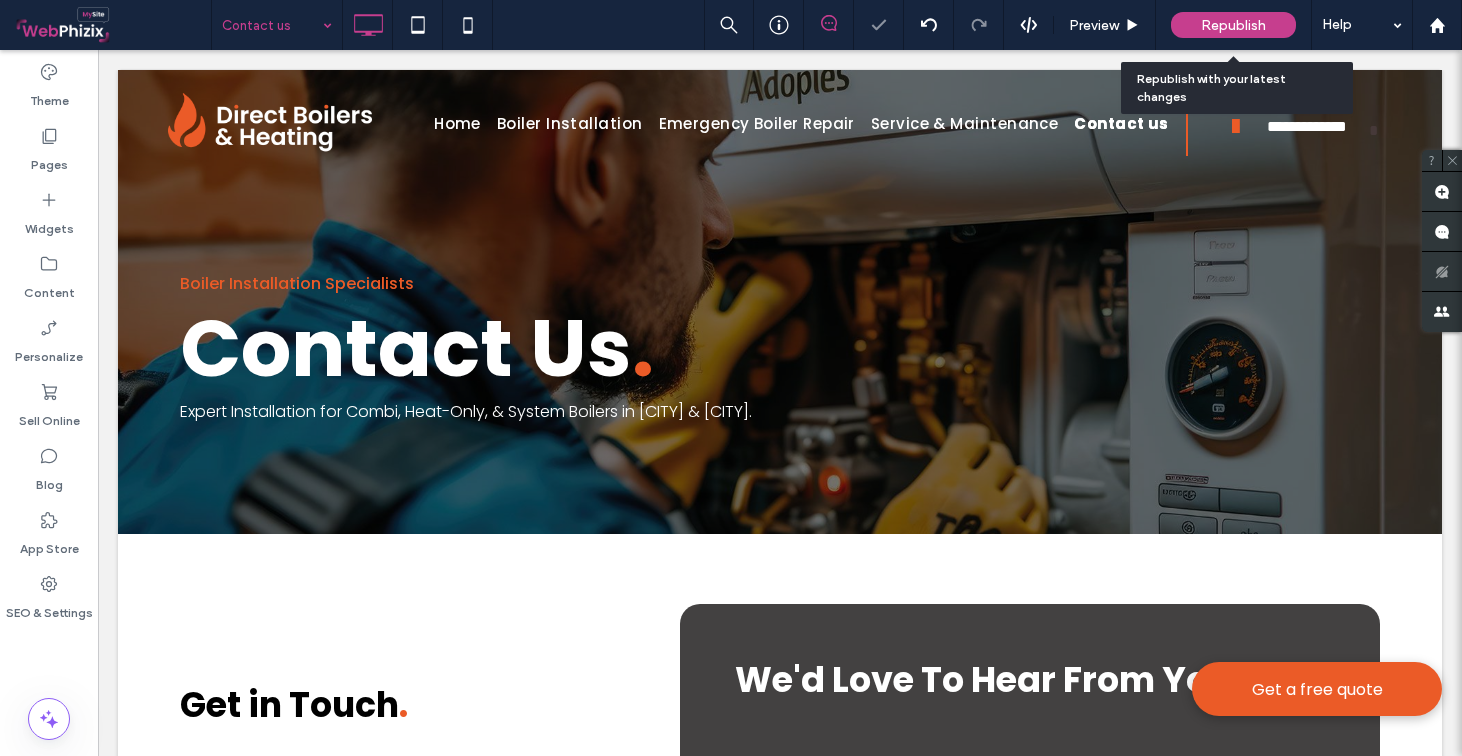 click on "Republish" at bounding box center (1233, 25) 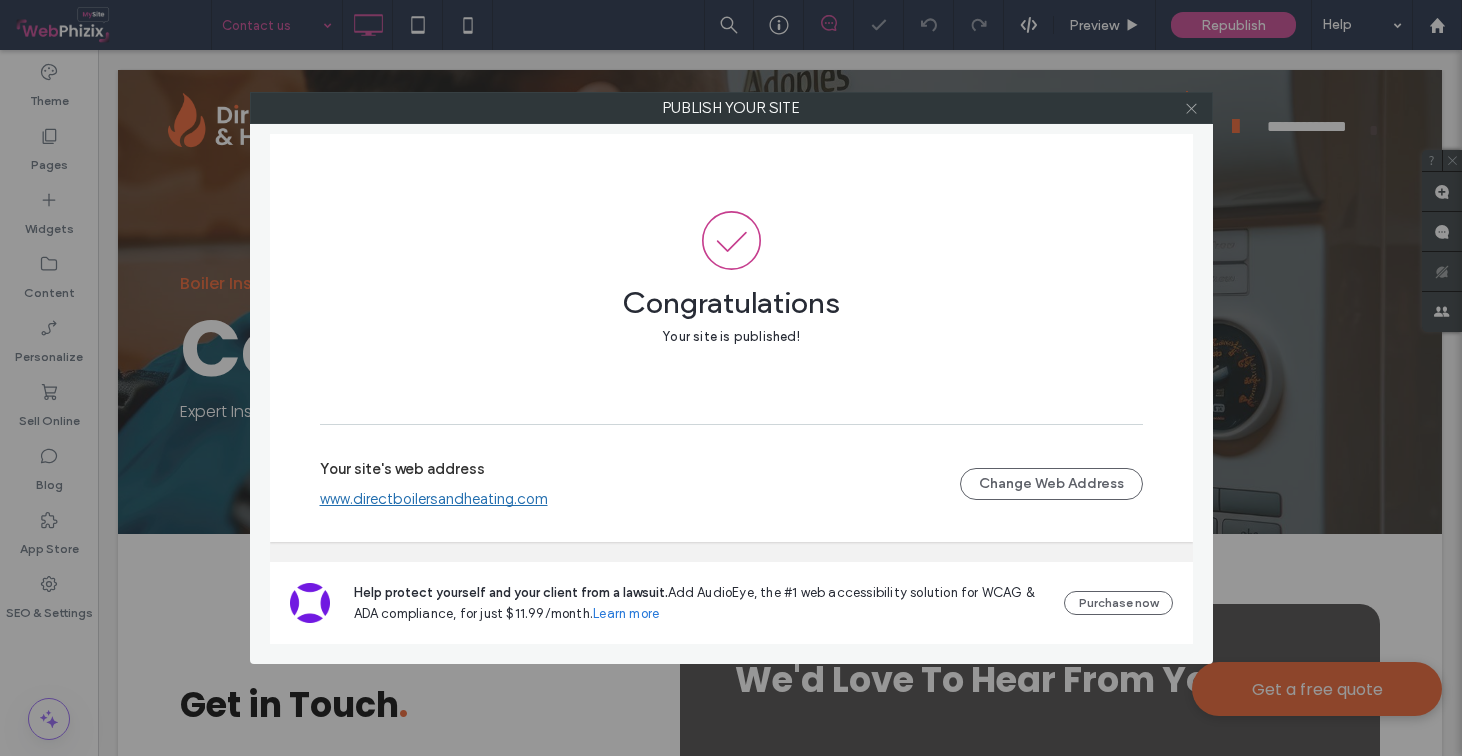 click 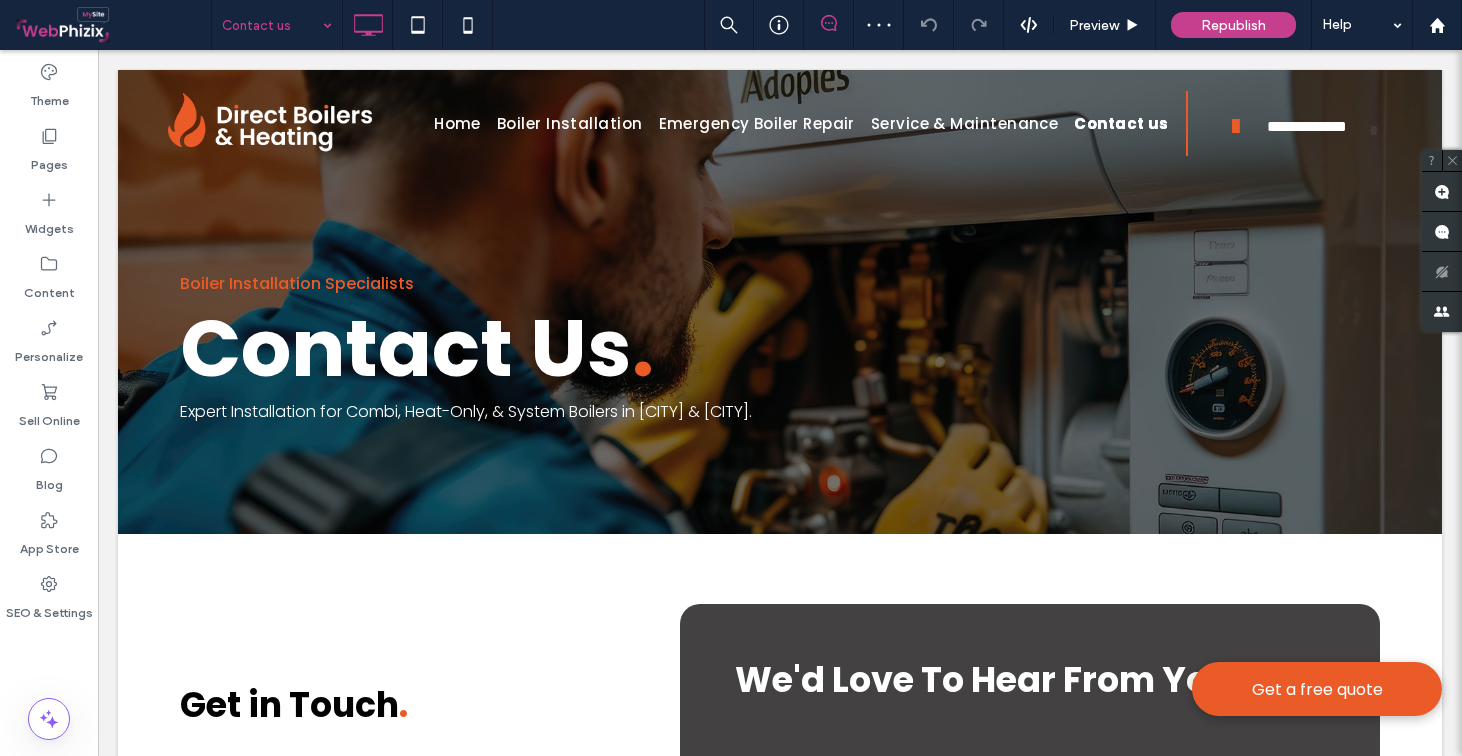 click 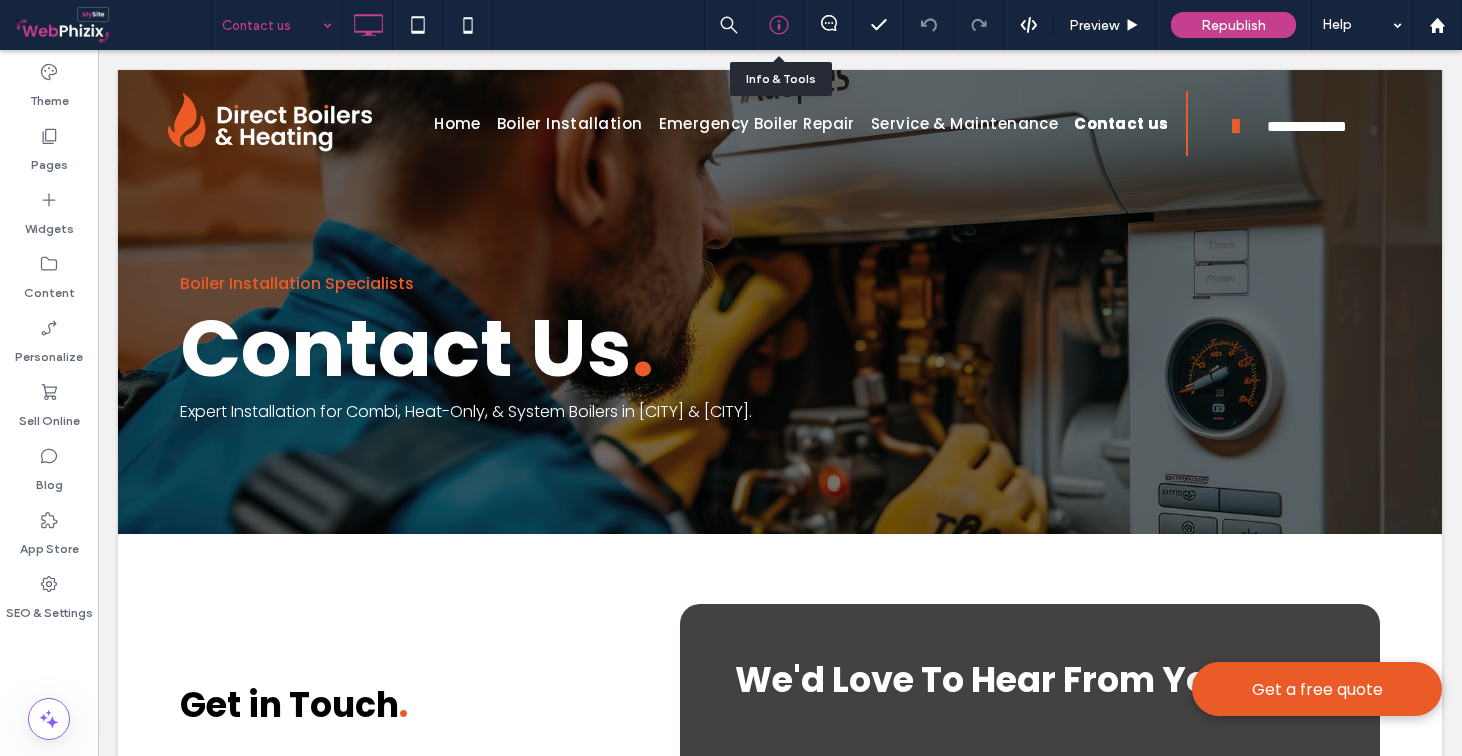 click 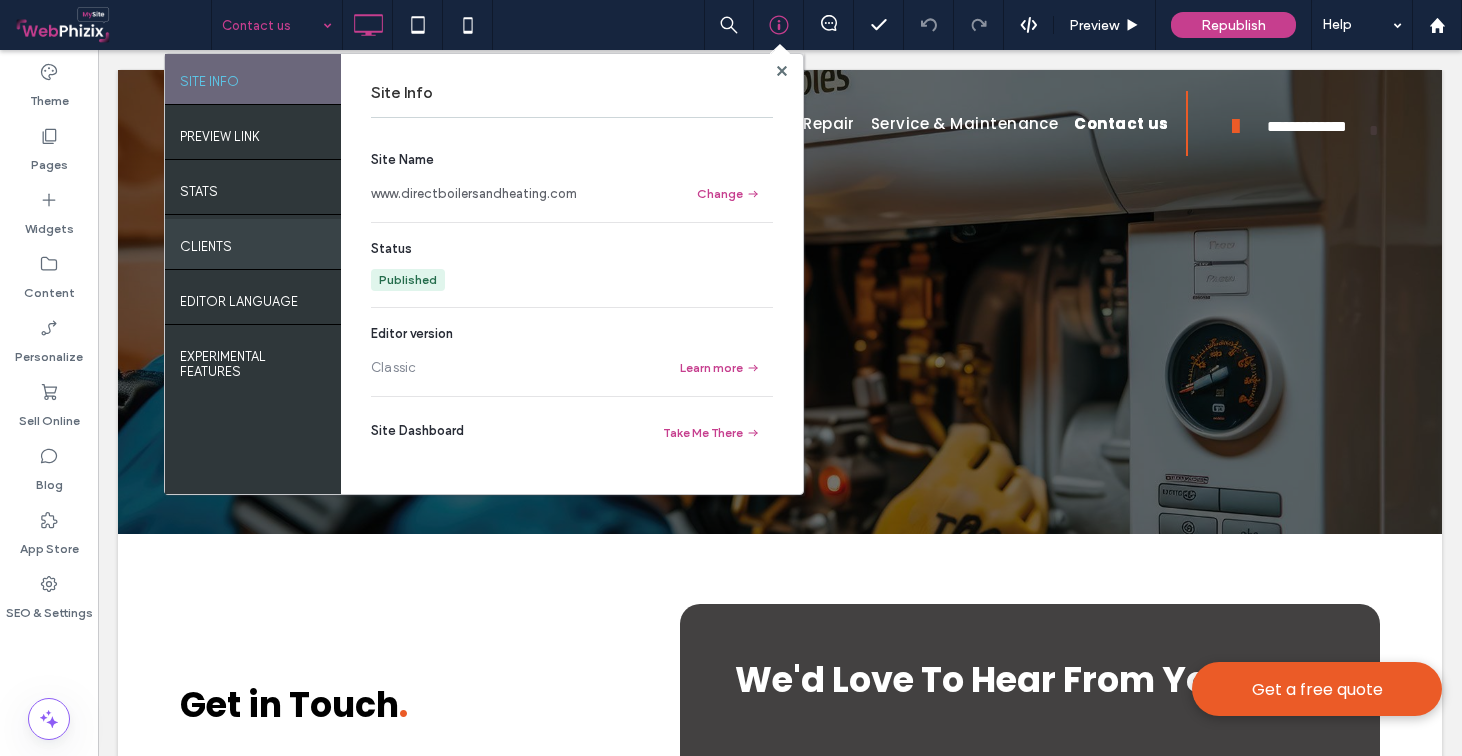 click on "Clients" at bounding box center [253, 244] 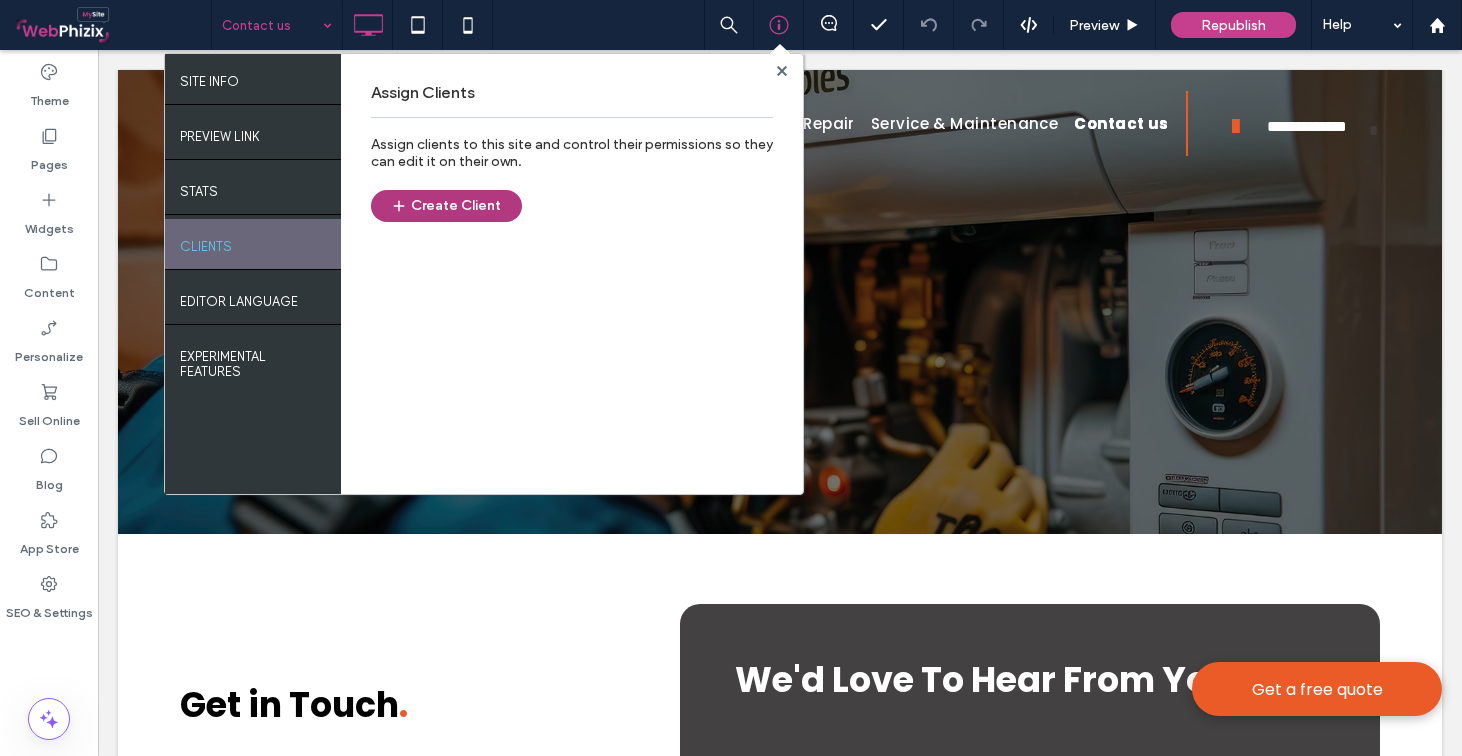 click on "Create Client" at bounding box center (446, 206) 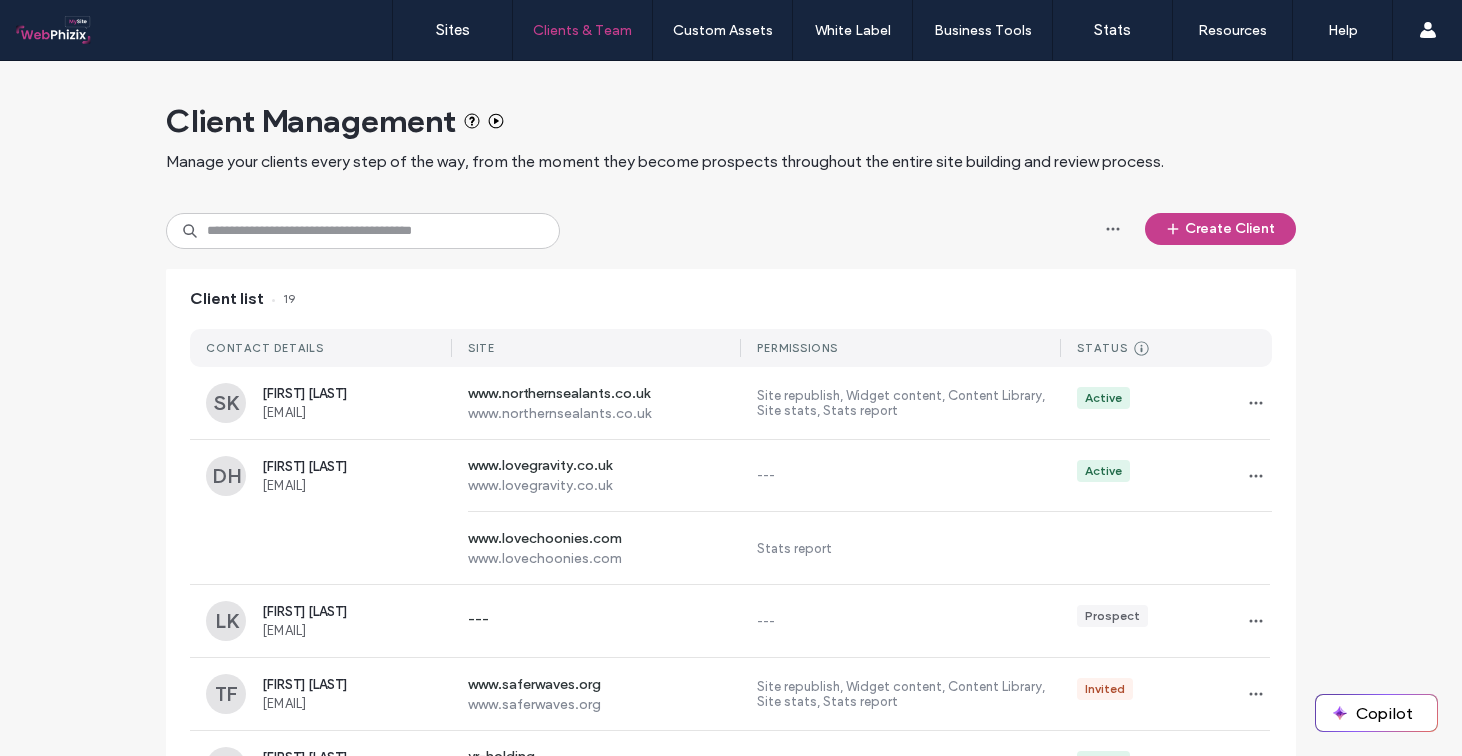 scroll, scrollTop: 0, scrollLeft: 0, axis: both 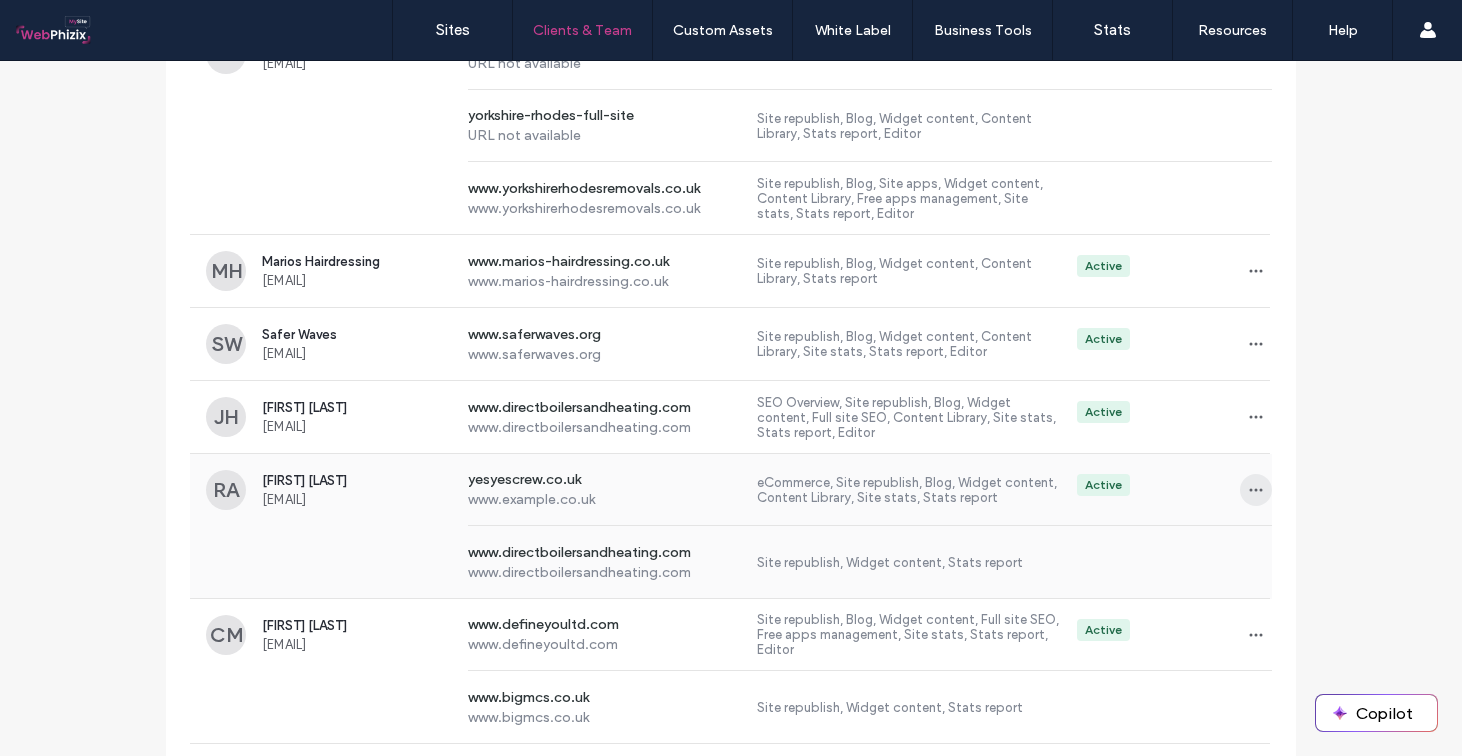 click 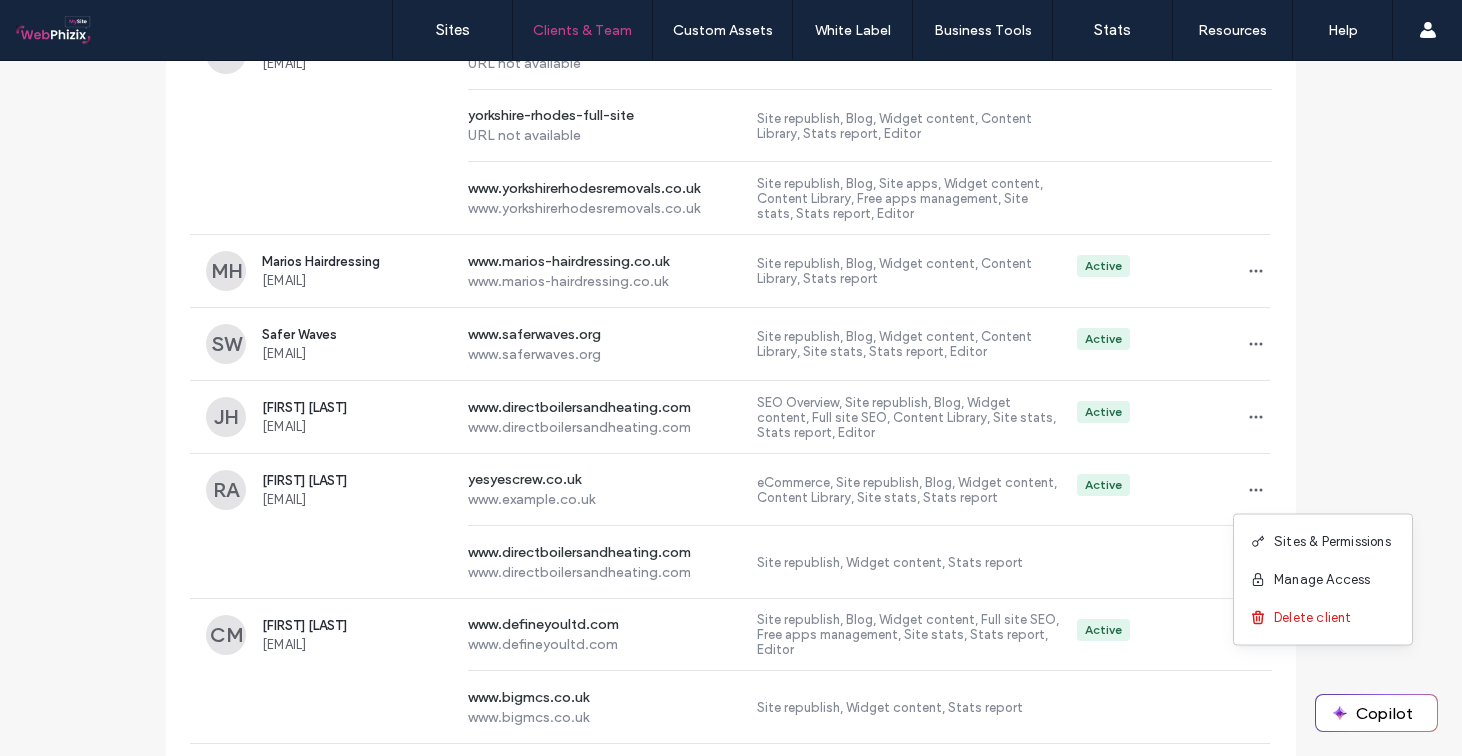 click on "Client Management Manage your clients every step of the way, from the moment they become prospects
throughout the entire site building and review process.  Create Client Client list 19 CONTACT DETAILS SITE PERMISSIONS STATUS Prospect Client created  Site Assigned A site has been assigned to the client but they don’t have access to it. Invited A set up URL has been generated/sent but the client hasn’t used it.  Active Client has activated their account and logged in to the platform.  Suspended Client can't access the platform  SK [FIRST] [LAST] [EMAIL] [URL] [URL] Site republish, Widget content, Content Library, Site stats, Stats report Active DH [FIRST] [LAST] [EMAIL] [URL] [URL] --- Active [URL] [URL] Stats report LK [FIRST] [LAST] [EMAIL] --- --- Prospect TF [FIRST] [LAST] [EMAIL] [URL] [URL] Invited RR" at bounding box center [731, 528] 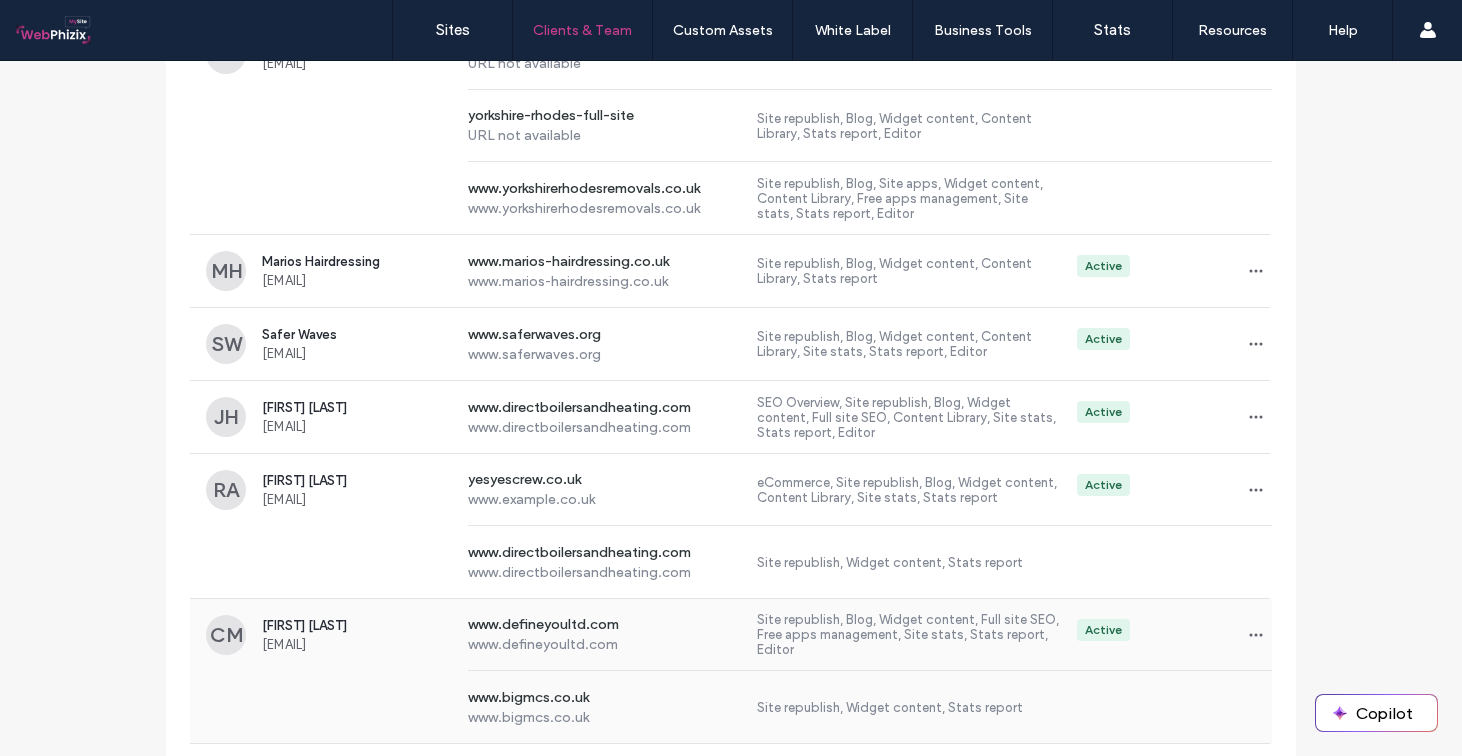 scroll, scrollTop: 0, scrollLeft: 0, axis: both 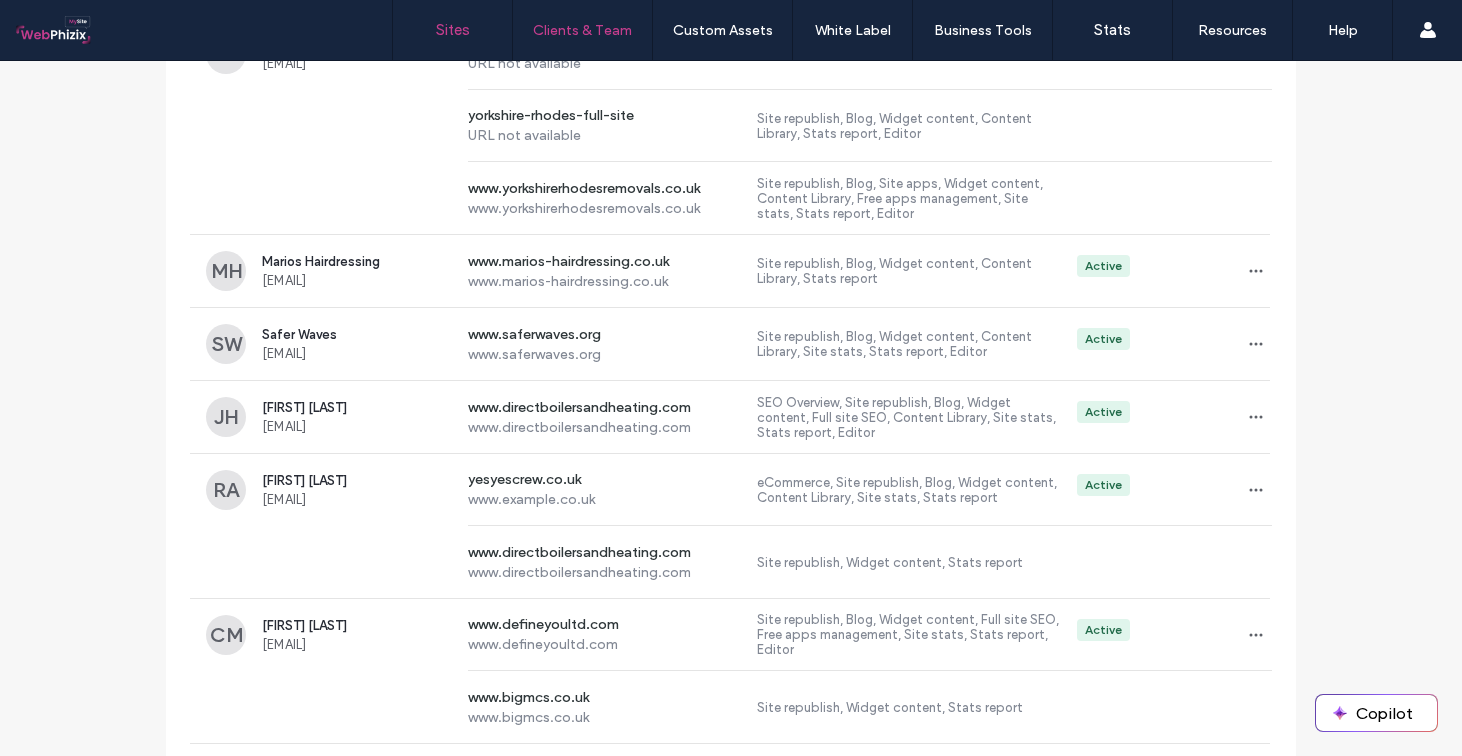click on "Sites" at bounding box center (453, 30) 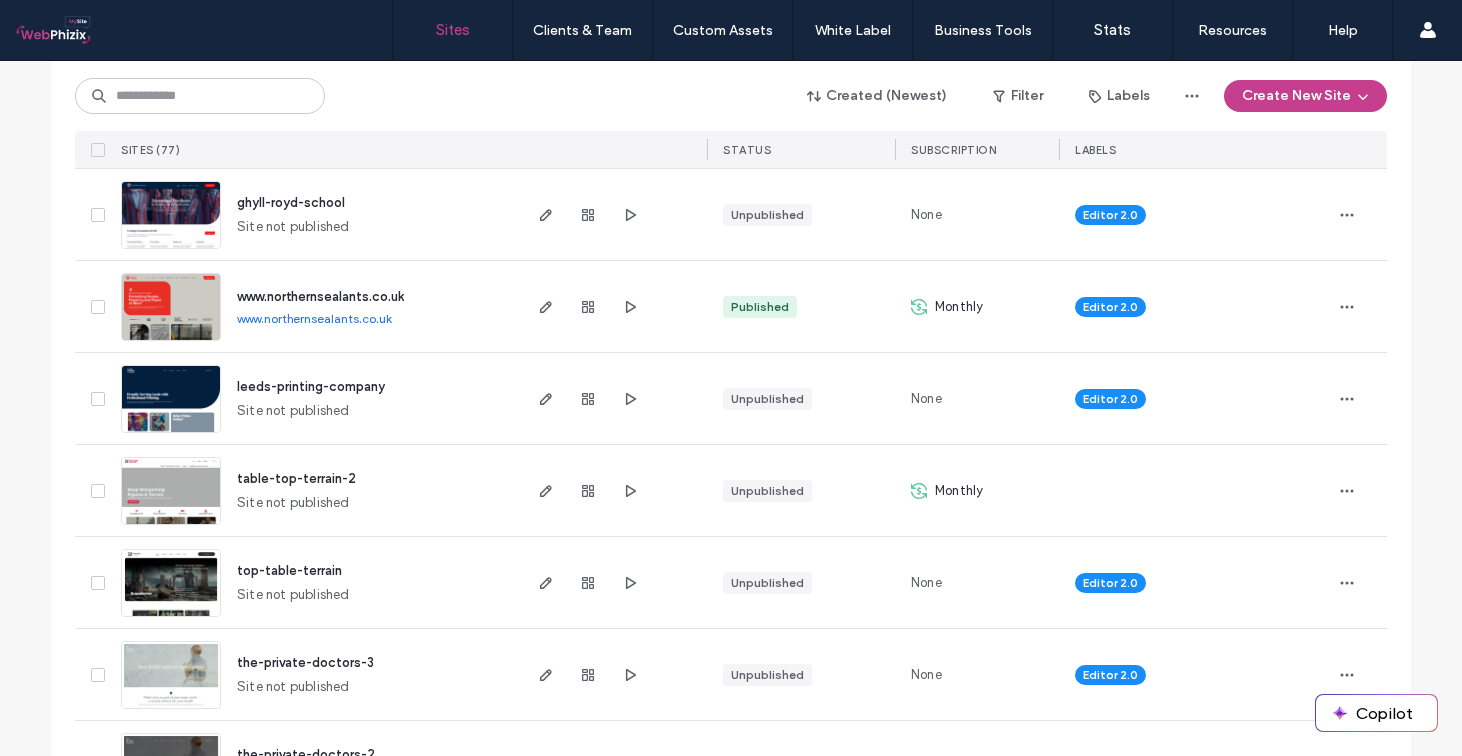 scroll, scrollTop: 510, scrollLeft: 0, axis: vertical 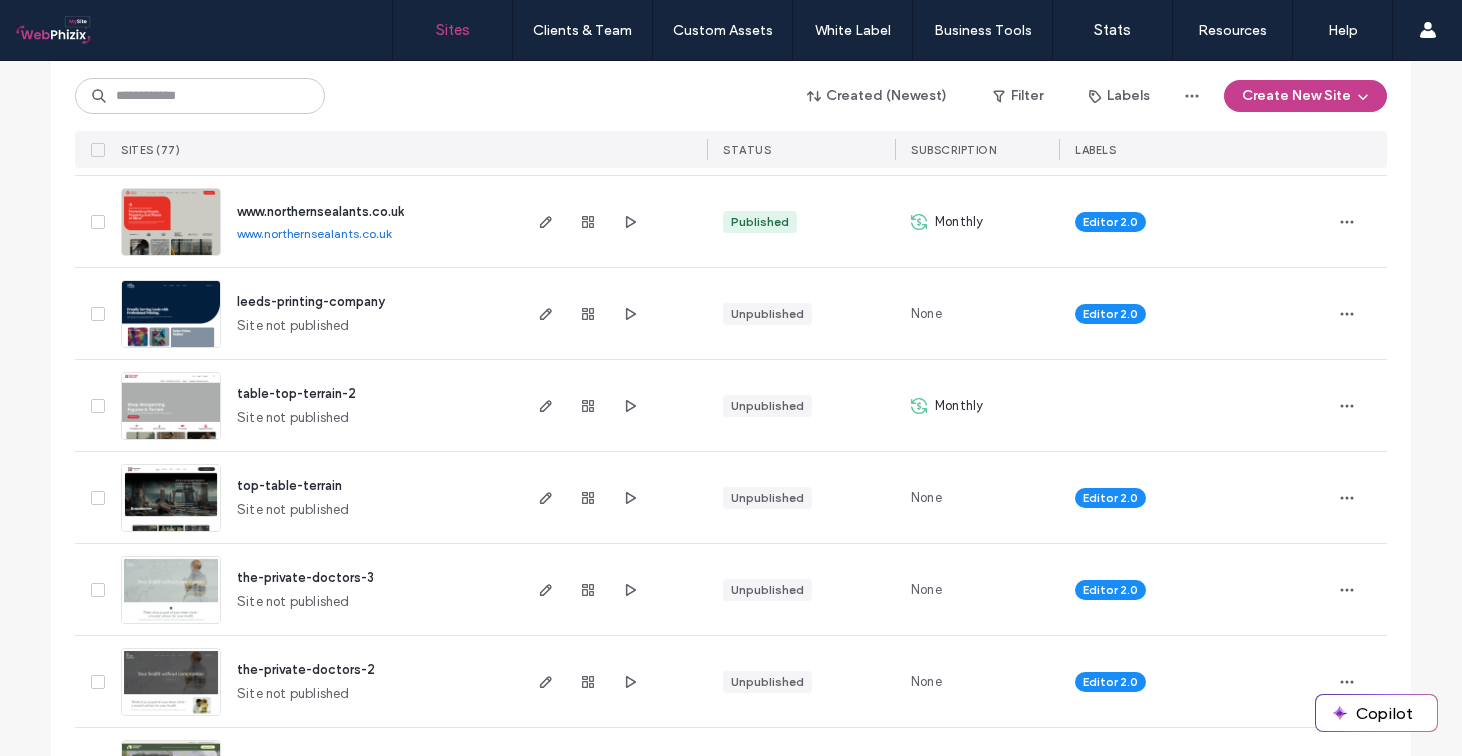 click on "table-top-terrain-2" at bounding box center (296, 393) 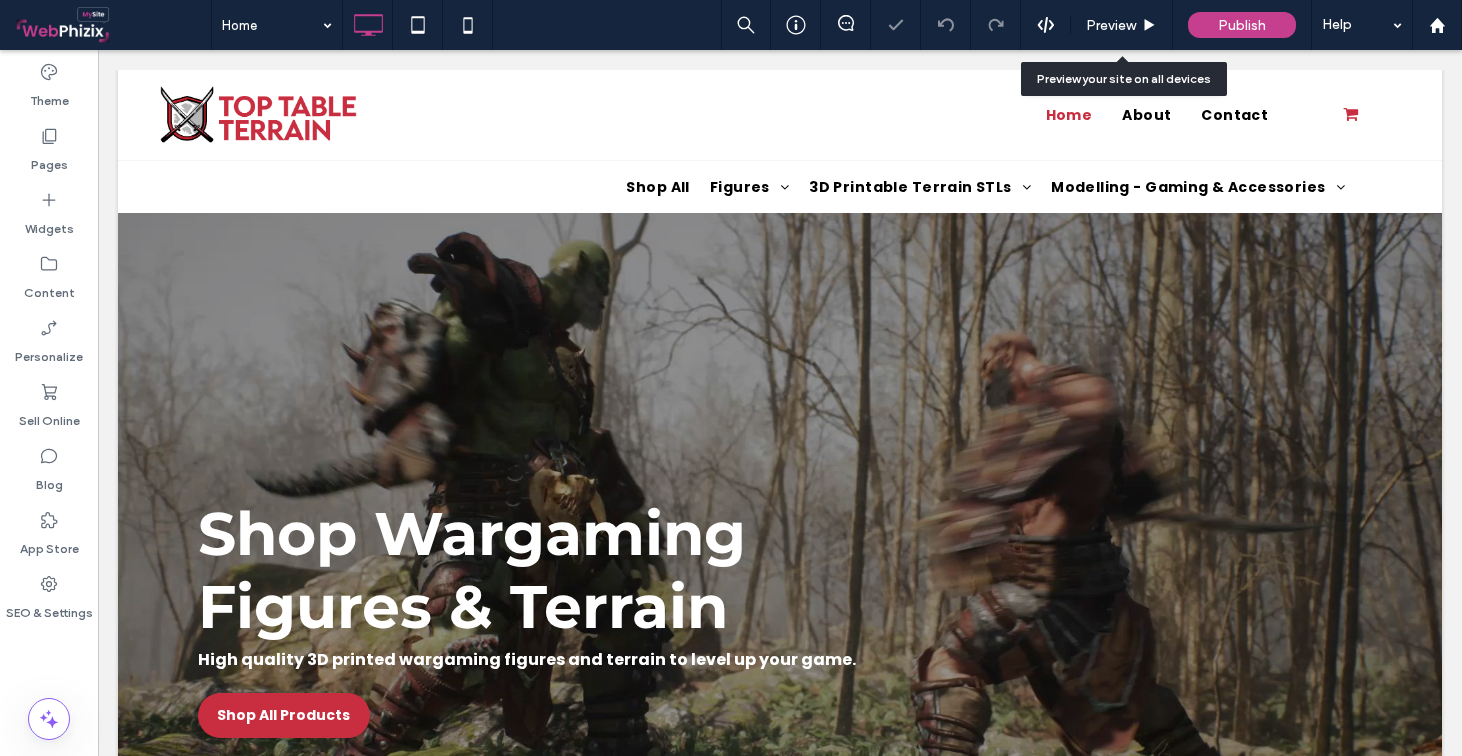 scroll, scrollTop: 0, scrollLeft: 0, axis: both 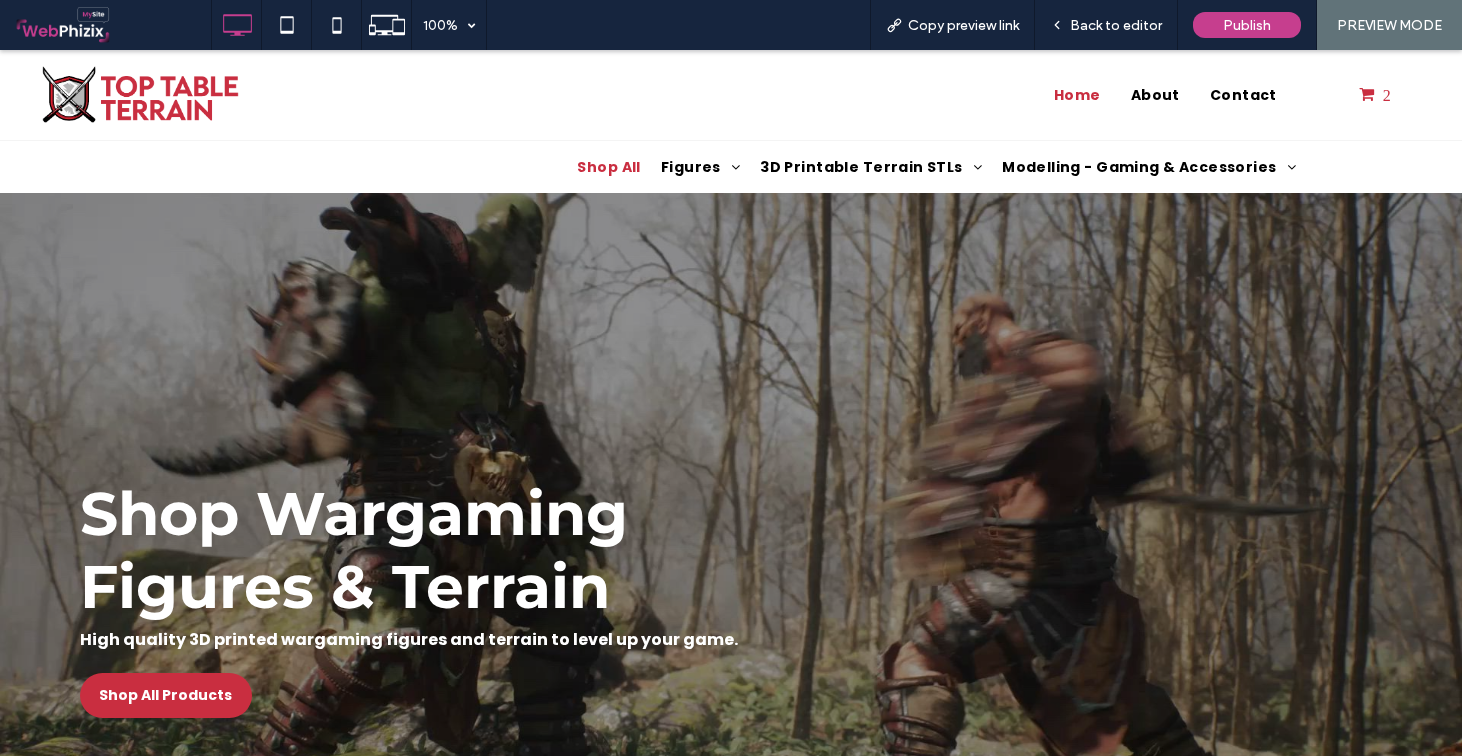 click on "Shop All" at bounding box center (608, 167) 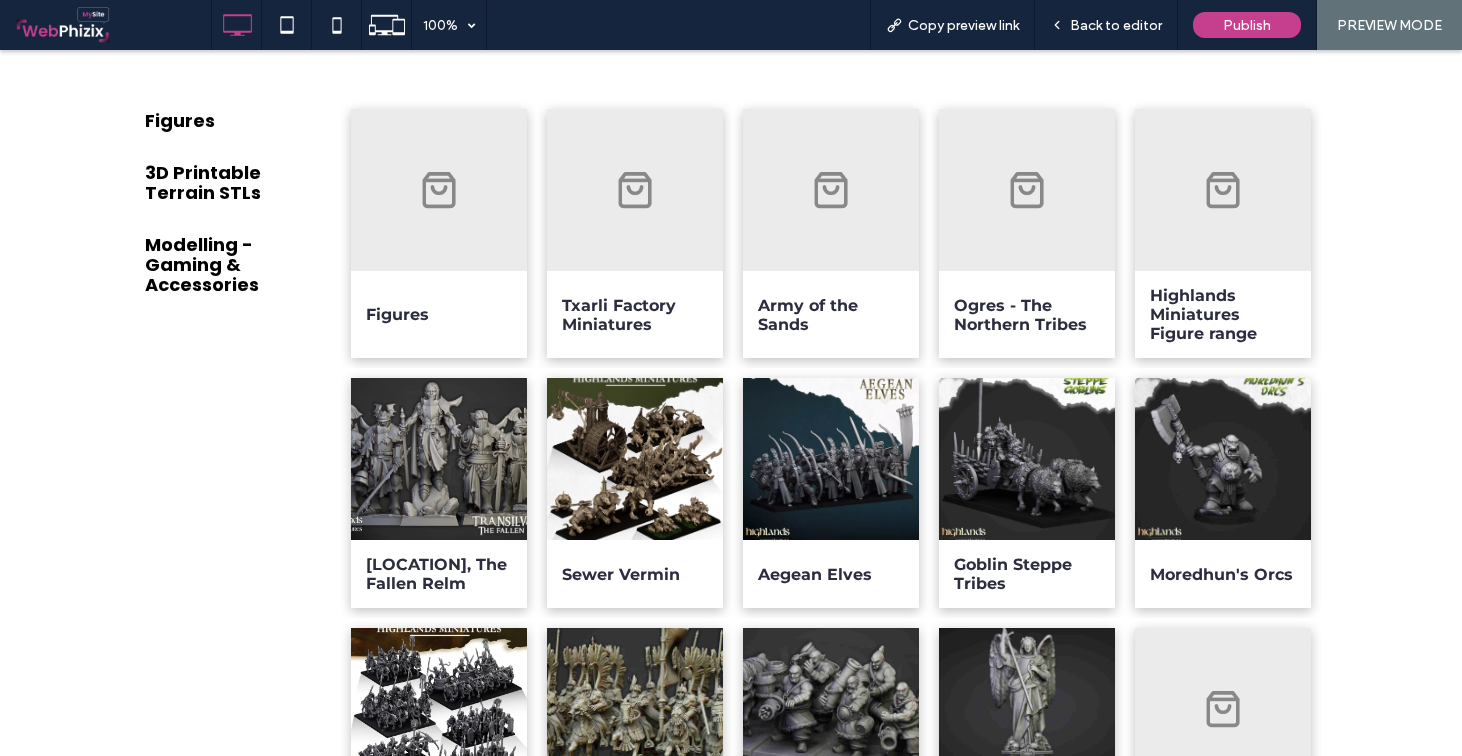 scroll, scrollTop: 697, scrollLeft: 0, axis: vertical 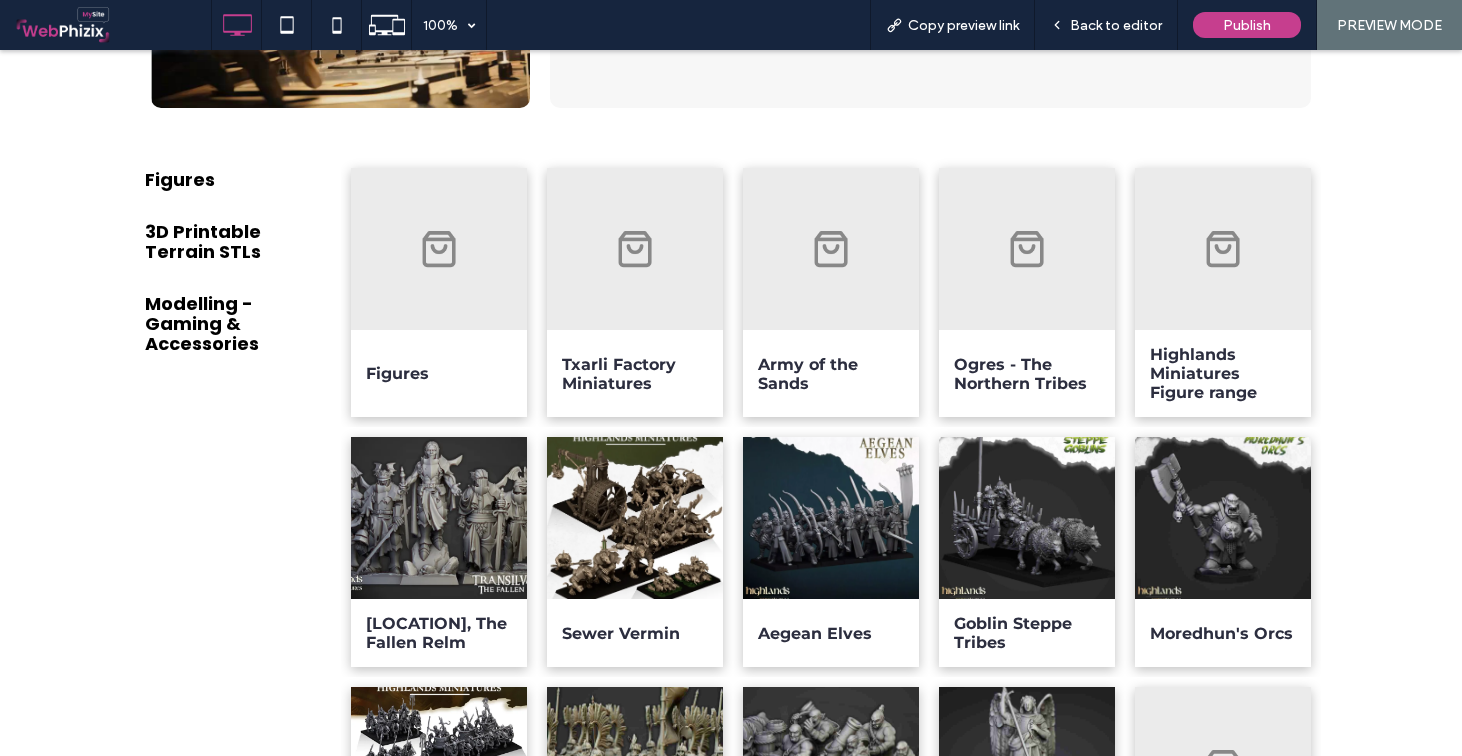 click at bounding box center (635, 518) 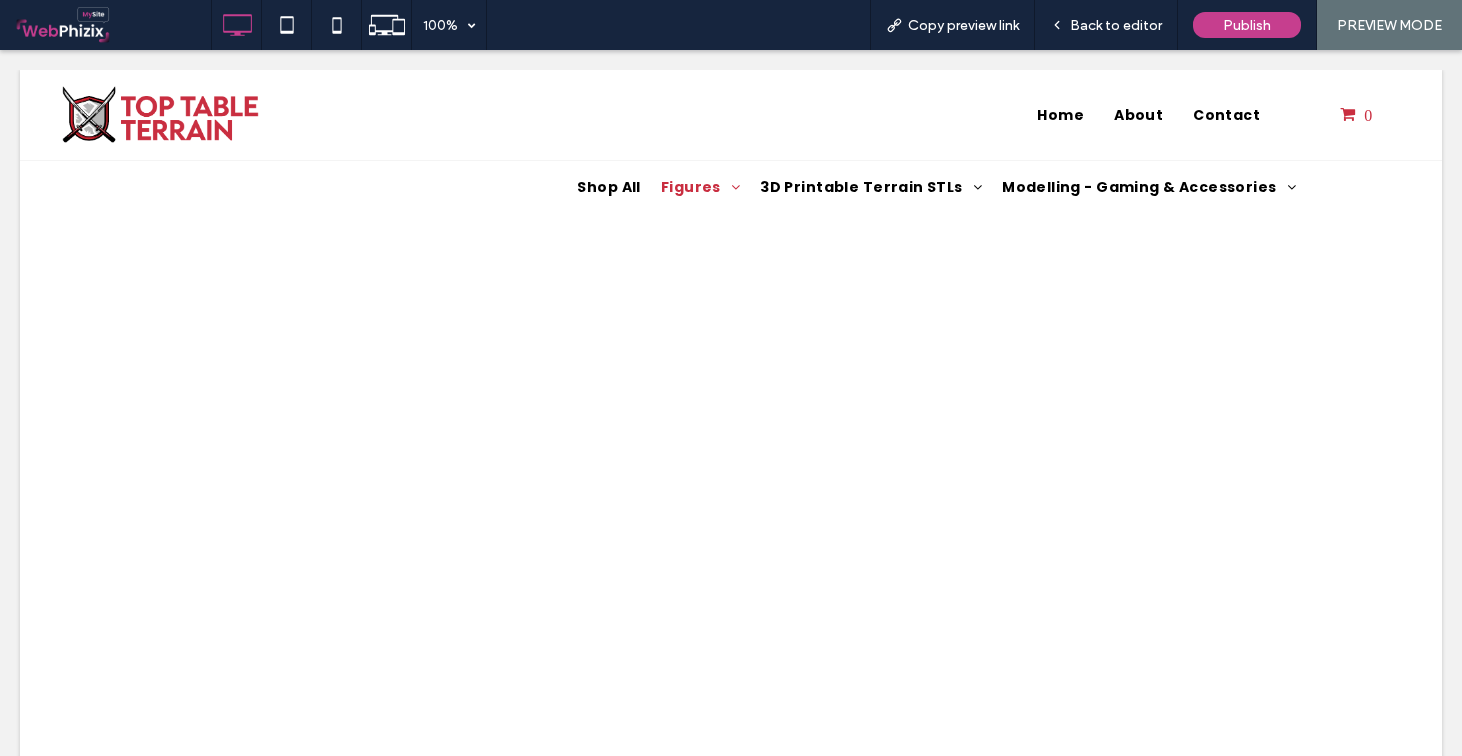 scroll, scrollTop: 0, scrollLeft: 0, axis: both 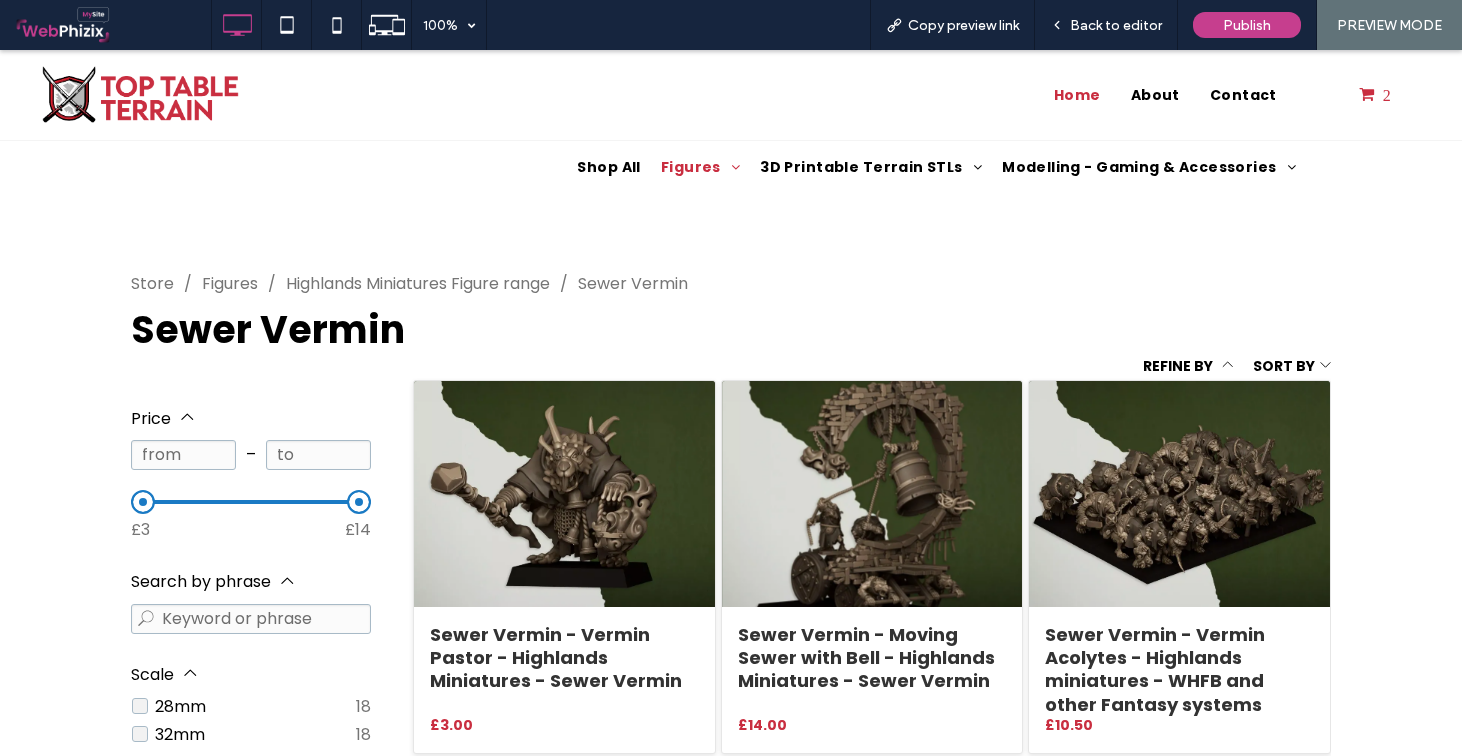 click on "Home" at bounding box center (1077, 95) 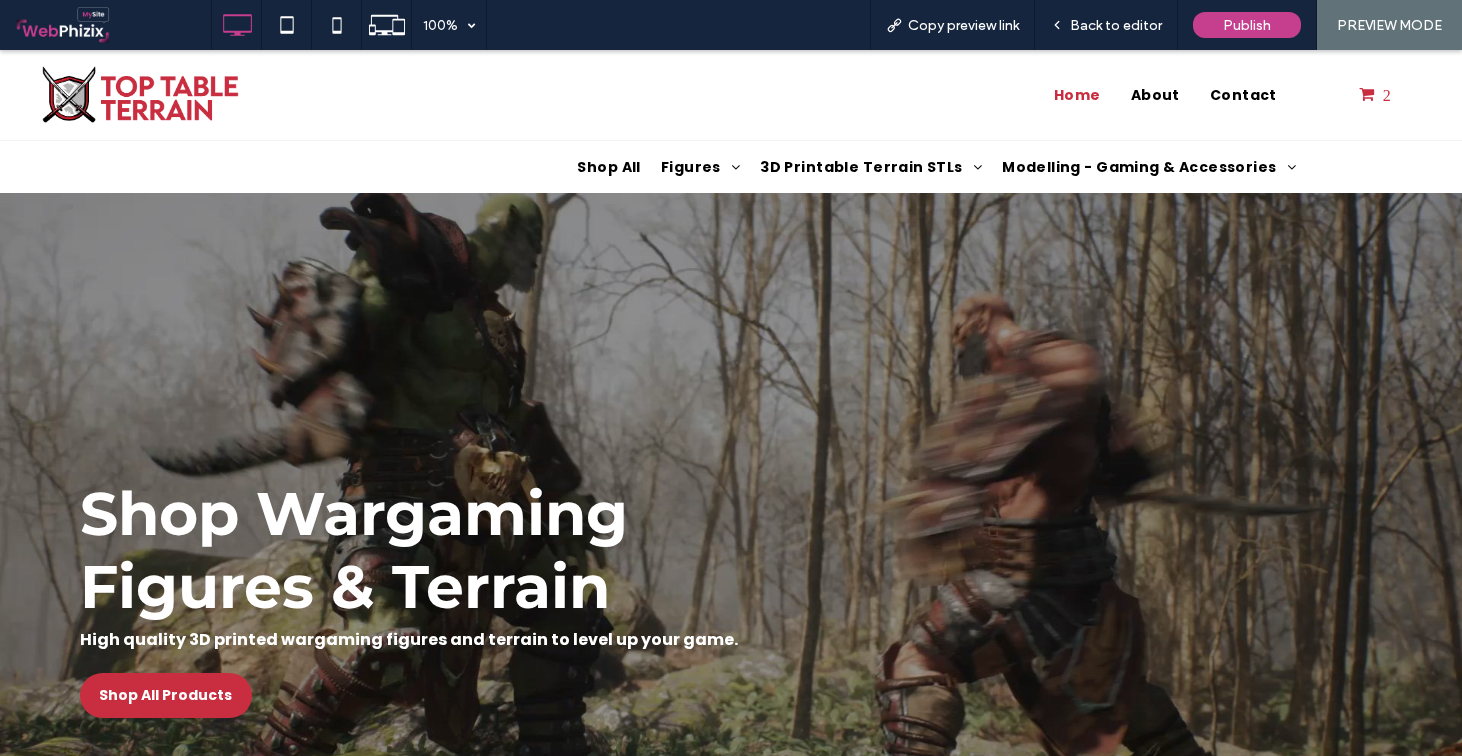 scroll, scrollTop: 0, scrollLeft: 0, axis: both 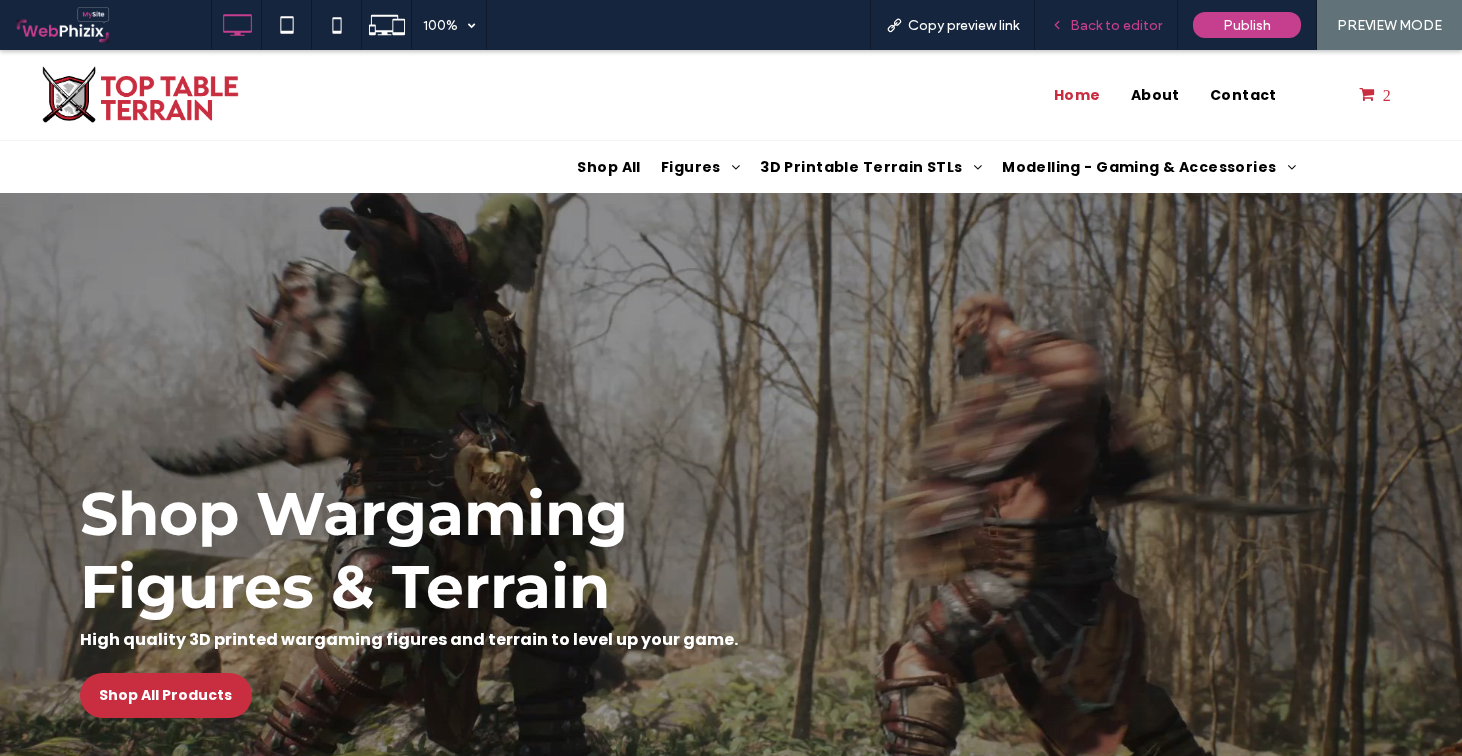 click on "Back to editor" at bounding box center [1106, 25] 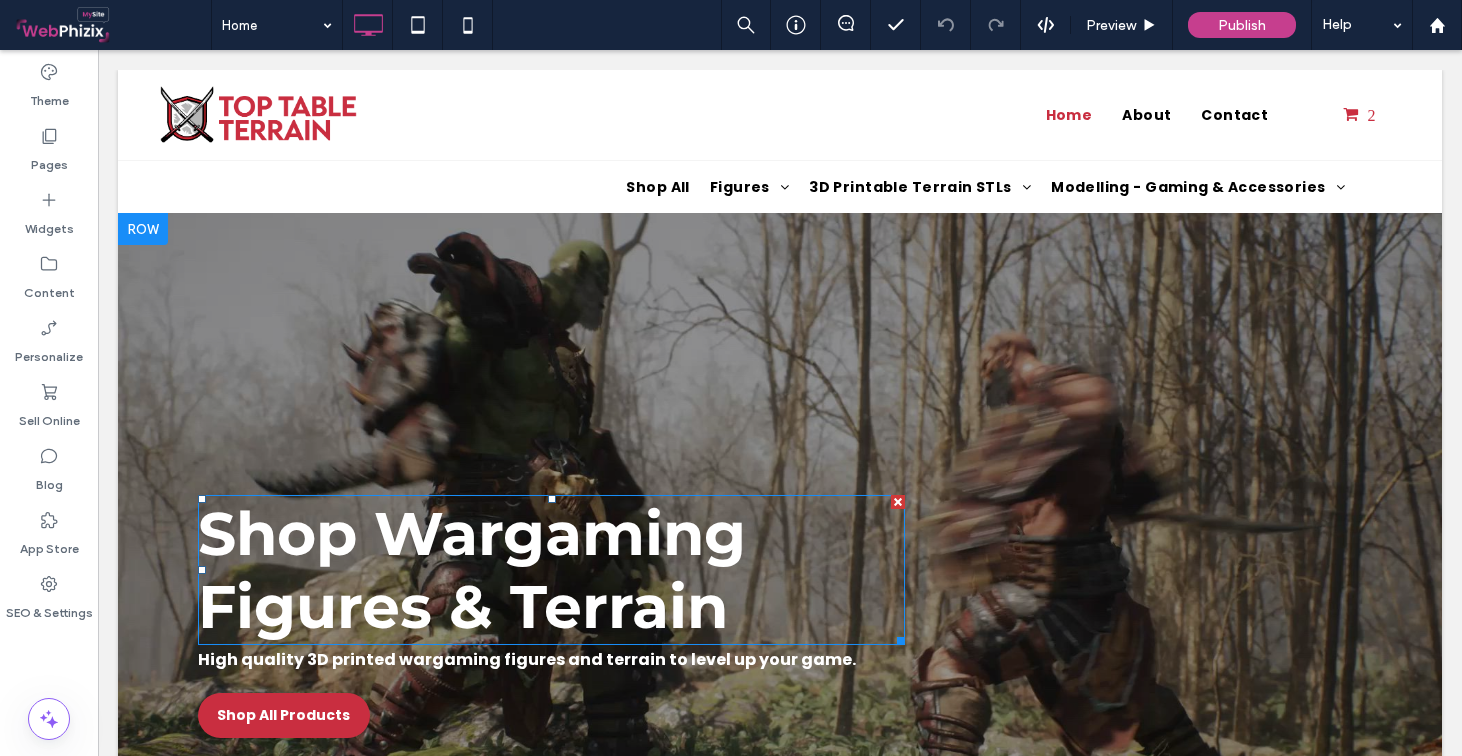 scroll, scrollTop: 0, scrollLeft: 0, axis: both 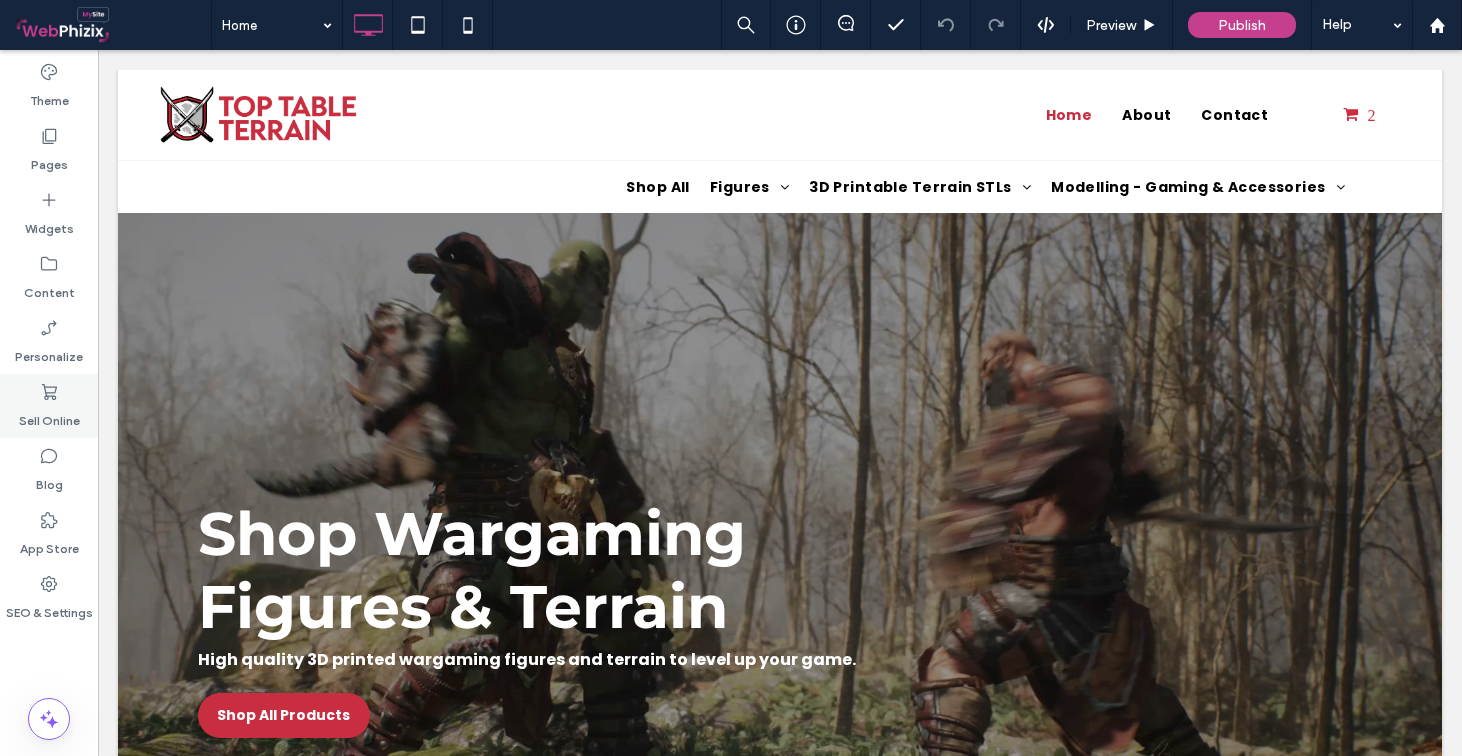 click on "Sell Online" at bounding box center [49, 406] 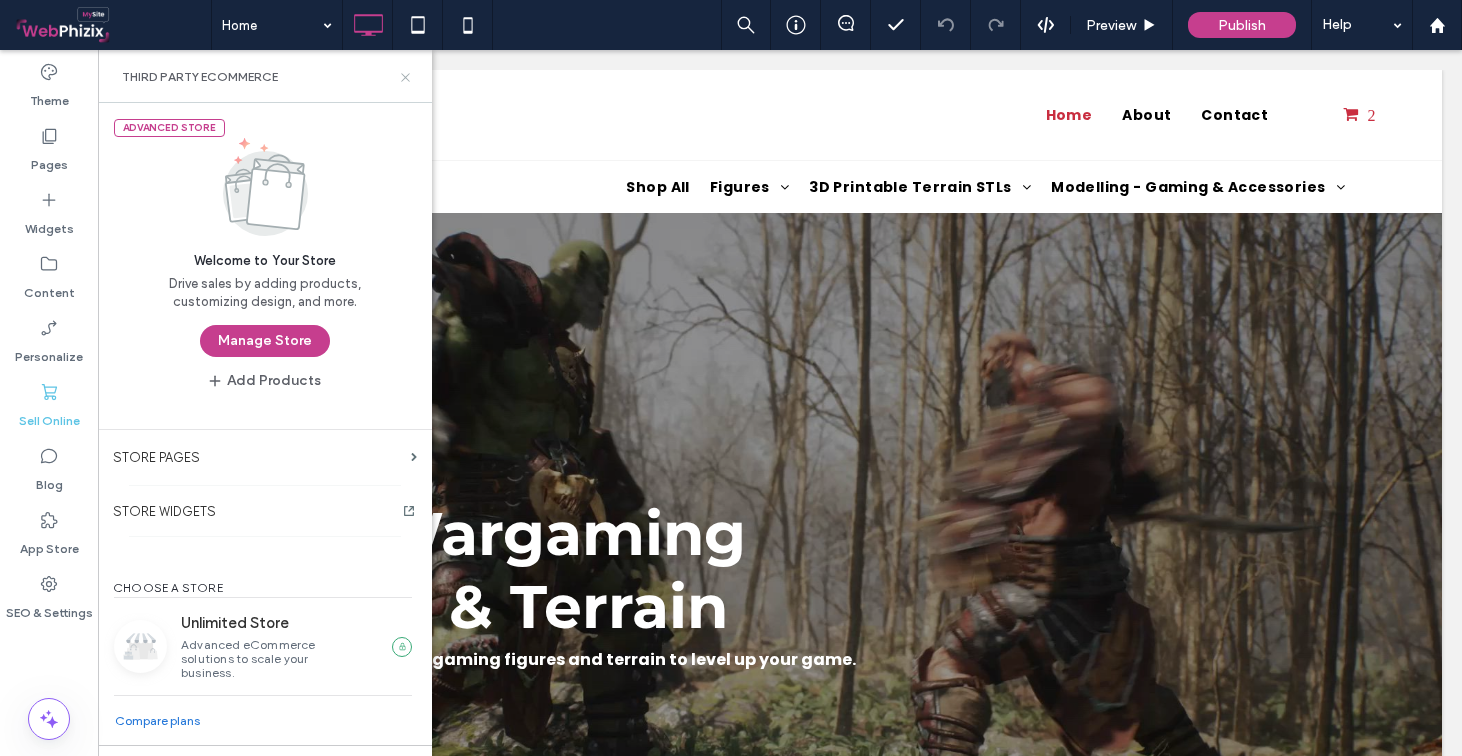 click 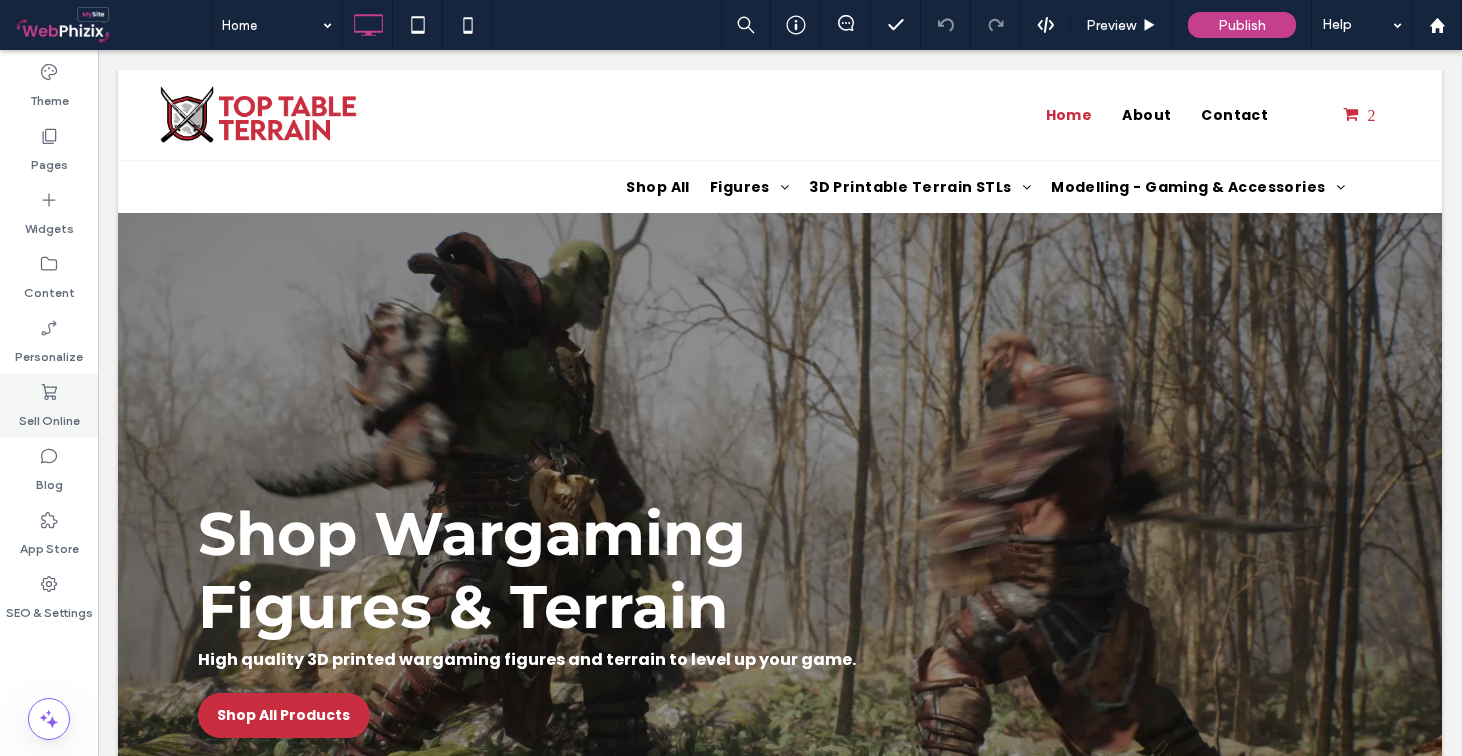 click on "Sell Online" at bounding box center (49, 416) 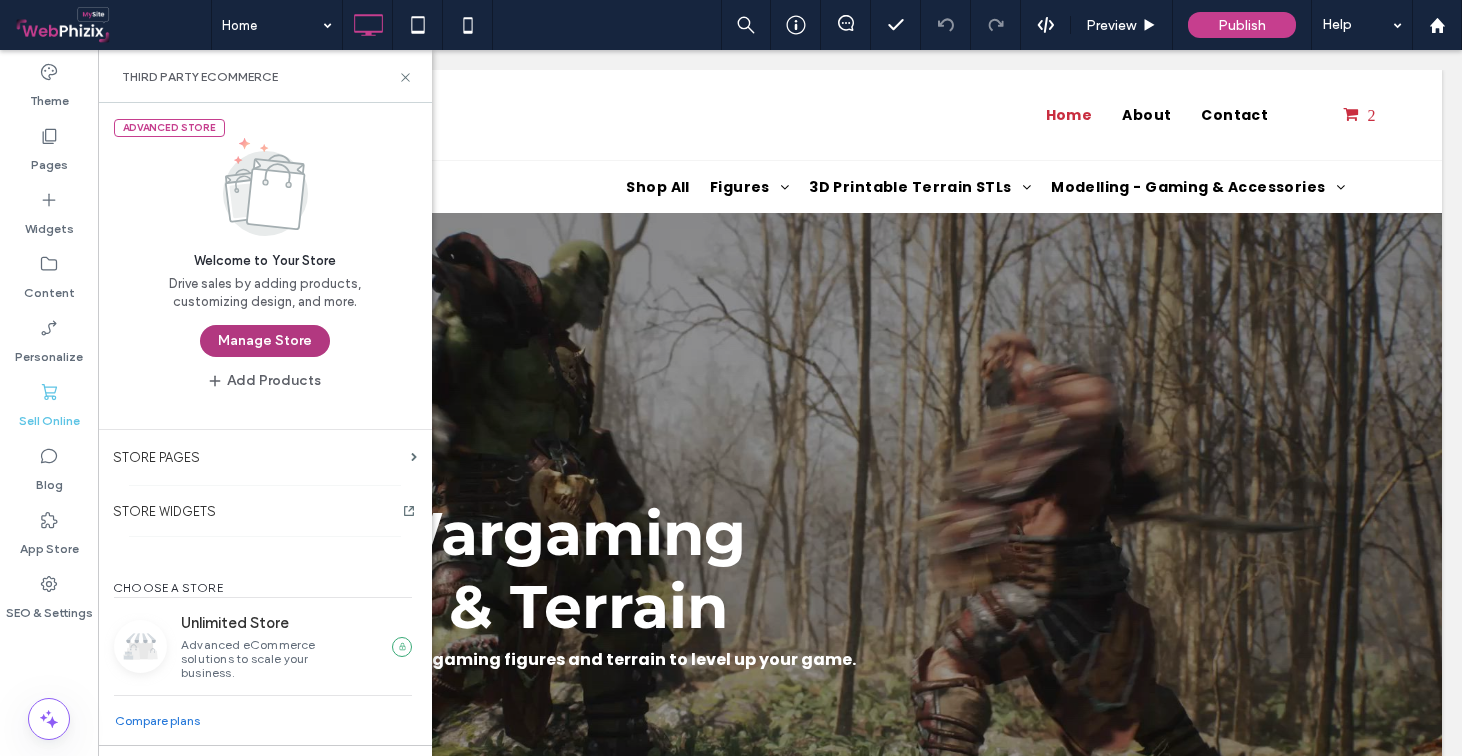 click on "Manage Store" at bounding box center [265, 341] 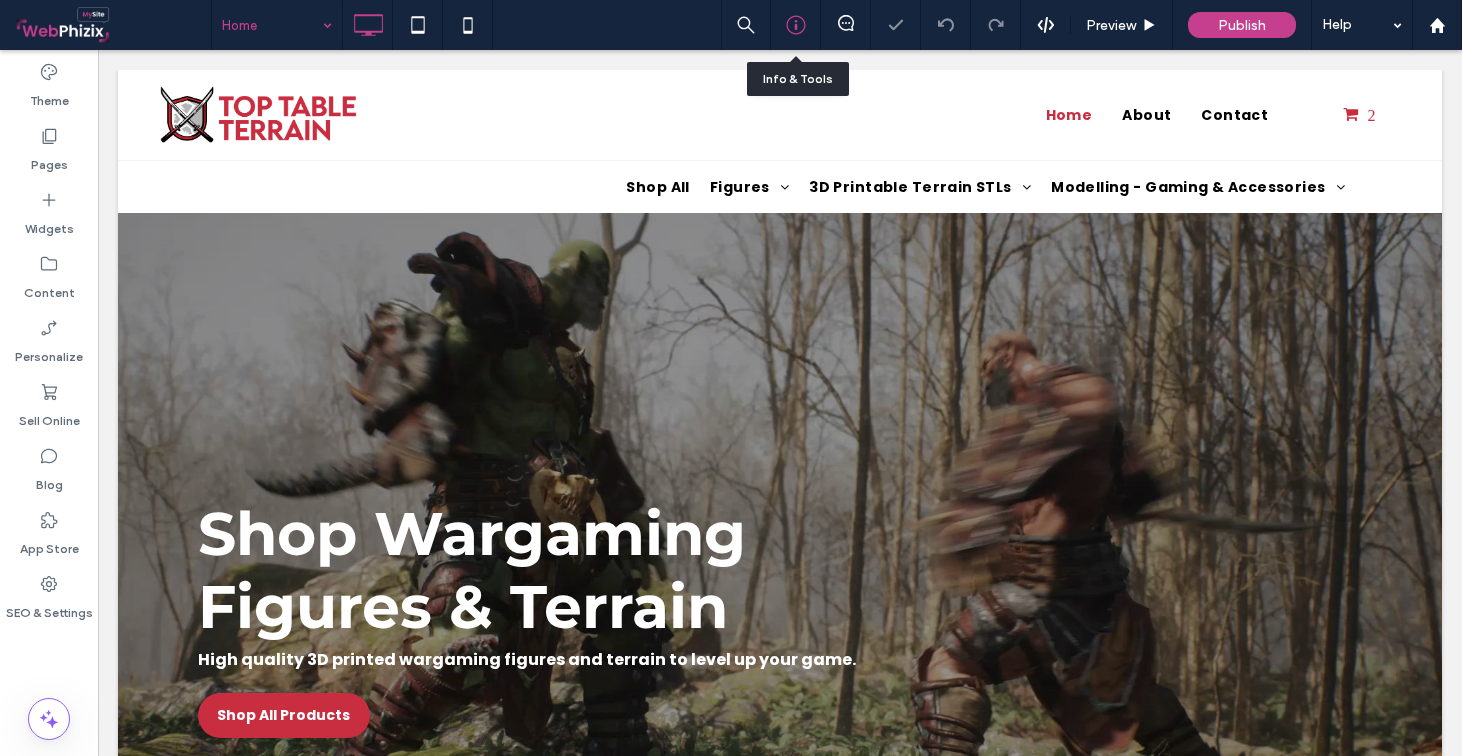 click at bounding box center (795, 25) 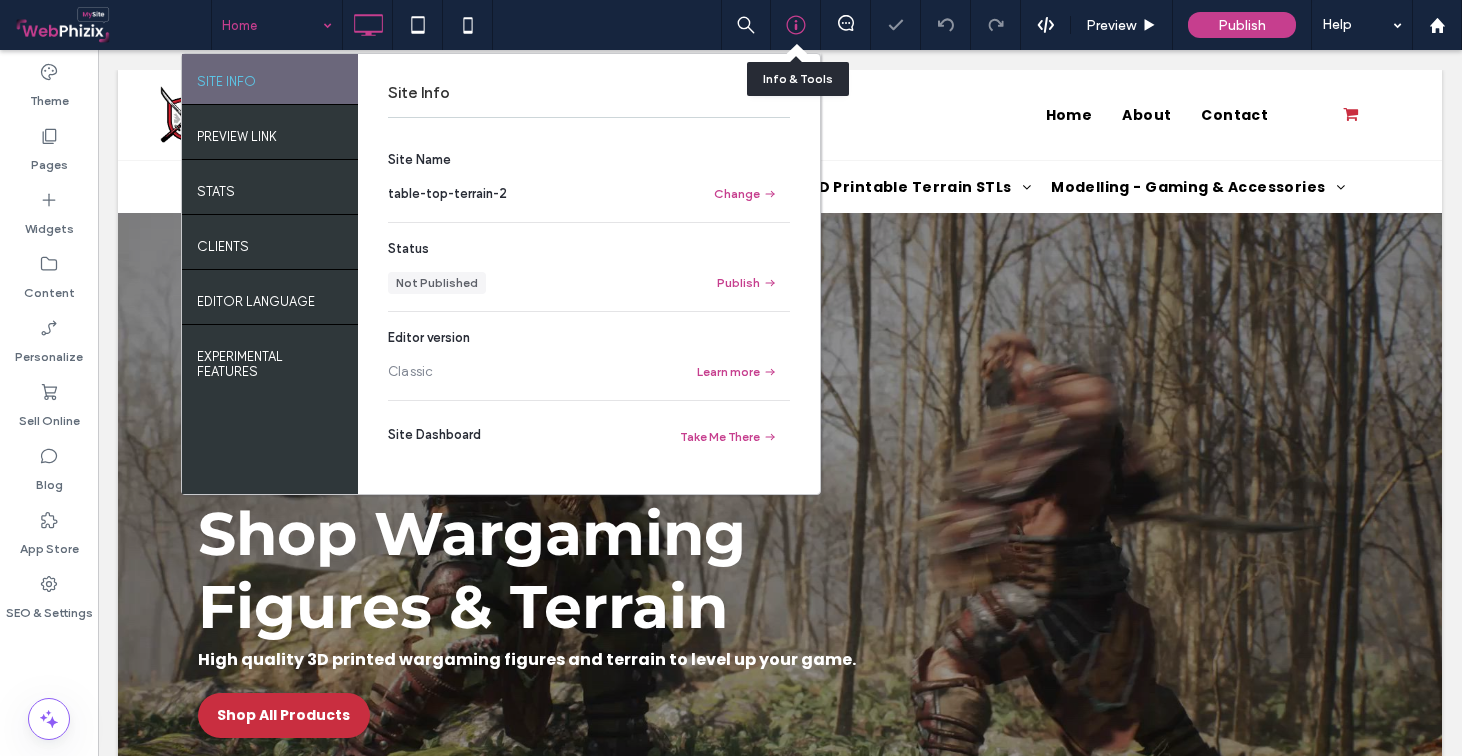 scroll, scrollTop: 0, scrollLeft: 0, axis: both 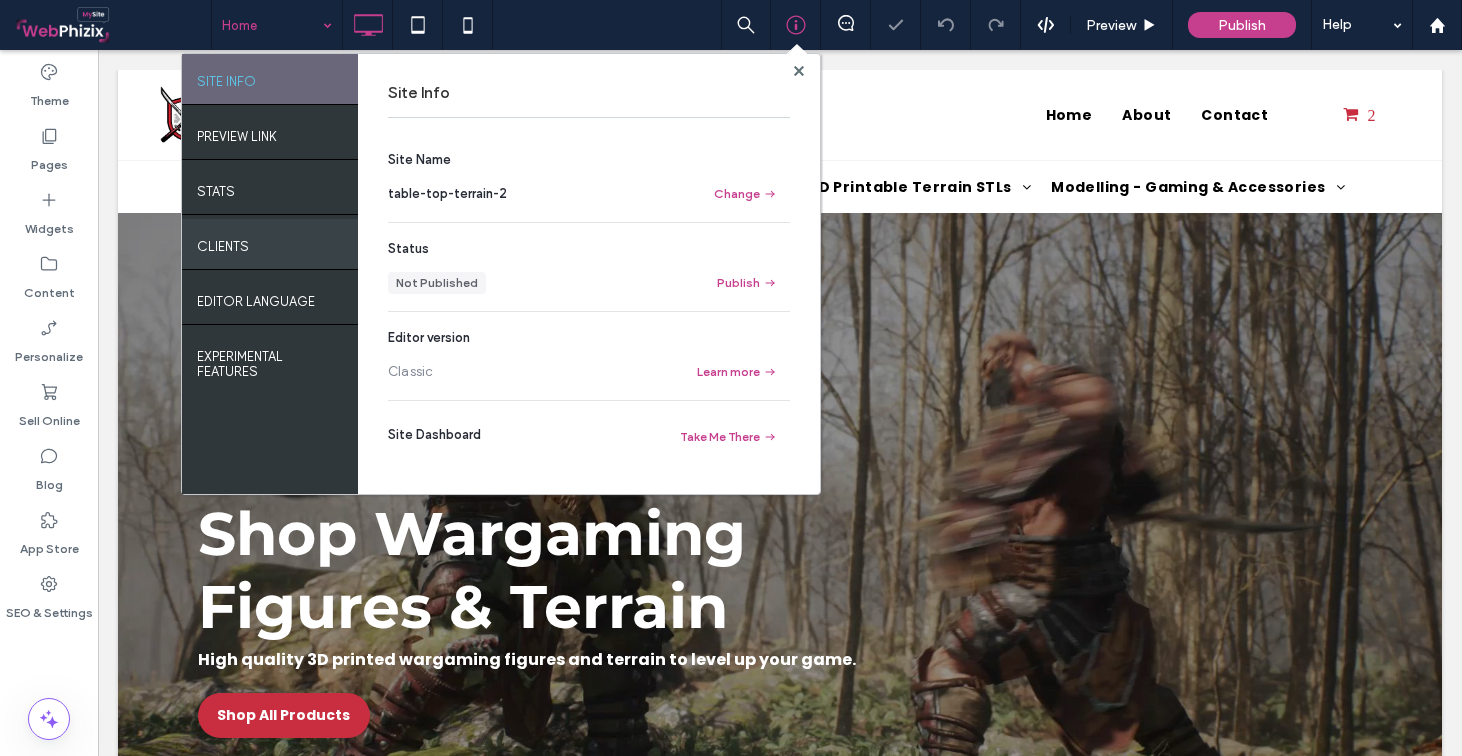 click on "Clients" at bounding box center (270, 244) 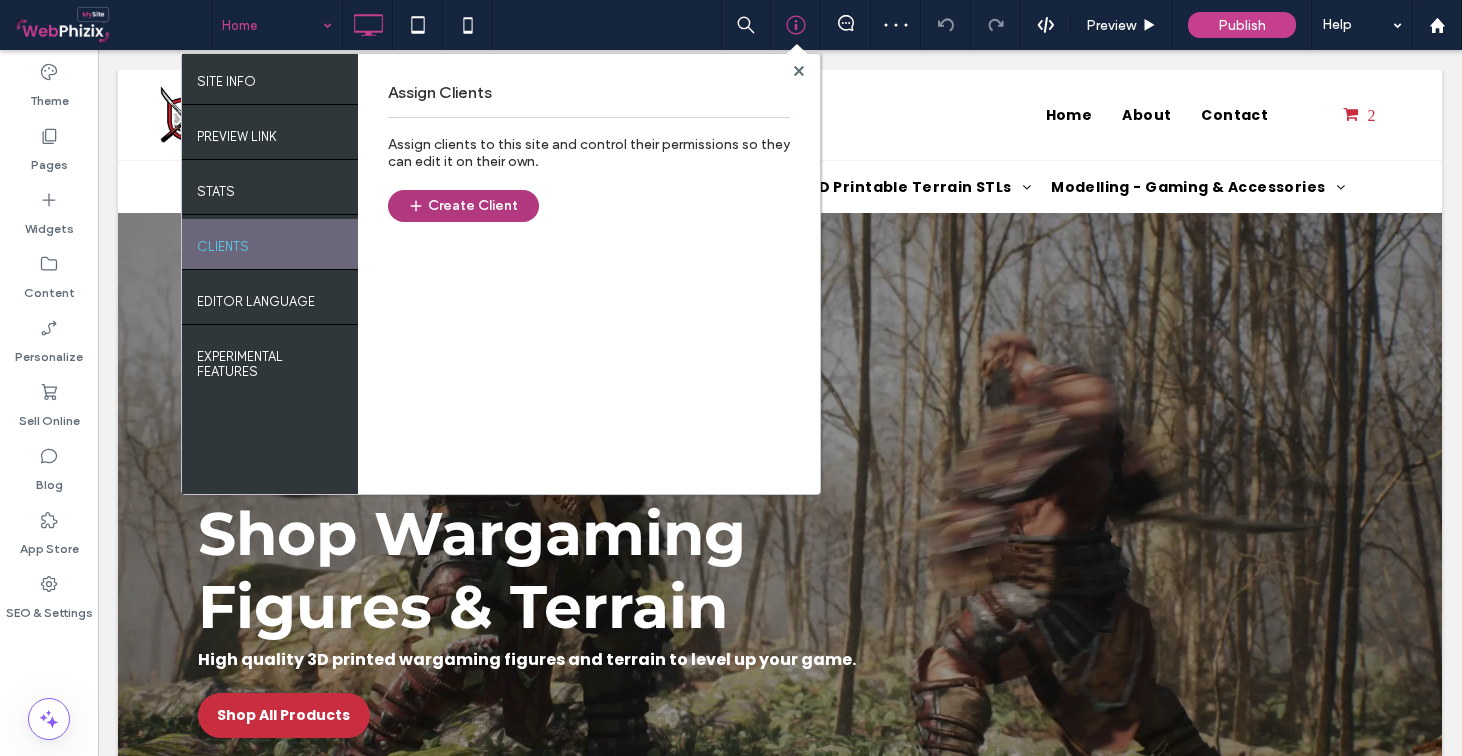 click on "Create Client" at bounding box center [463, 206] 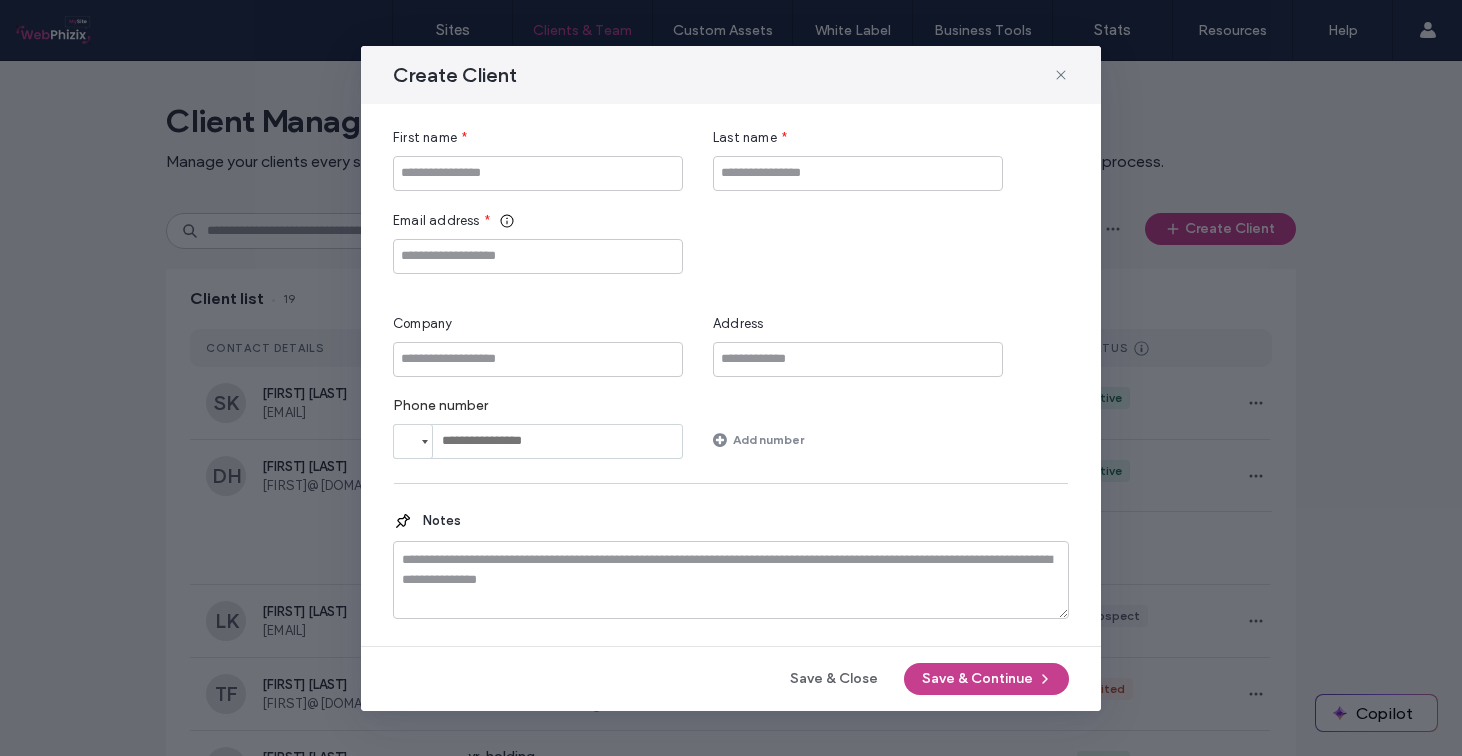 scroll, scrollTop: 0, scrollLeft: 0, axis: both 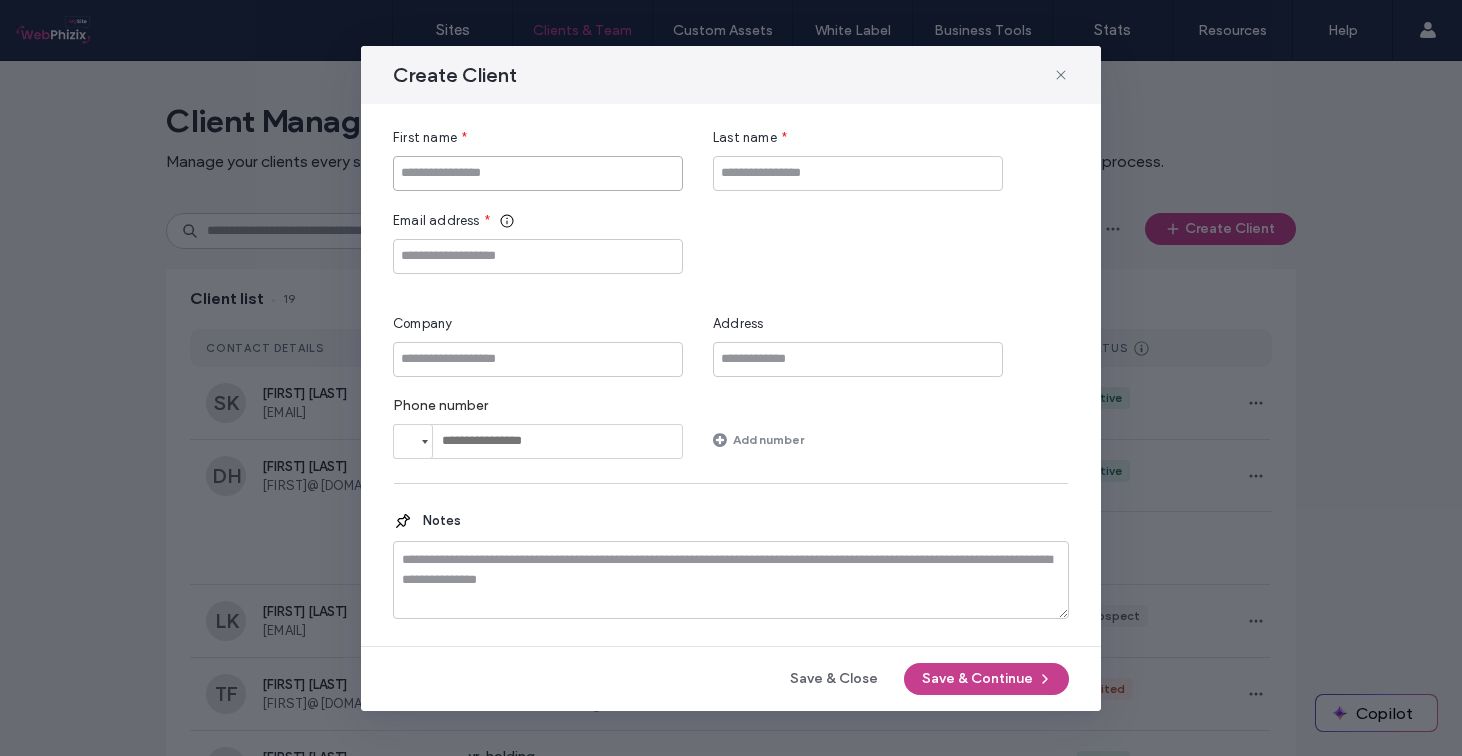 click at bounding box center [538, 173] 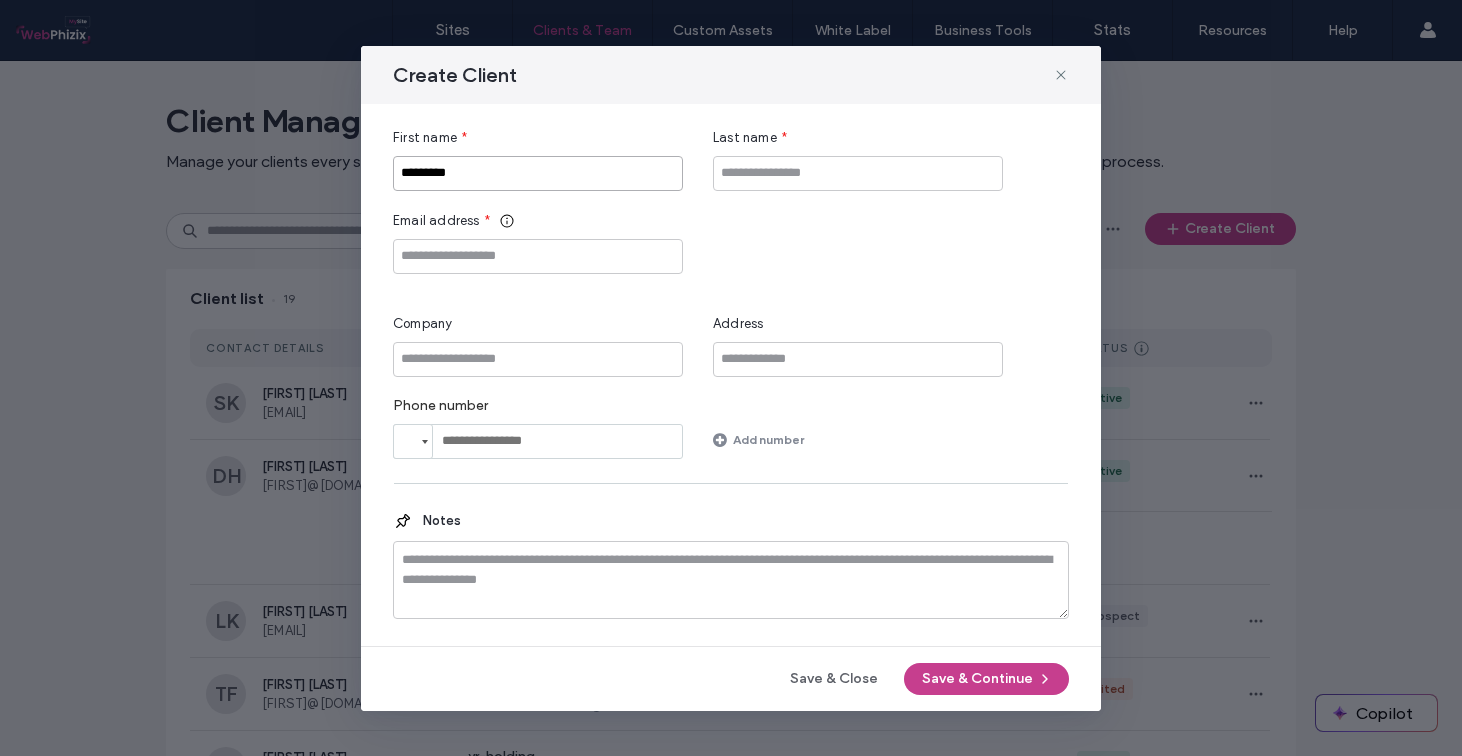type on "********" 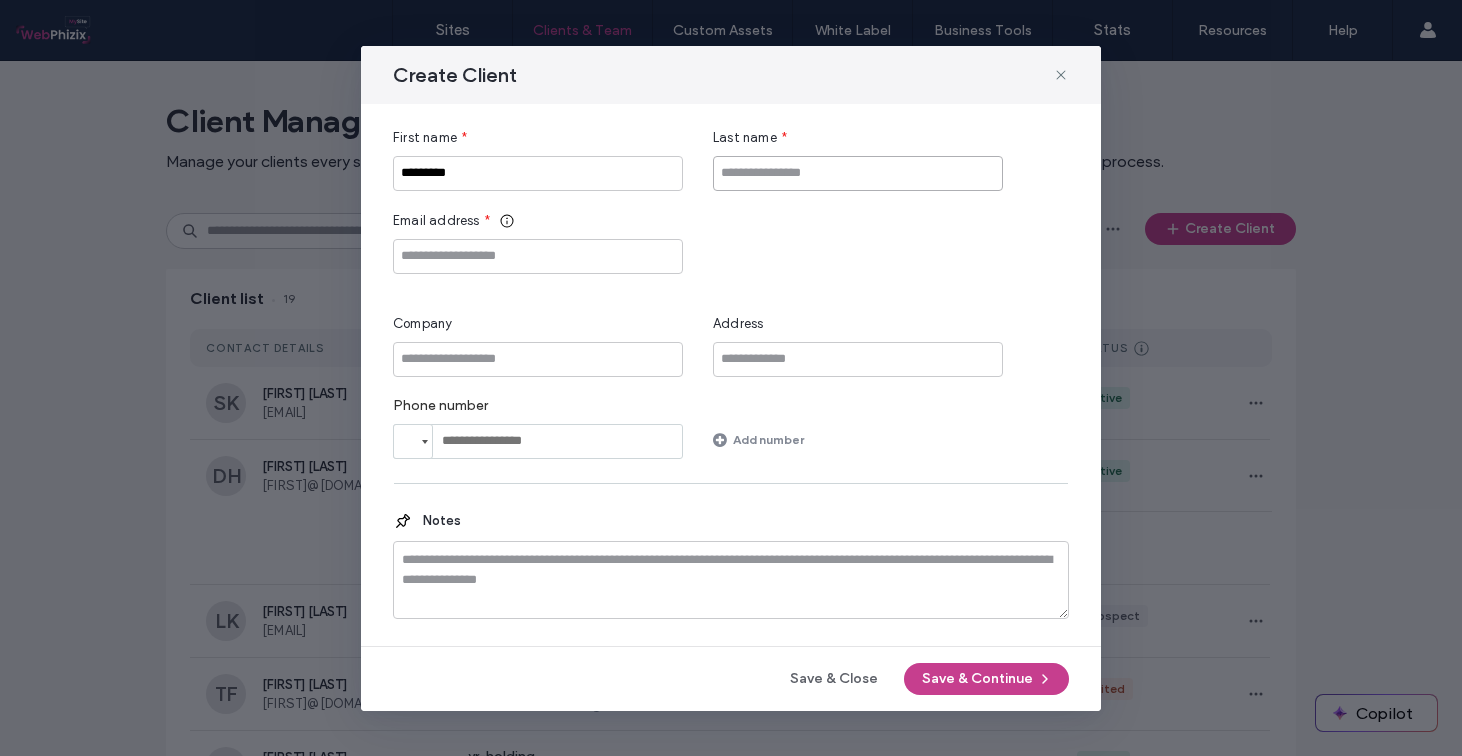 click at bounding box center (858, 173) 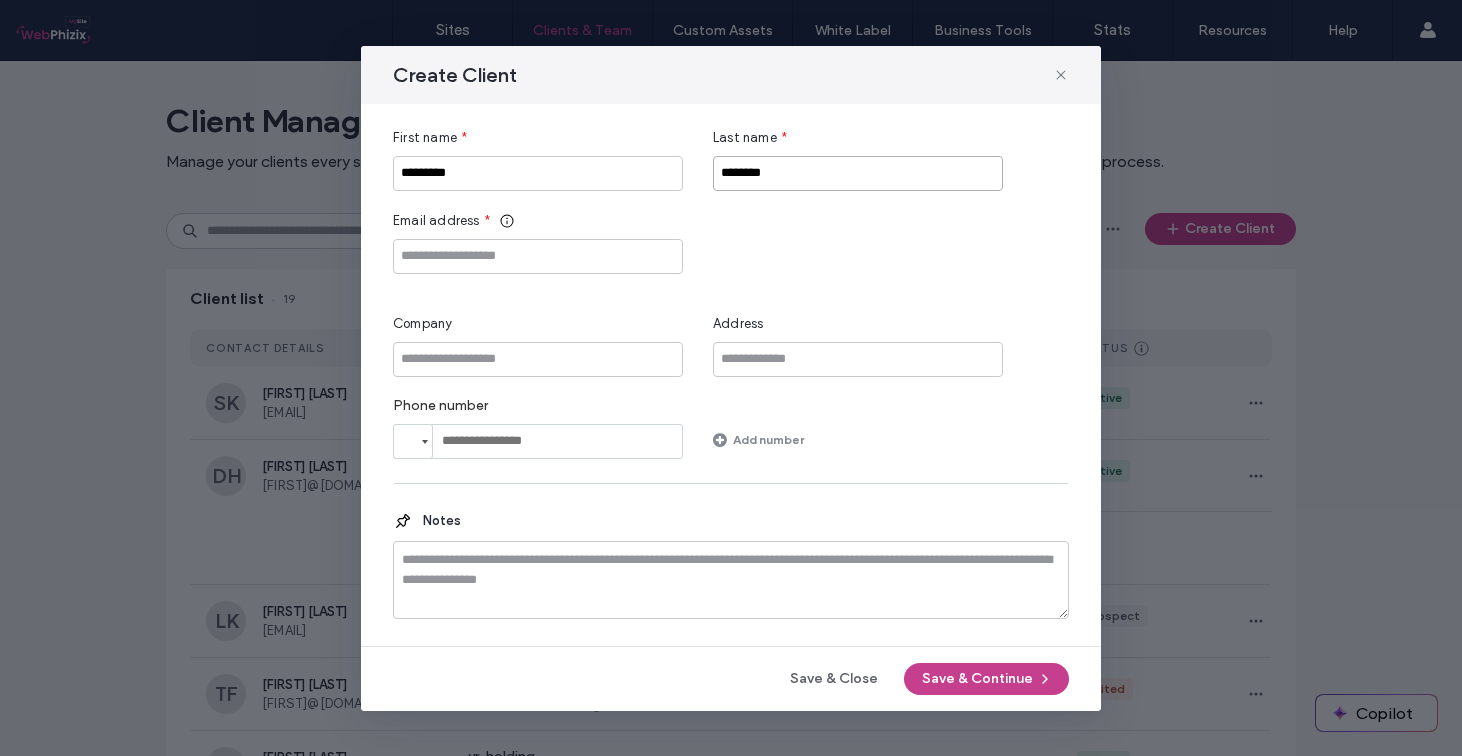type on "********" 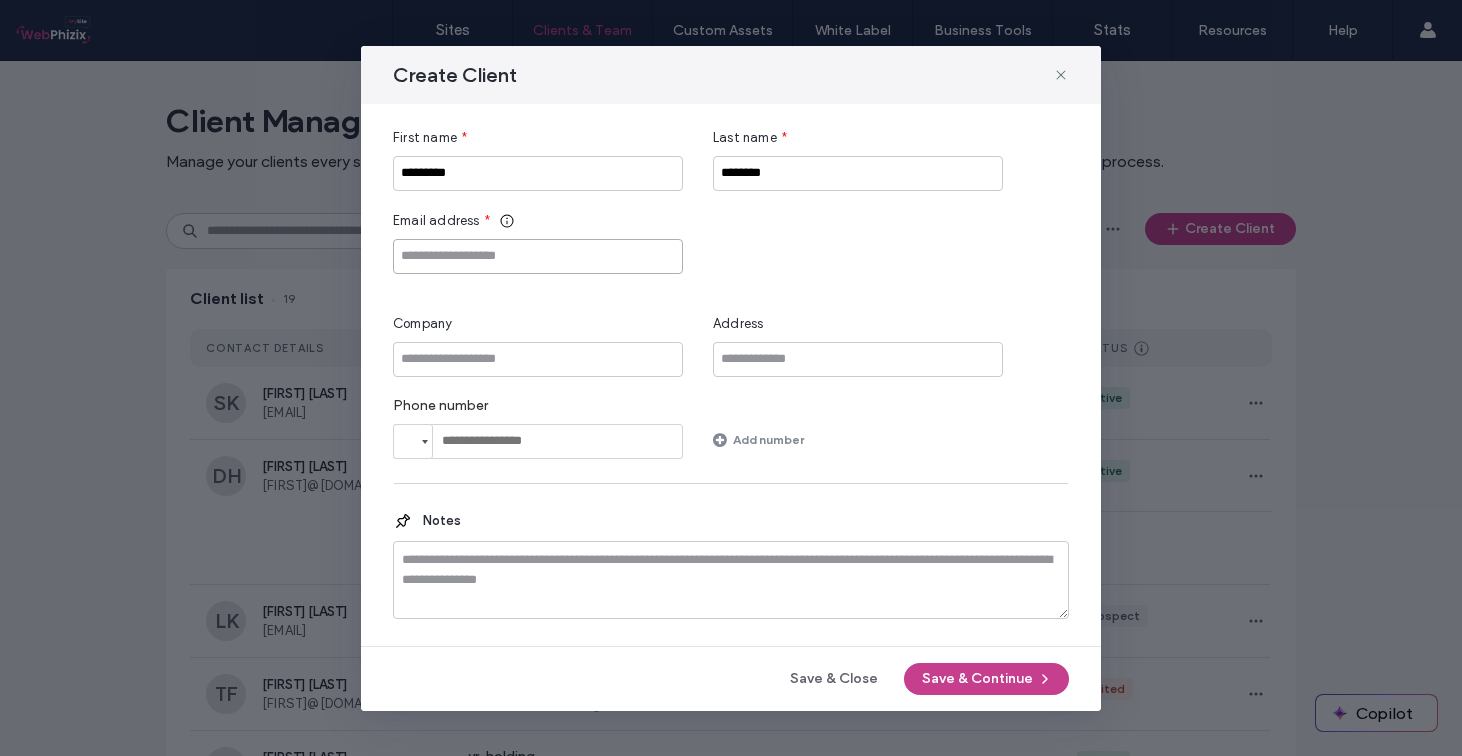 click at bounding box center (538, 256) 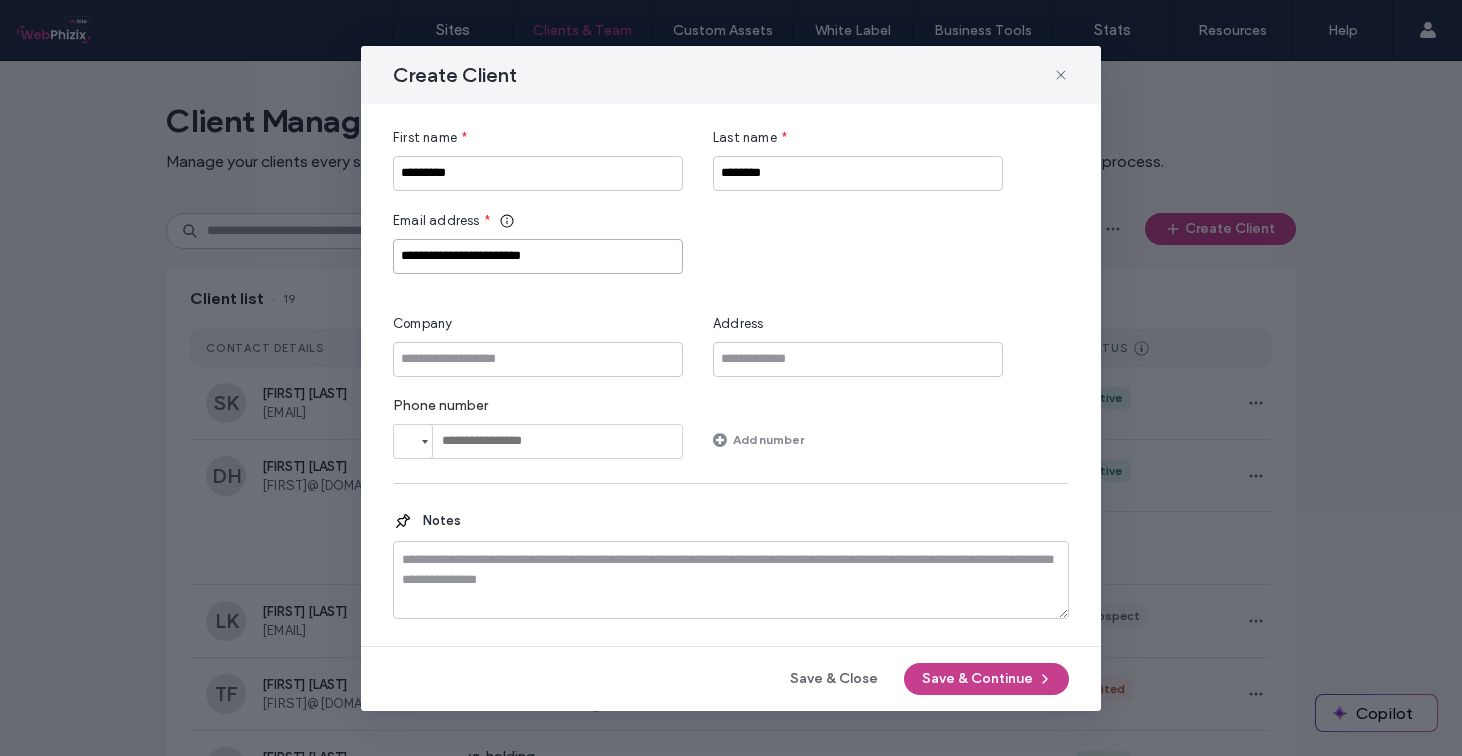 type on "**********" 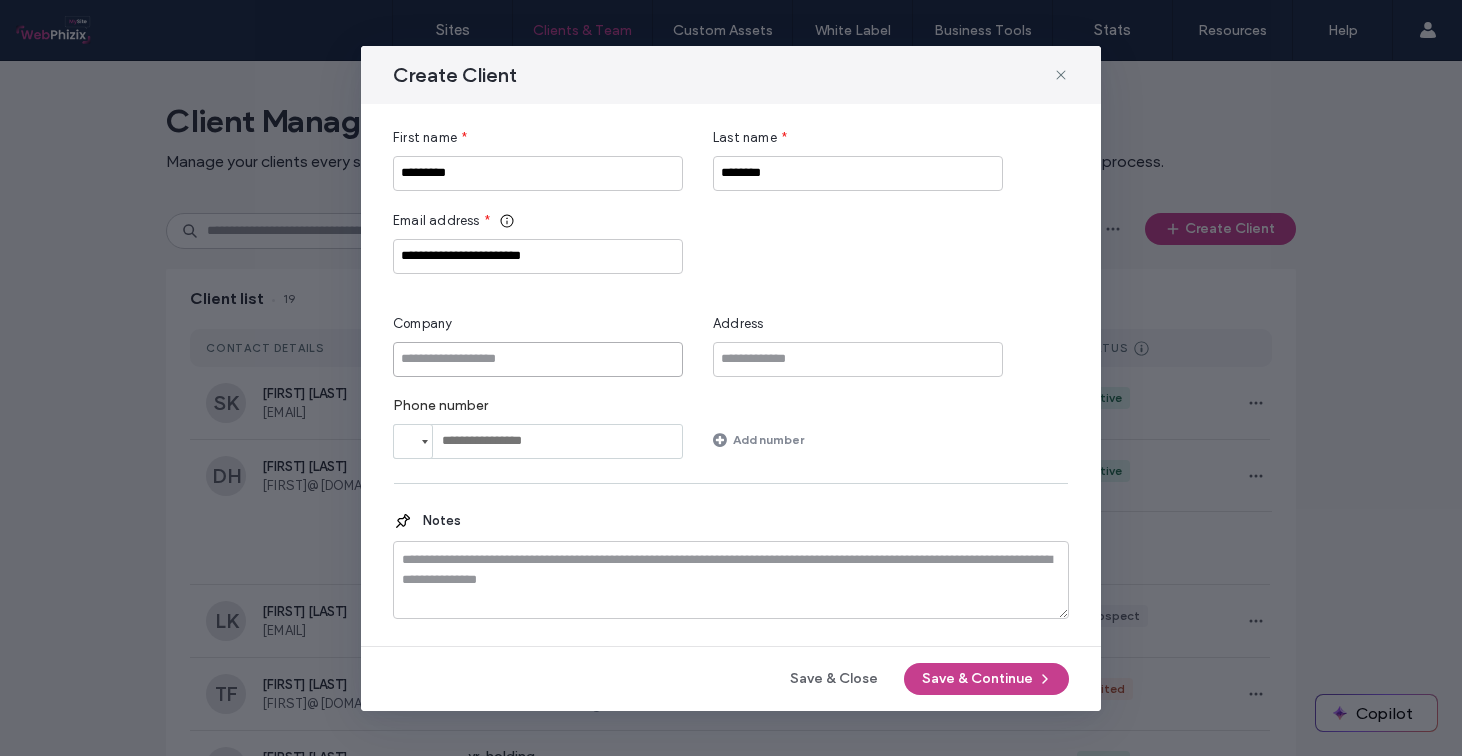 click at bounding box center (538, 359) 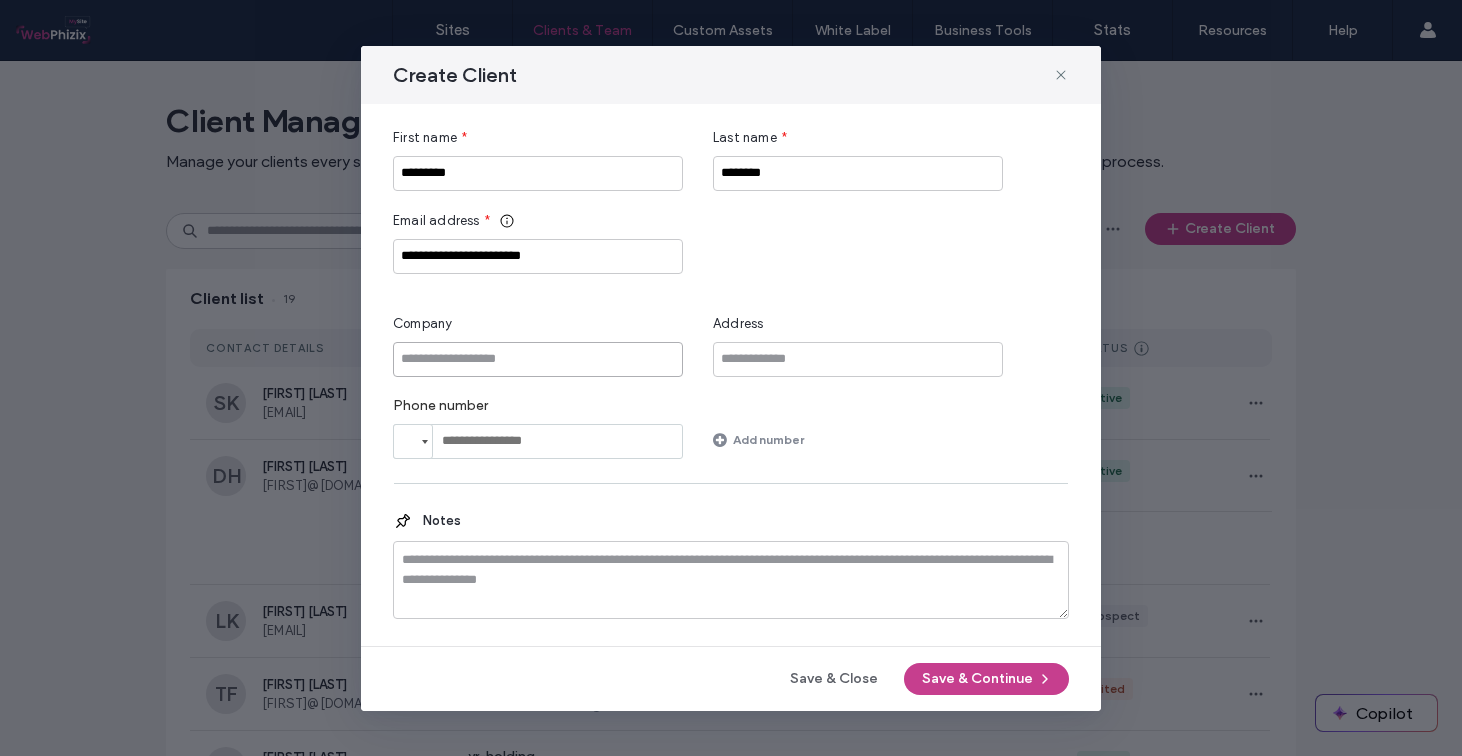 scroll, scrollTop: 0, scrollLeft: 0, axis: both 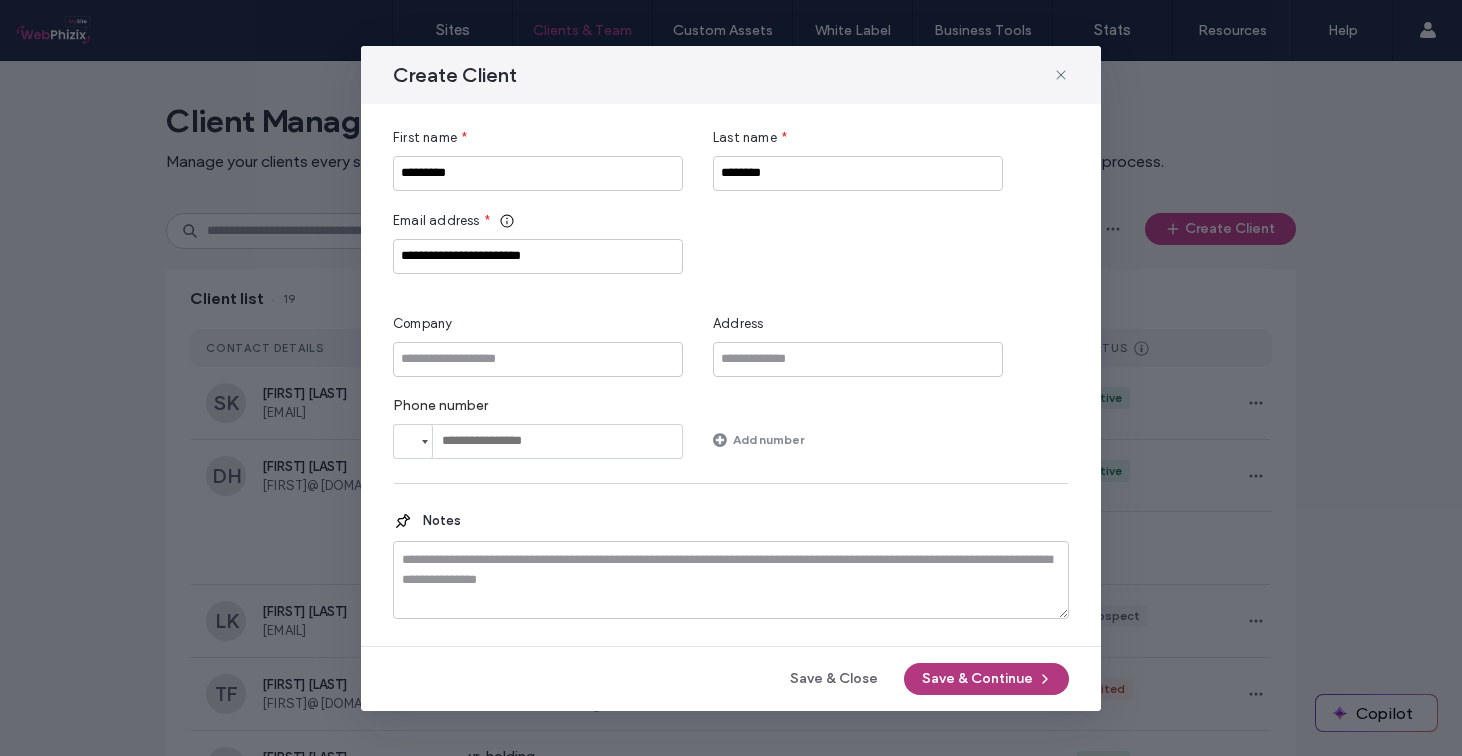 click on "Save & Continue" at bounding box center (986, 679) 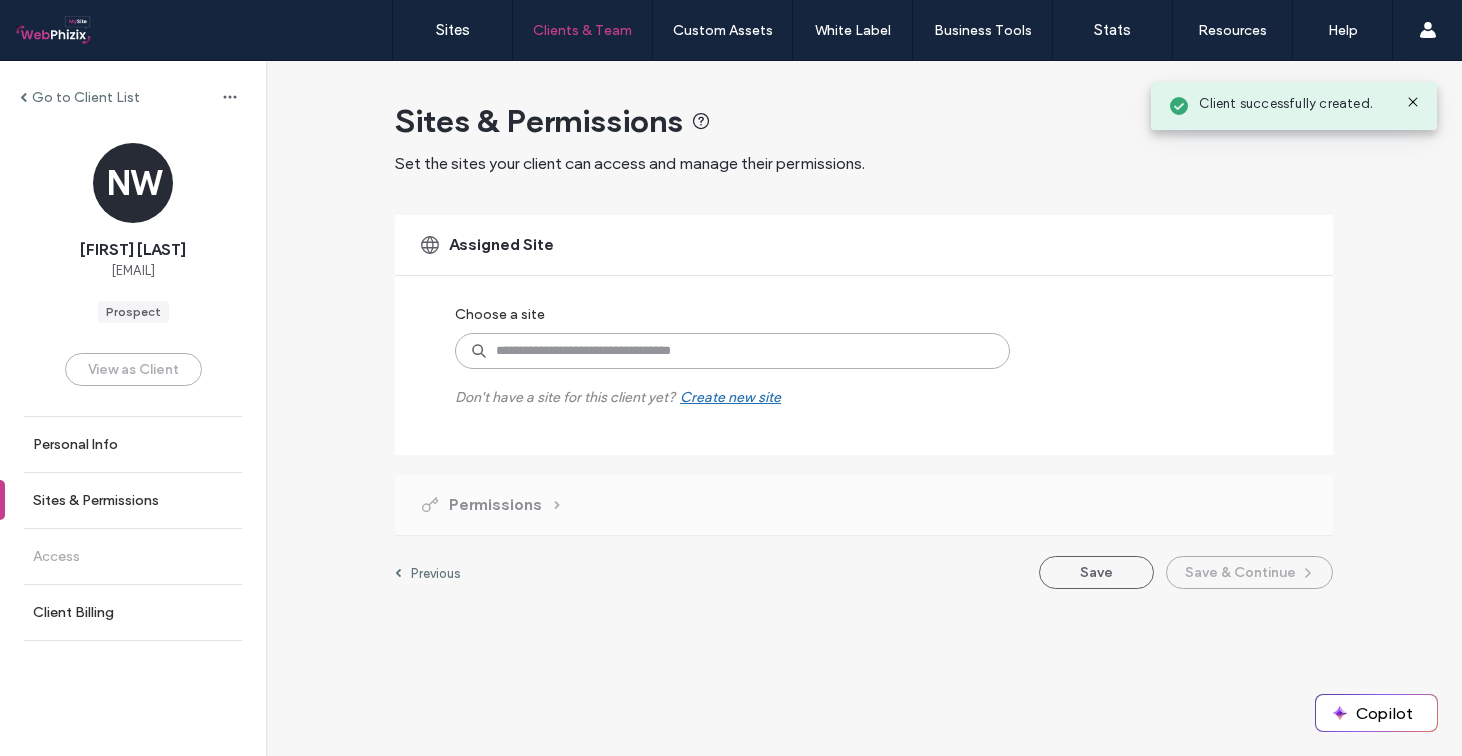 click at bounding box center [732, 351] 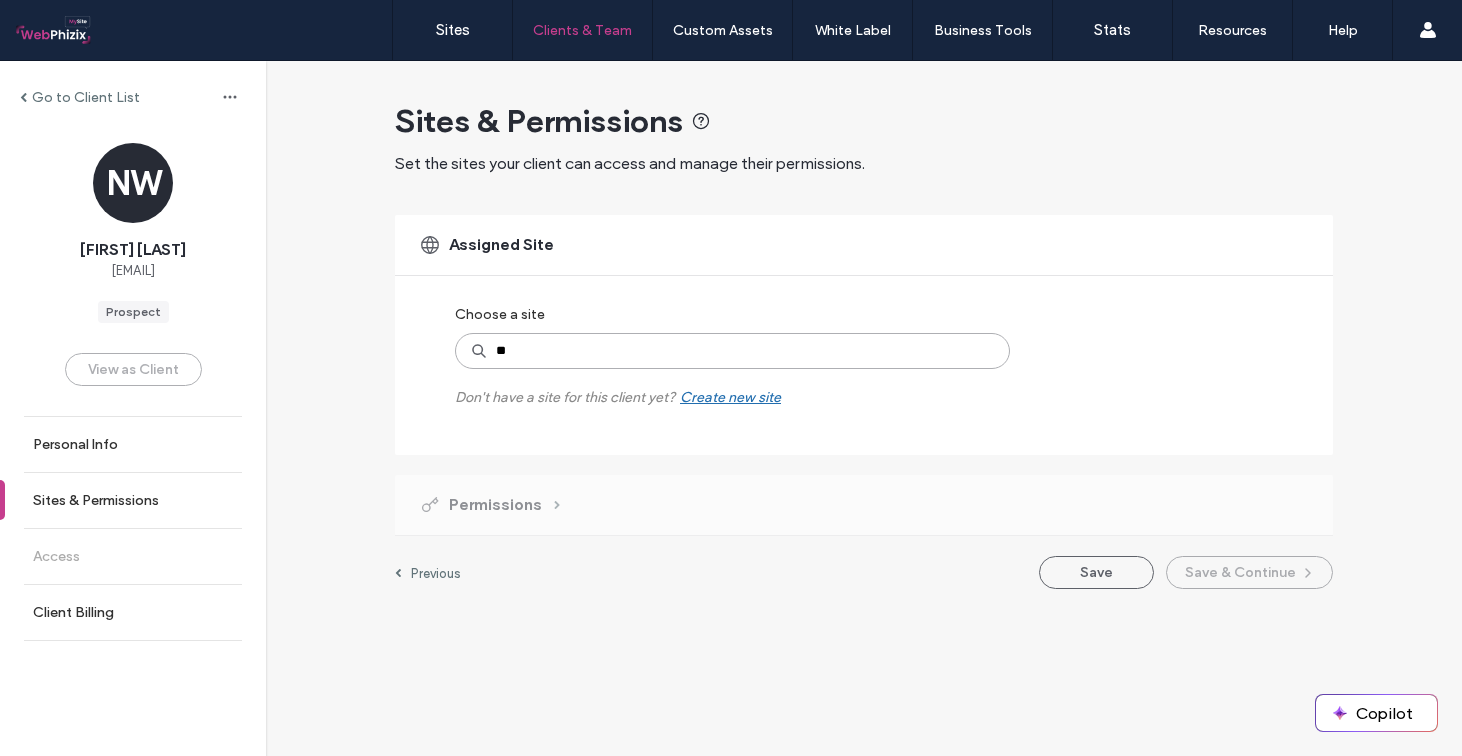 type on "***" 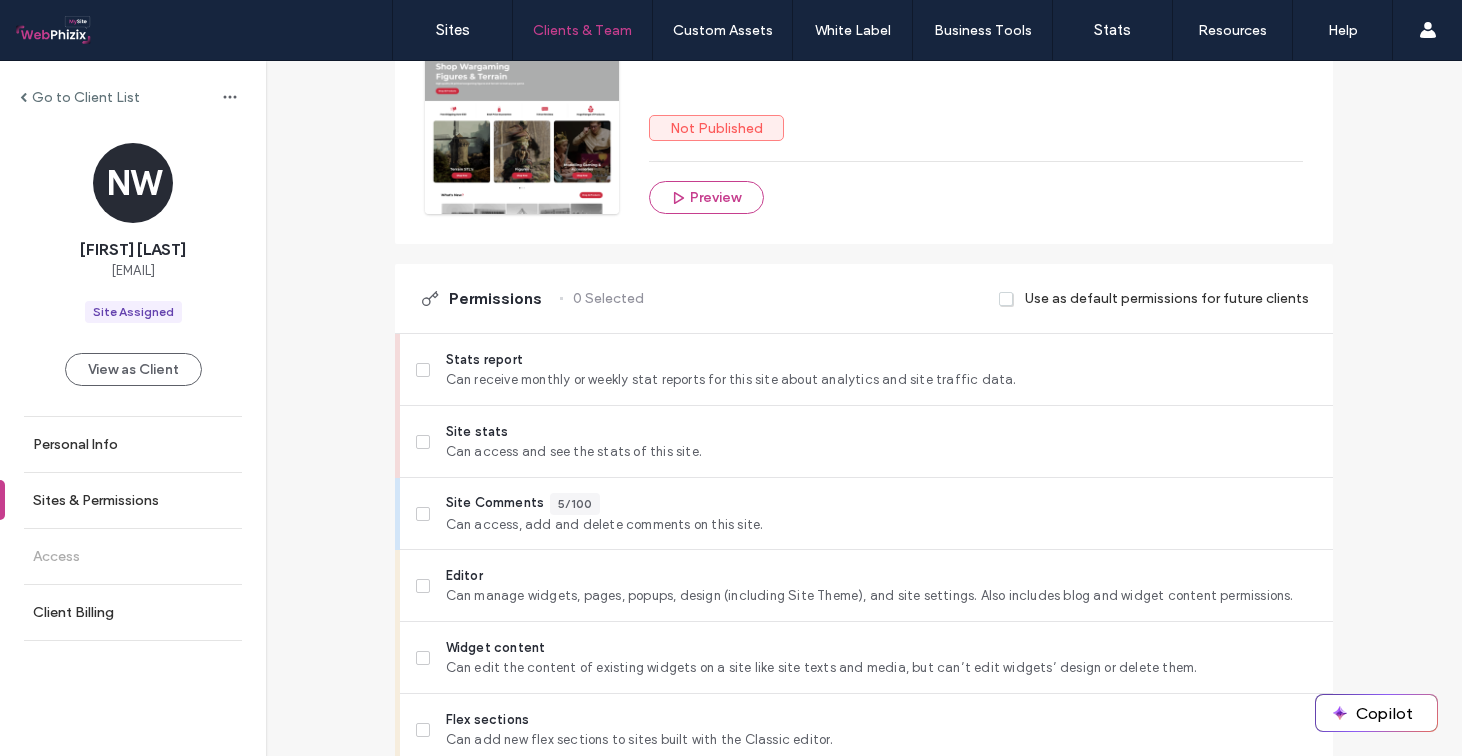 scroll, scrollTop: 317, scrollLeft: 0, axis: vertical 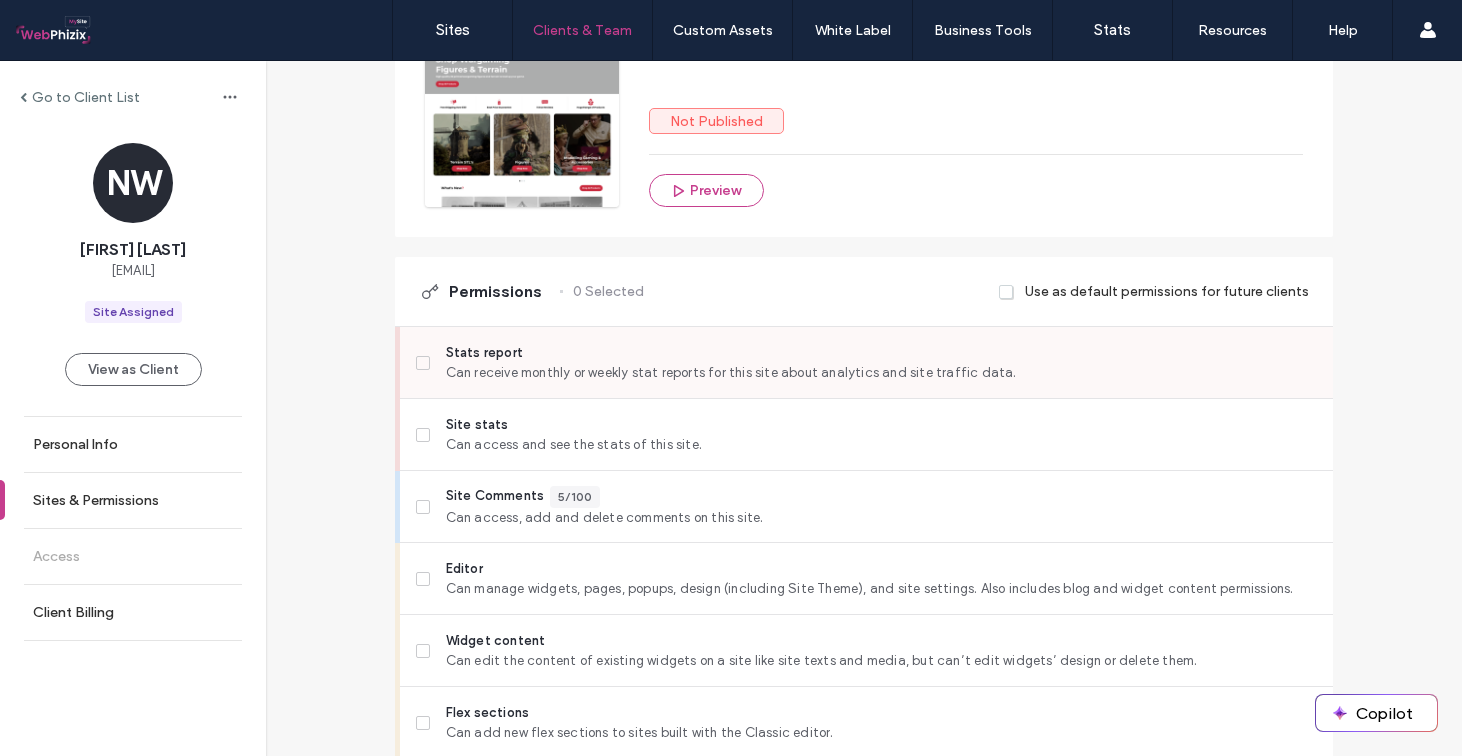 click on "Can receive monthly or weekly stat reports for this site about analytics and site traffic data." at bounding box center [881, 373] 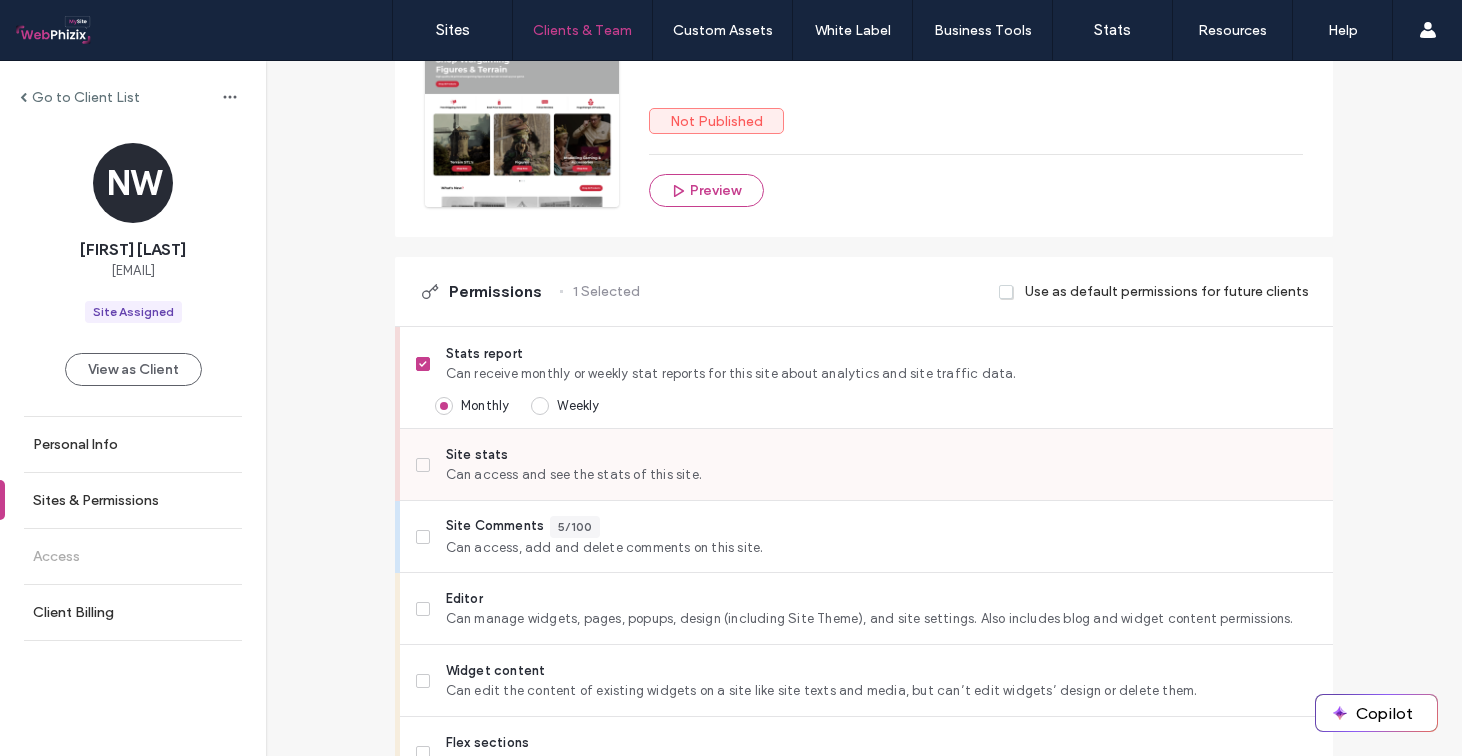 click on "Site stats" at bounding box center (881, 455) 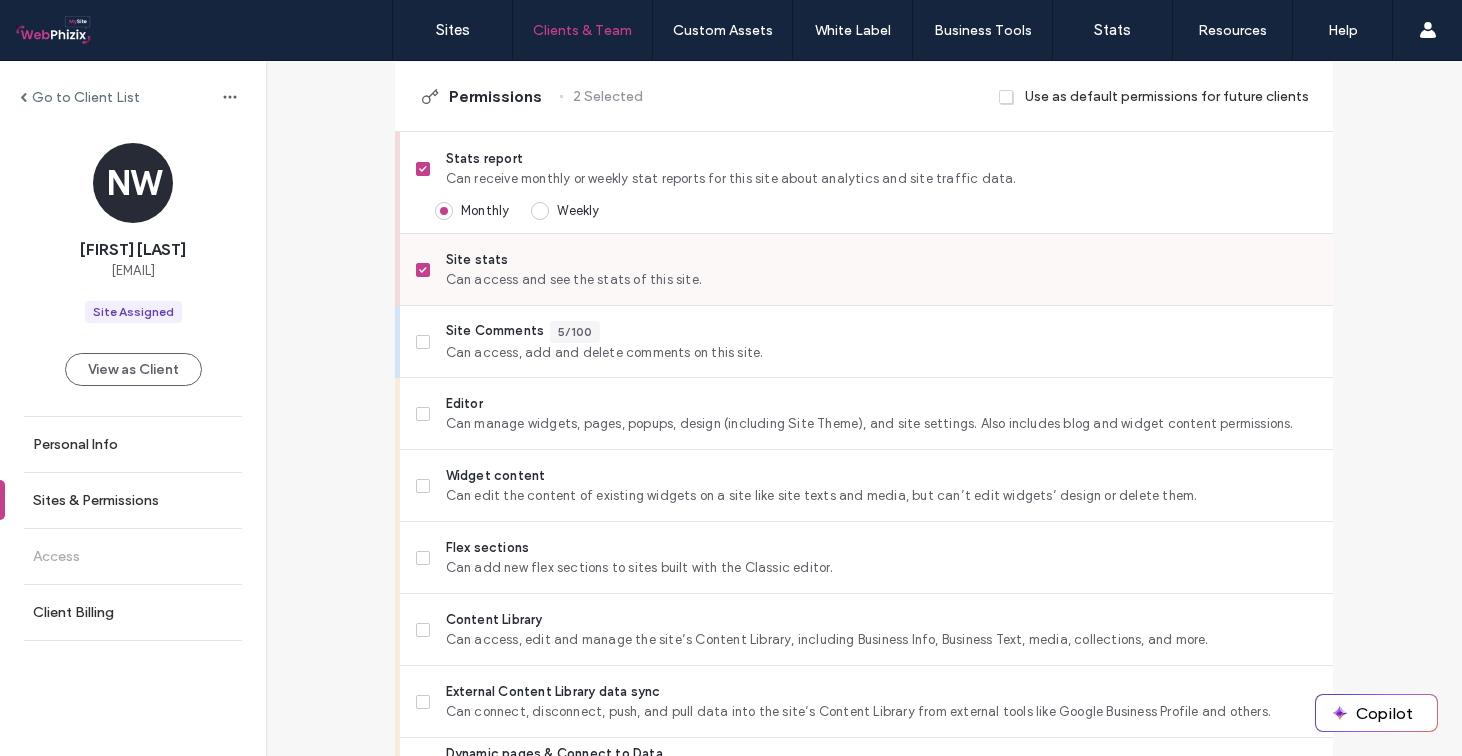 scroll, scrollTop: 525, scrollLeft: 0, axis: vertical 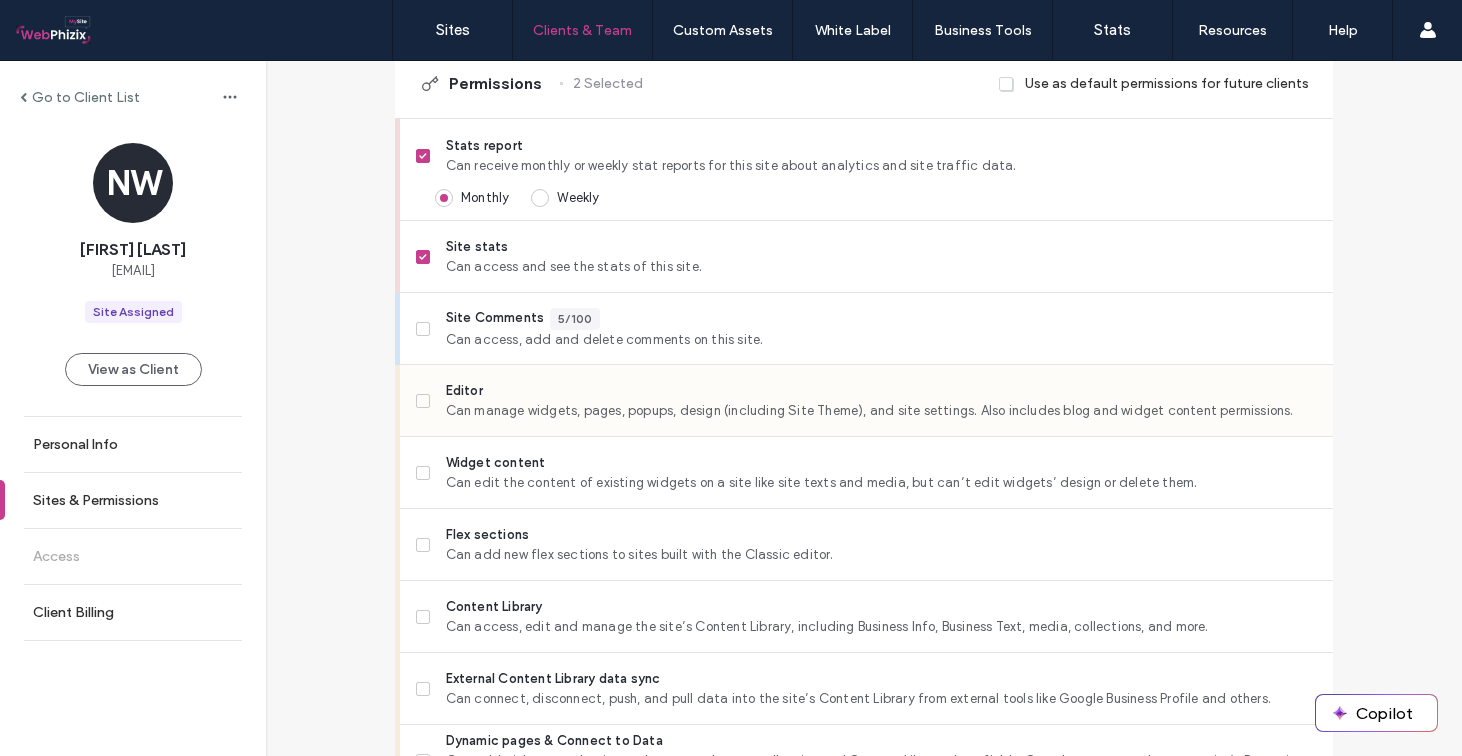click on "Can manage widgets, pages, popups, design (including Site Theme), and site settings. Also includes blog and widget content permissions." at bounding box center [881, 411] 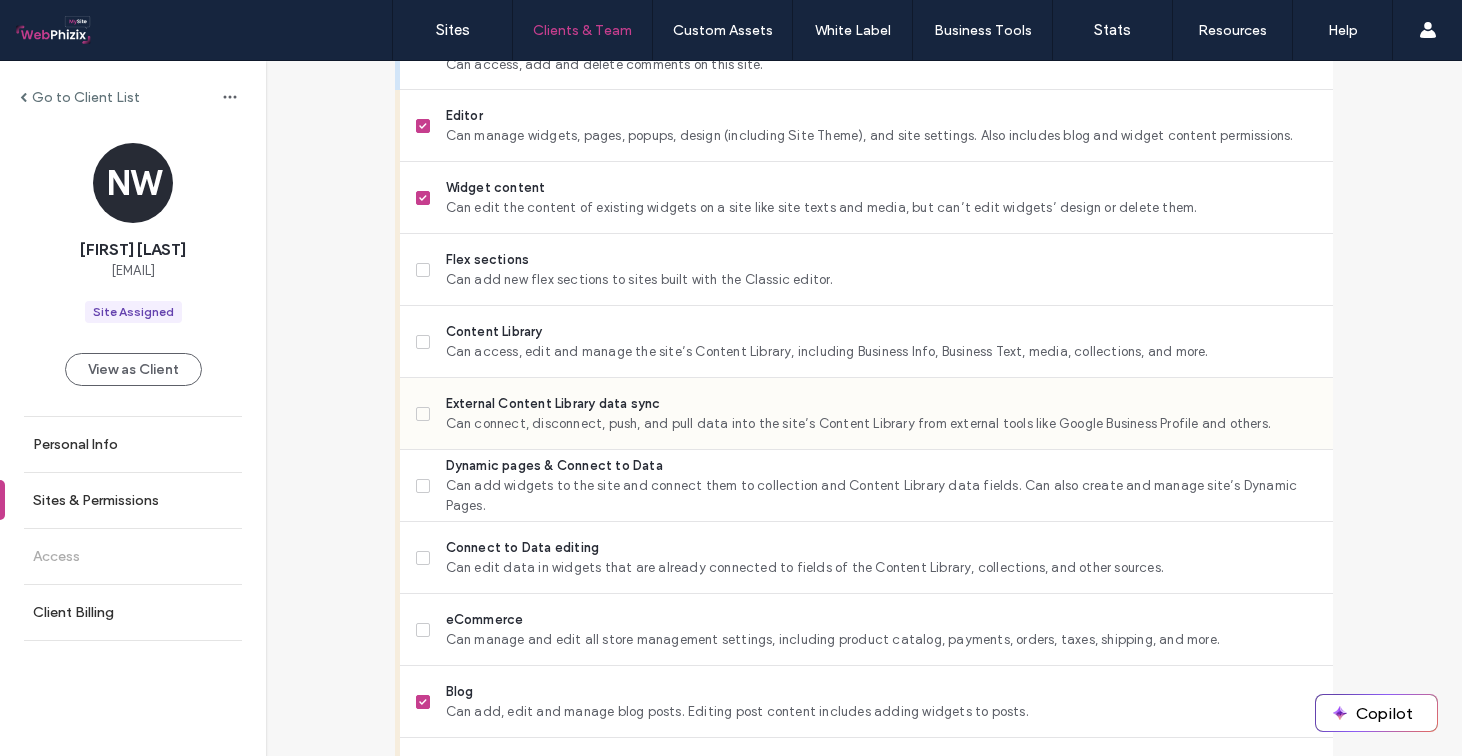 scroll, scrollTop: 825, scrollLeft: 0, axis: vertical 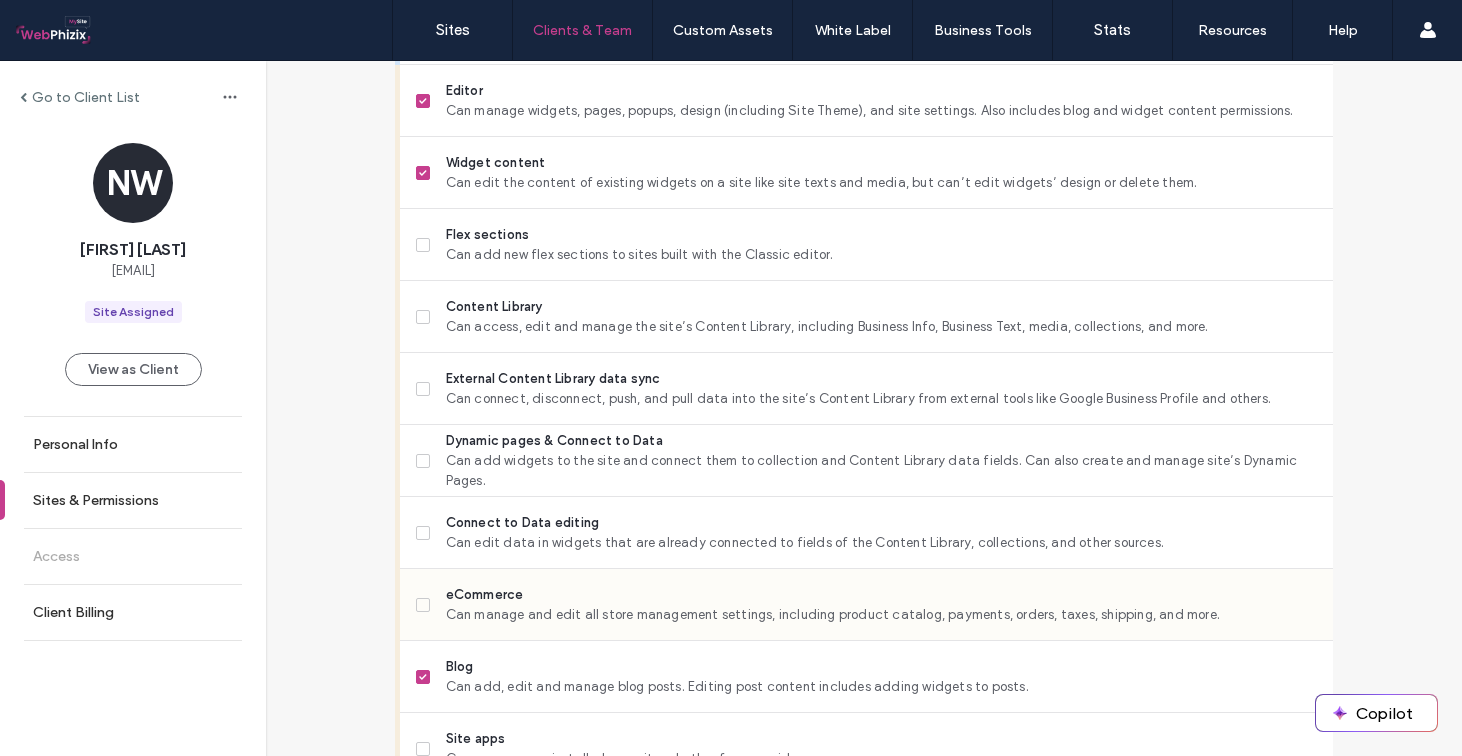 click on "Can manage and edit all store management settings, including product catalog, payments, orders, taxes, shipping, and more." at bounding box center [881, 615] 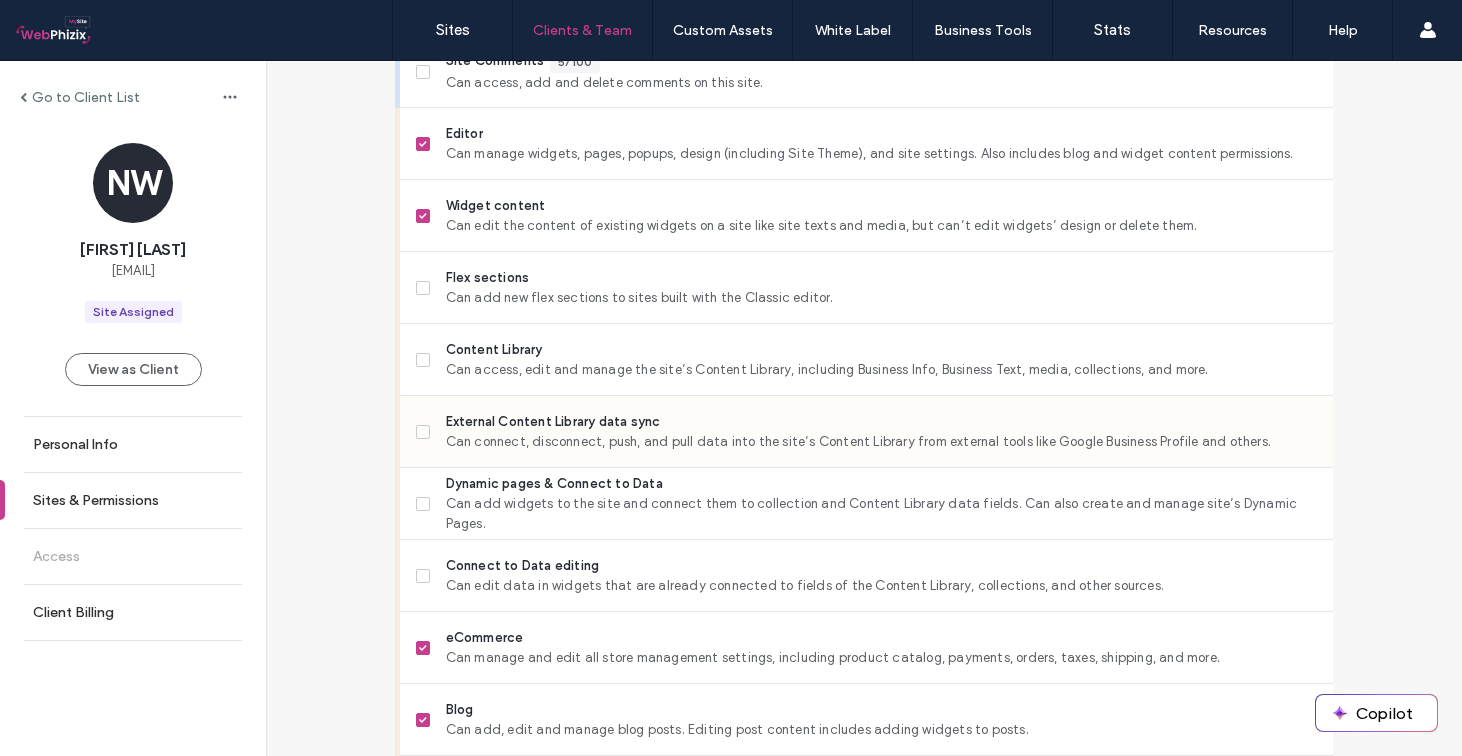 scroll, scrollTop: 745, scrollLeft: 0, axis: vertical 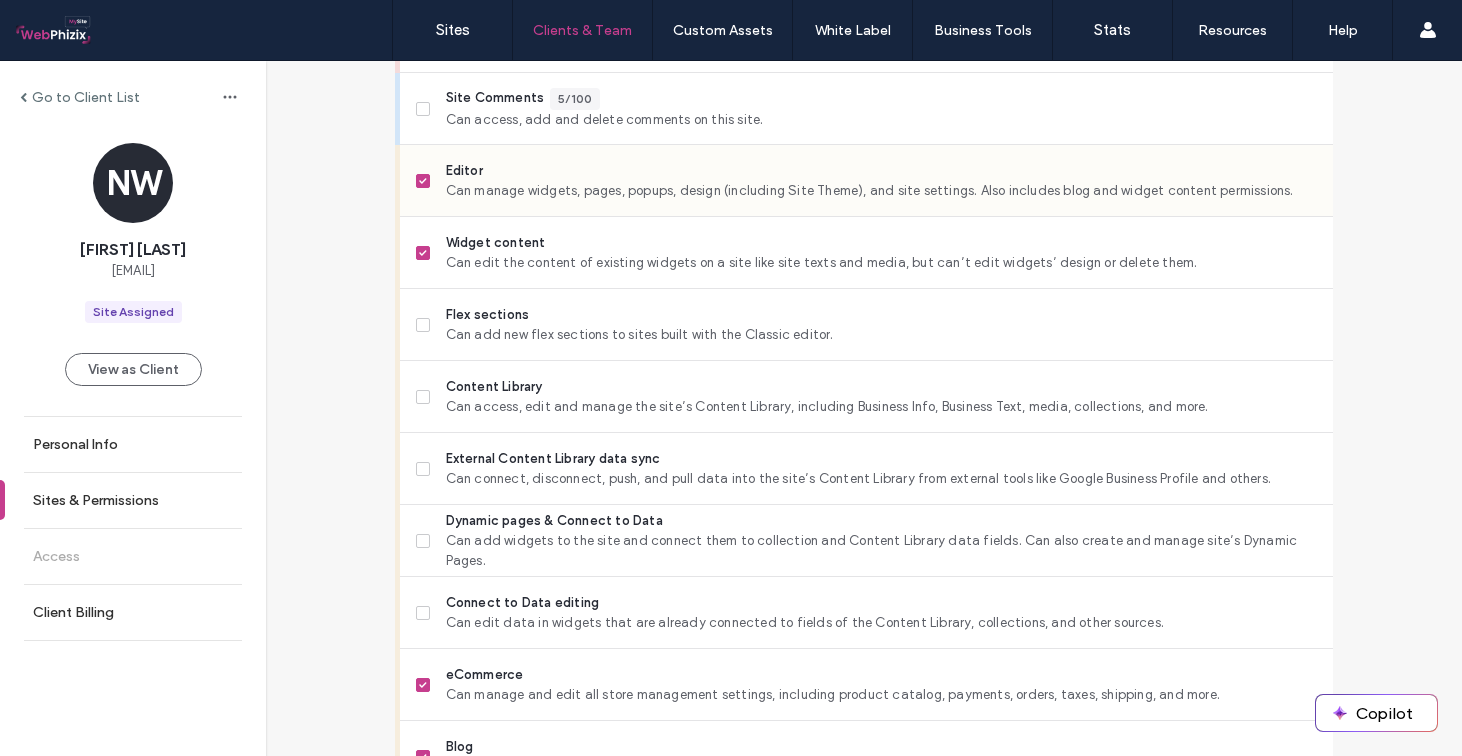 click on "Can manage widgets, pages, popups, design (including Site Theme), and site settings. Also includes blog and widget content permissions." at bounding box center [881, 191] 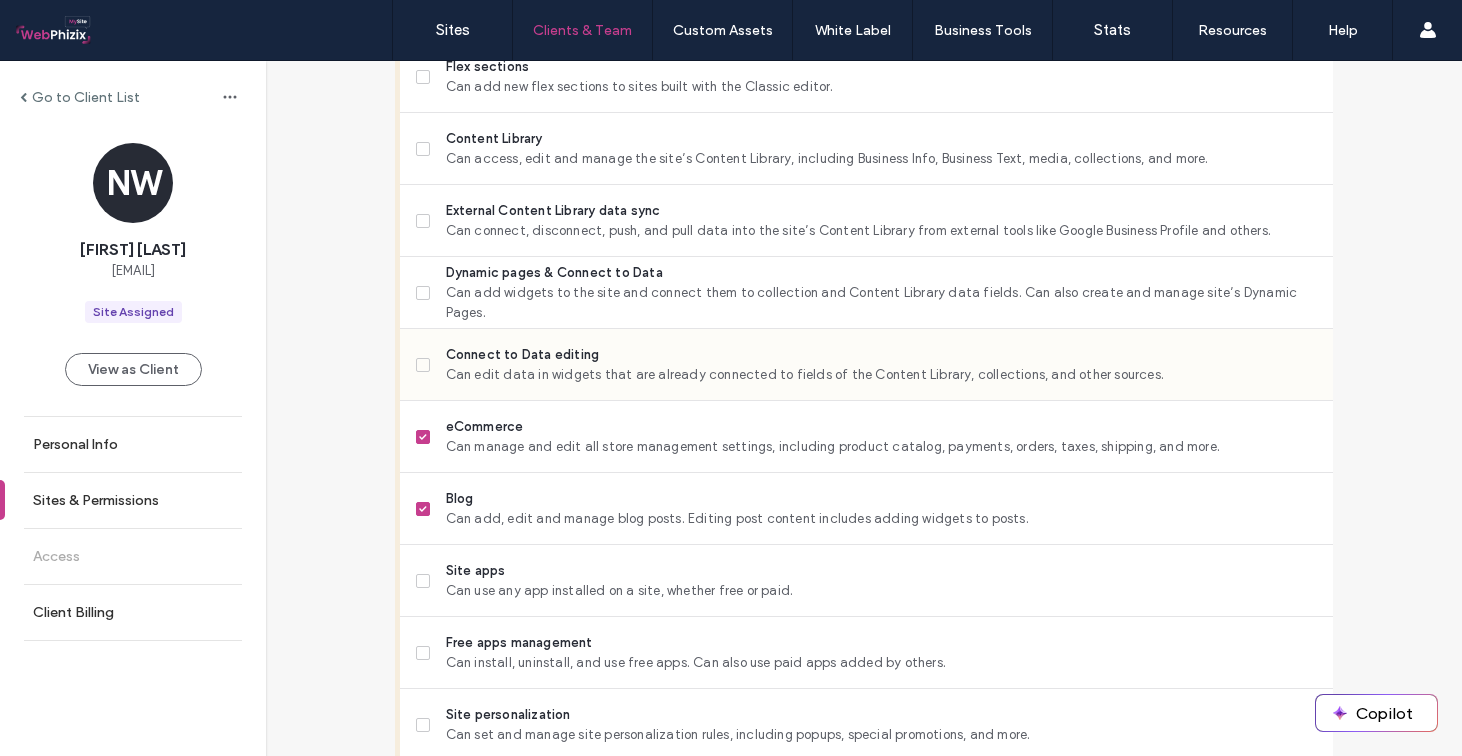 scroll, scrollTop: 994, scrollLeft: 0, axis: vertical 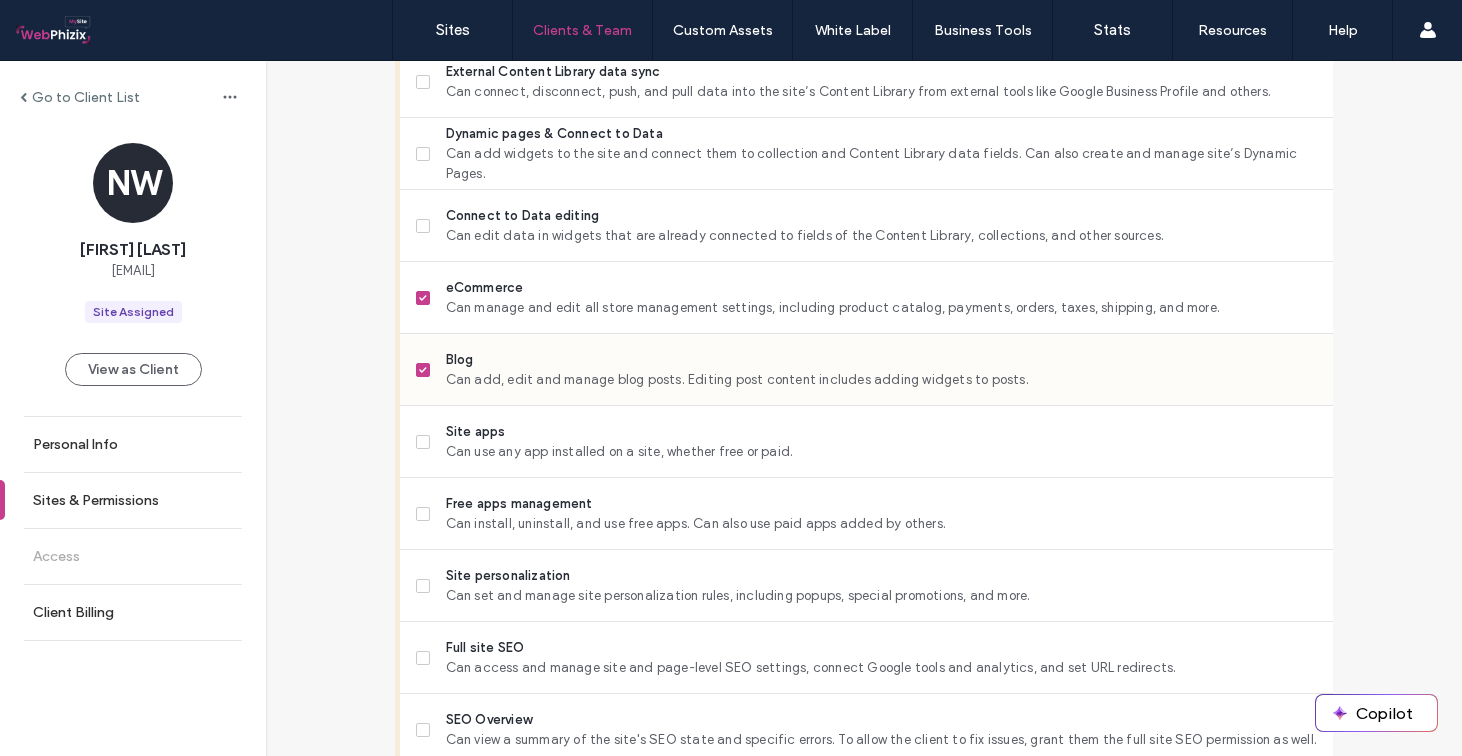 click on "Can add, edit and manage blog posts. Editing post content includes adding widgets to posts." at bounding box center [881, 380] 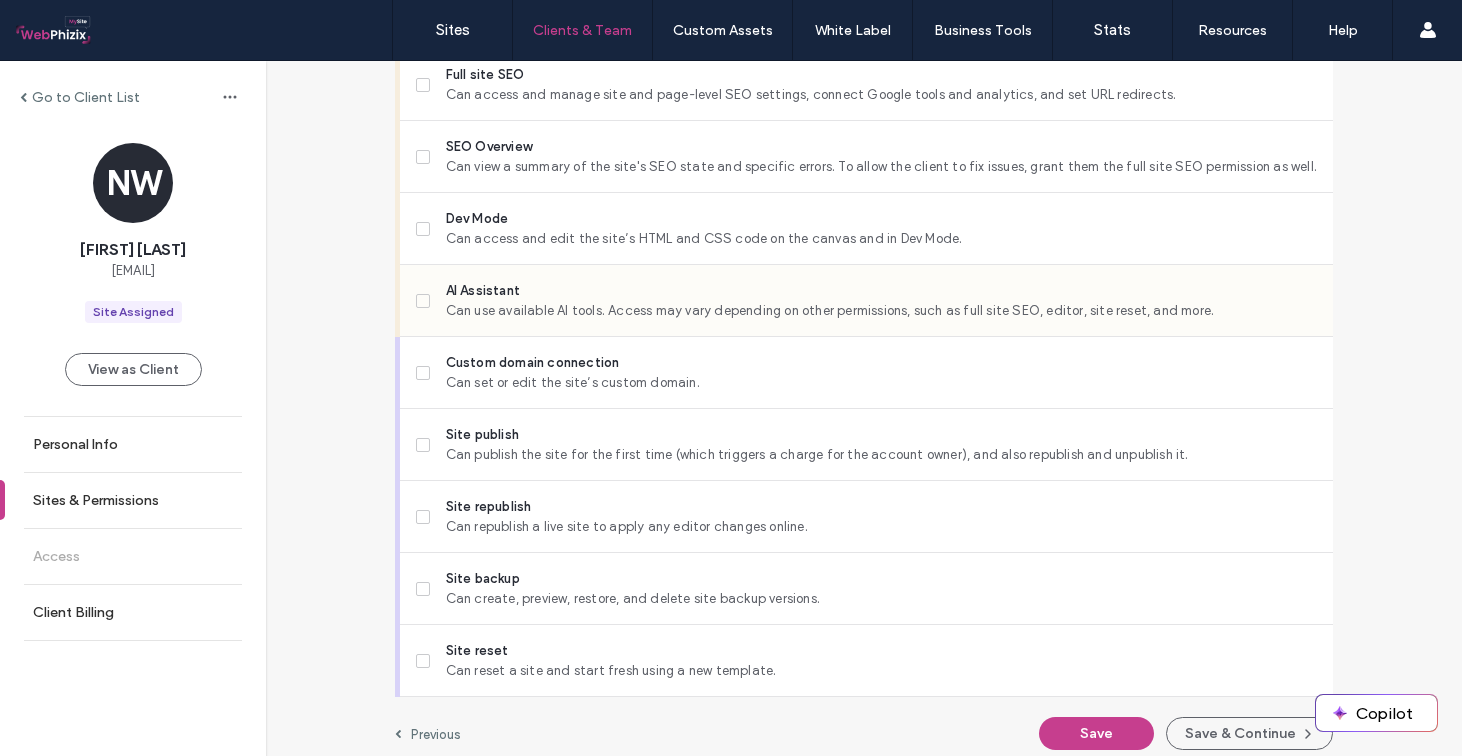 scroll, scrollTop: 1704, scrollLeft: 0, axis: vertical 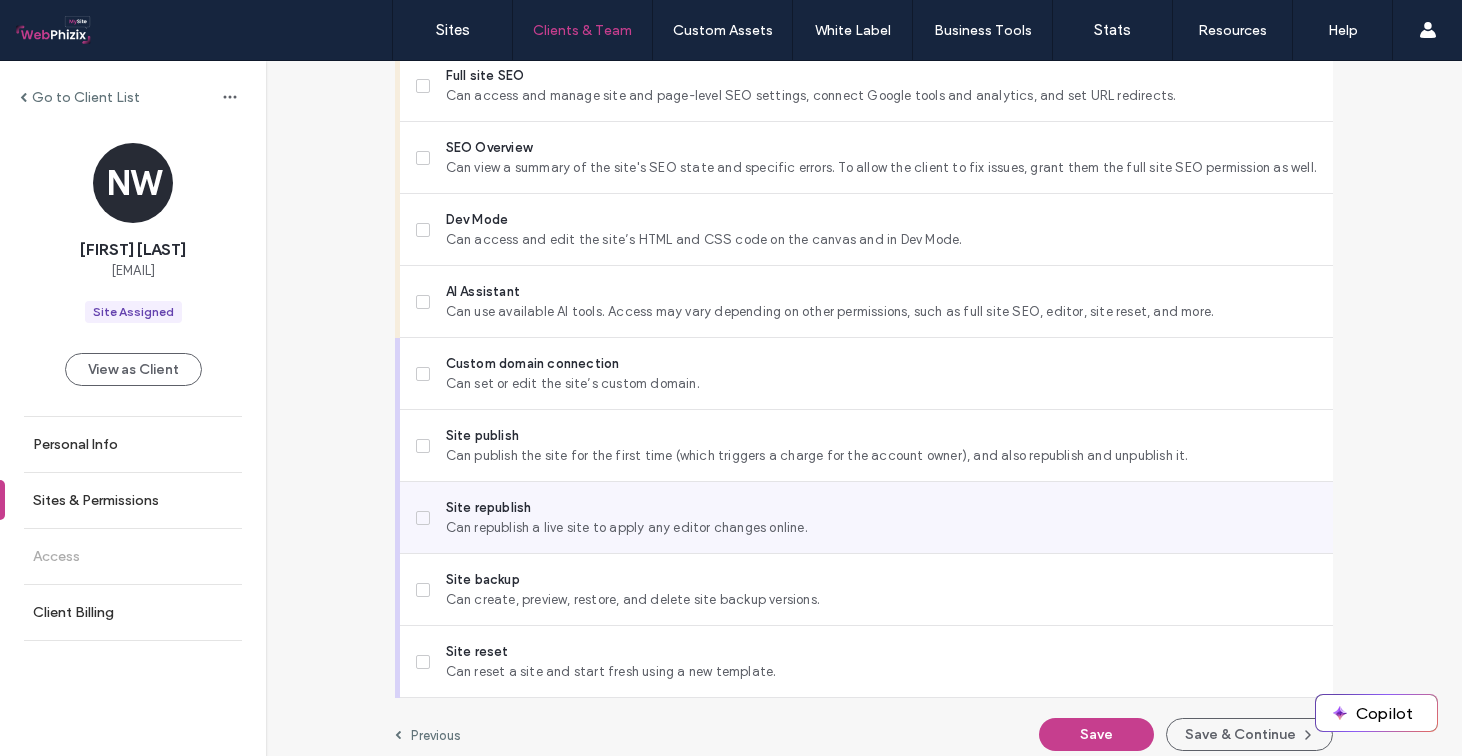 click on "Can republish a live site to apply any editor changes online." at bounding box center (881, 528) 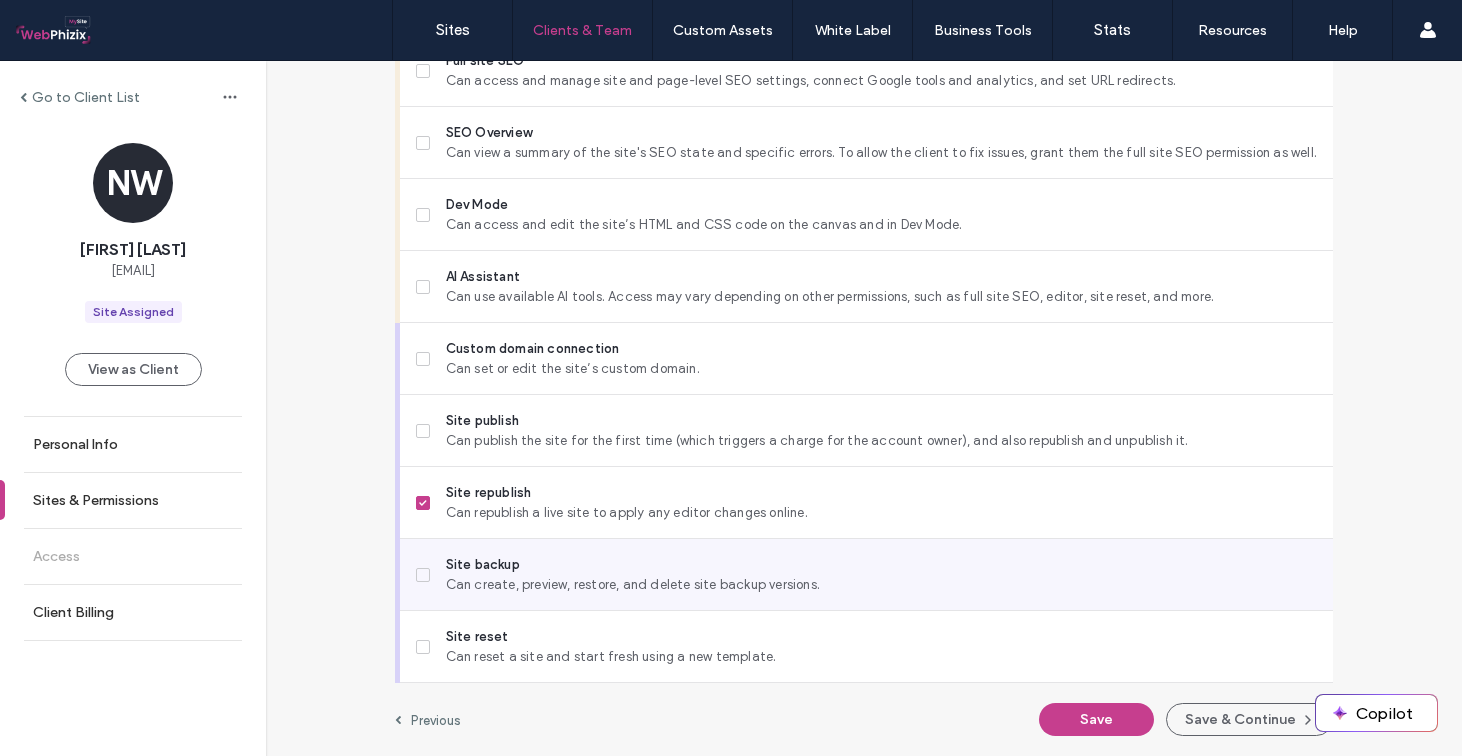 scroll, scrollTop: 1719, scrollLeft: 0, axis: vertical 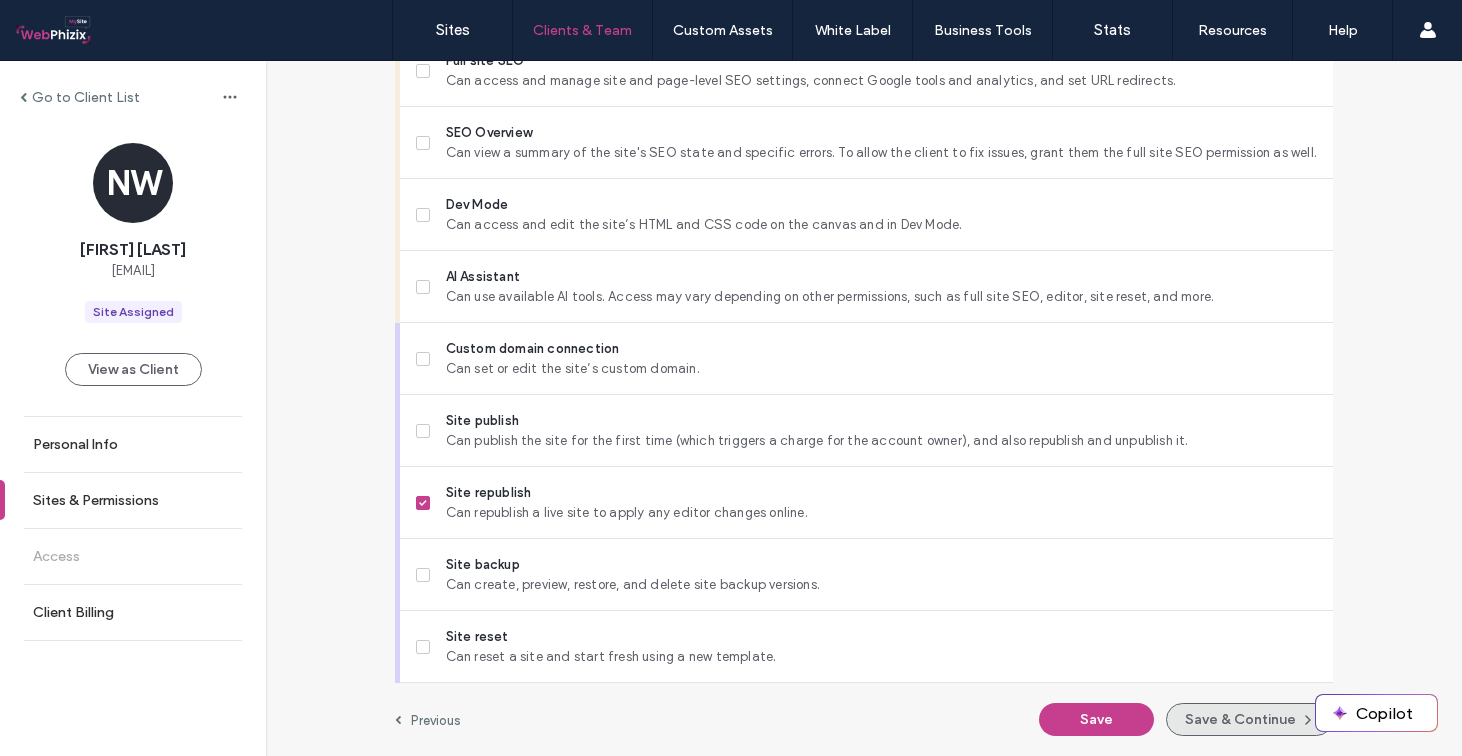 click on "Save & Continue" at bounding box center (1249, 719) 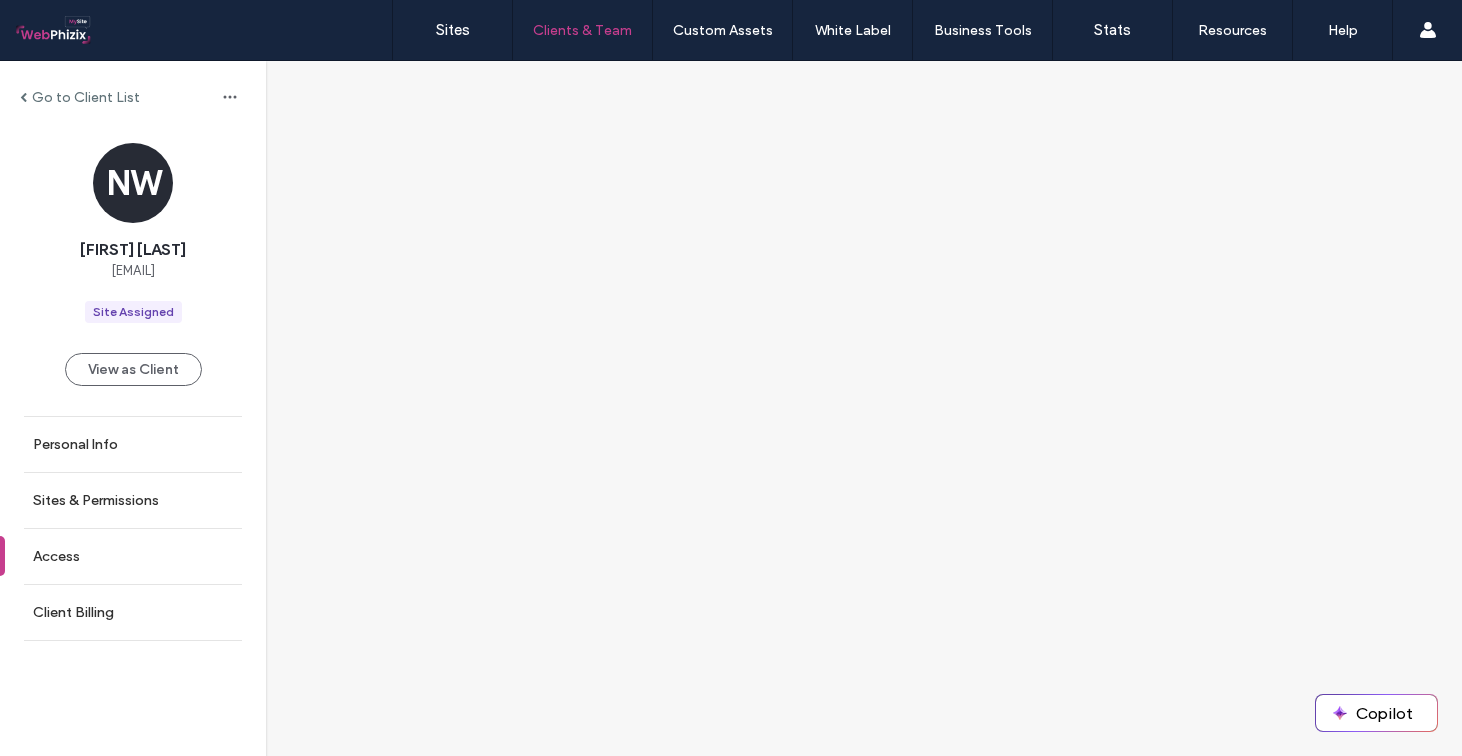 scroll, scrollTop: 0, scrollLeft: 0, axis: both 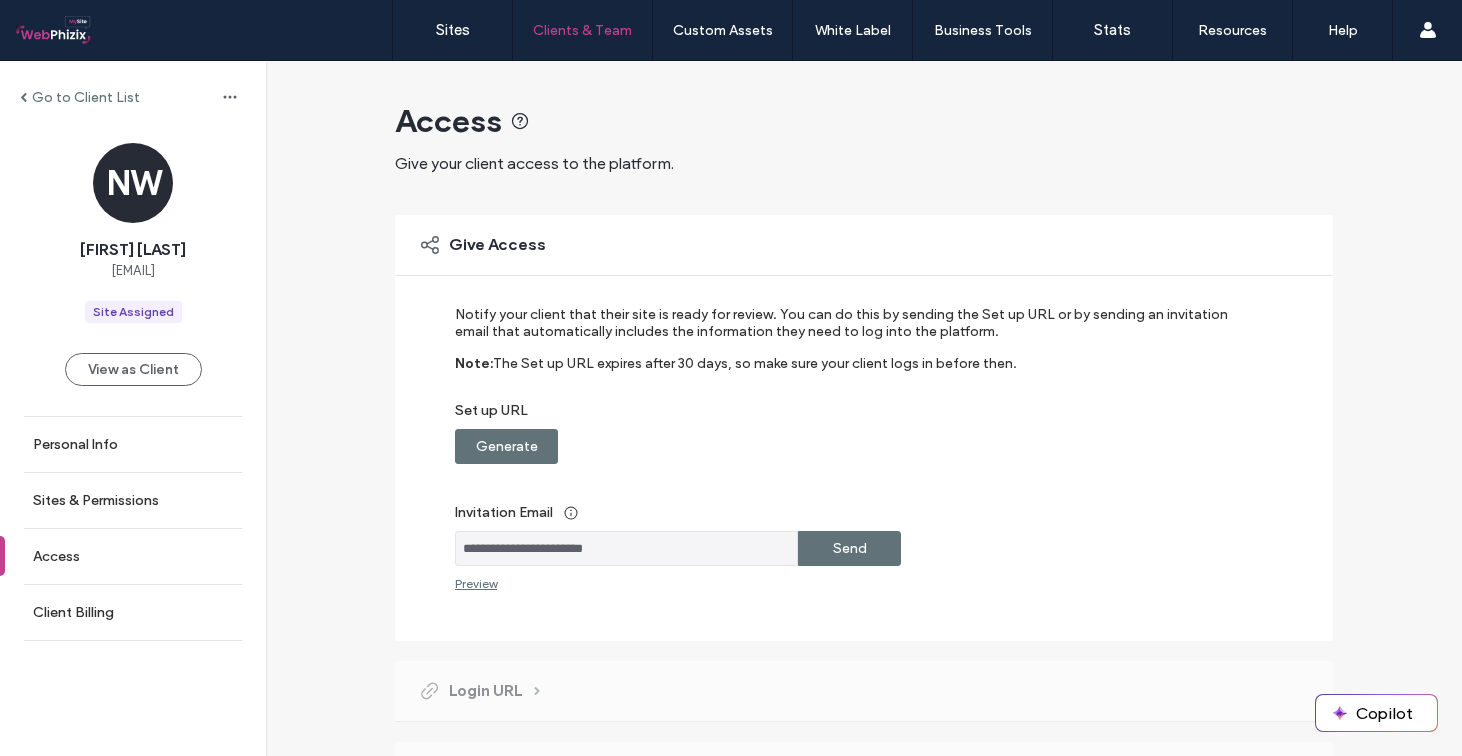 click on "Send" at bounding box center (849, 548) 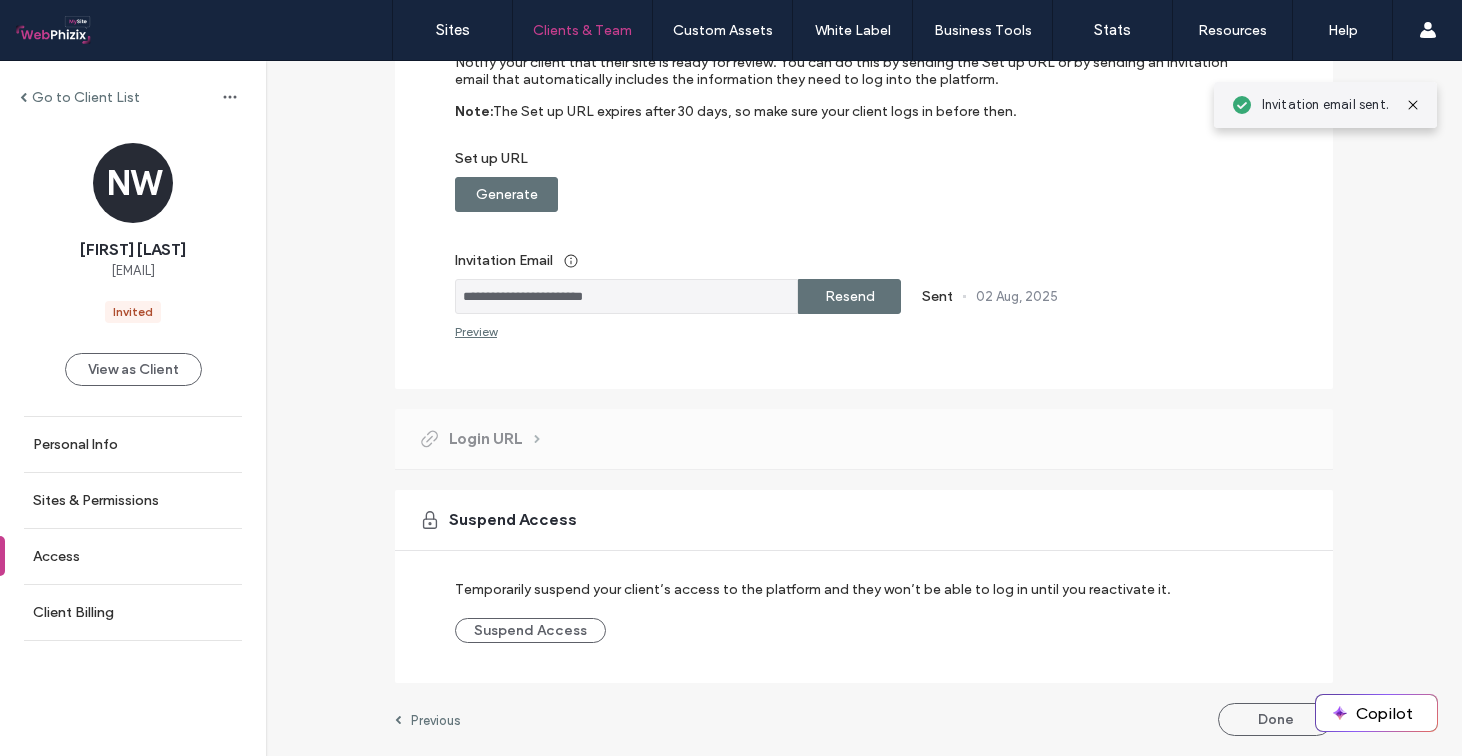 scroll, scrollTop: 252, scrollLeft: 0, axis: vertical 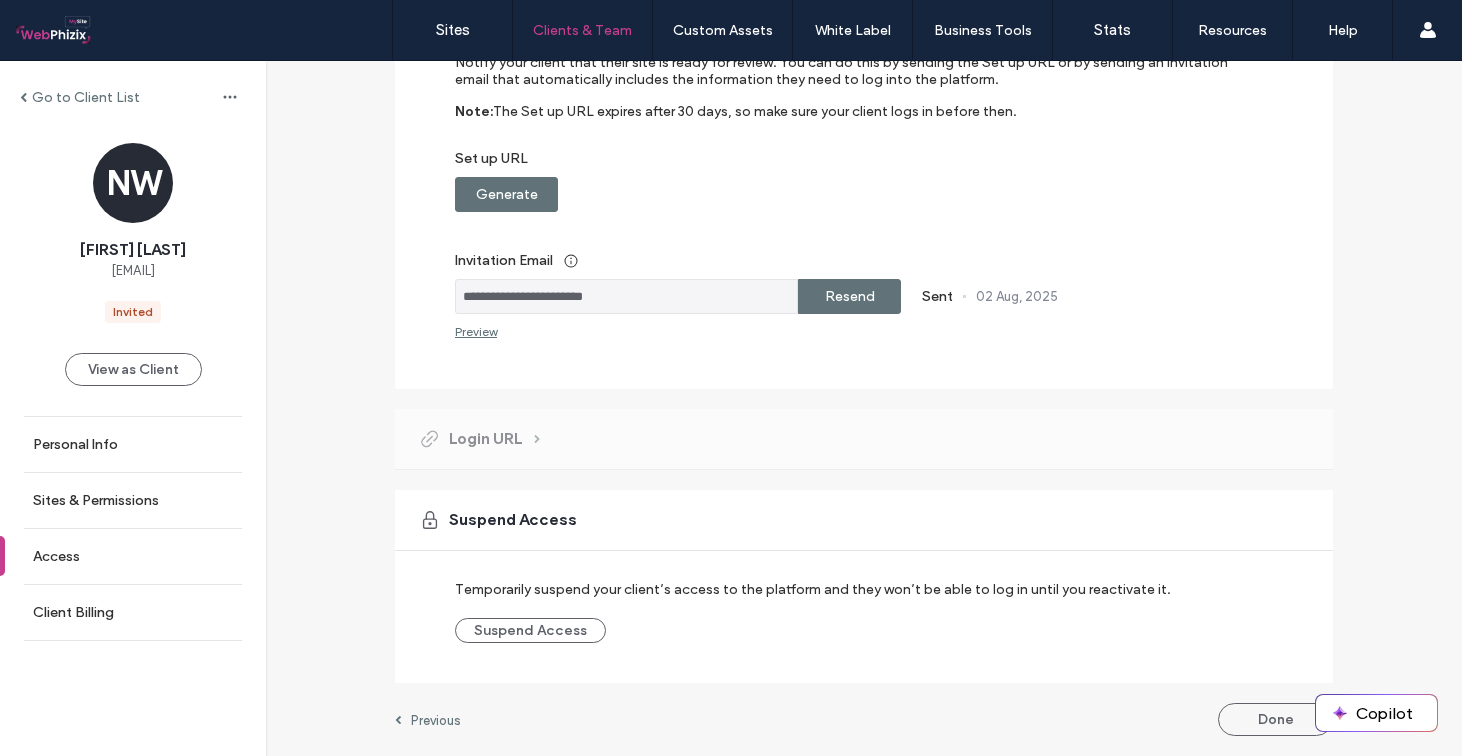 click on "Login URL" at bounding box center [479, 439] 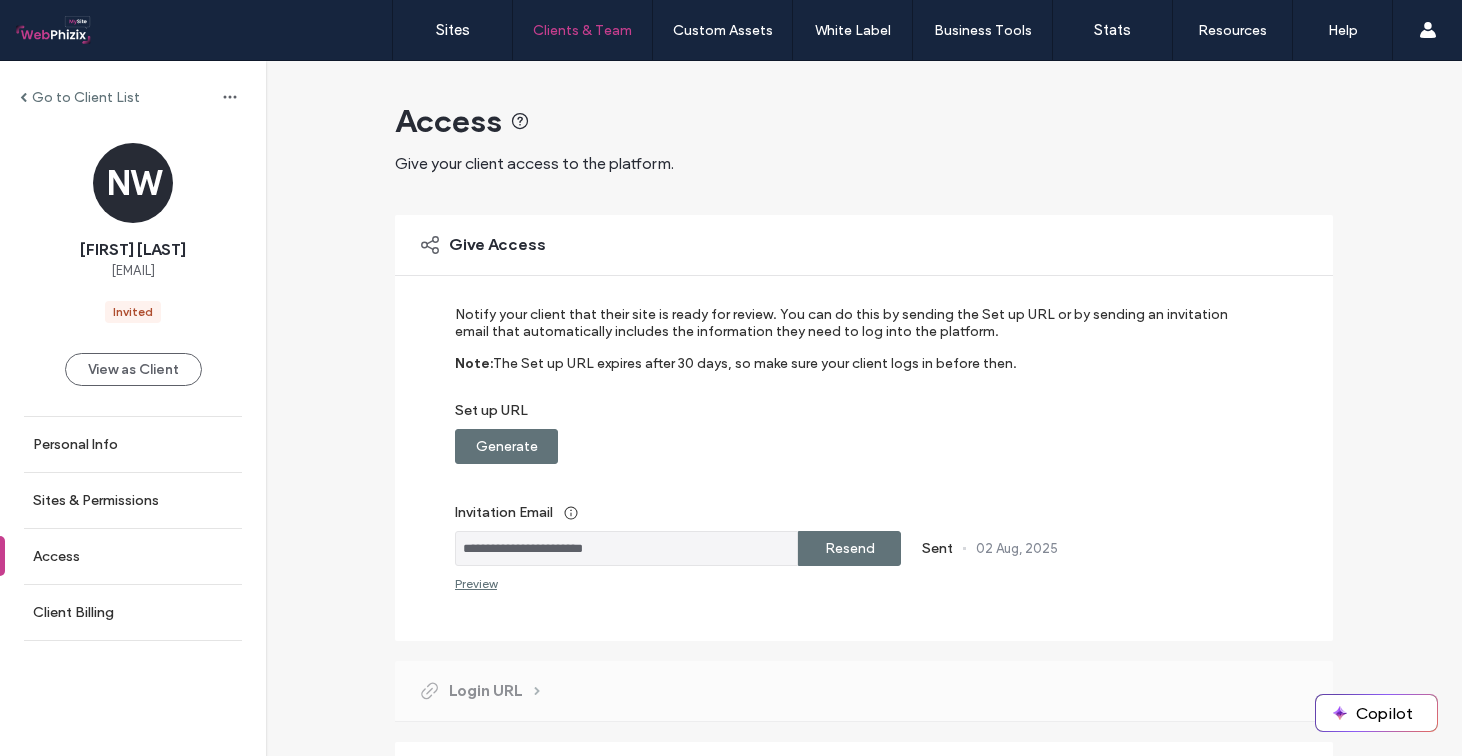 scroll, scrollTop: 0, scrollLeft: 0, axis: both 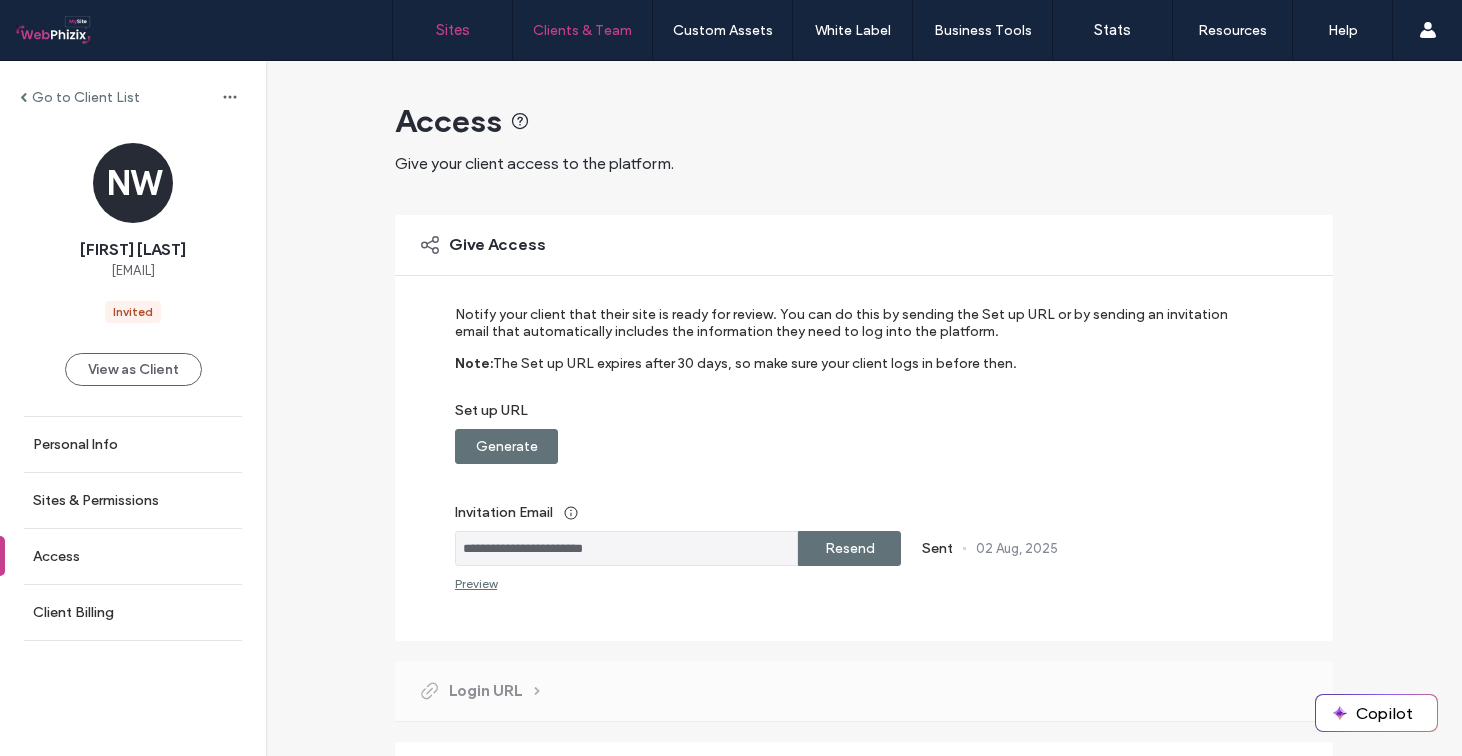 click on "Sites" at bounding box center [453, 30] 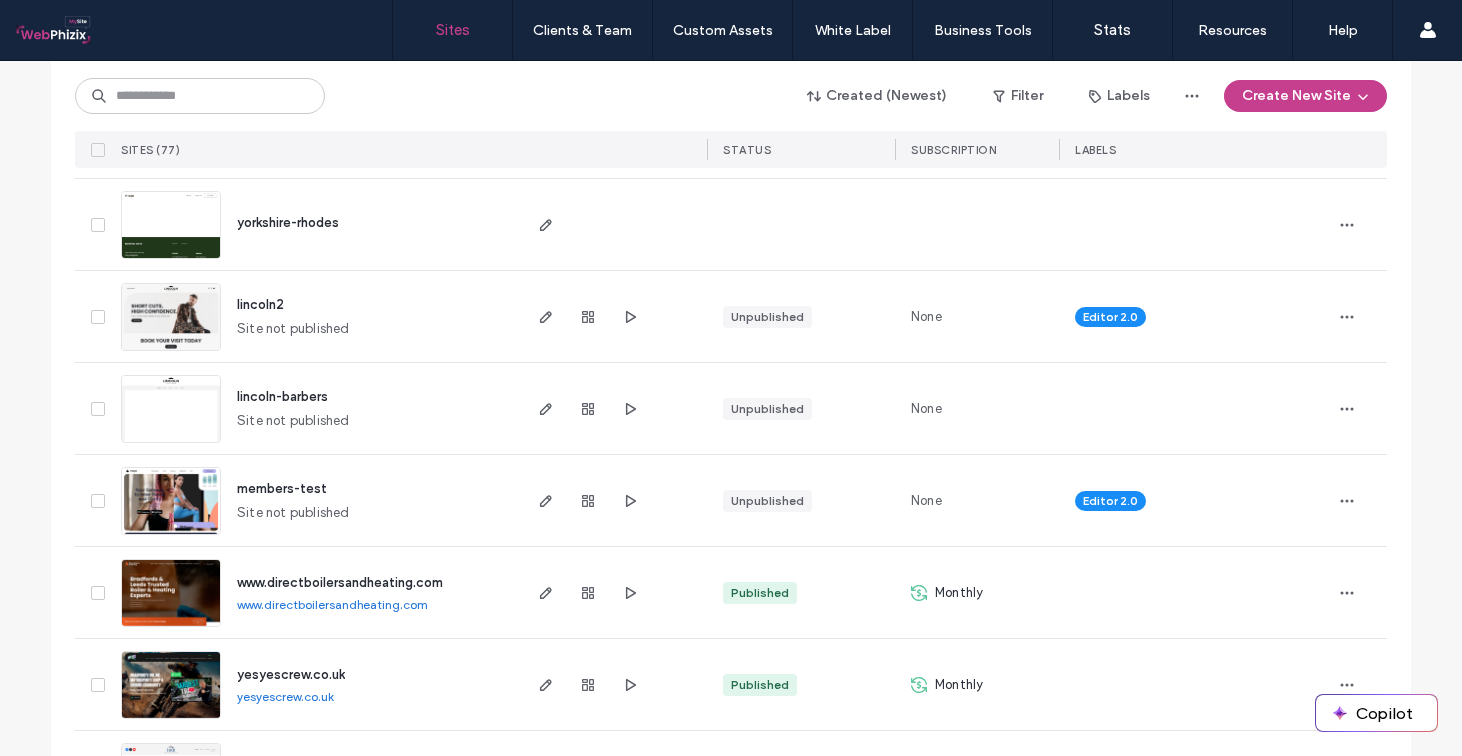 scroll, scrollTop: 1525, scrollLeft: 0, axis: vertical 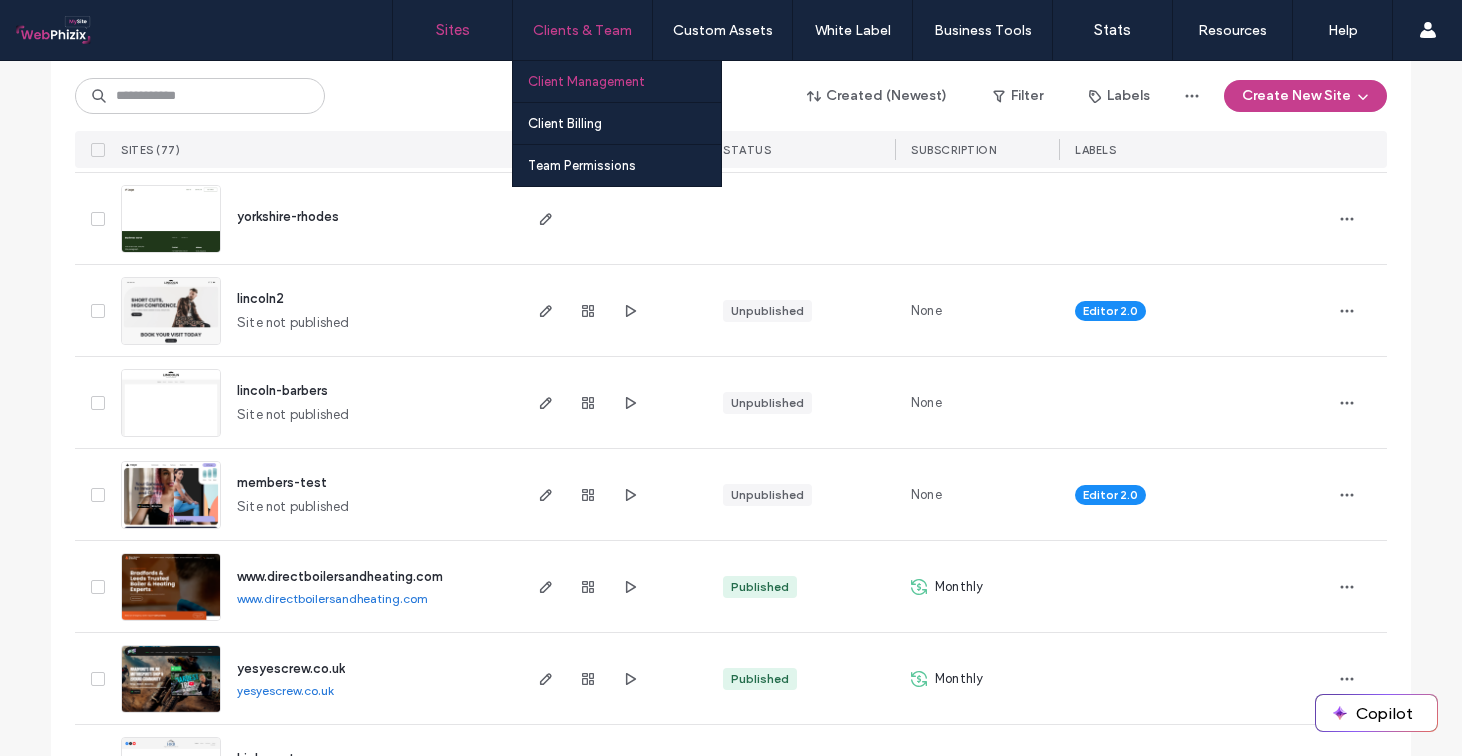 click on "Client Management" at bounding box center (586, 81) 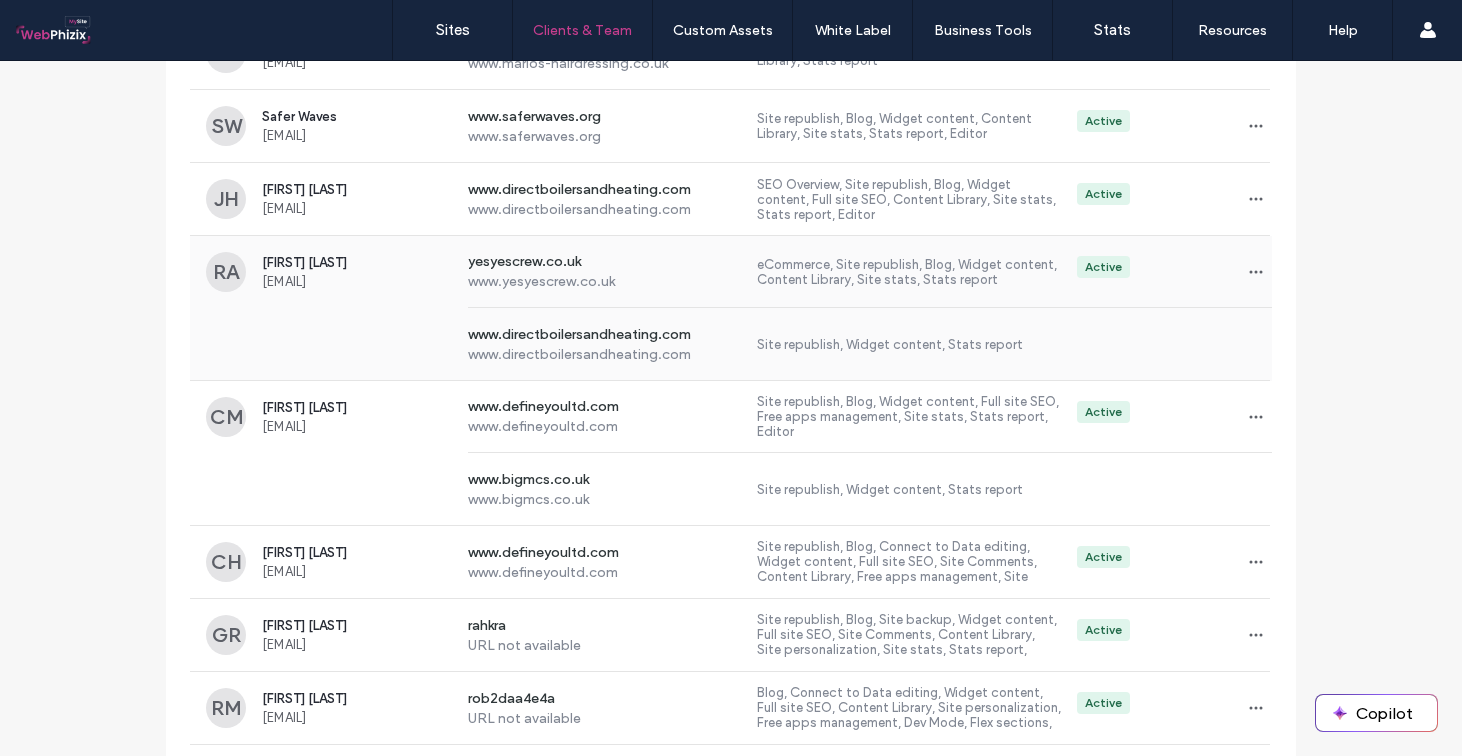 scroll, scrollTop: 1036, scrollLeft: 0, axis: vertical 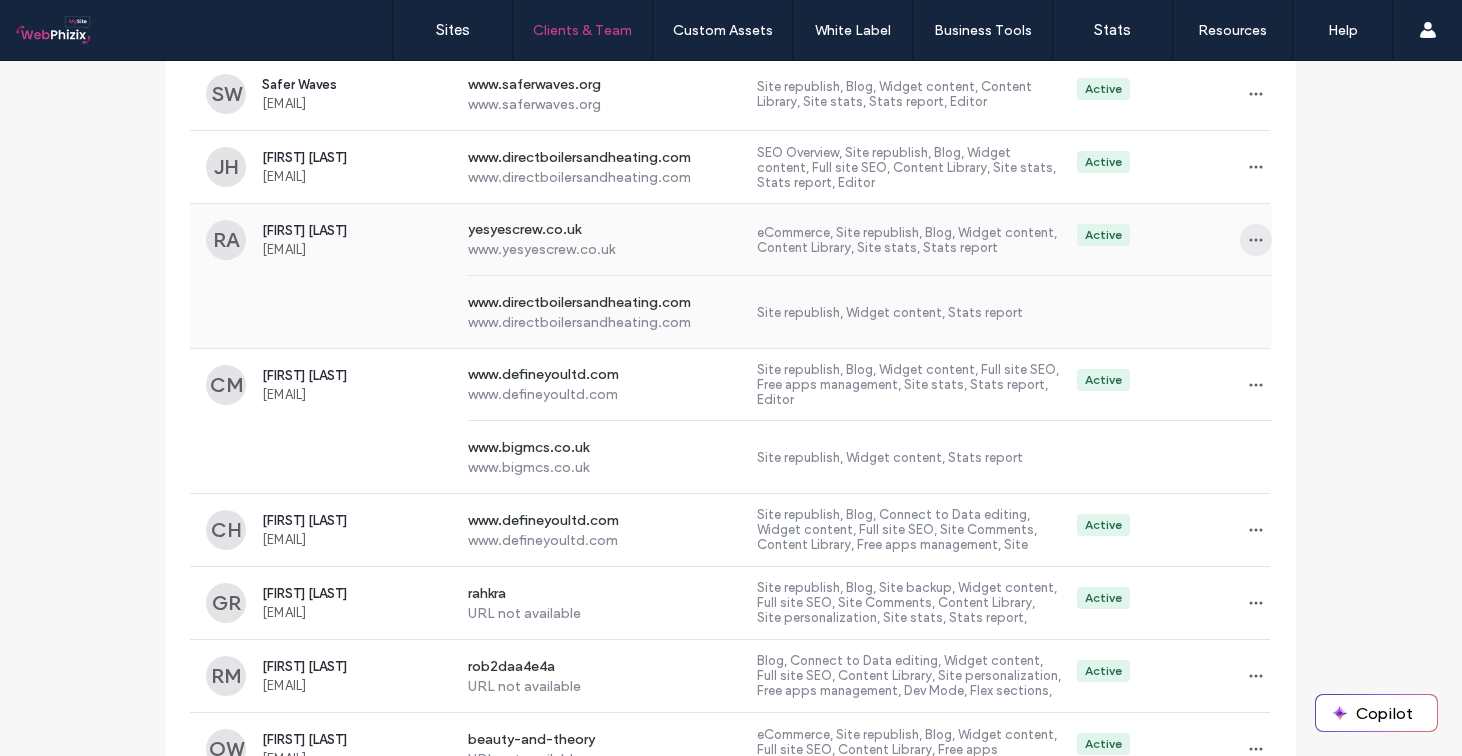 click 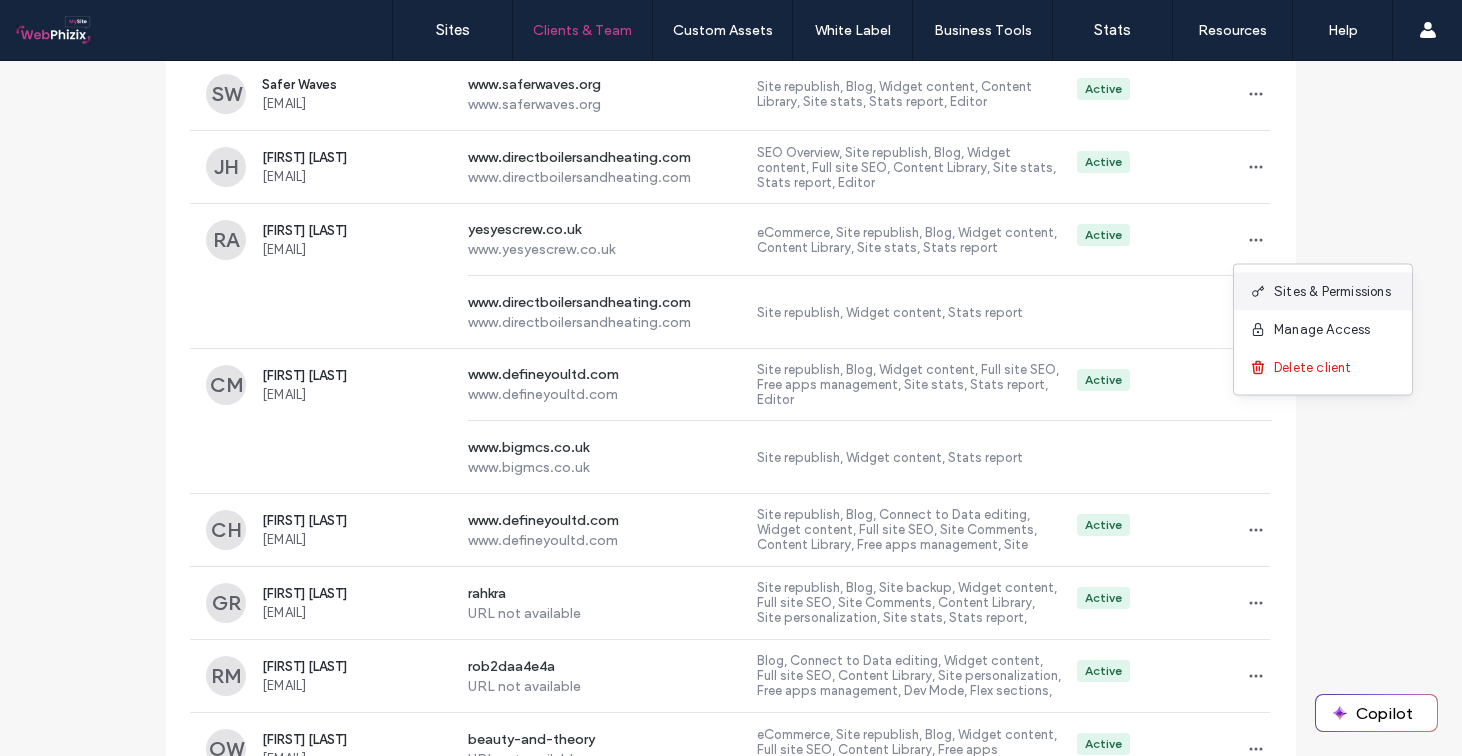 click at bounding box center [1262, 292] 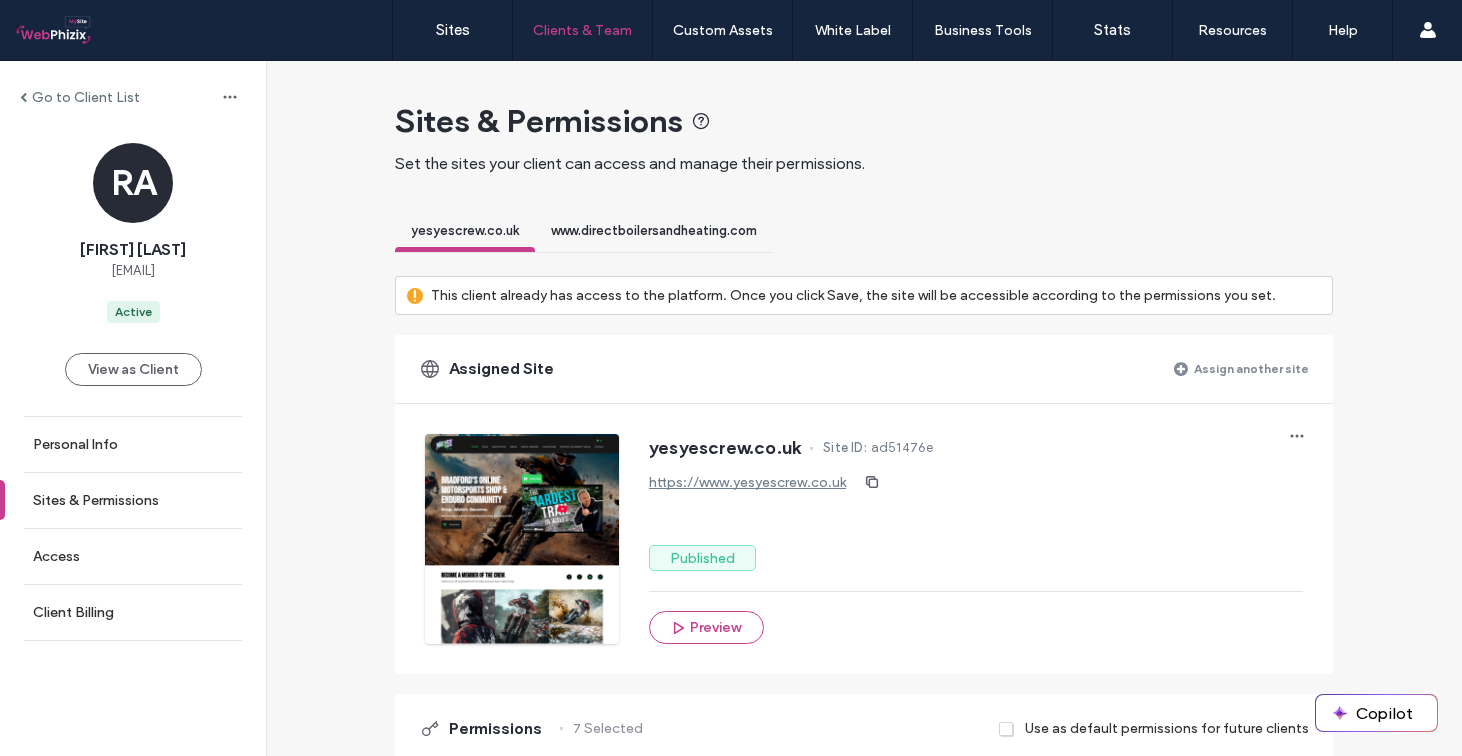 click on "www.directboilersandheating.com" at bounding box center [654, 230] 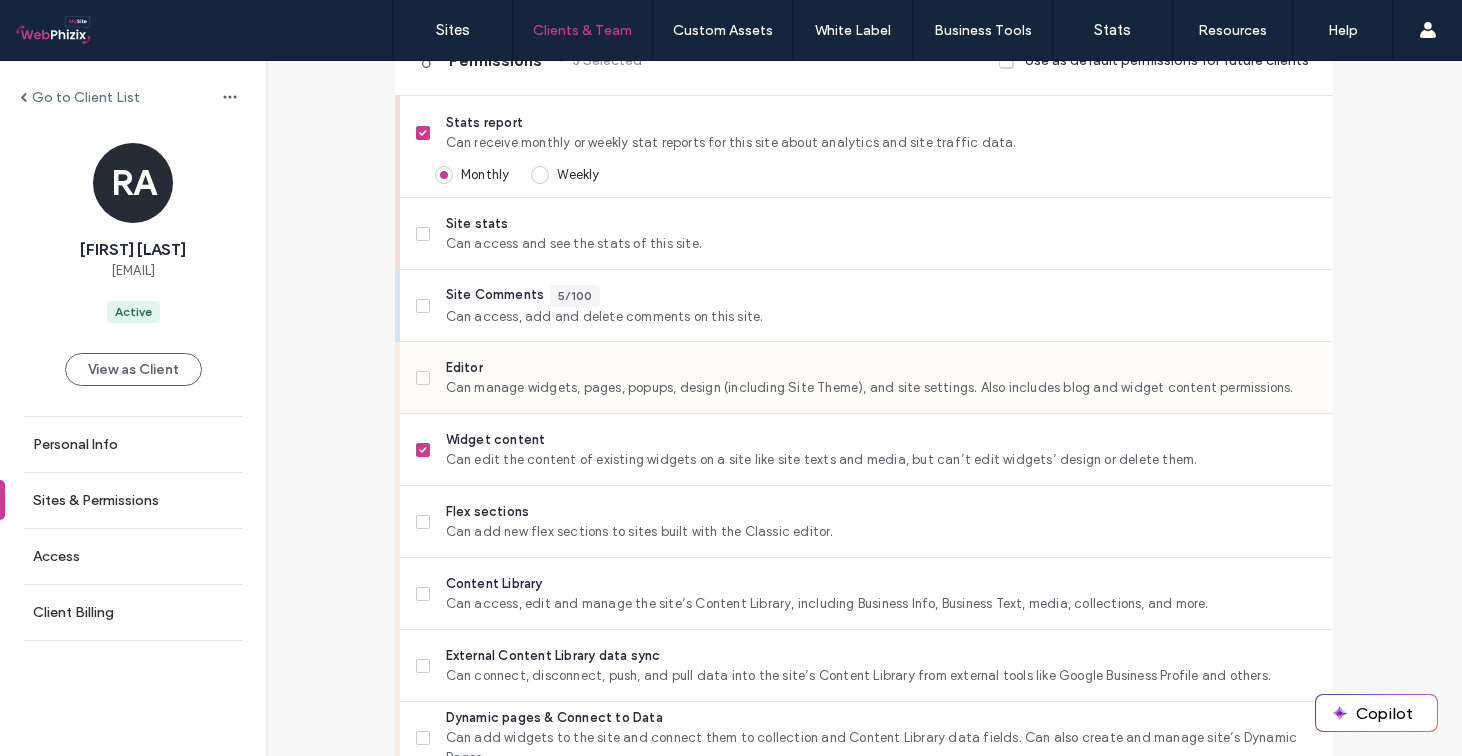 scroll, scrollTop: 670, scrollLeft: 0, axis: vertical 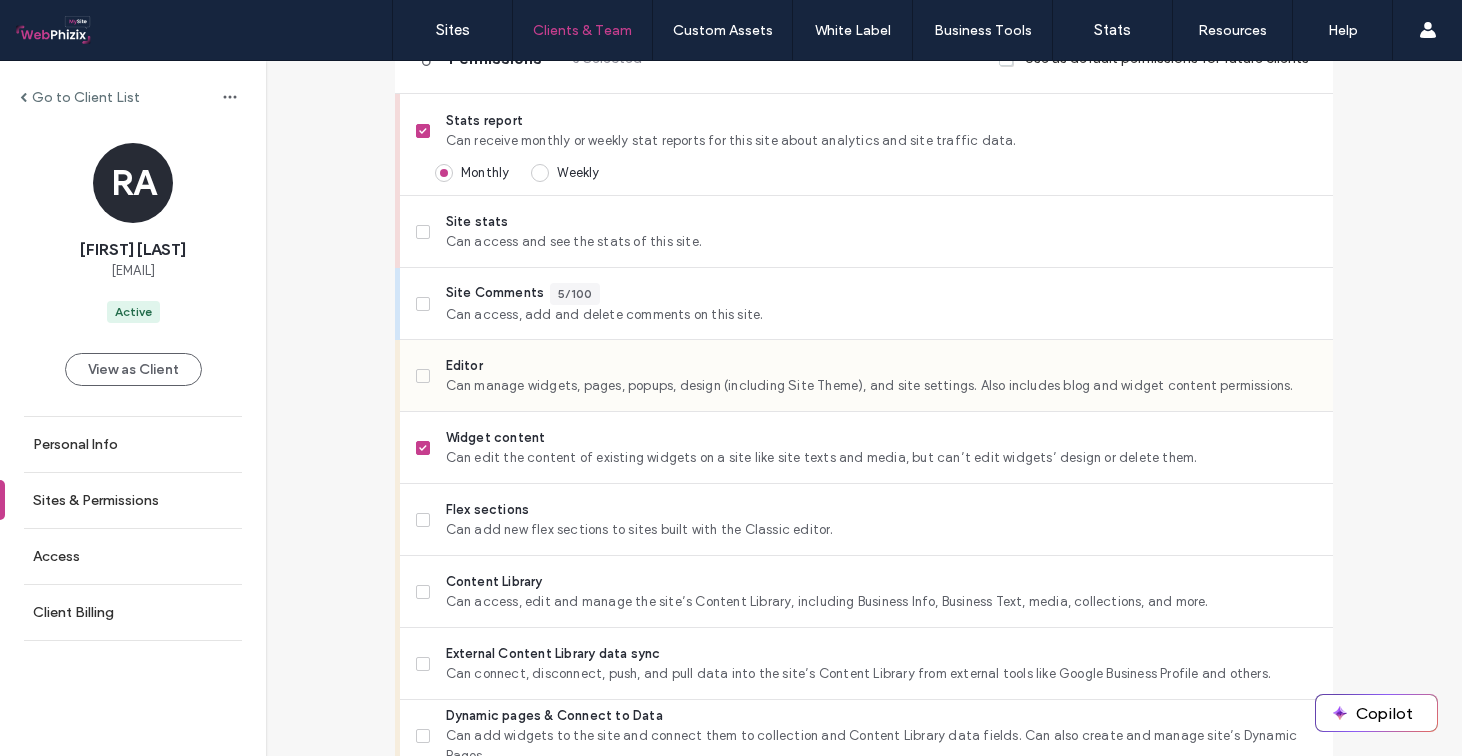 click on "Can manage widgets, pages, popups, design (including Site Theme), and site settings. Also includes blog and widget content permissions." at bounding box center (881, 386) 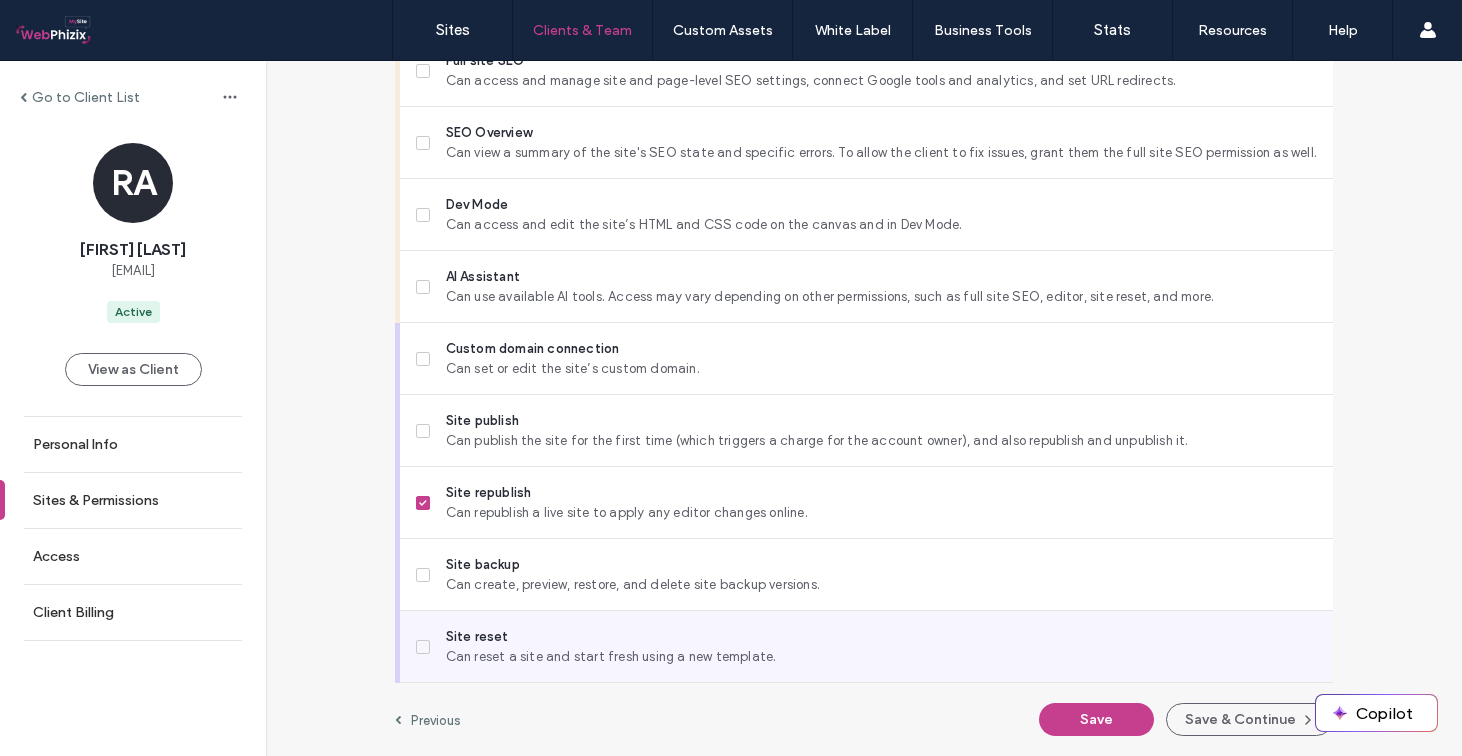 scroll, scrollTop: 1839, scrollLeft: 0, axis: vertical 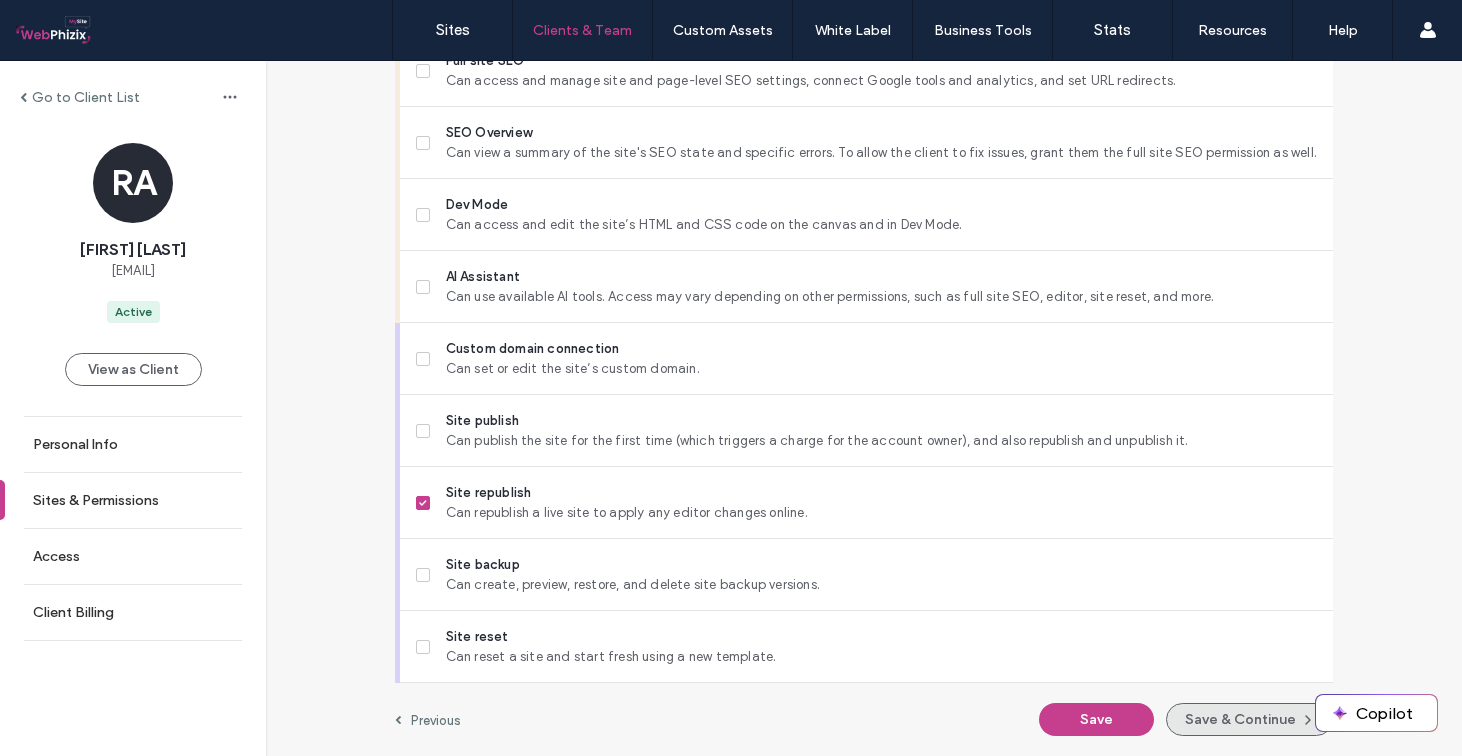click on "Save & Continue" at bounding box center (1249, 719) 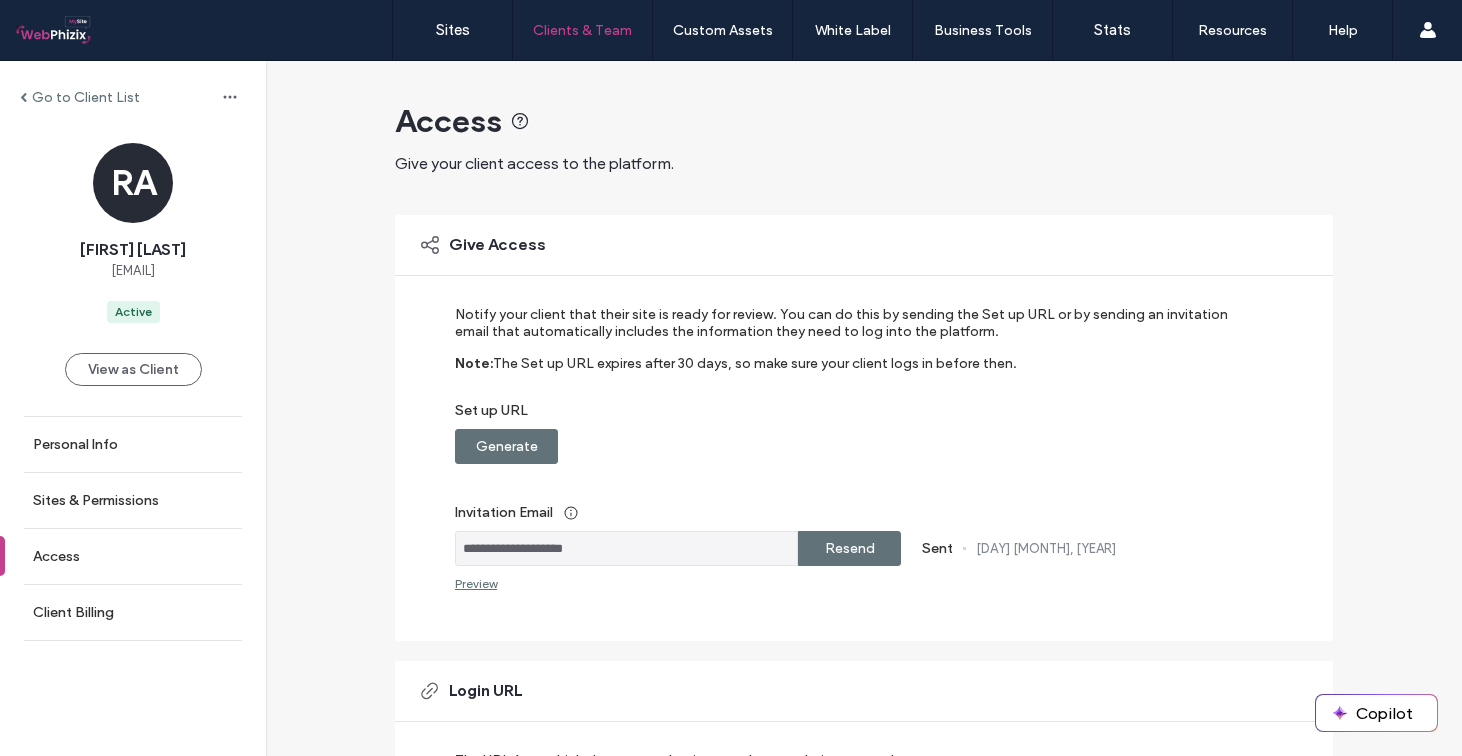 click on "Resend" at bounding box center (850, 548) 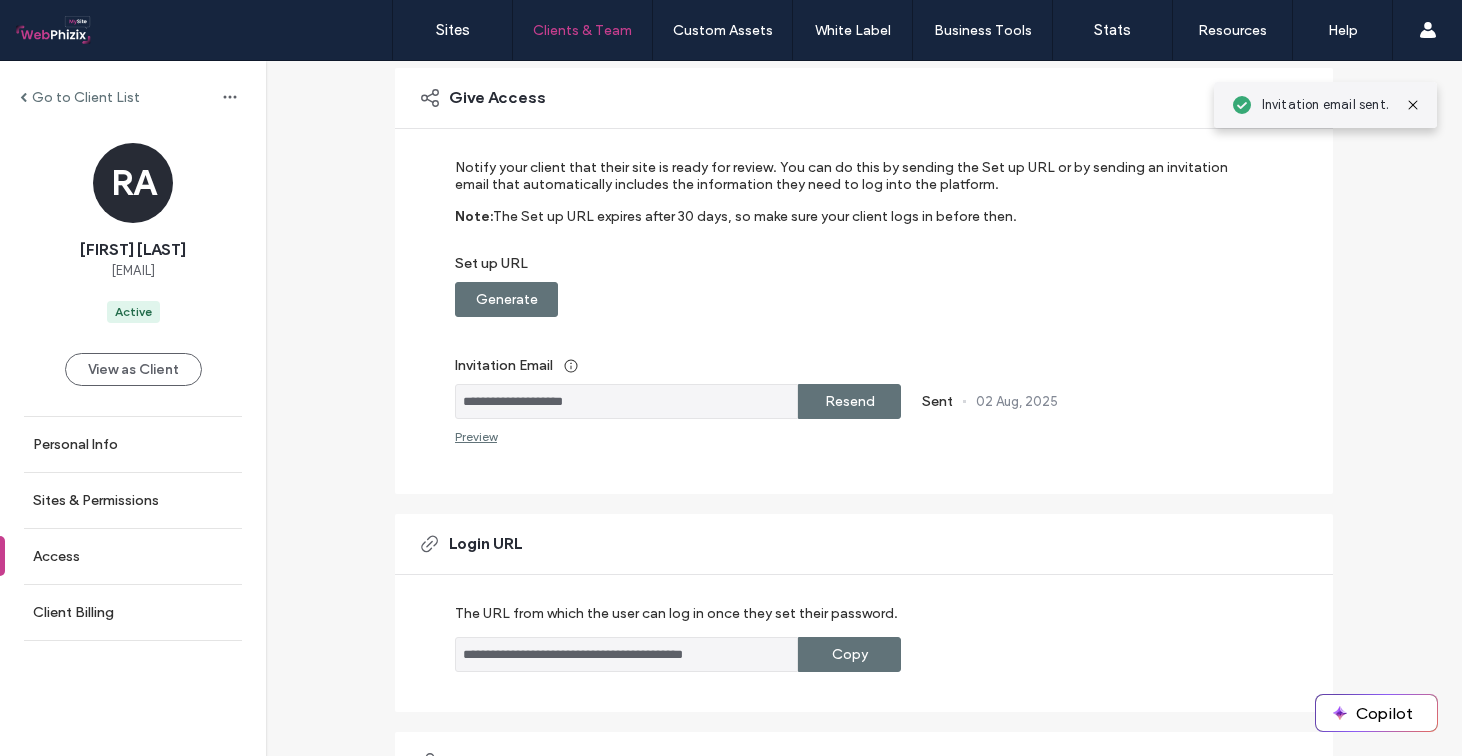 scroll, scrollTop: 178, scrollLeft: 0, axis: vertical 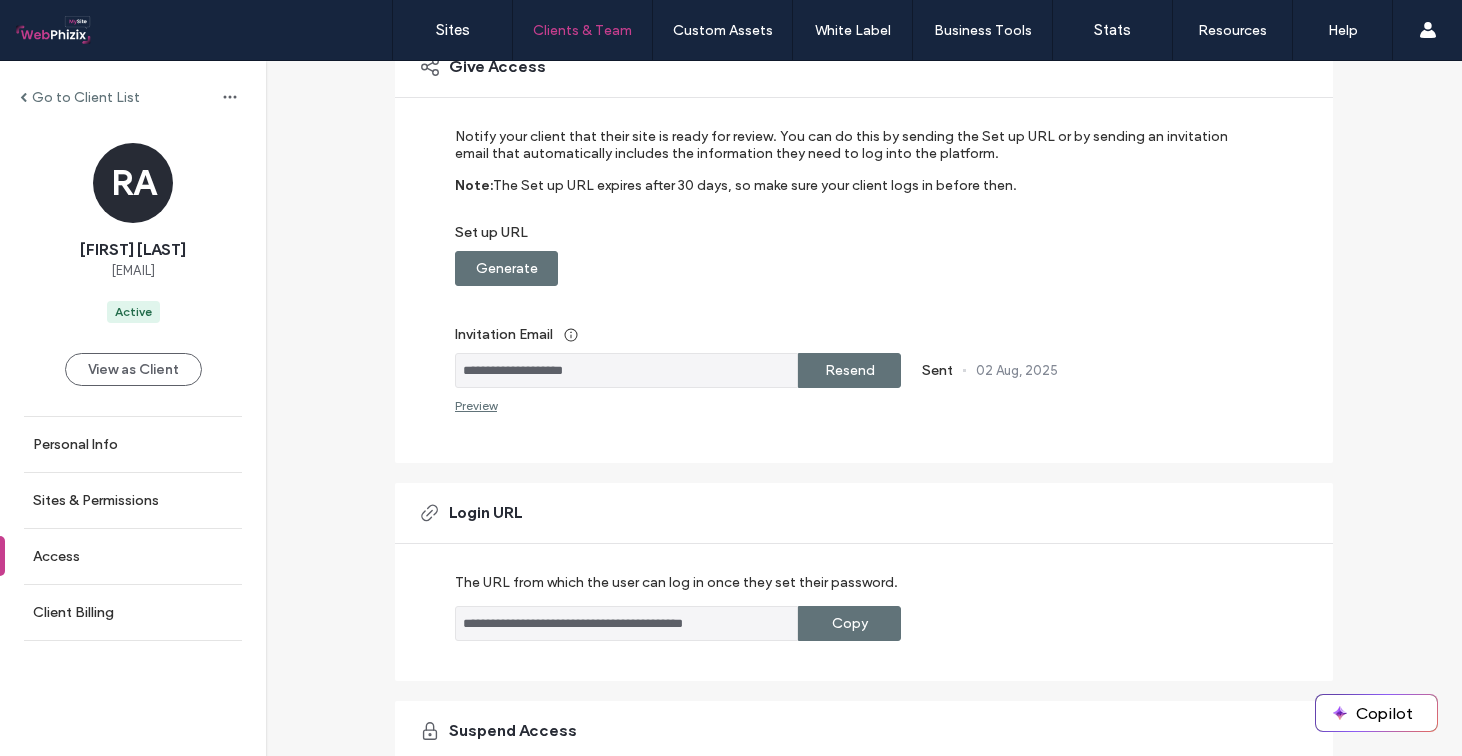 click on "Copy" at bounding box center [850, 623] 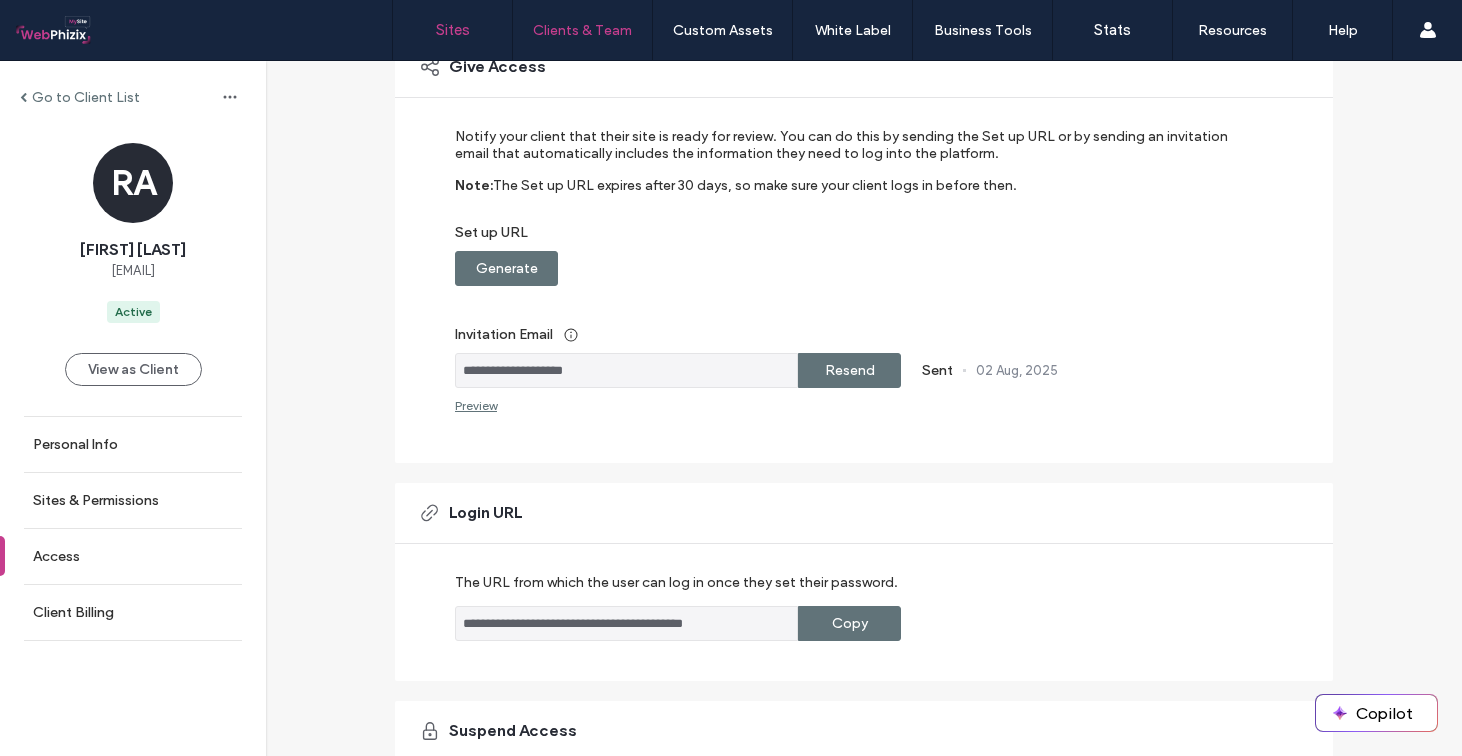 click on "Sites" at bounding box center (452, 30) 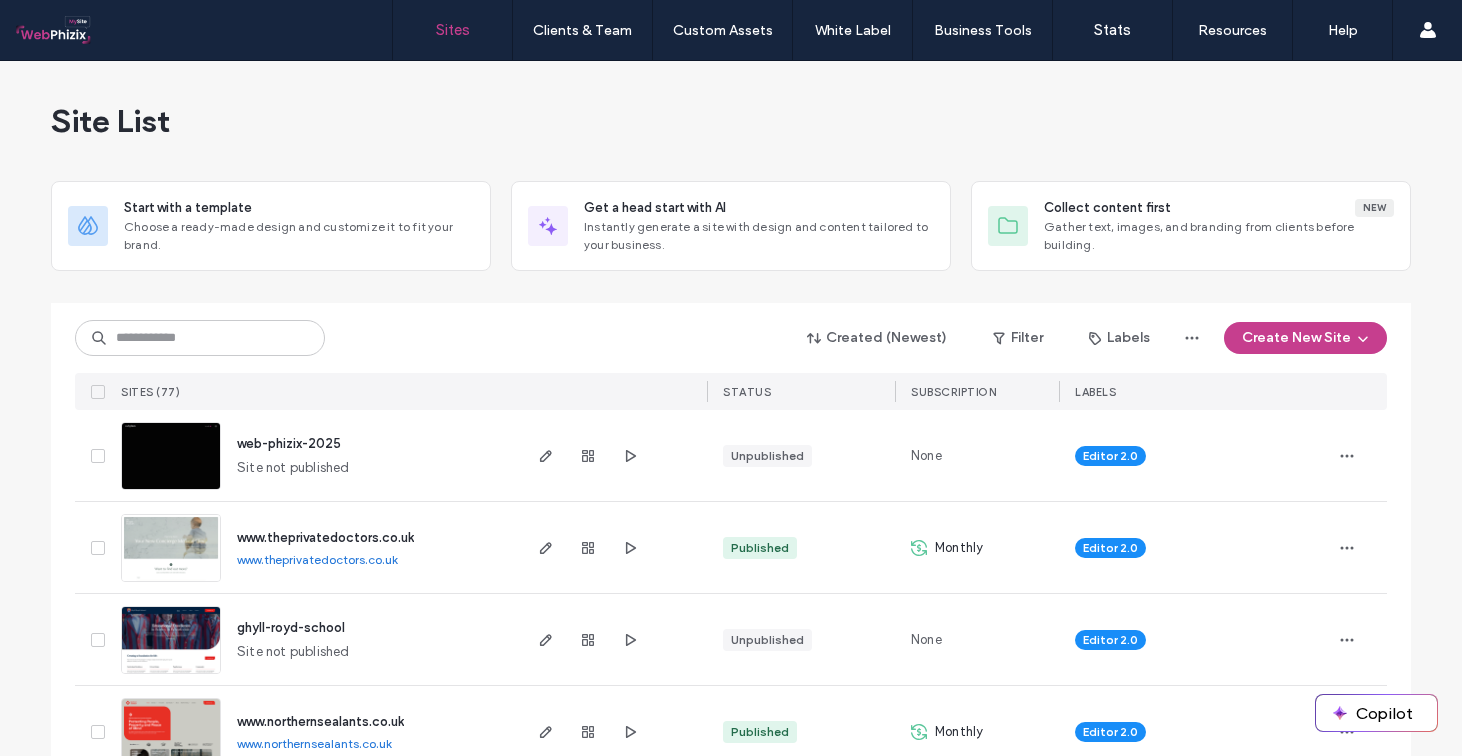 click on "web-phizix-2025" at bounding box center (289, 443) 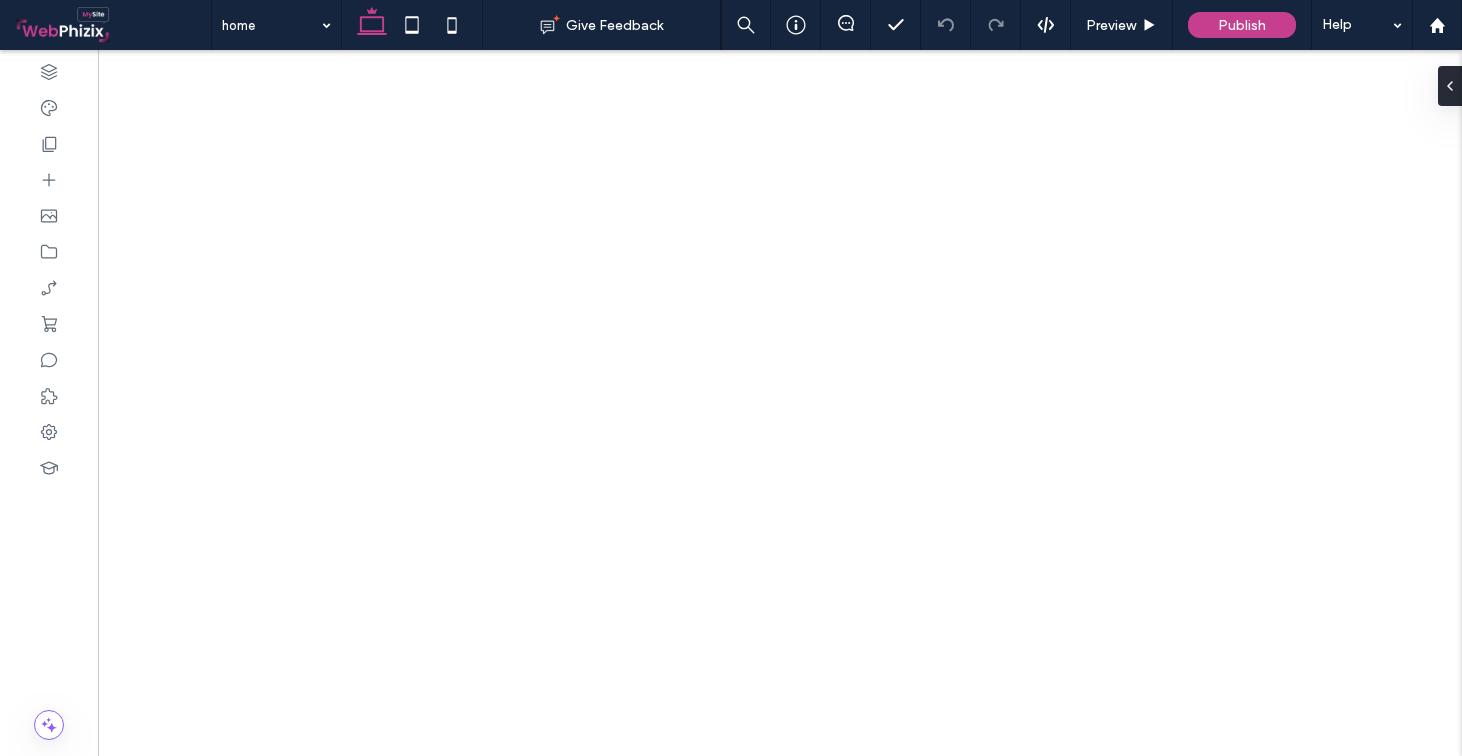 scroll, scrollTop: 0, scrollLeft: 0, axis: both 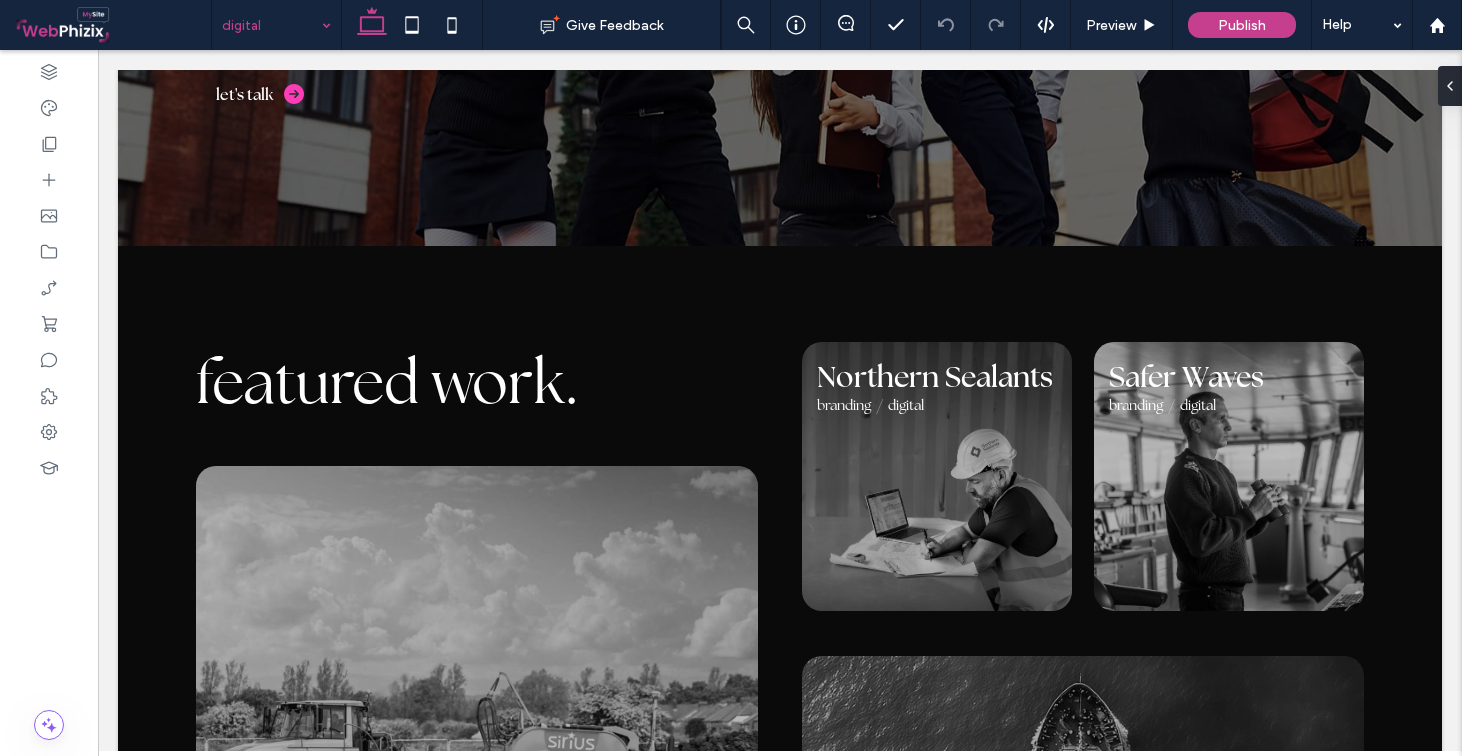 click at bounding box center [271, 25] 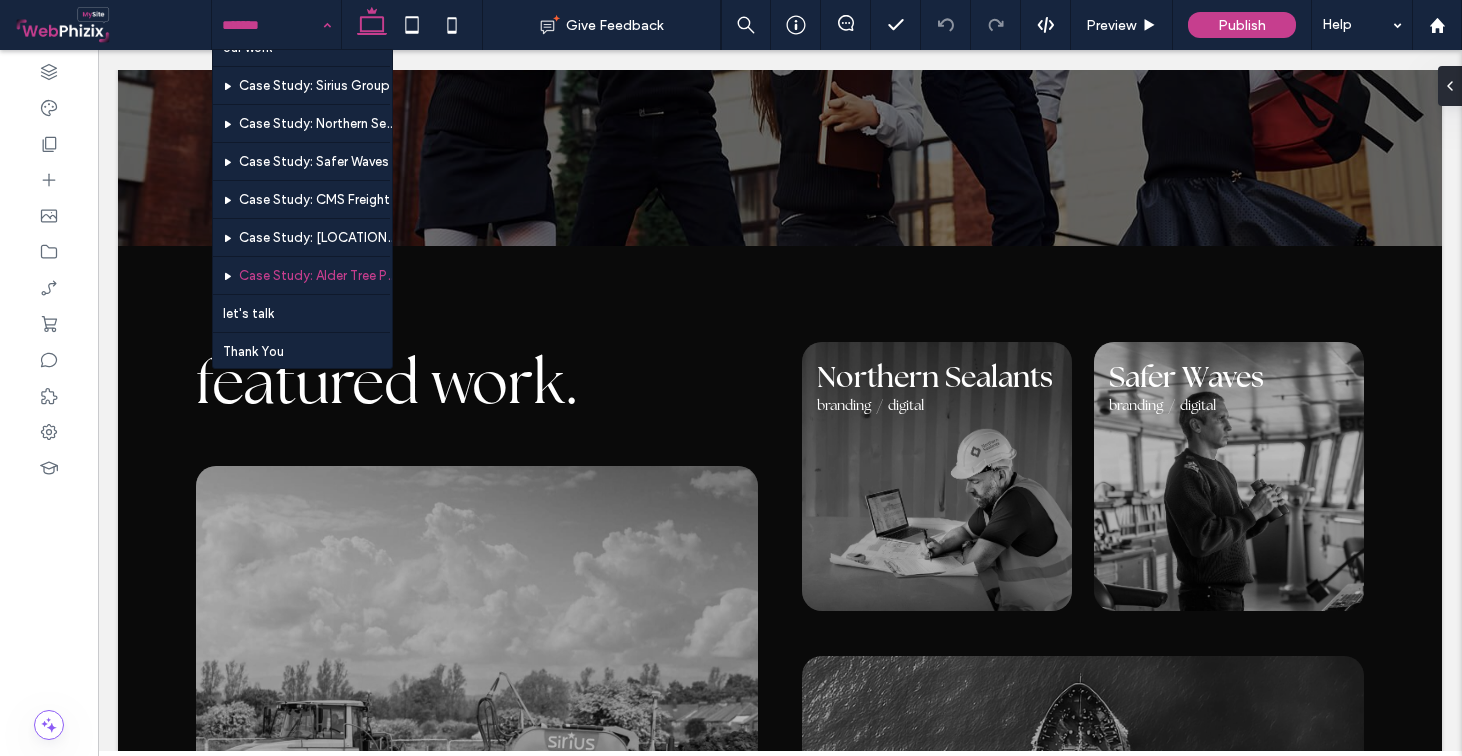 scroll, scrollTop: 173, scrollLeft: 0, axis: vertical 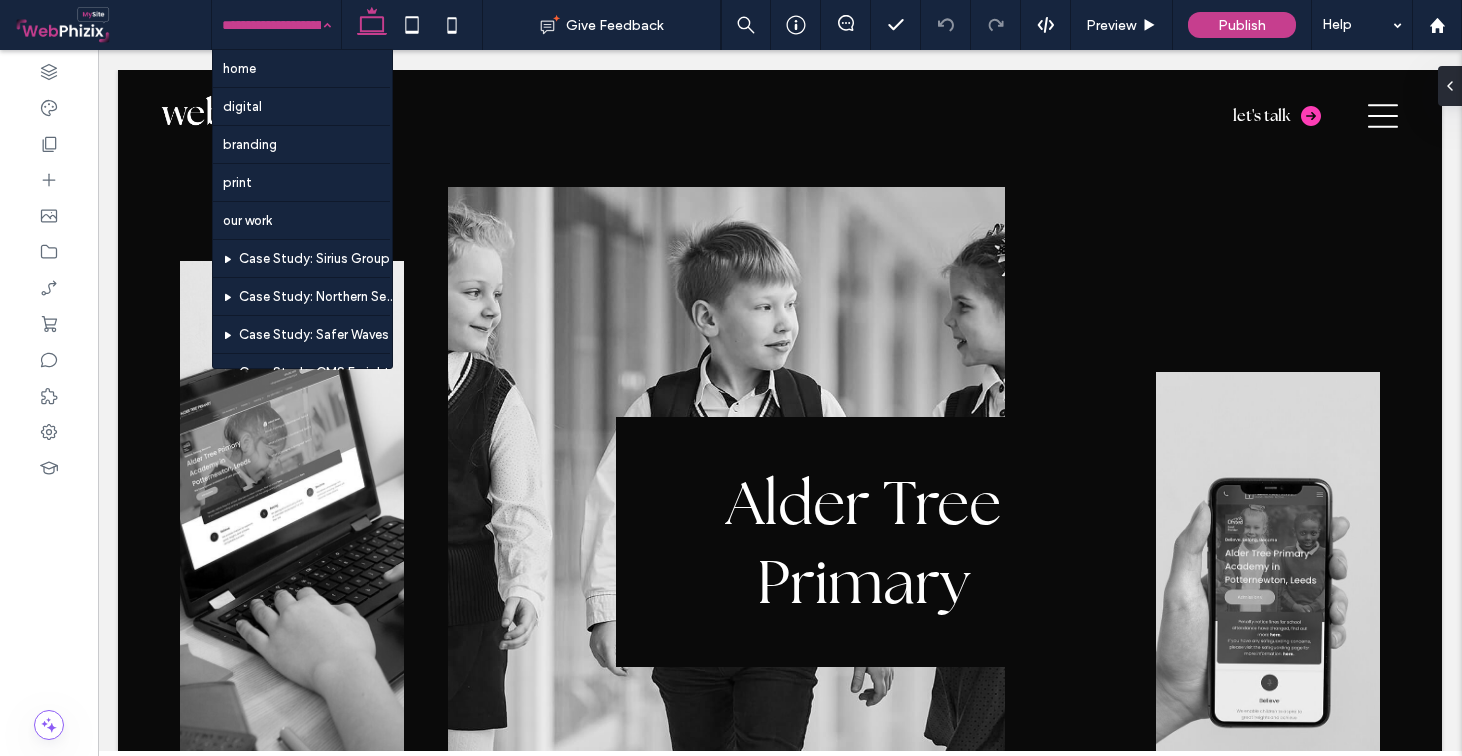 click at bounding box center (271, 25) 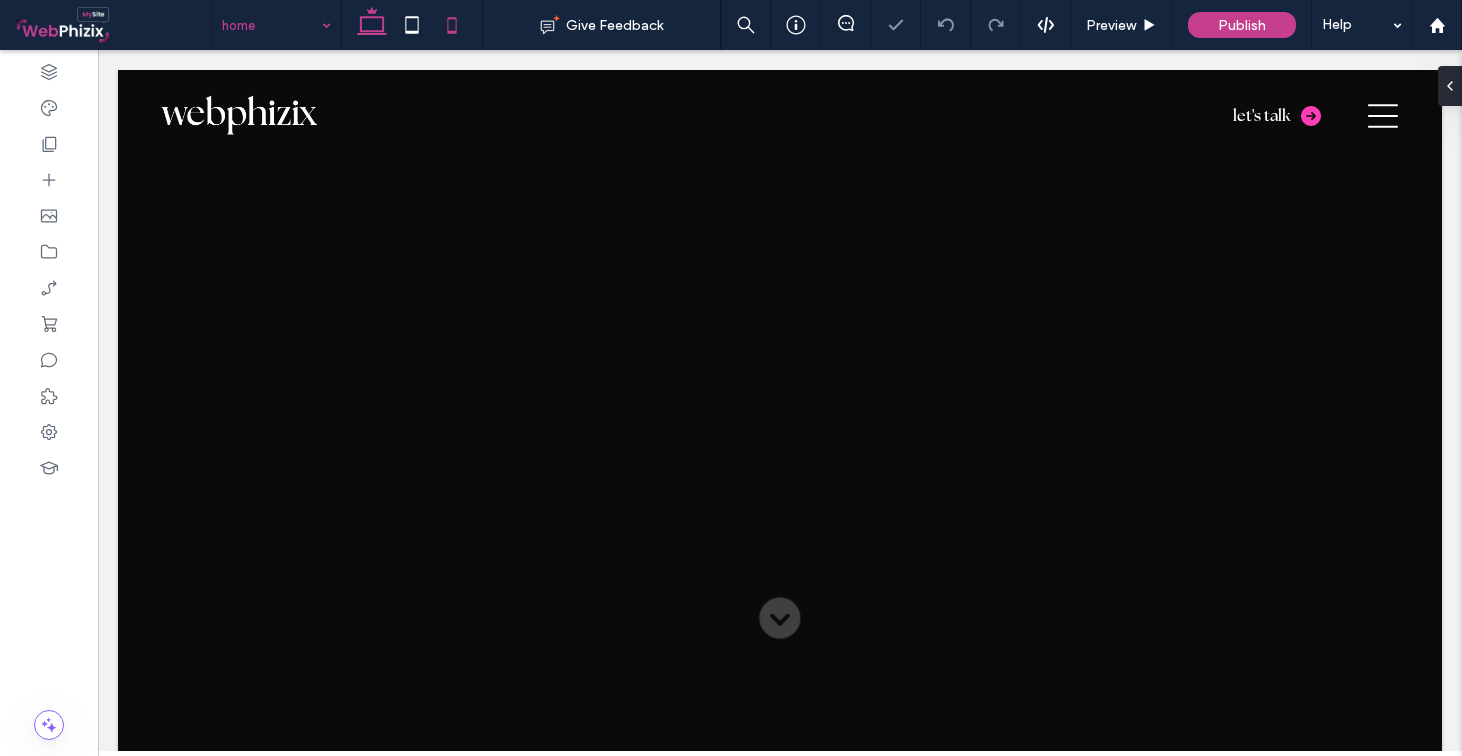 scroll, scrollTop: 0, scrollLeft: 0, axis: both 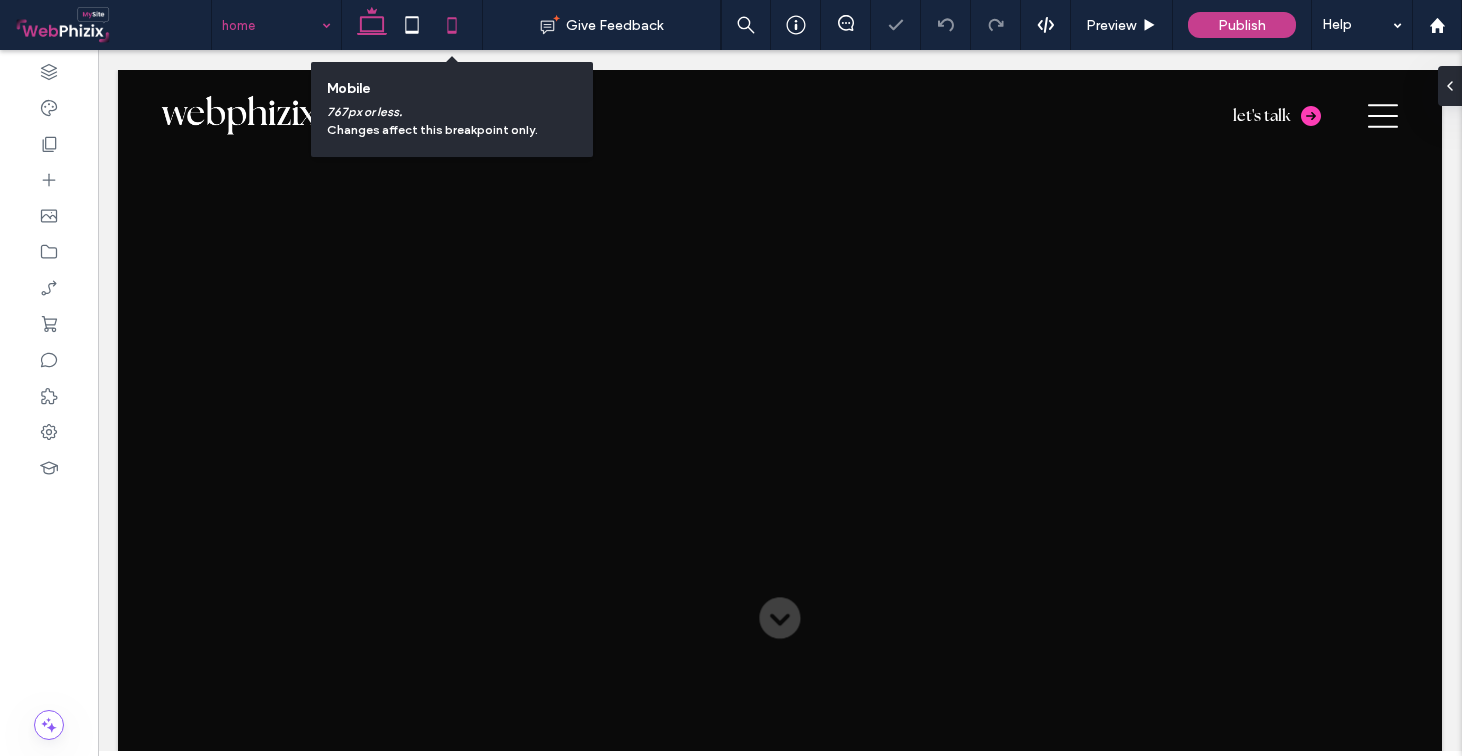 click 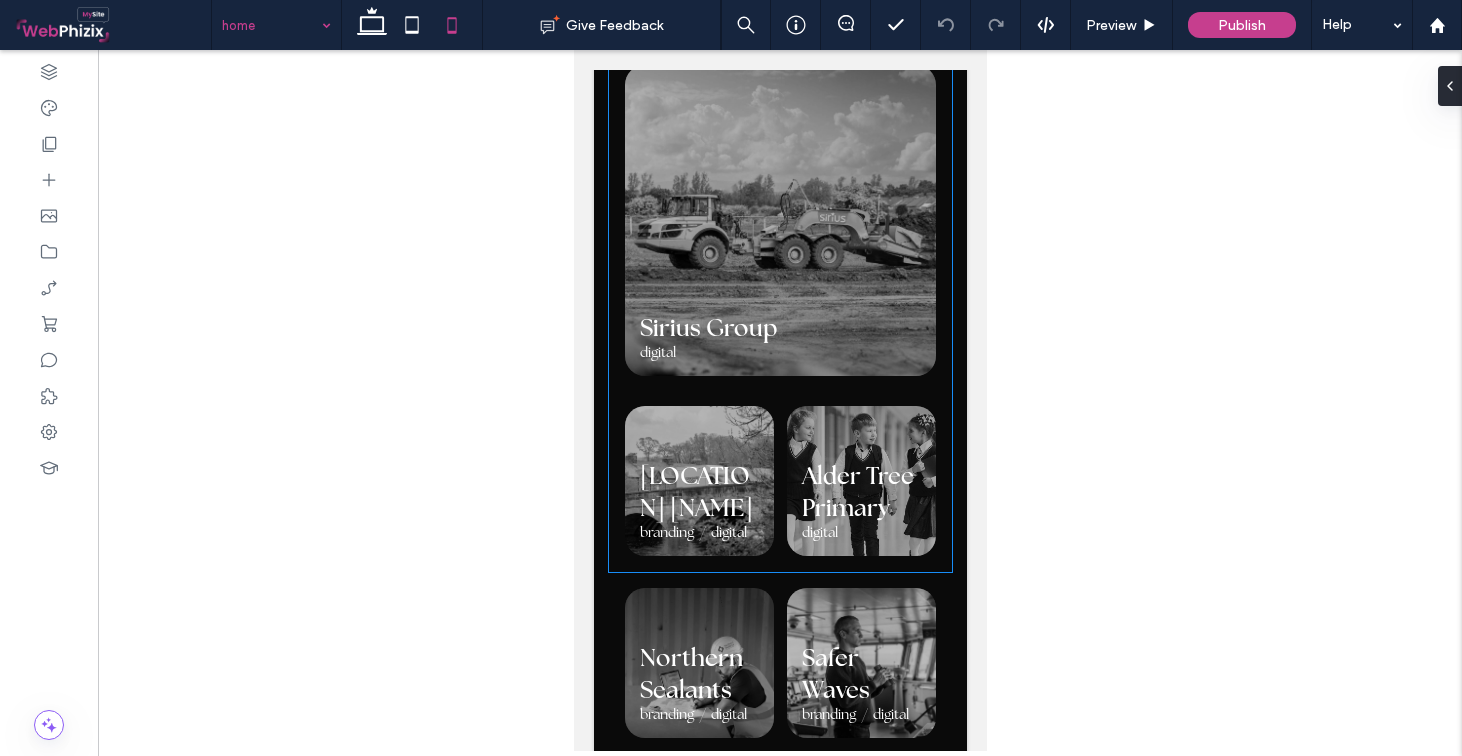 scroll, scrollTop: 1139, scrollLeft: 0, axis: vertical 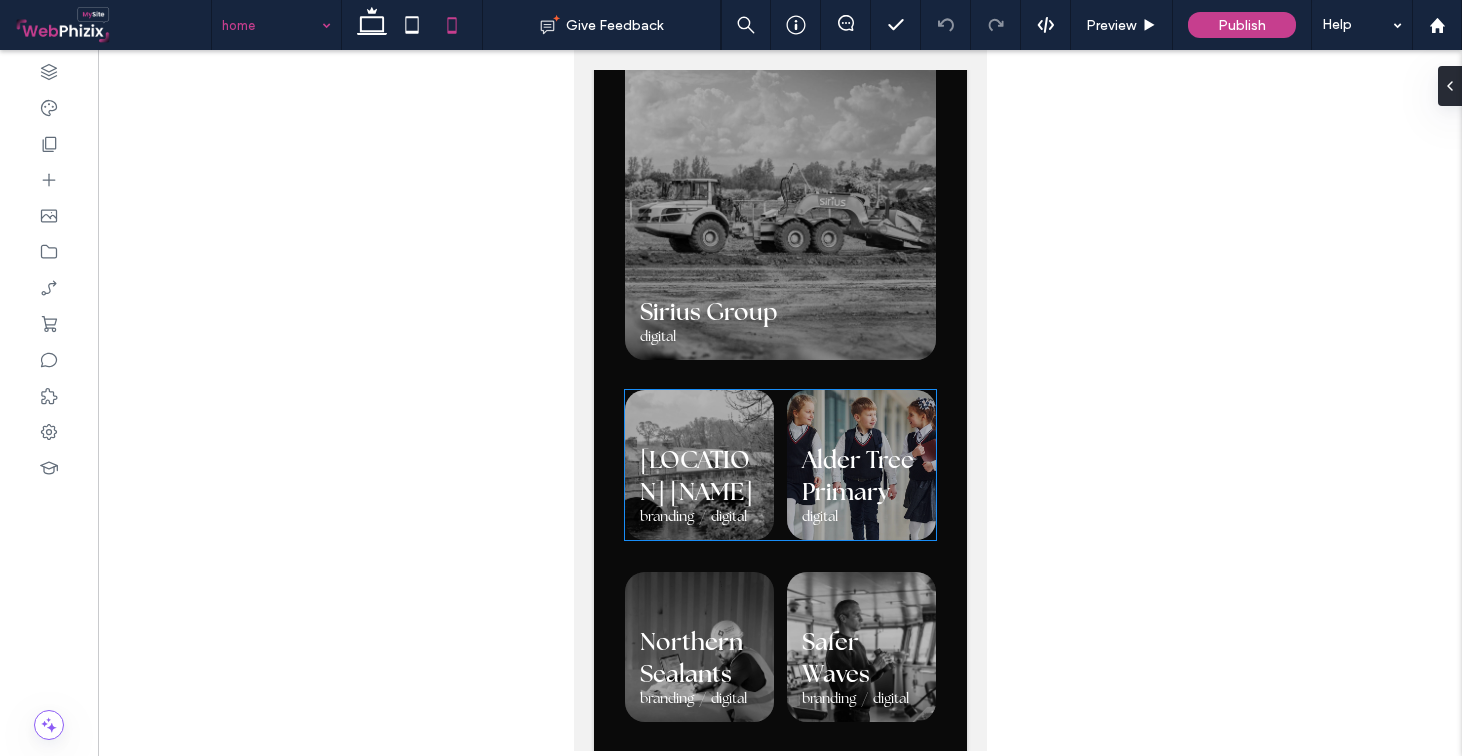 click at bounding box center [860, 464] 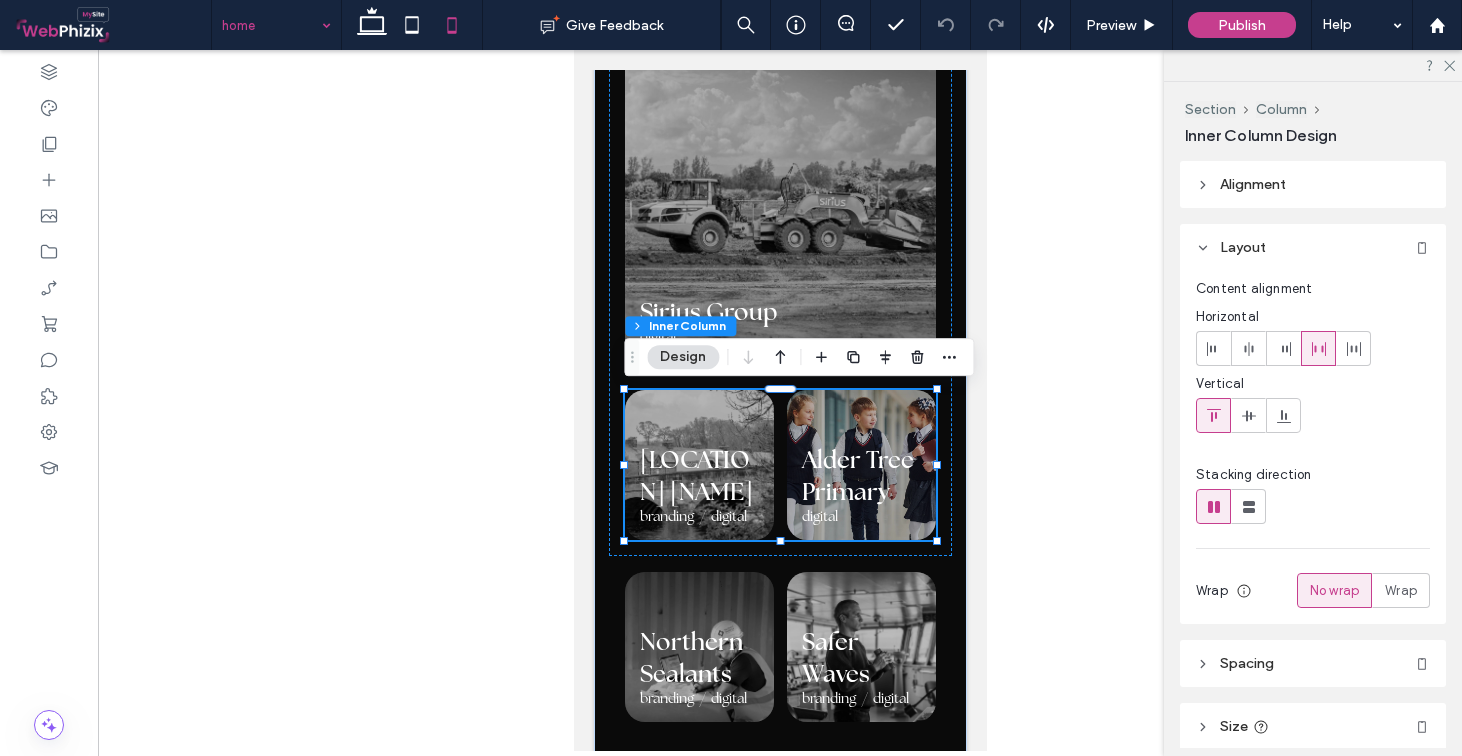 click at bounding box center [860, 464] 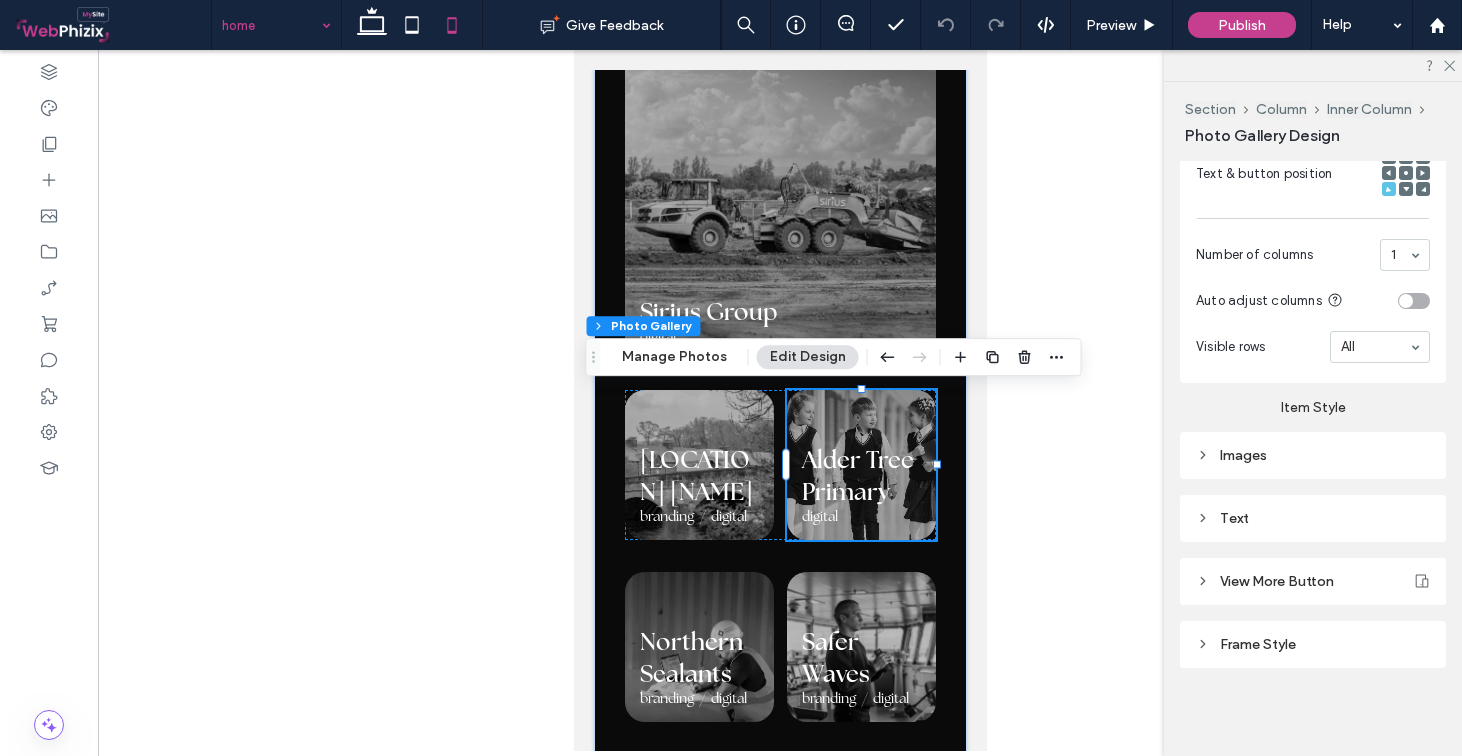 scroll, scrollTop: 809, scrollLeft: 0, axis: vertical 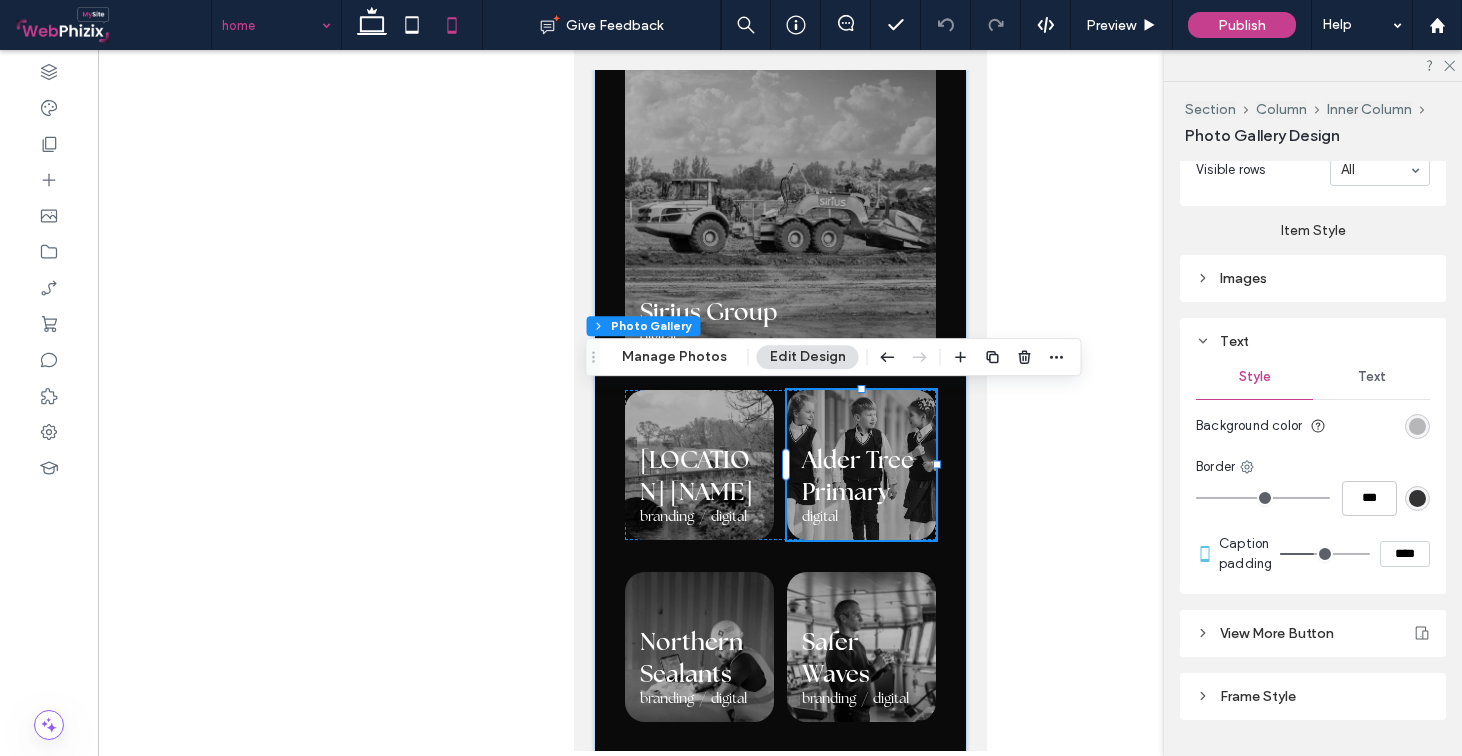 click on "Text" at bounding box center (1372, 377) 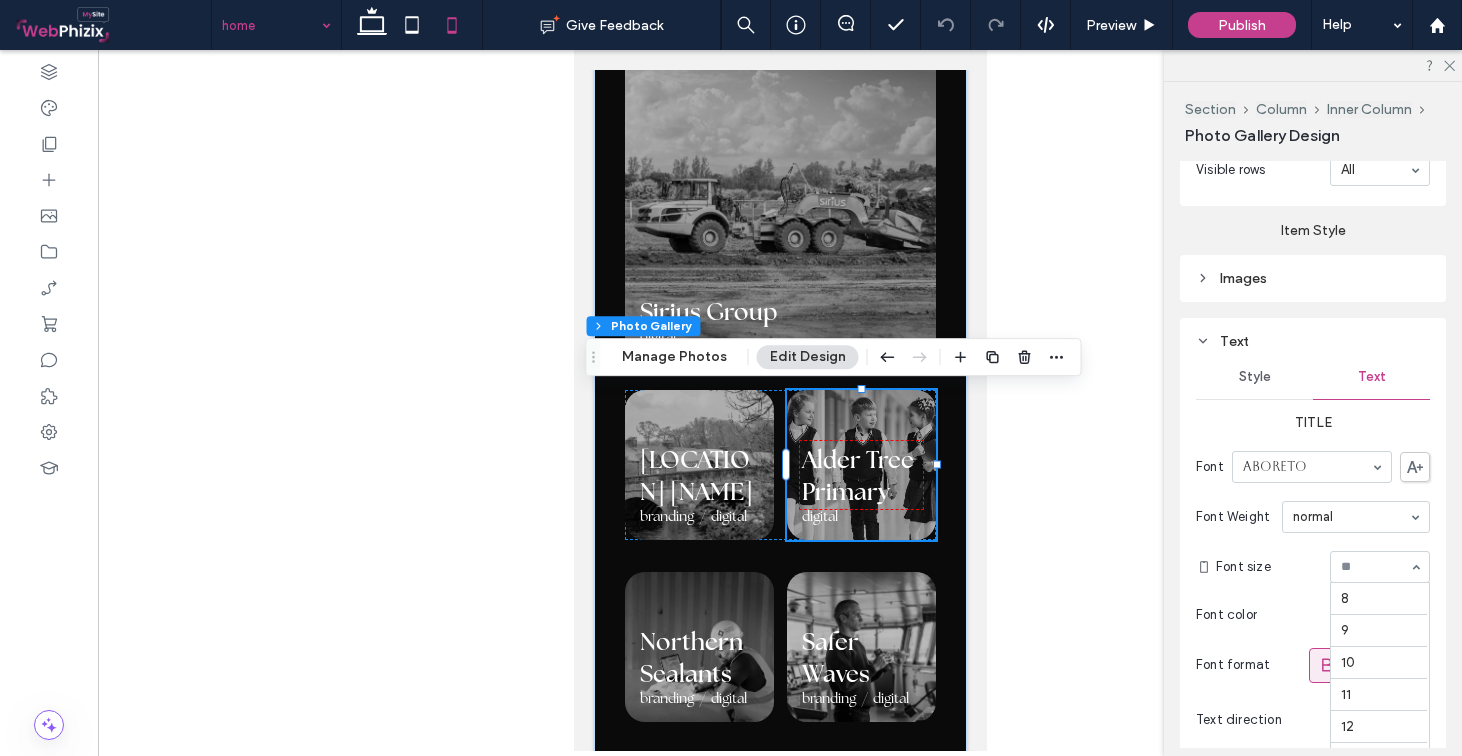scroll, scrollTop: 256, scrollLeft: 0, axis: vertical 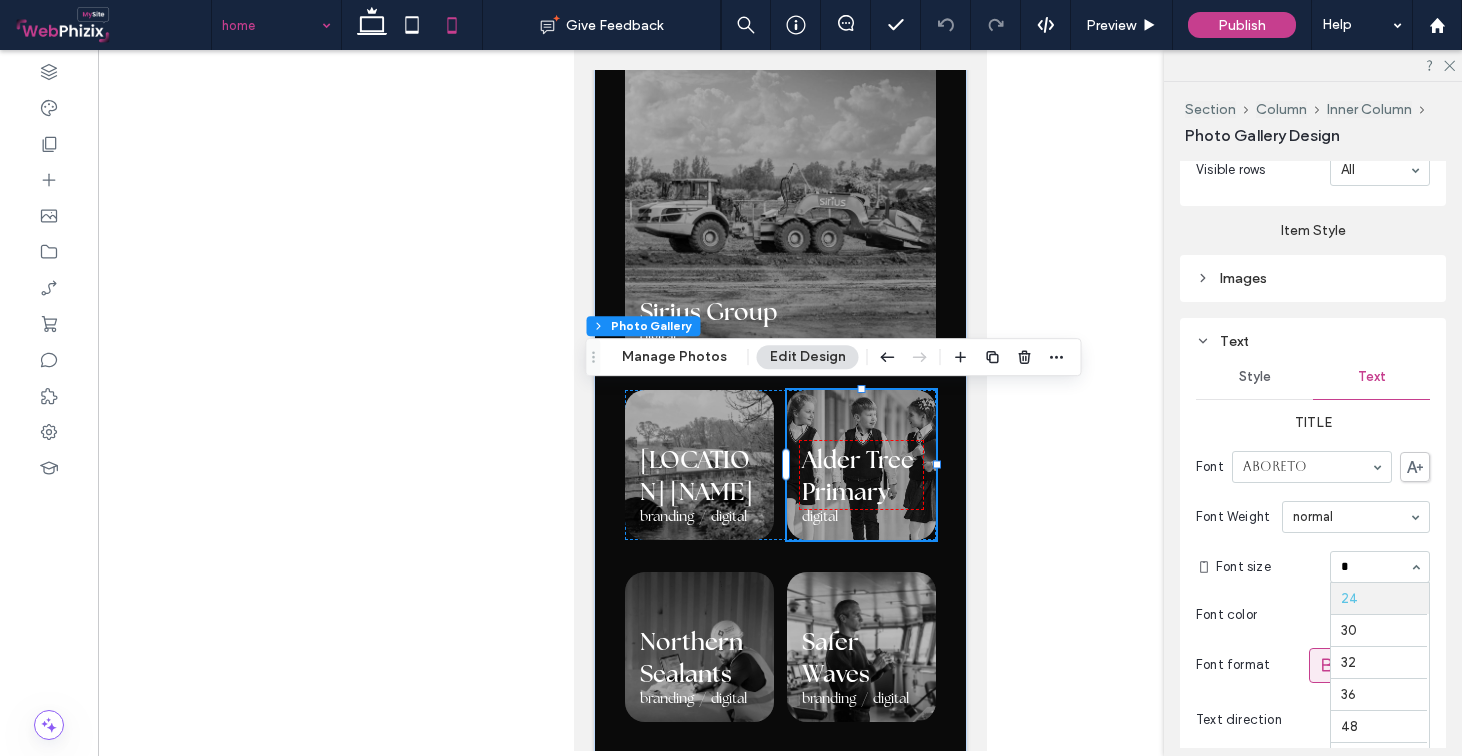 type on "**" 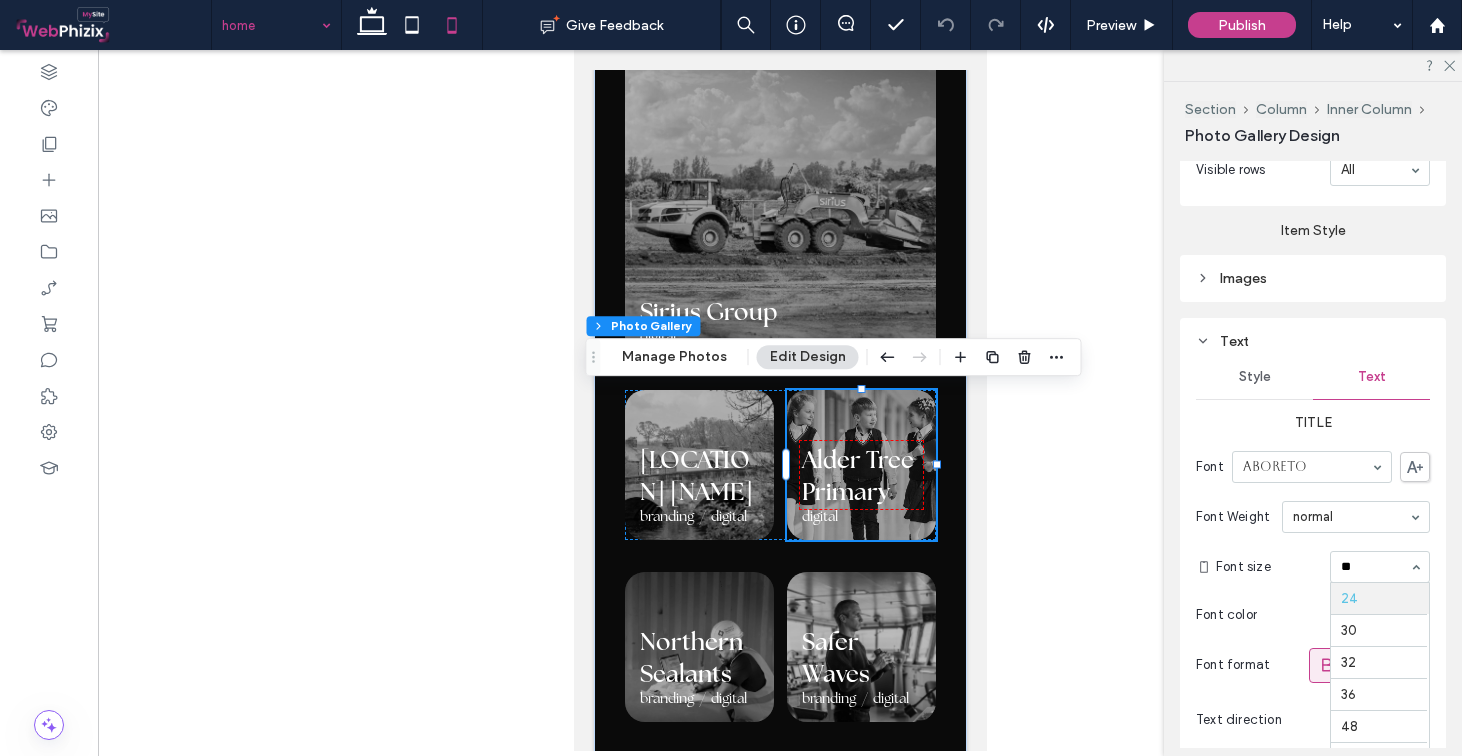 scroll, scrollTop: 0, scrollLeft: 0, axis: both 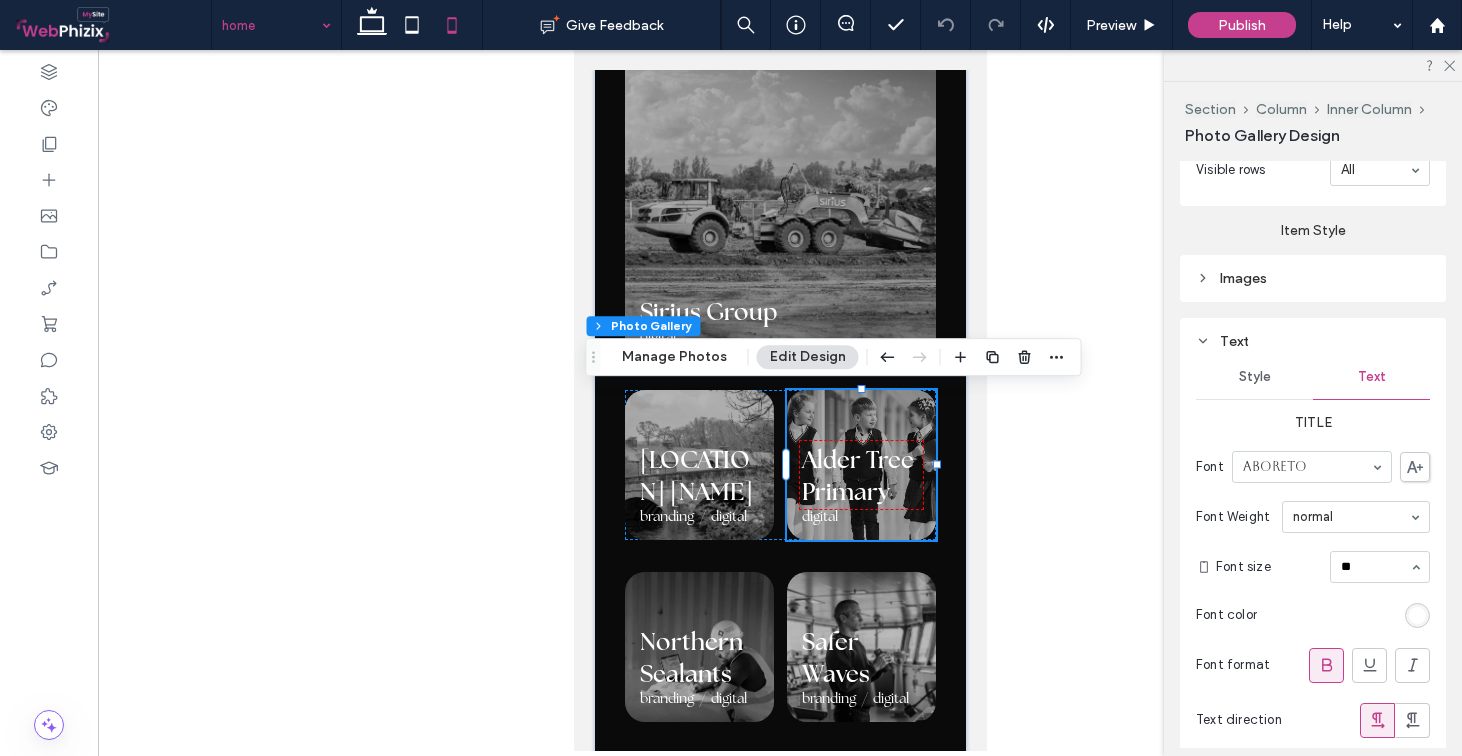 type 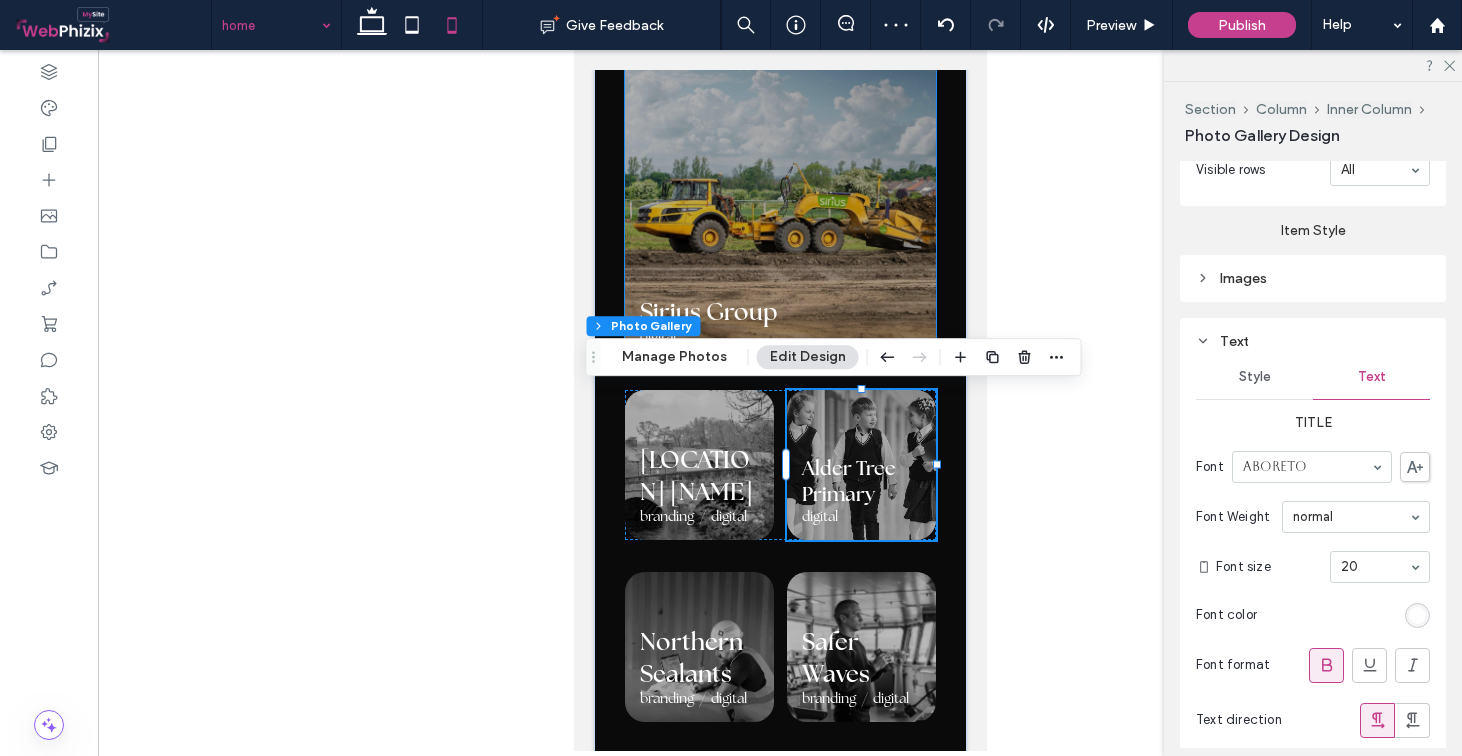 click at bounding box center [779, 204] 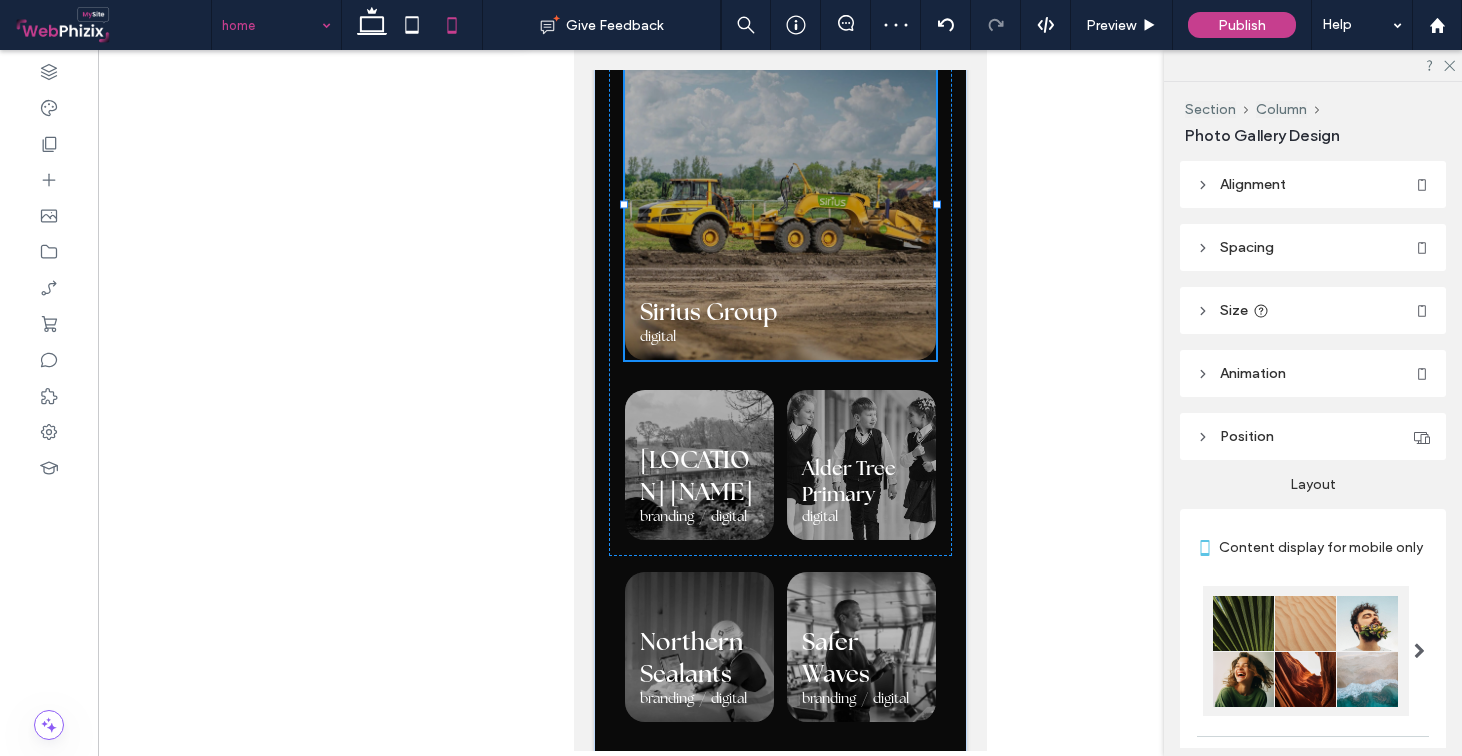 click at bounding box center [779, 204] 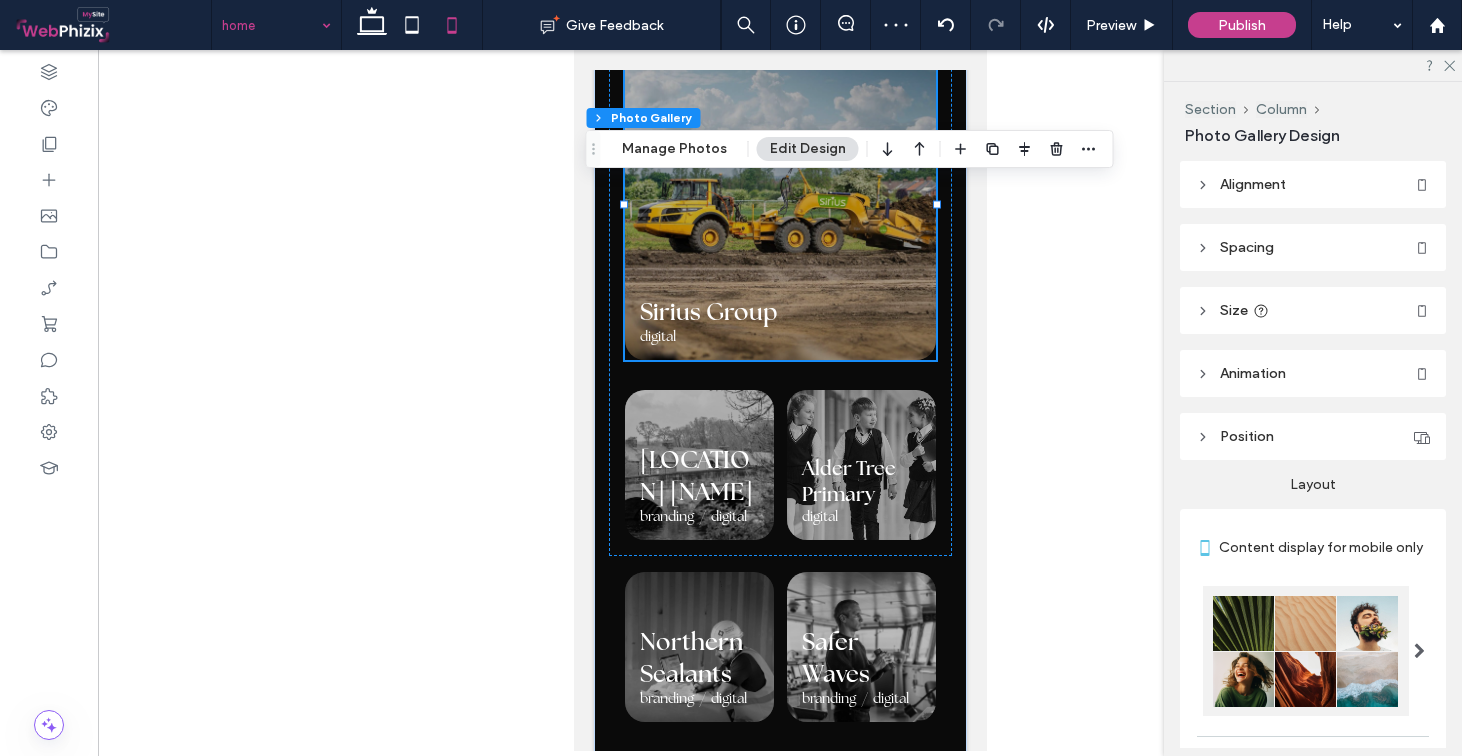 click at bounding box center [779, 204] 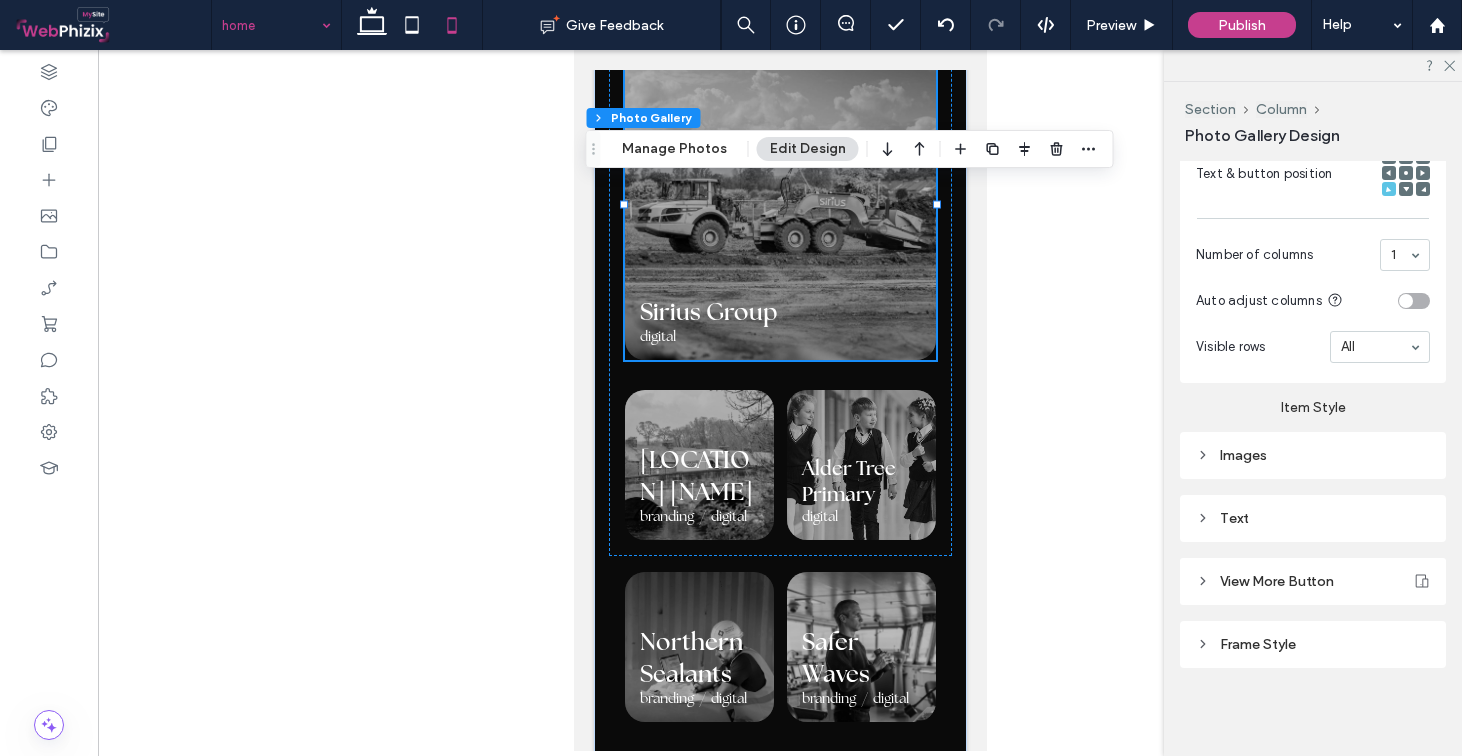 scroll, scrollTop: 809, scrollLeft: 0, axis: vertical 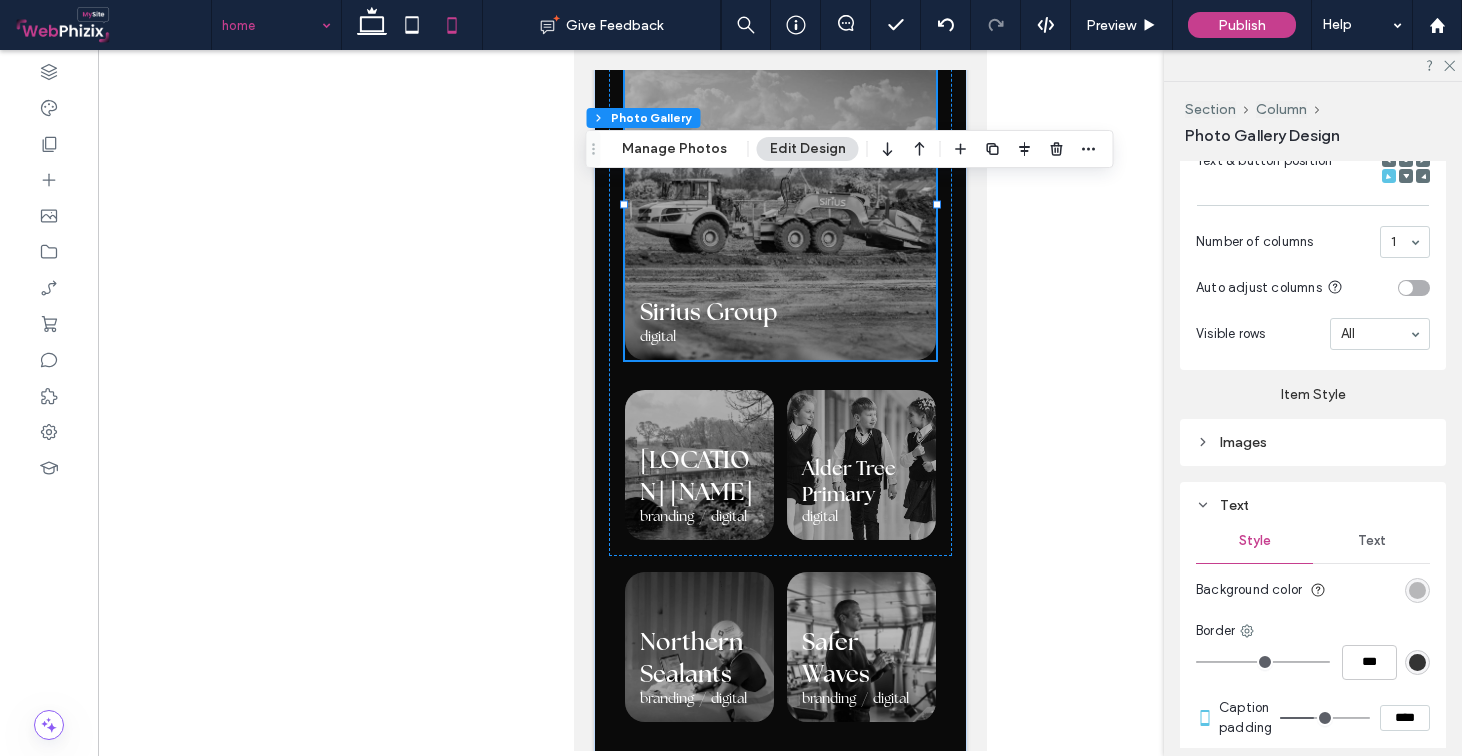 click on "Text" at bounding box center (1372, 541) 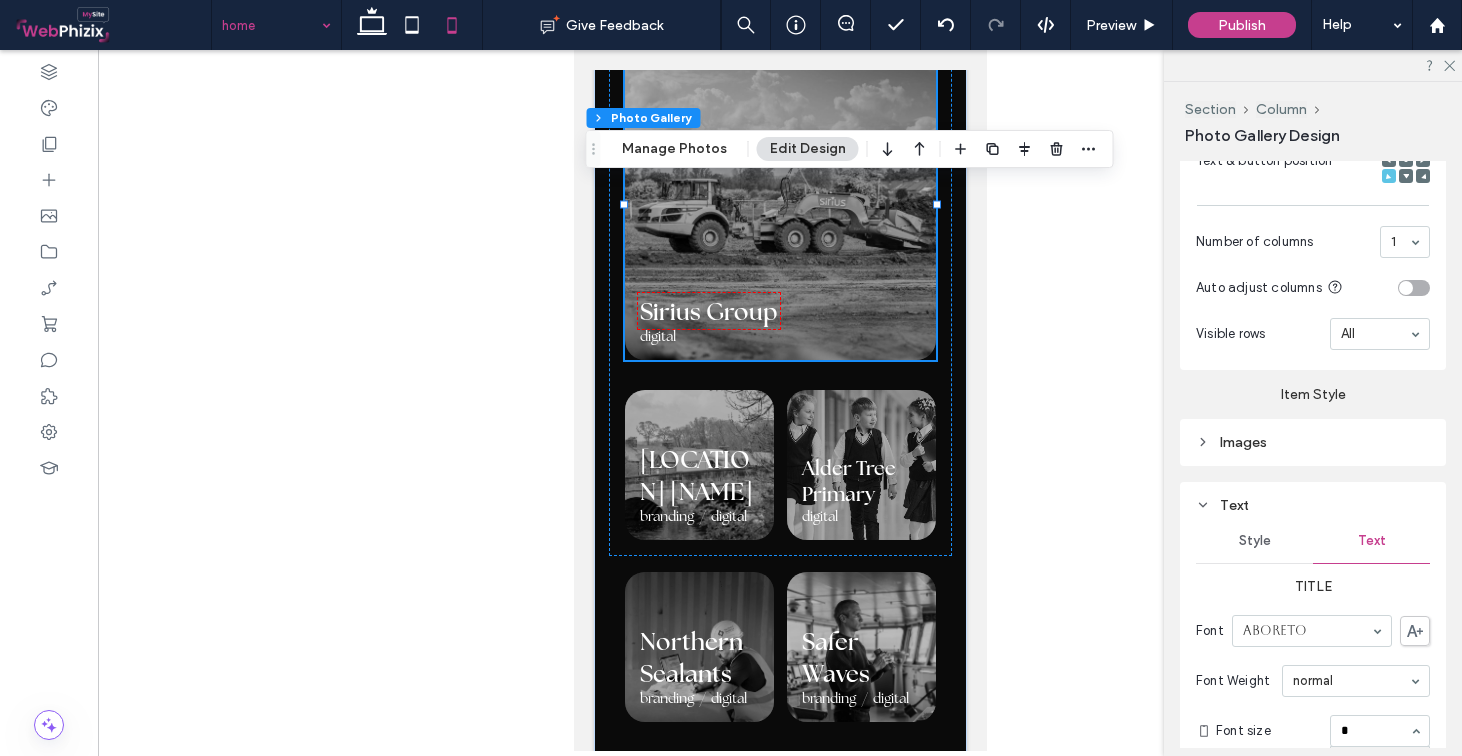 scroll, scrollTop: 0, scrollLeft: 0, axis: both 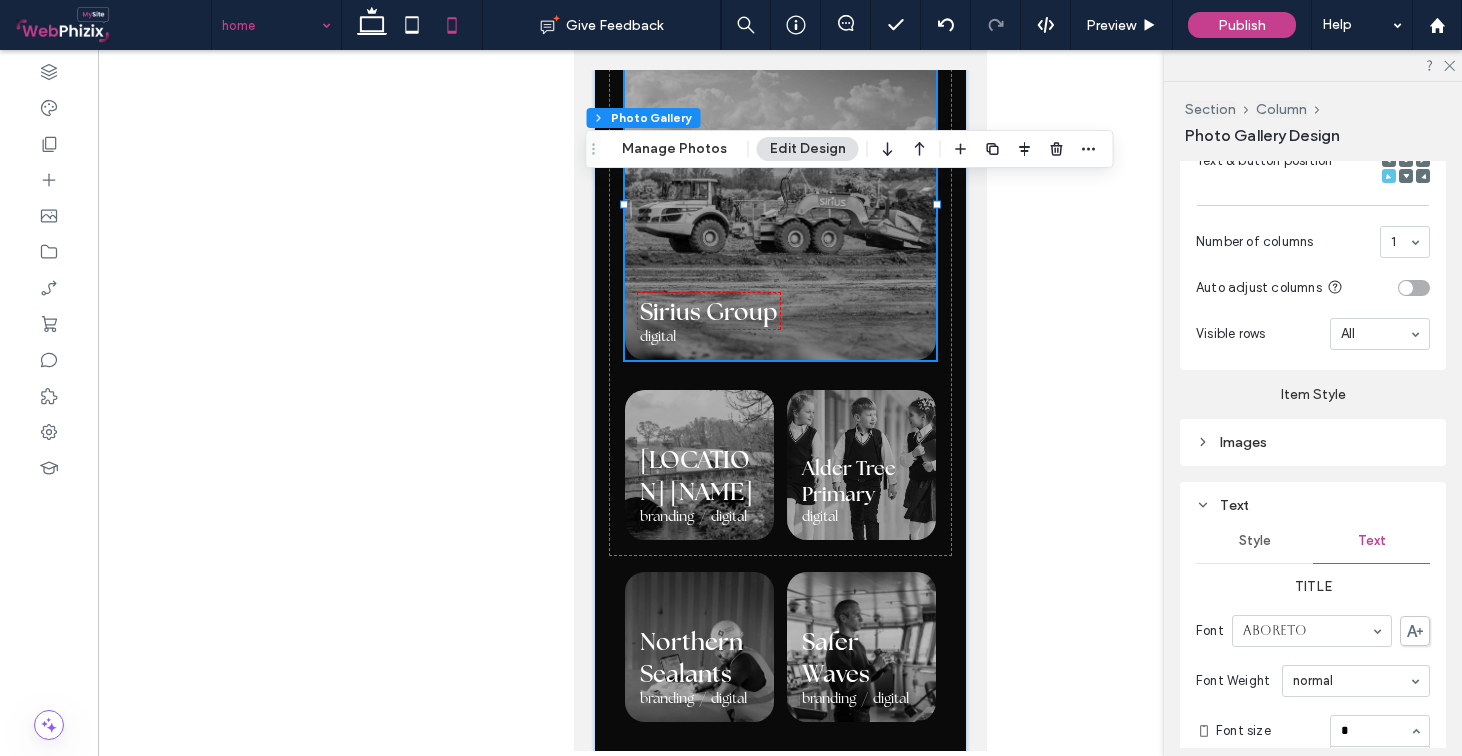 type on "**" 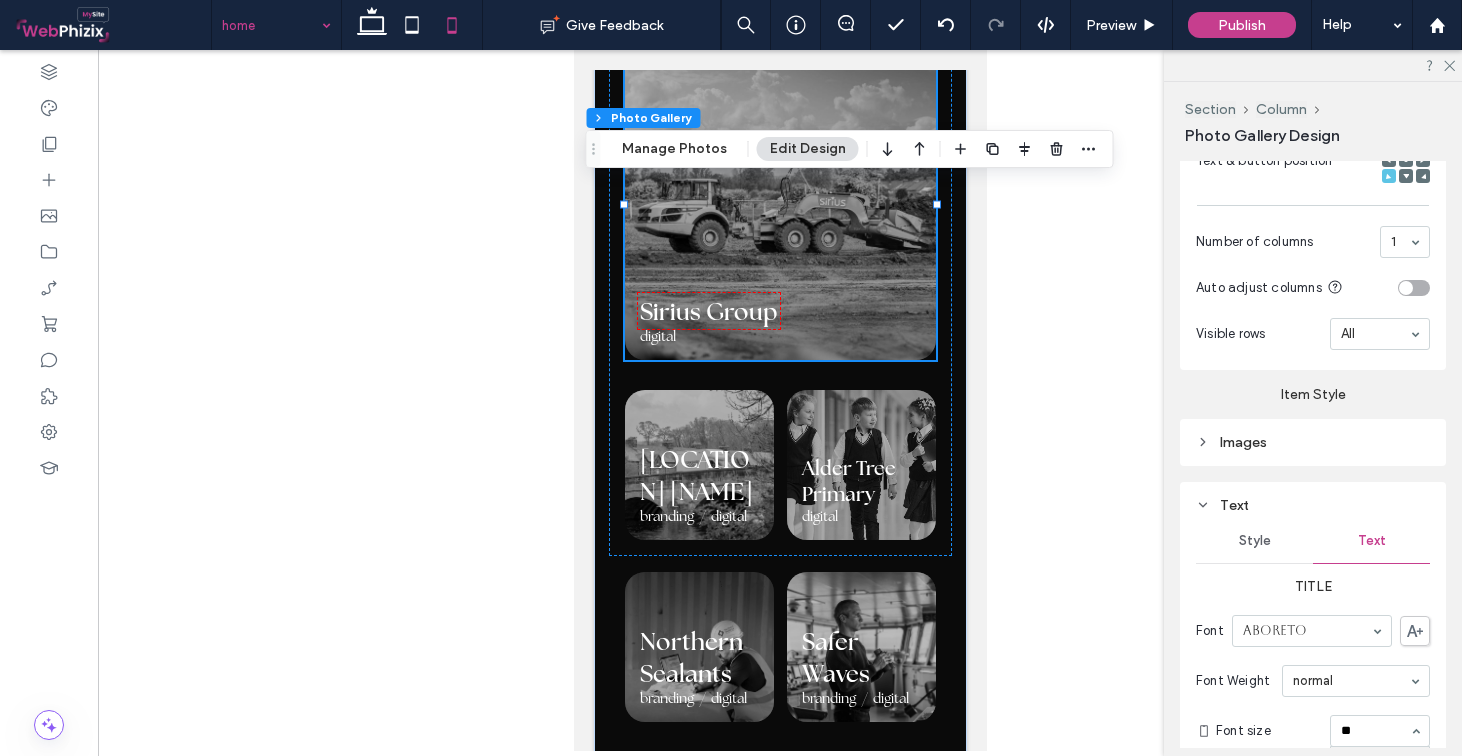 type 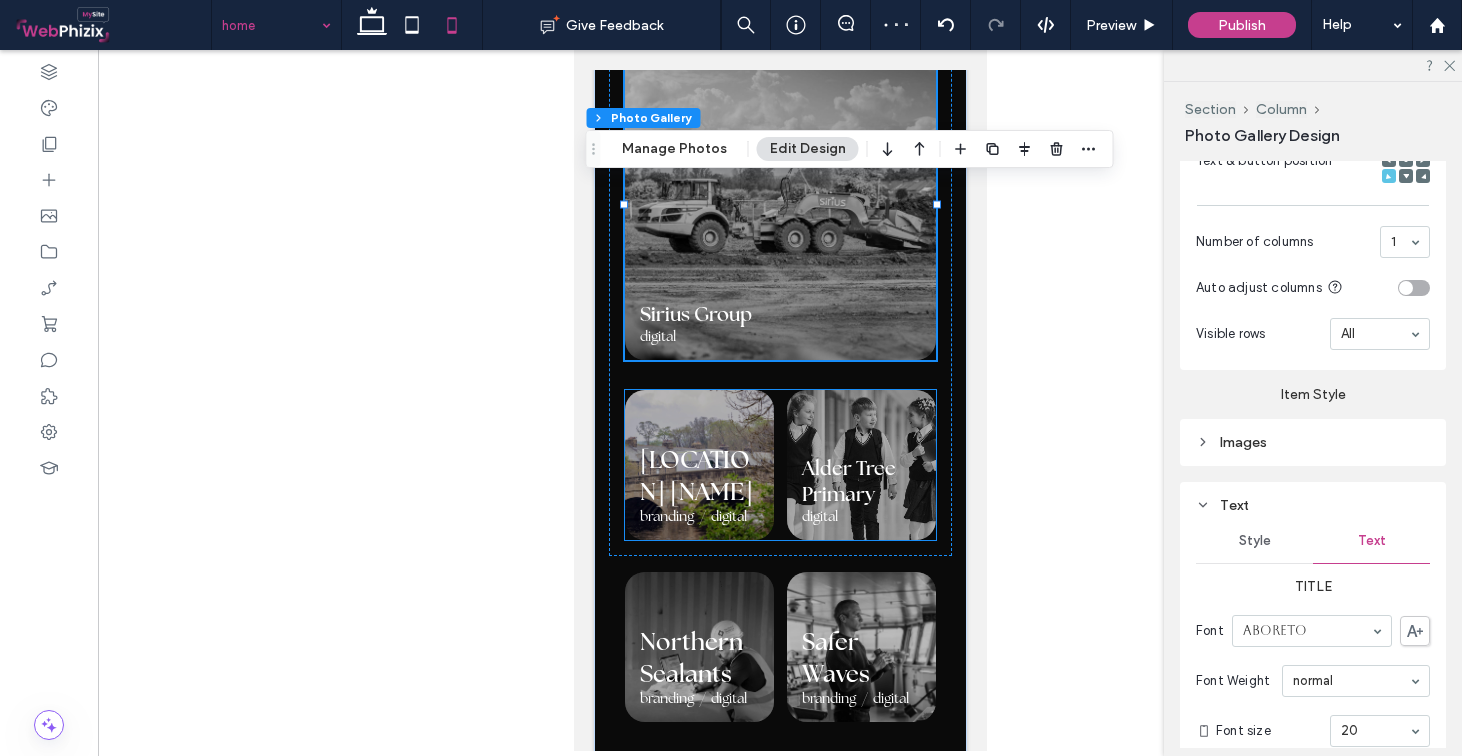 click at bounding box center (698, 464) 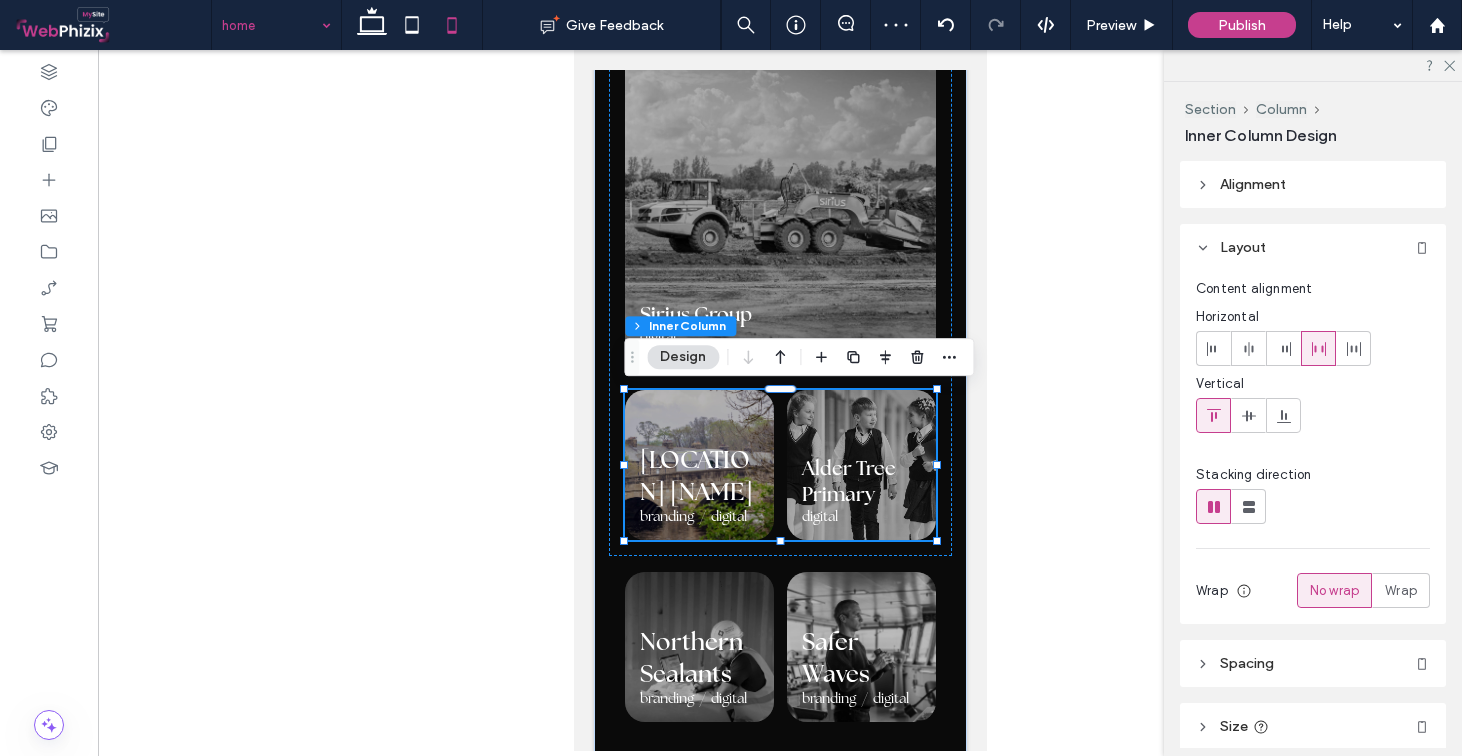 click at bounding box center [698, 464] 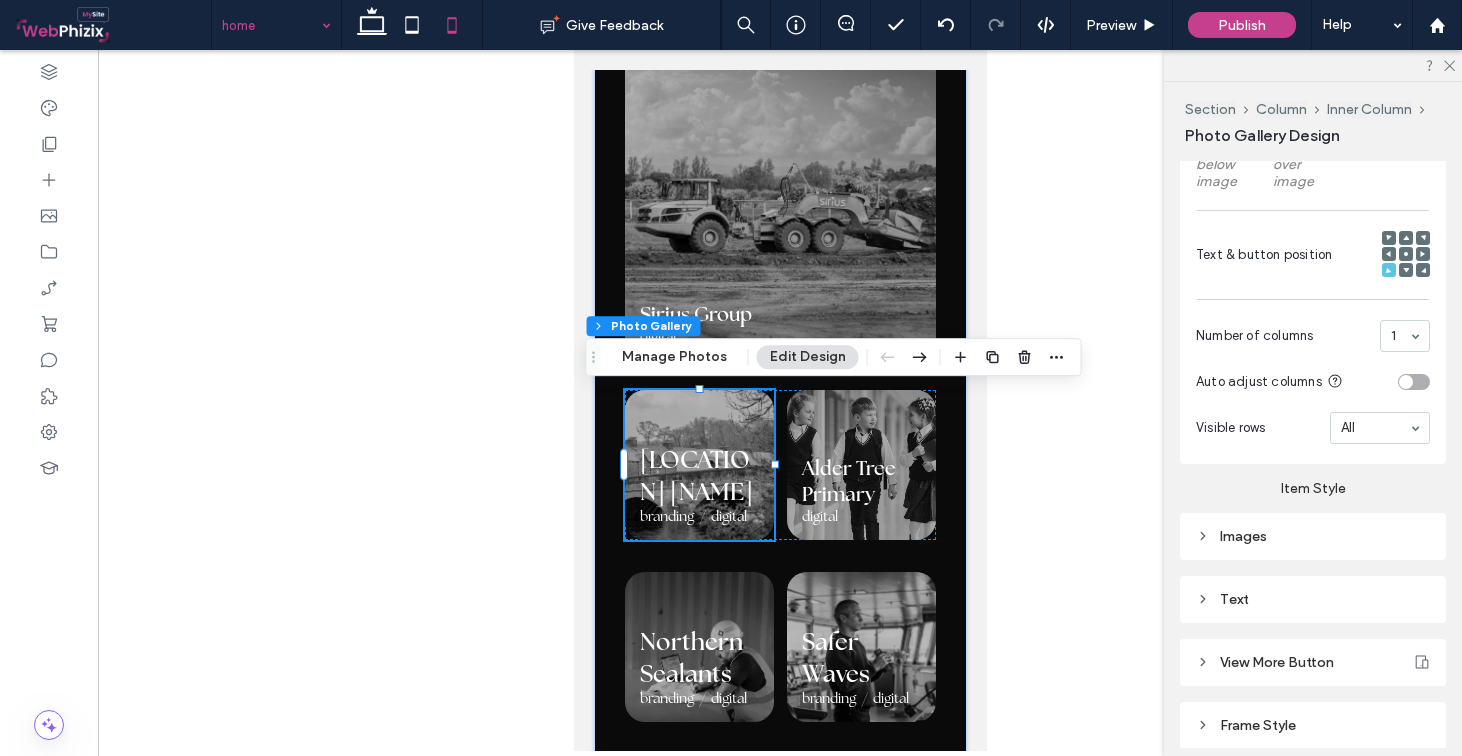 scroll, scrollTop: 714, scrollLeft: 0, axis: vertical 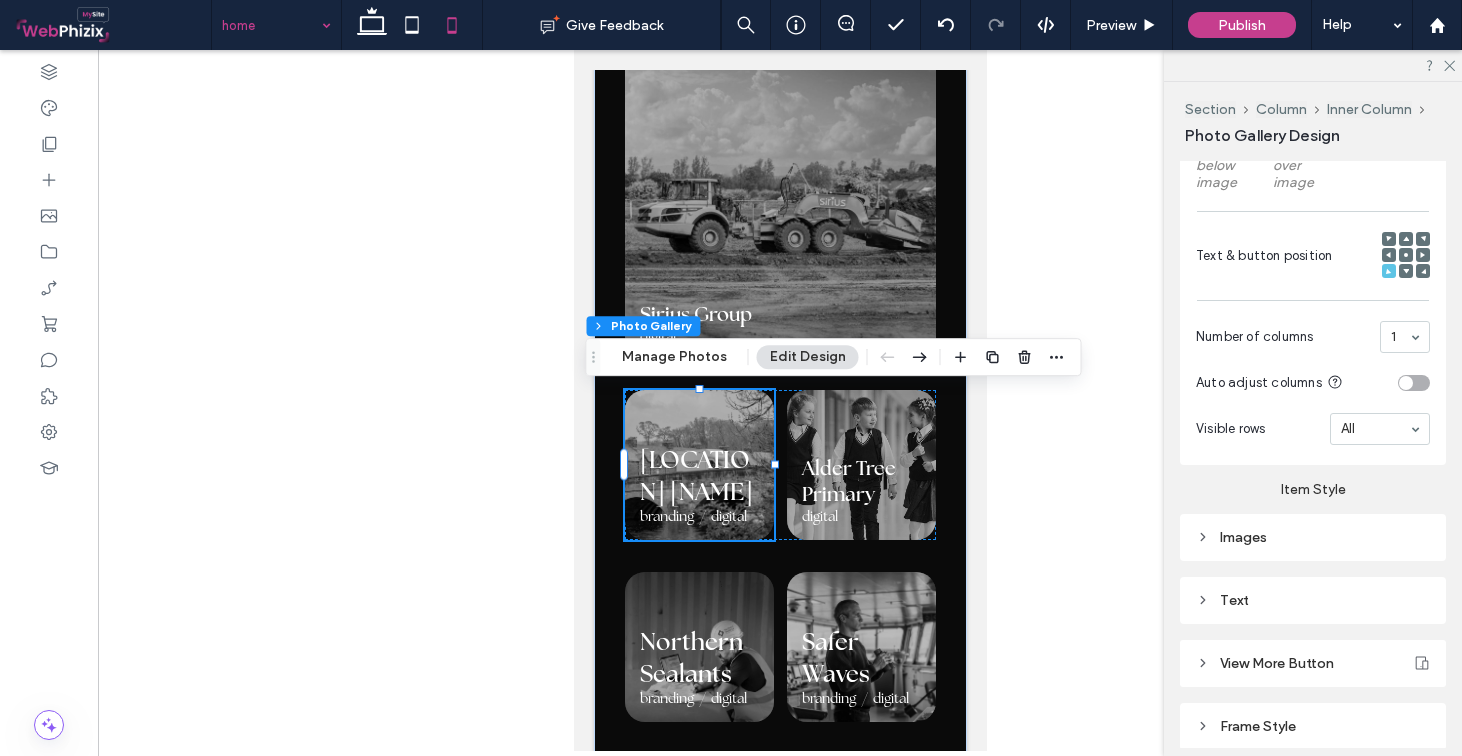 click on "Text" at bounding box center [1313, 600] 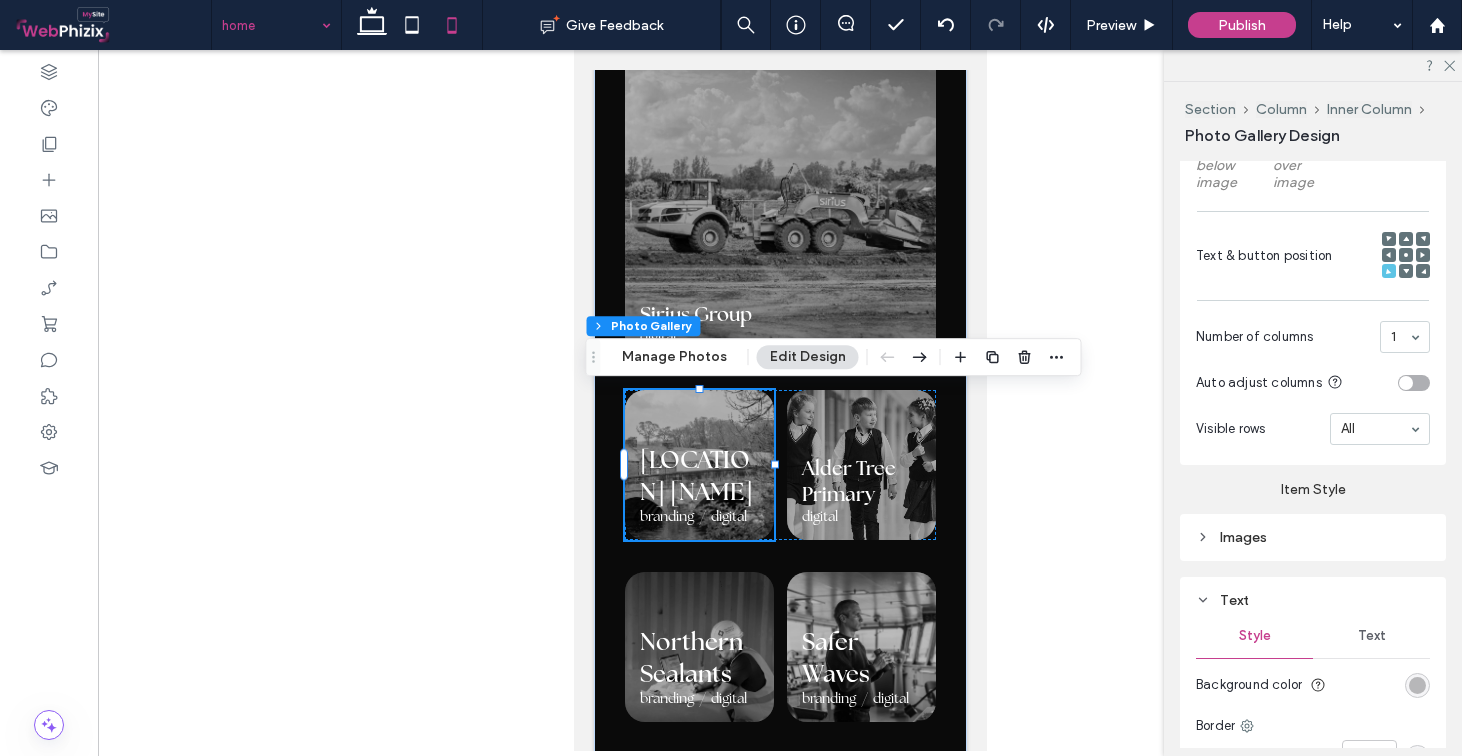 click on "Text" at bounding box center (1371, 636) 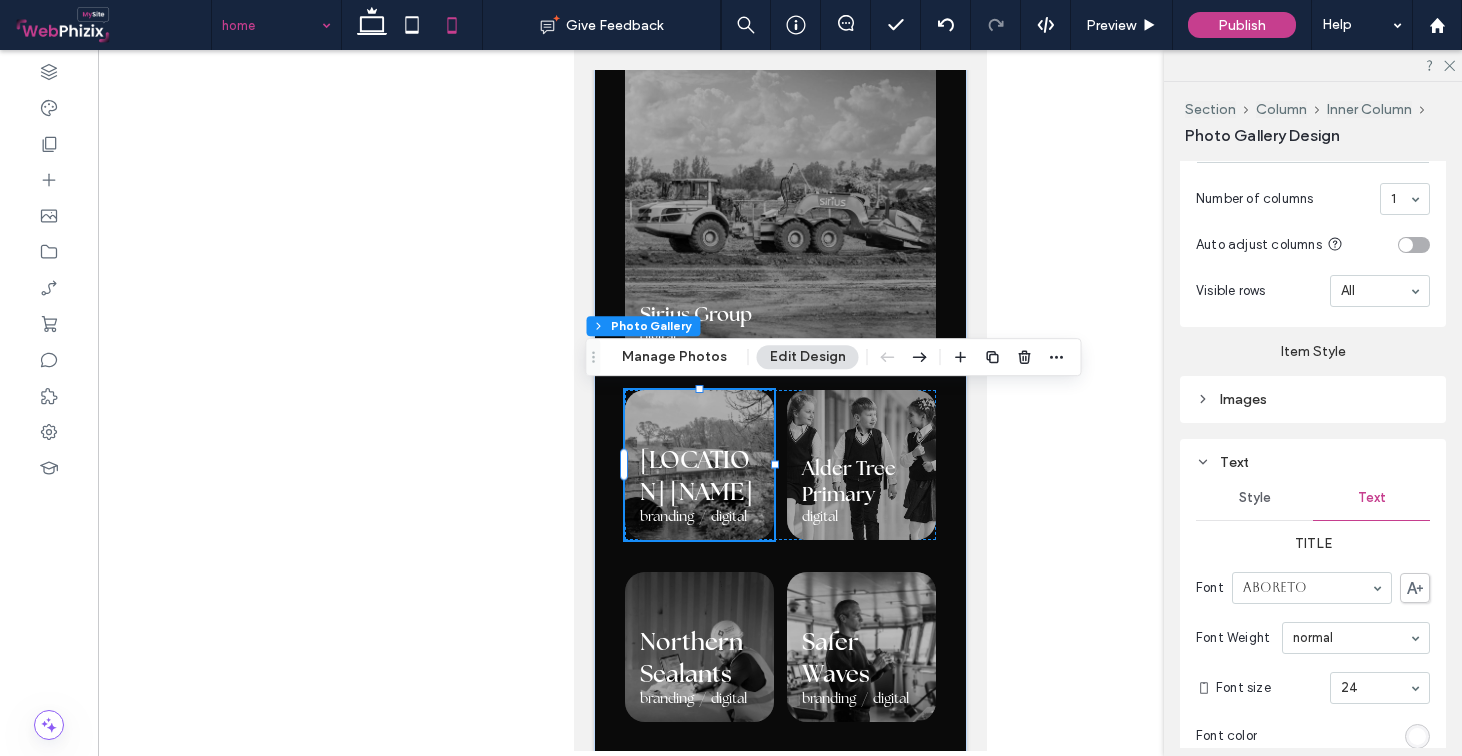scroll, scrollTop: 916, scrollLeft: 0, axis: vertical 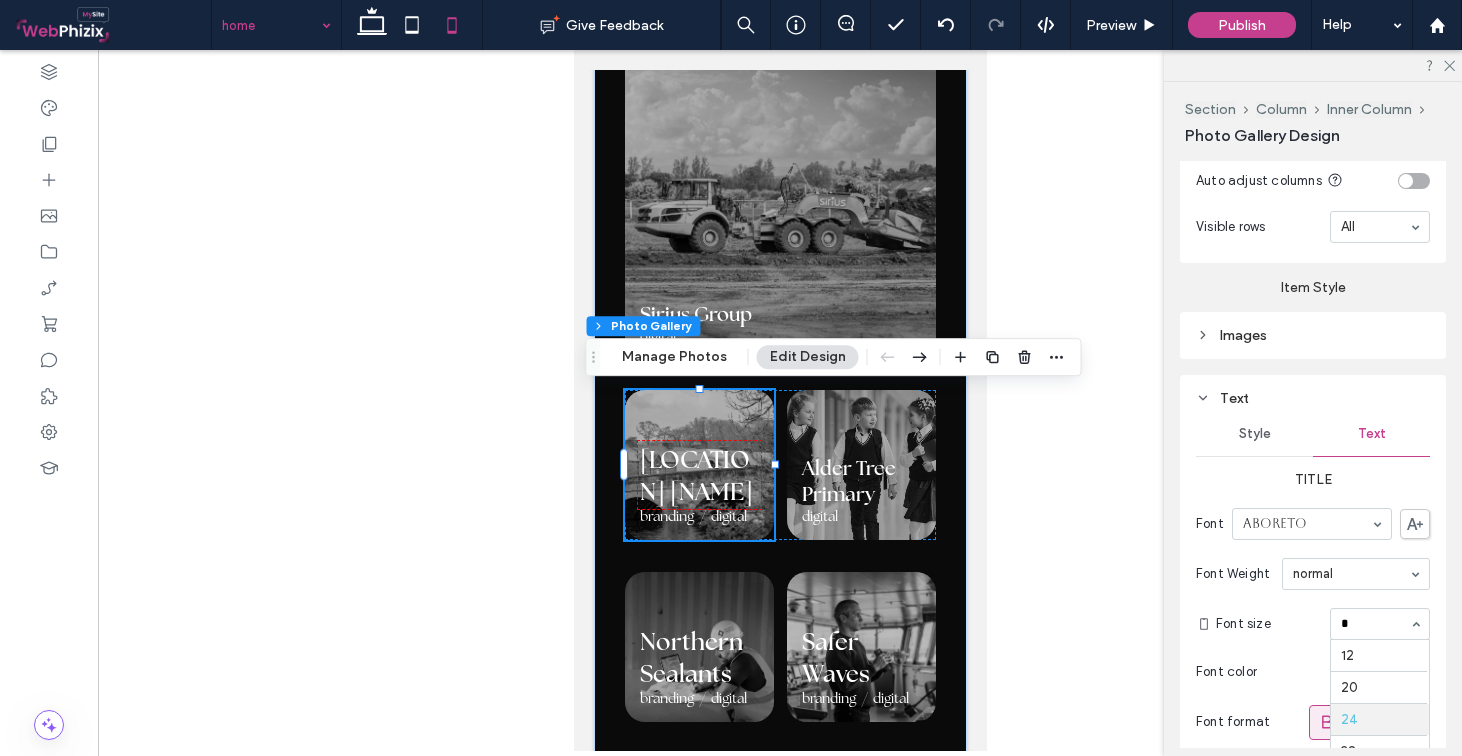 type on "**" 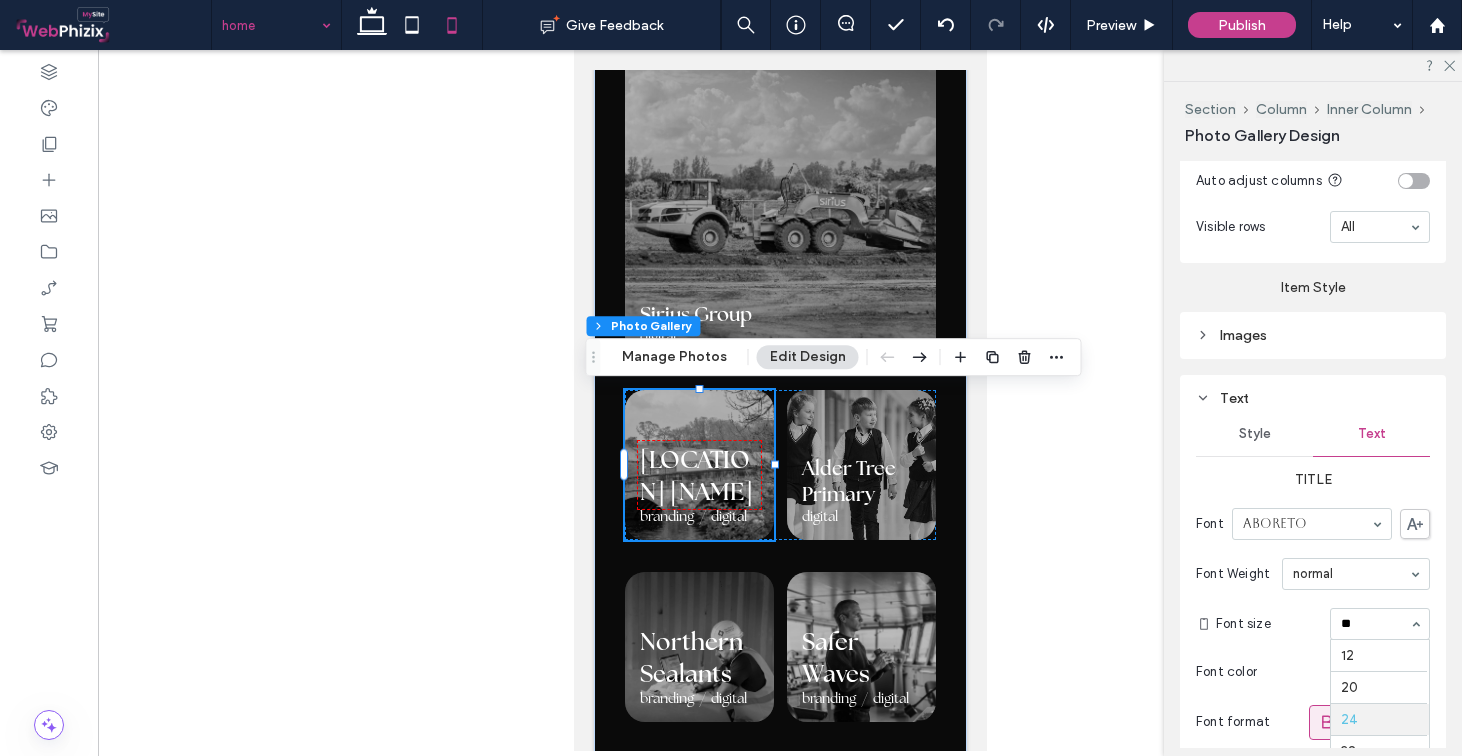 type 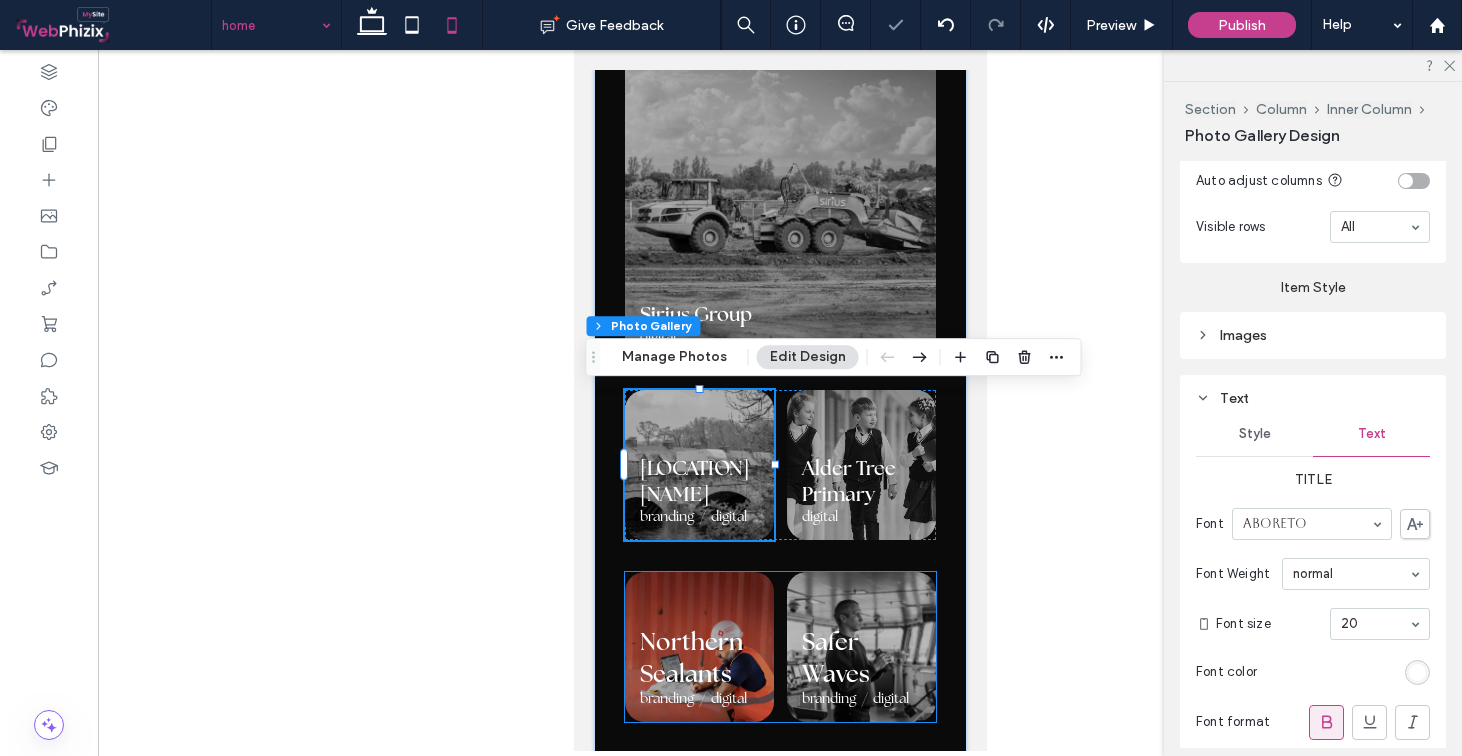 click at bounding box center (698, 646) 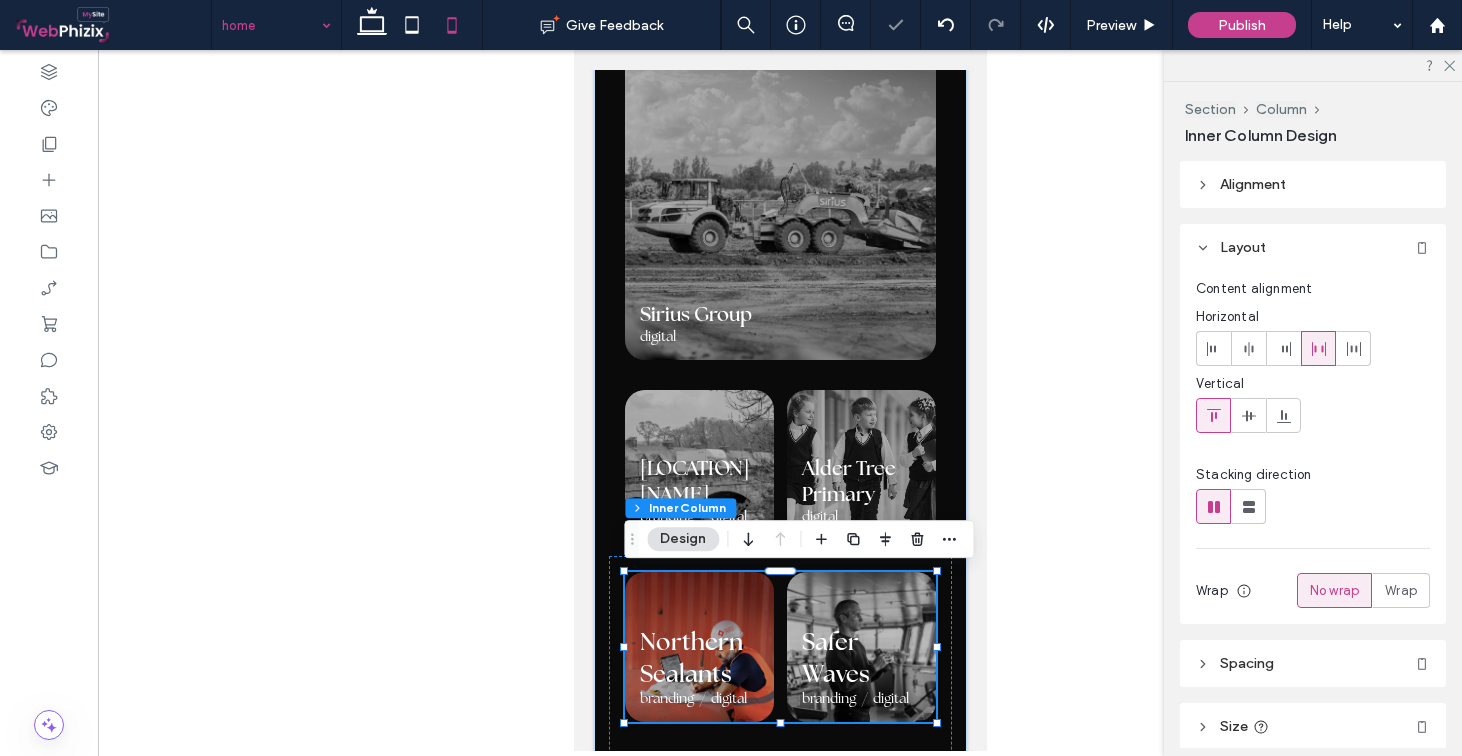 click at bounding box center [698, 646] 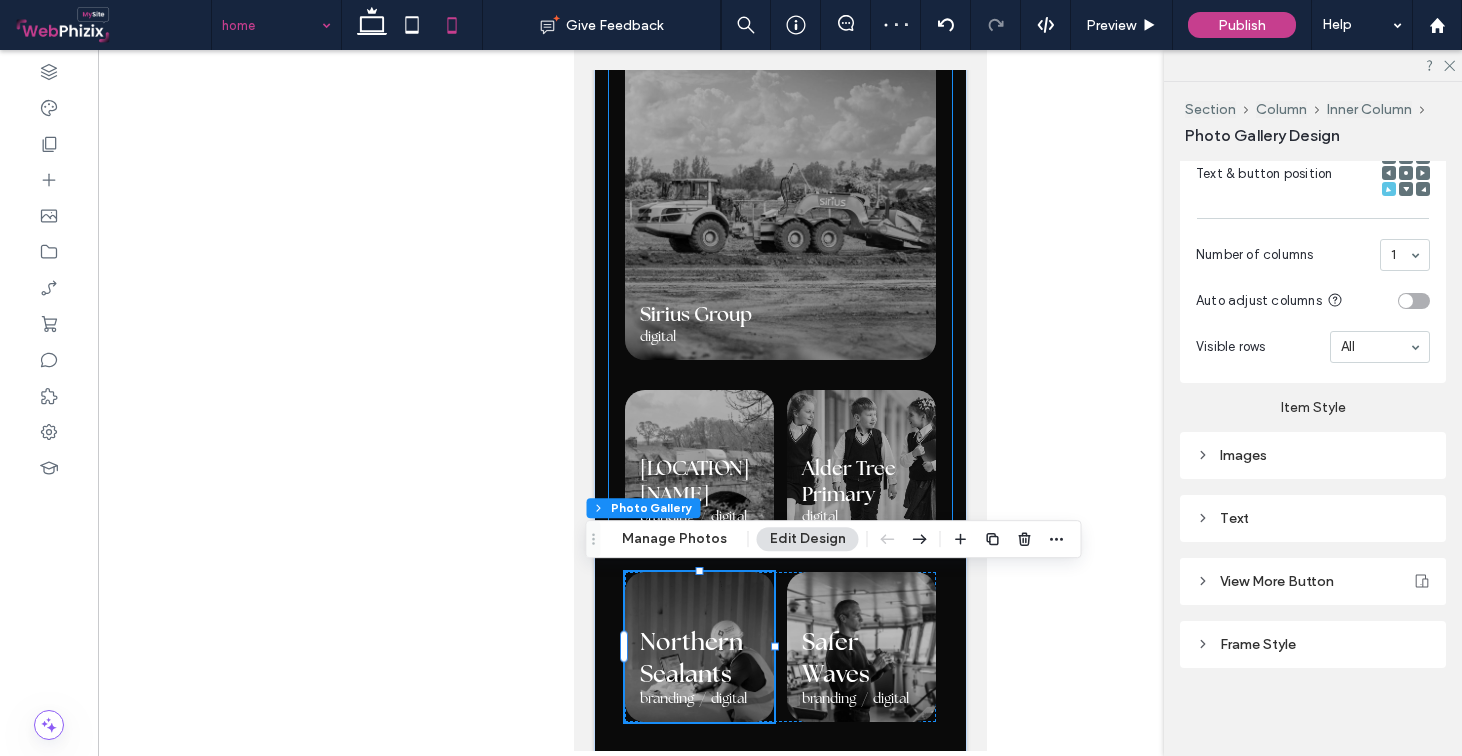 scroll, scrollTop: 809, scrollLeft: 0, axis: vertical 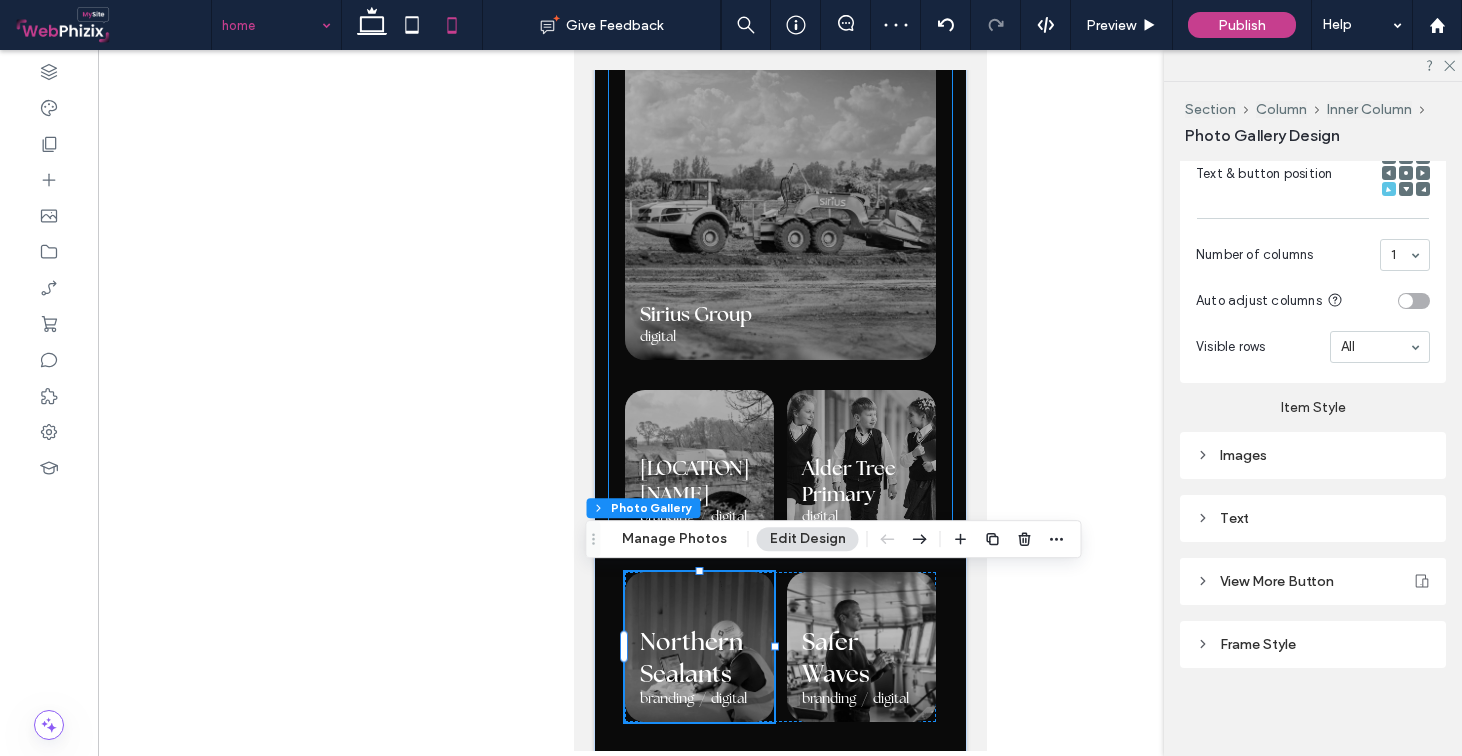 click on "Text" at bounding box center [1313, 518] 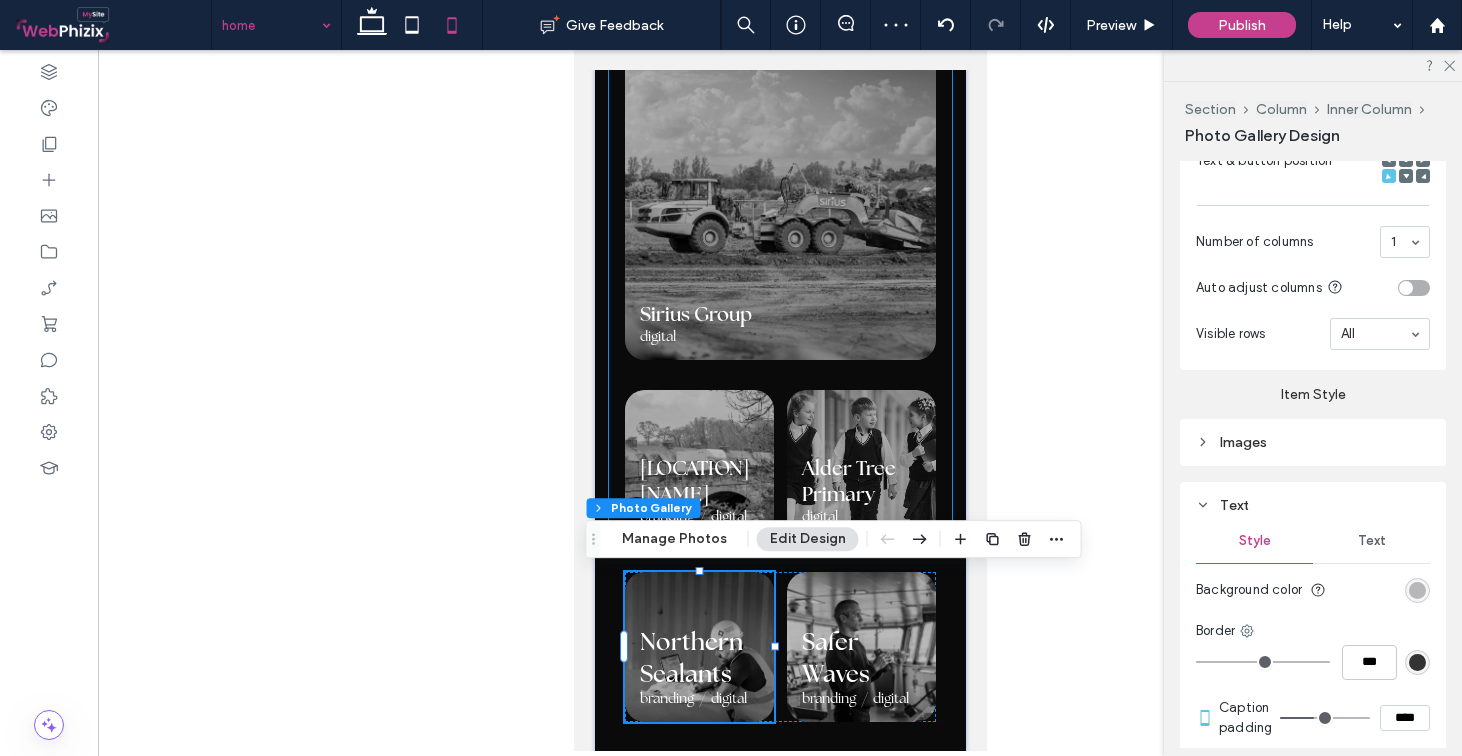 click on "Text" at bounding box center (1372, 541) 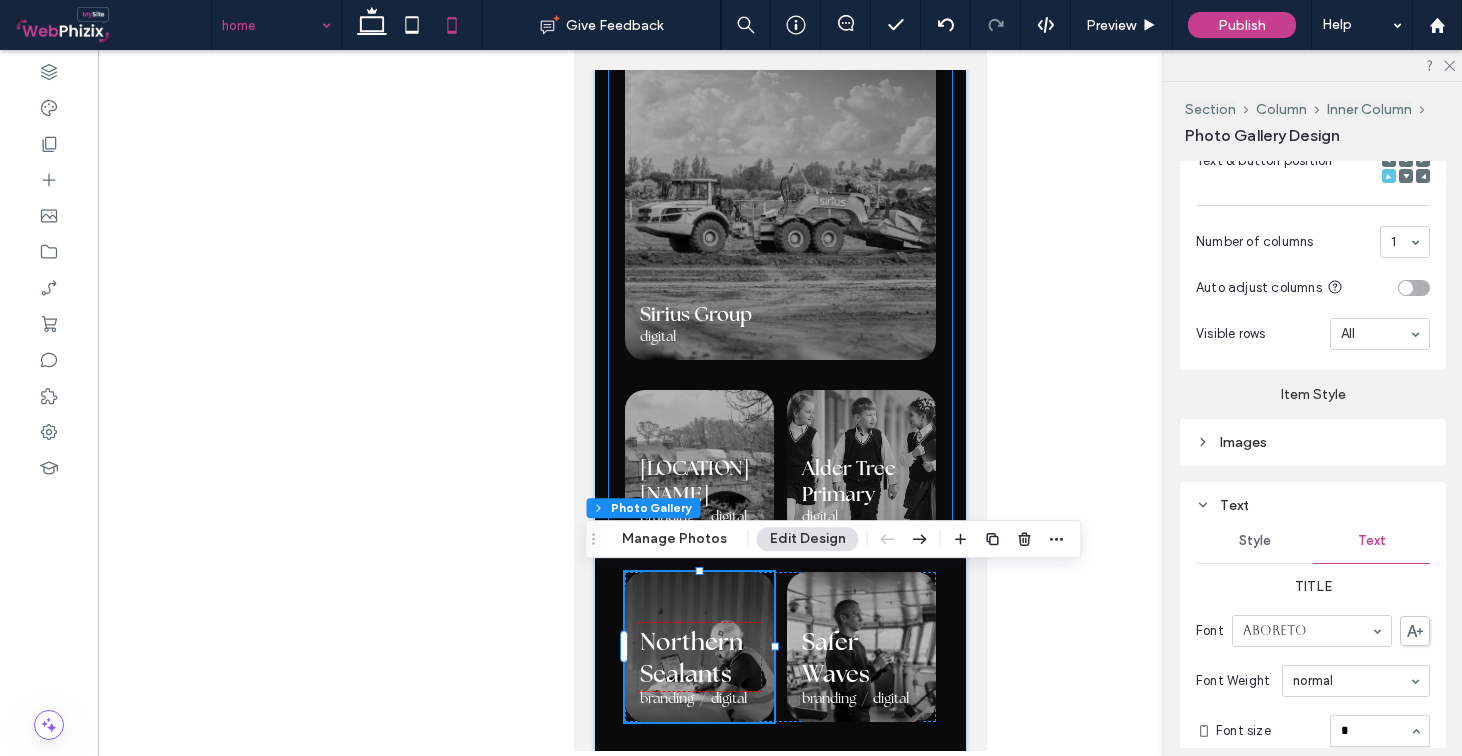 scroll, scrollTop: 0, scrollLeft: 0, axis: both 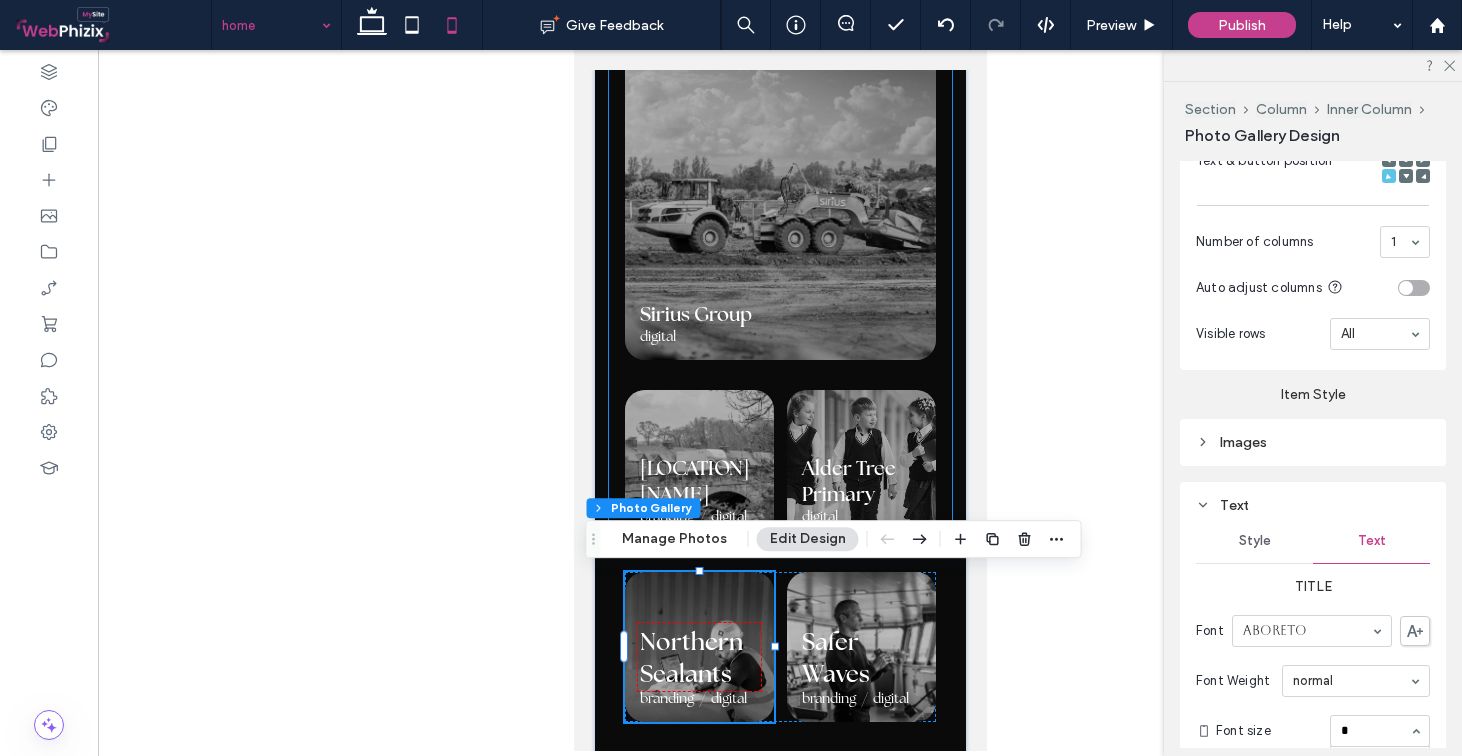 type on "**" 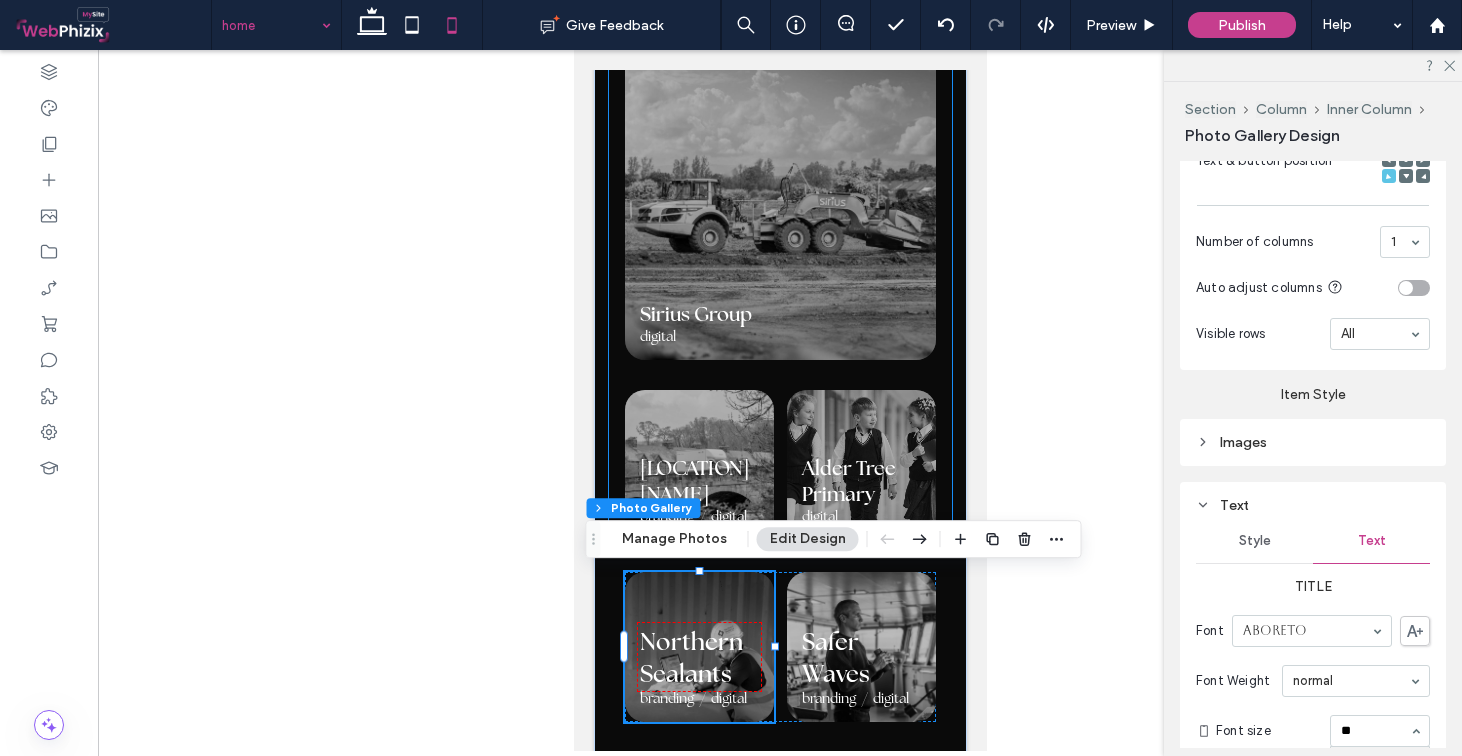 type 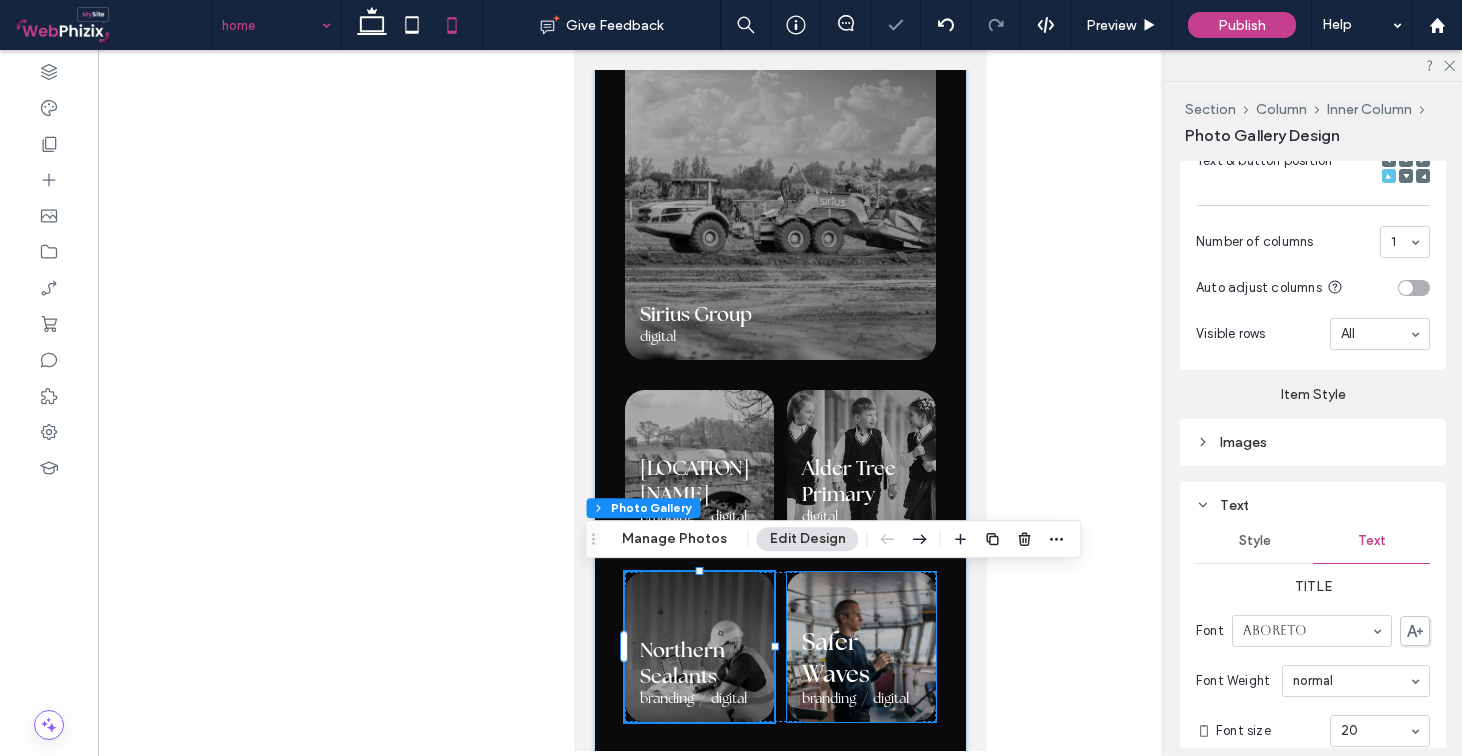 click at bounding box center (860, 646) 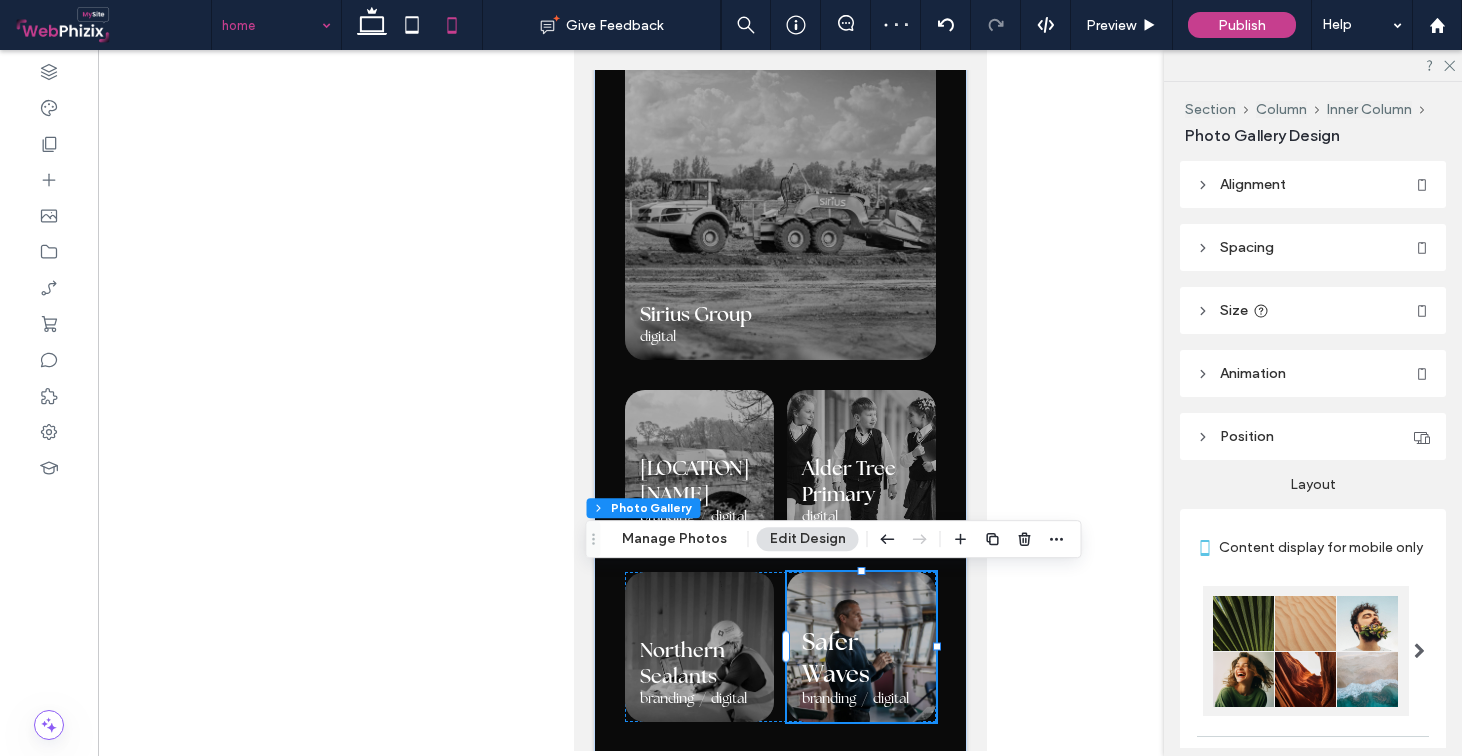 click at bounding box center (860, 646) 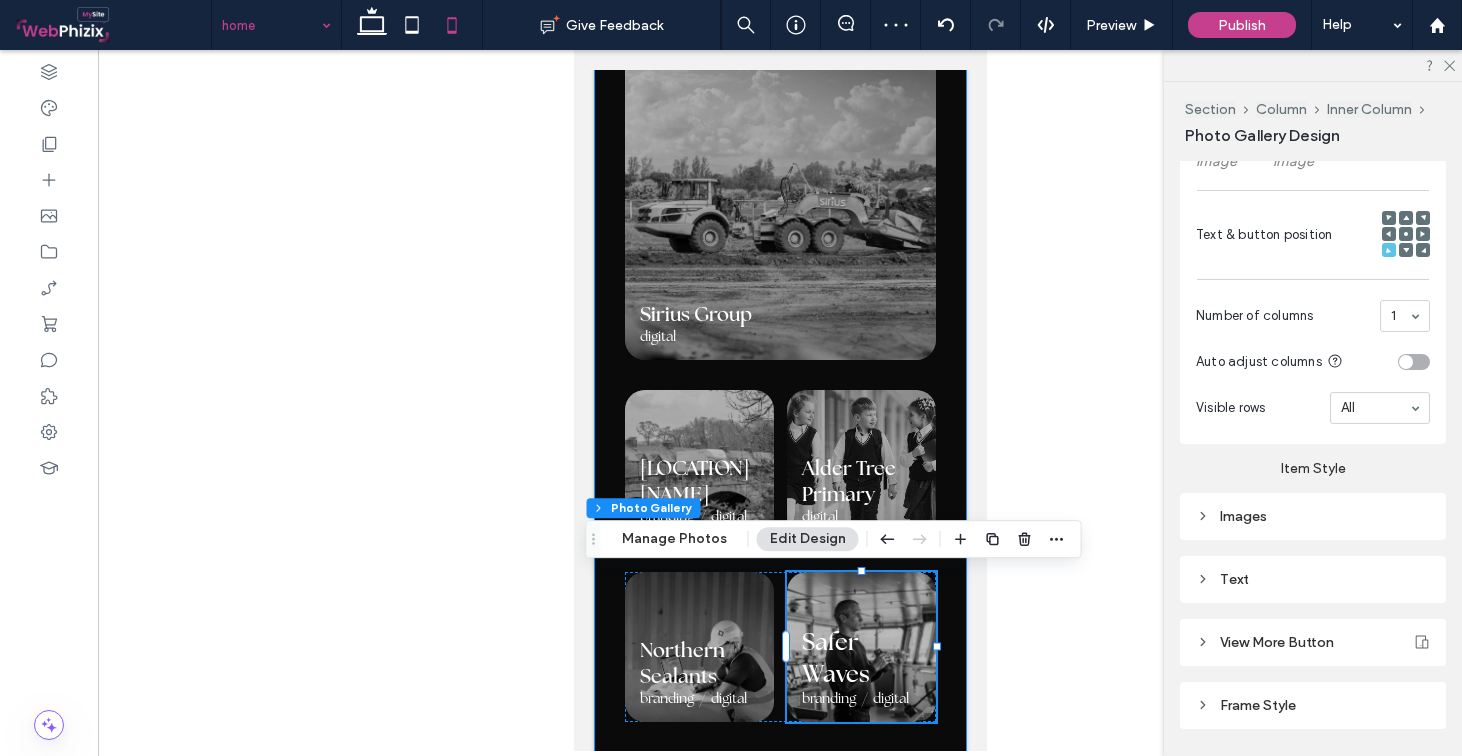 scroll, scrollTop: 710, scrollLeft: 0, axis: vertical 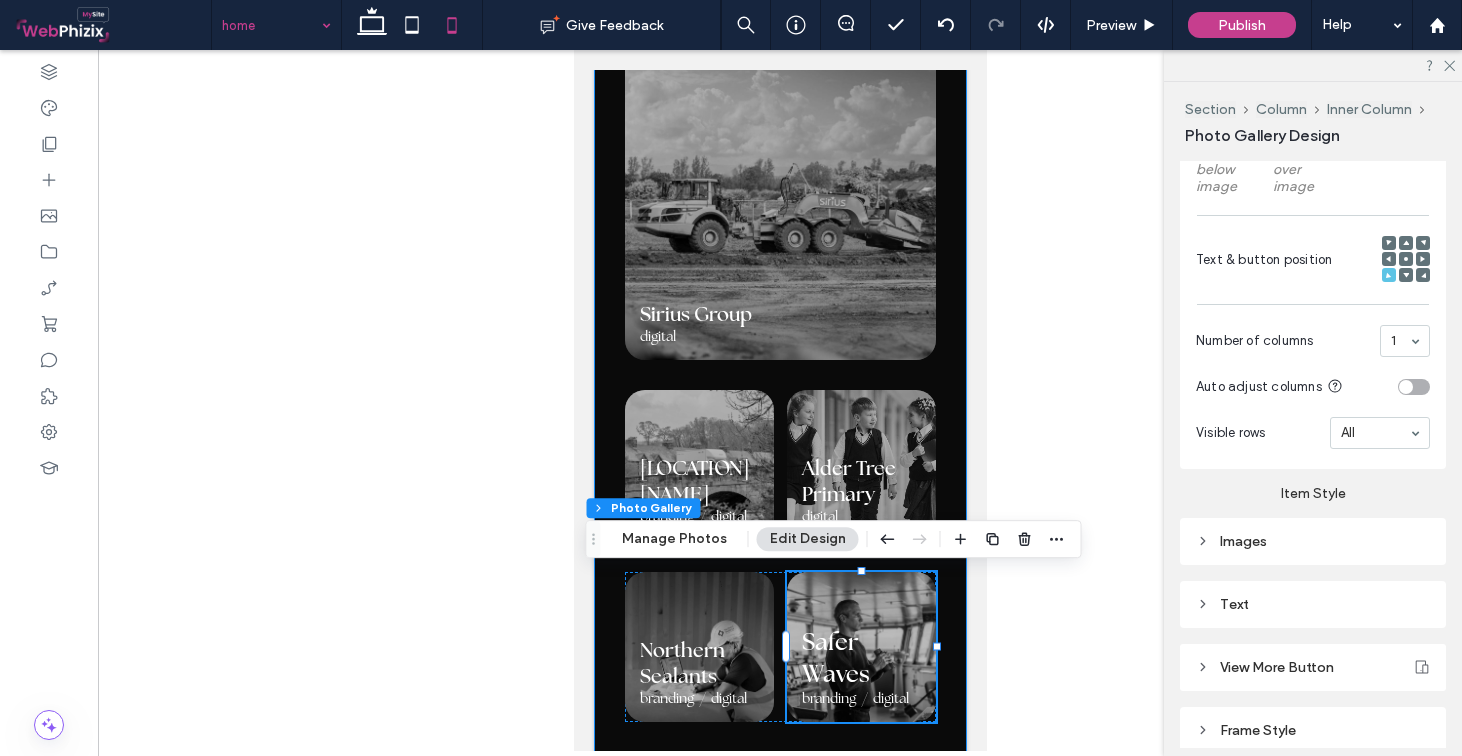 click on "Text" at bounding box center (1313, 604) 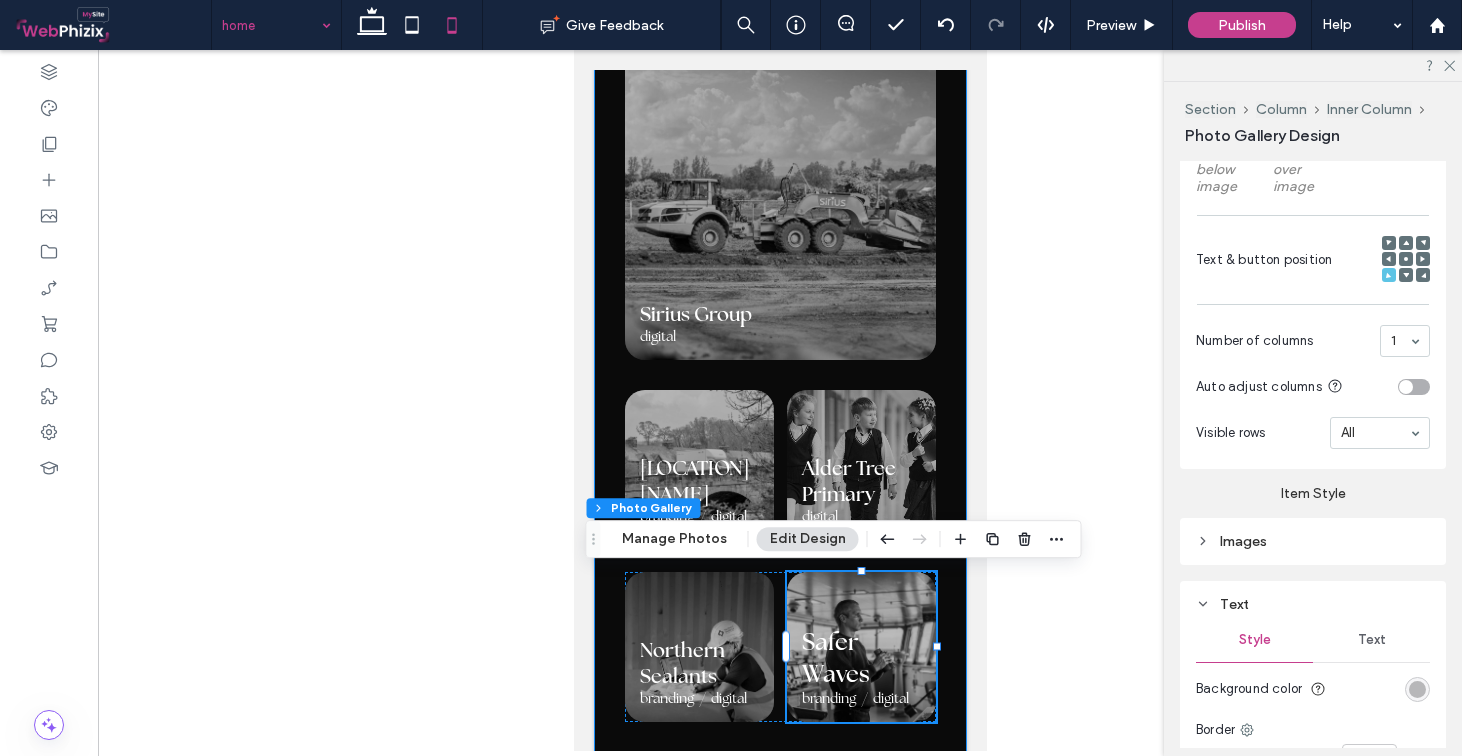 click on "Text" at bounding box center [1371, 640] 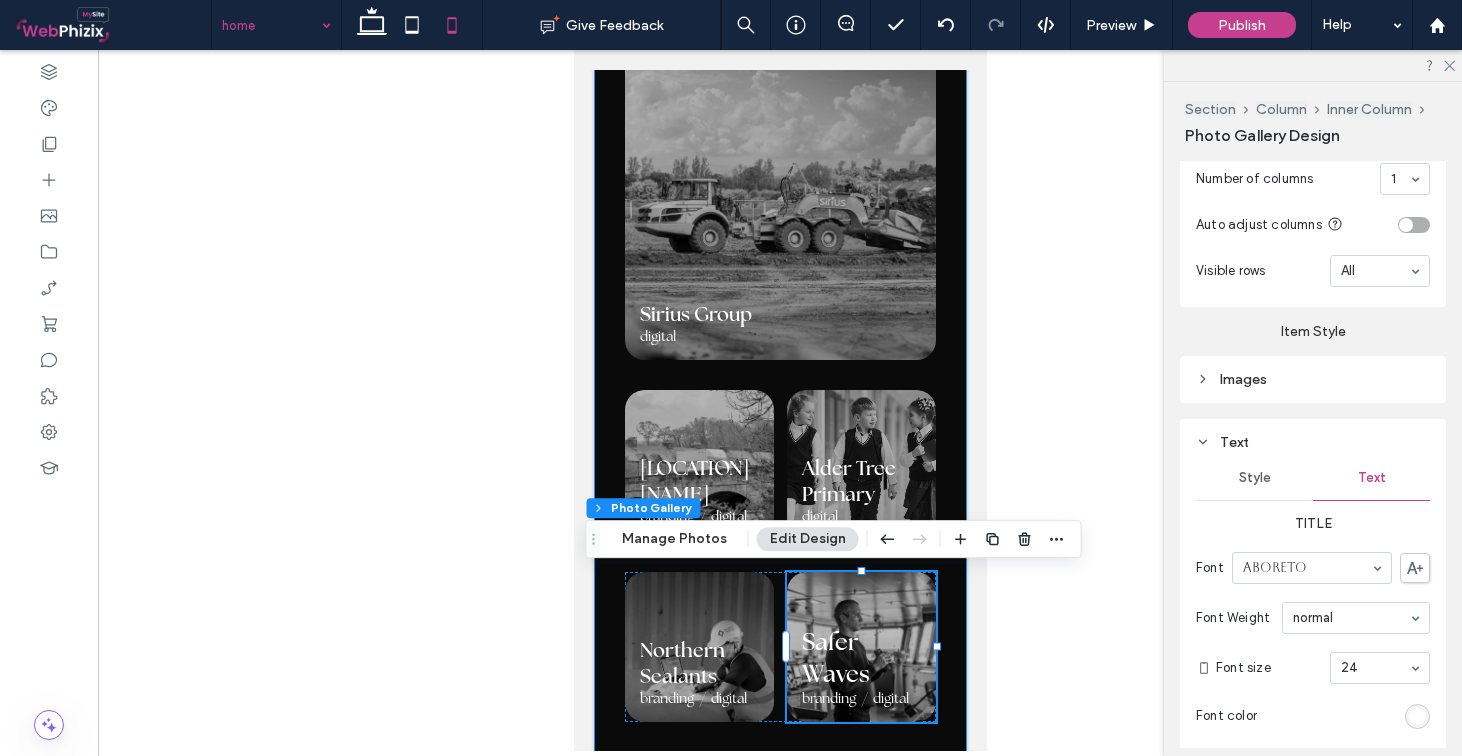 scroll, scrollTop: 888, scrollLeft: 0, axis: vertical 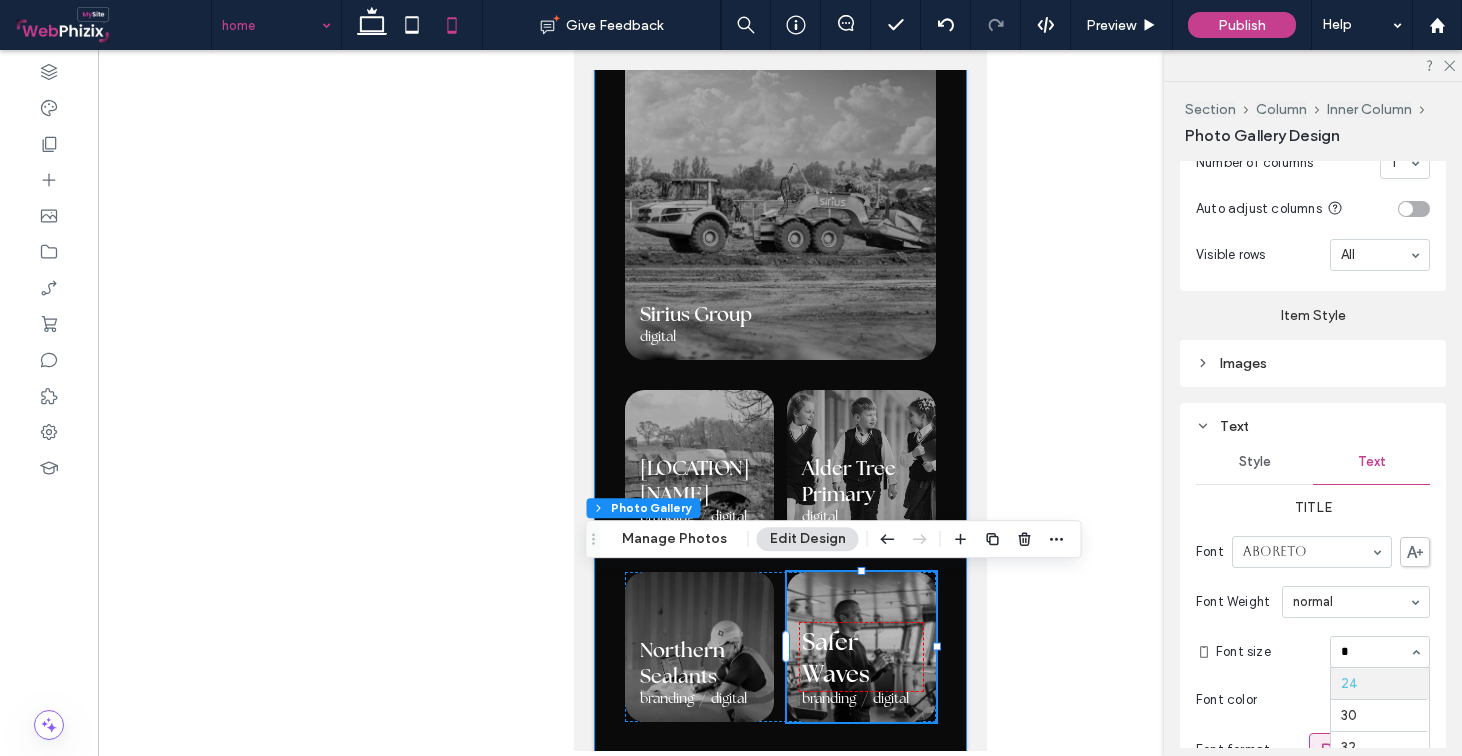 type on "**" 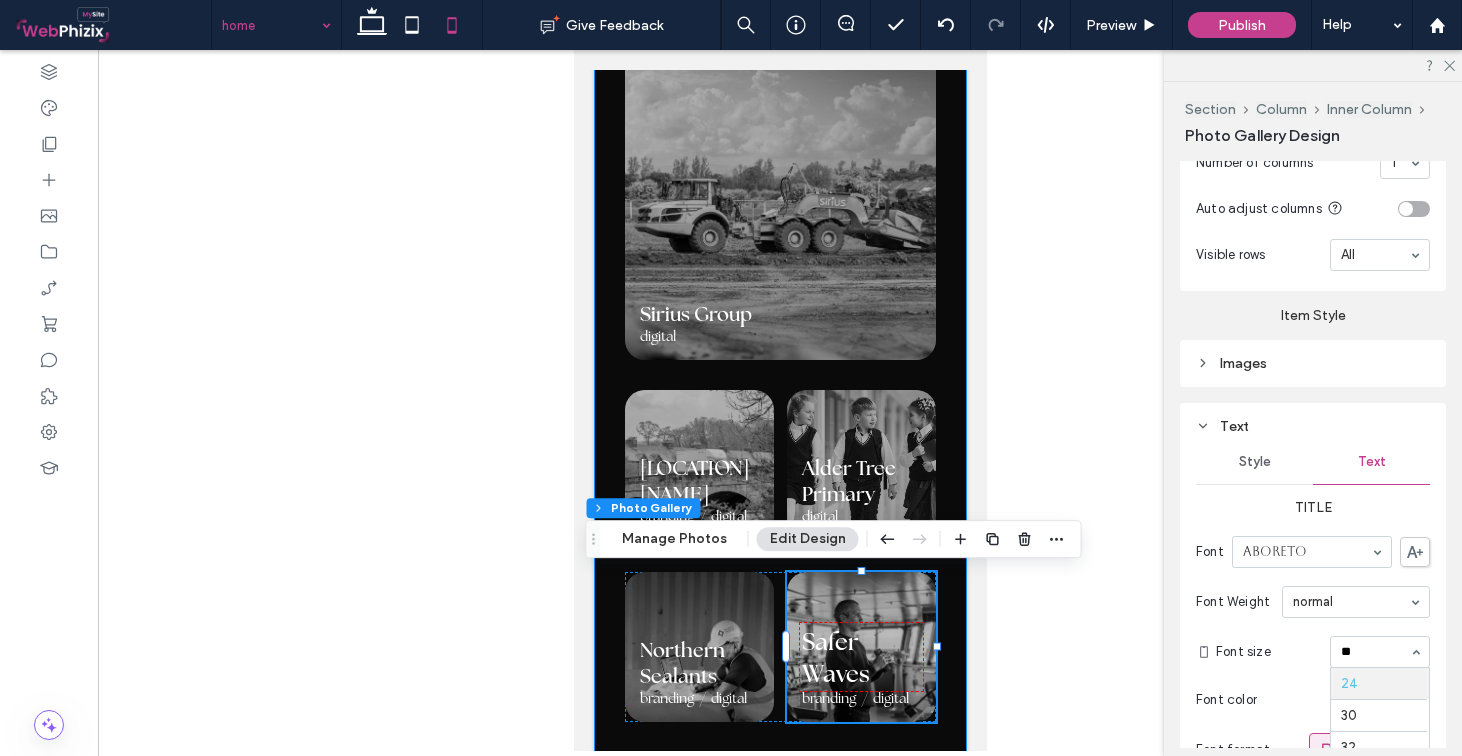 scroll, scrollTop: 0, scrollLeft: 0, axis: both 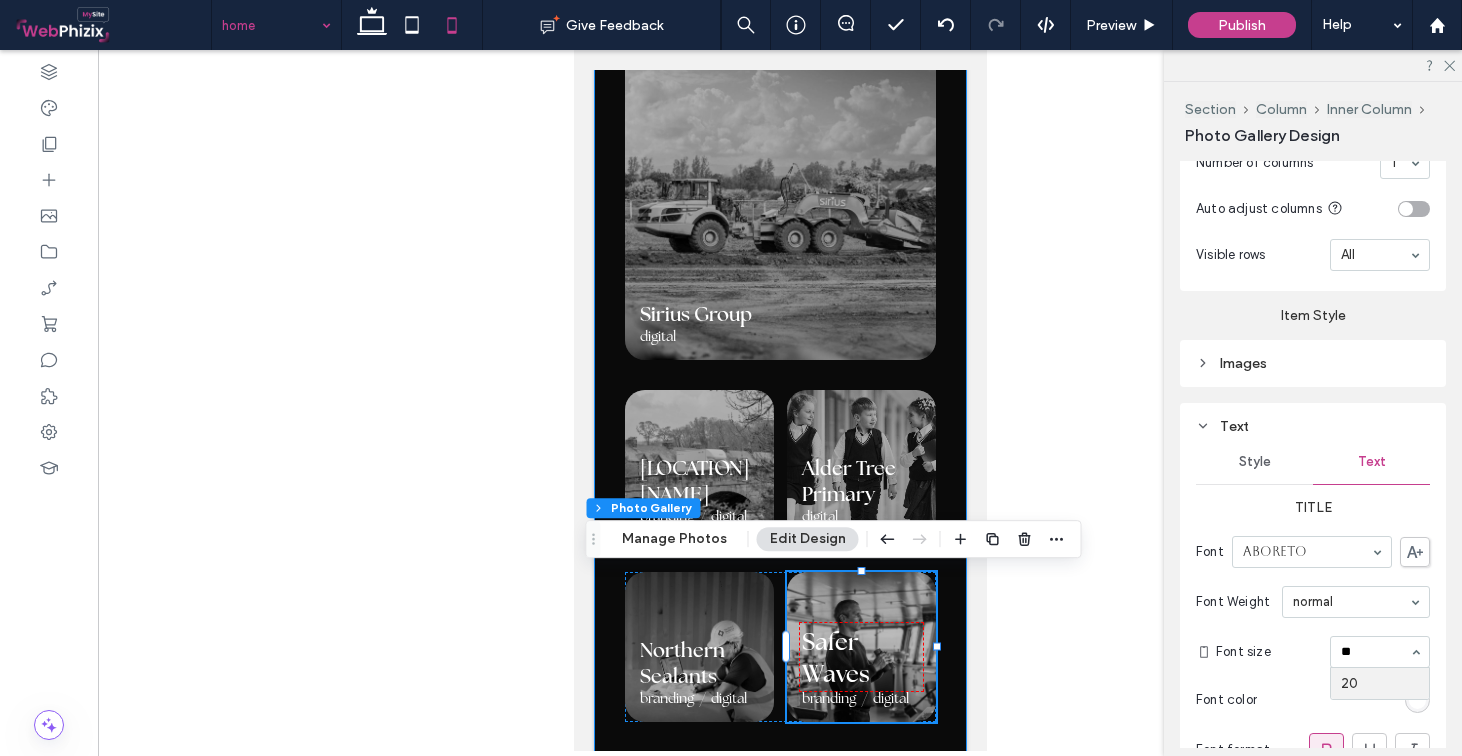 type 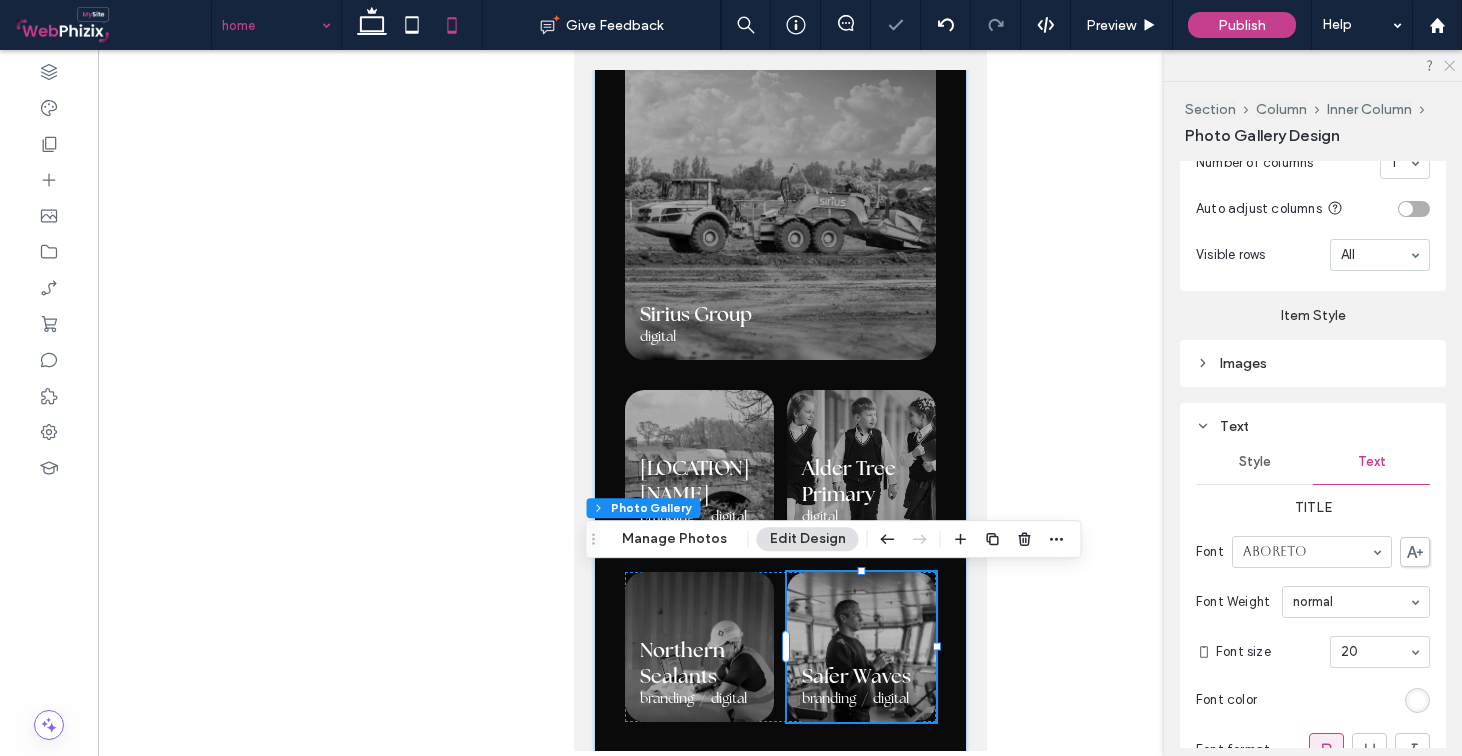 click 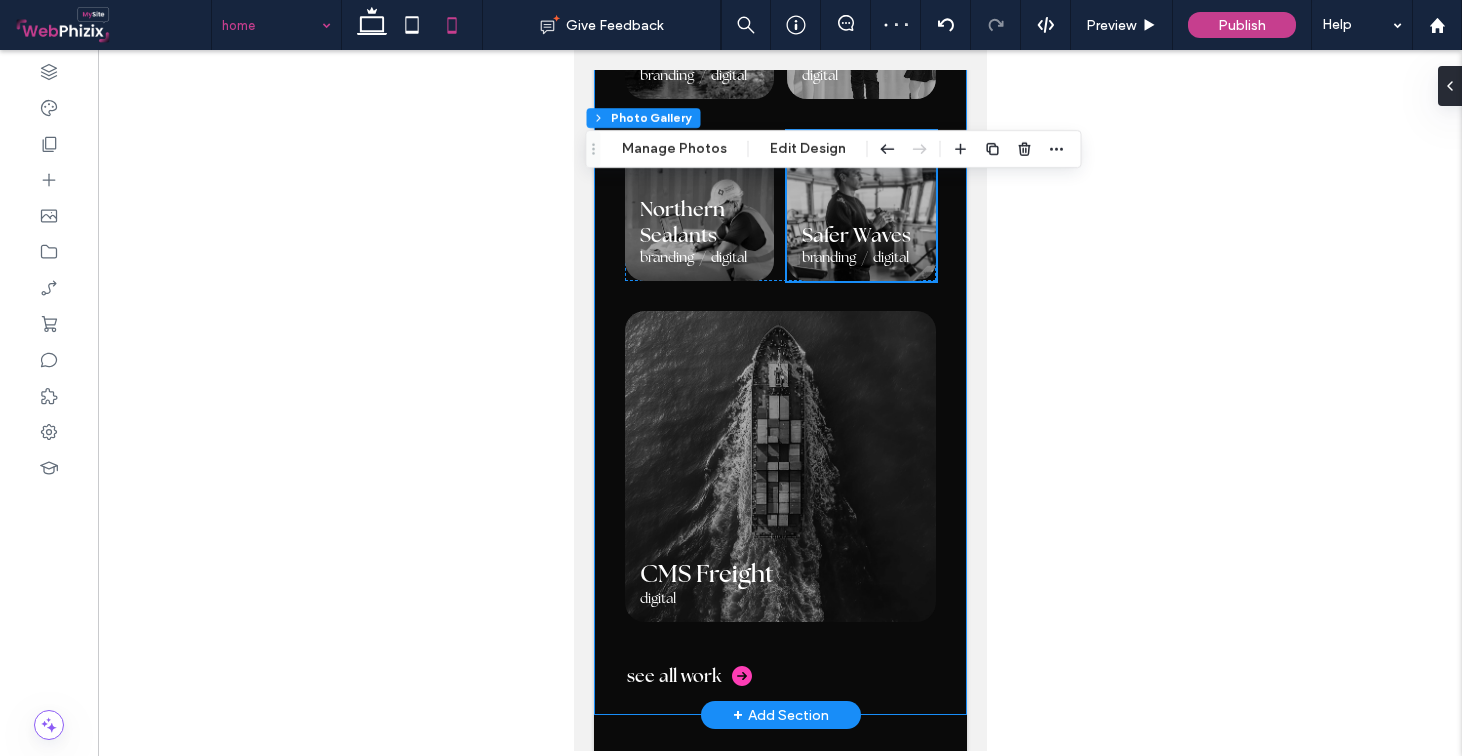 scroll, scrollTop: 1638, scrollLeft: 0, axis: vertical 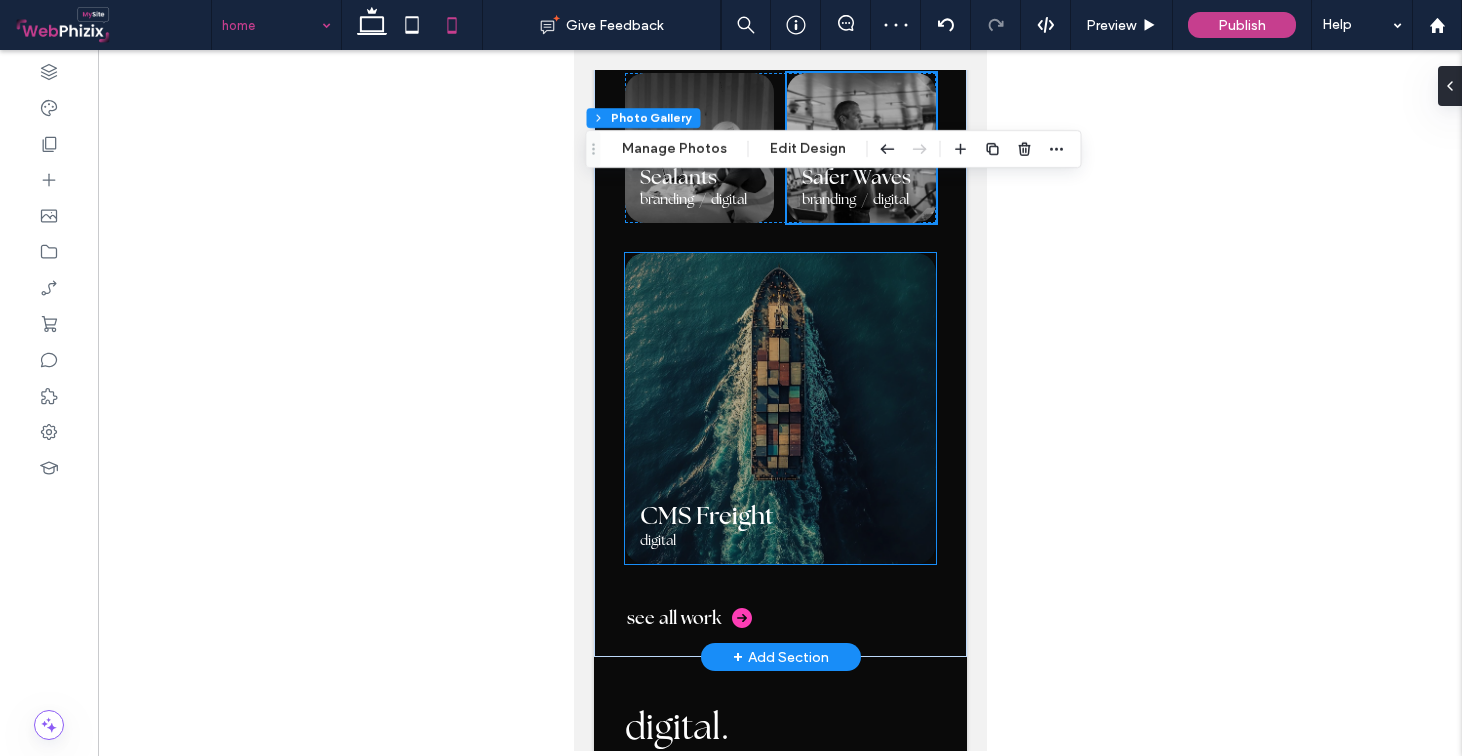 click at bounding box center (779, 408) 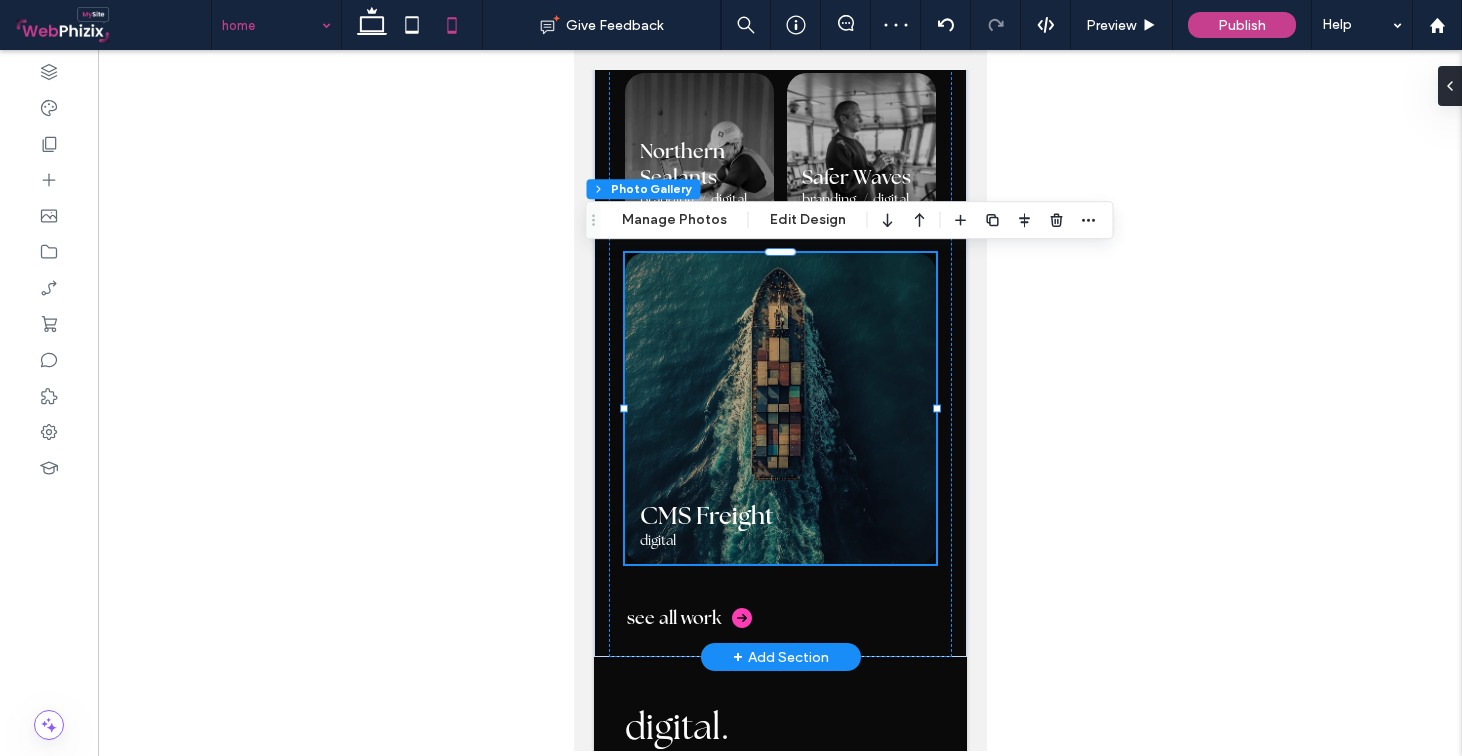 click at bounding box center [779, 408] 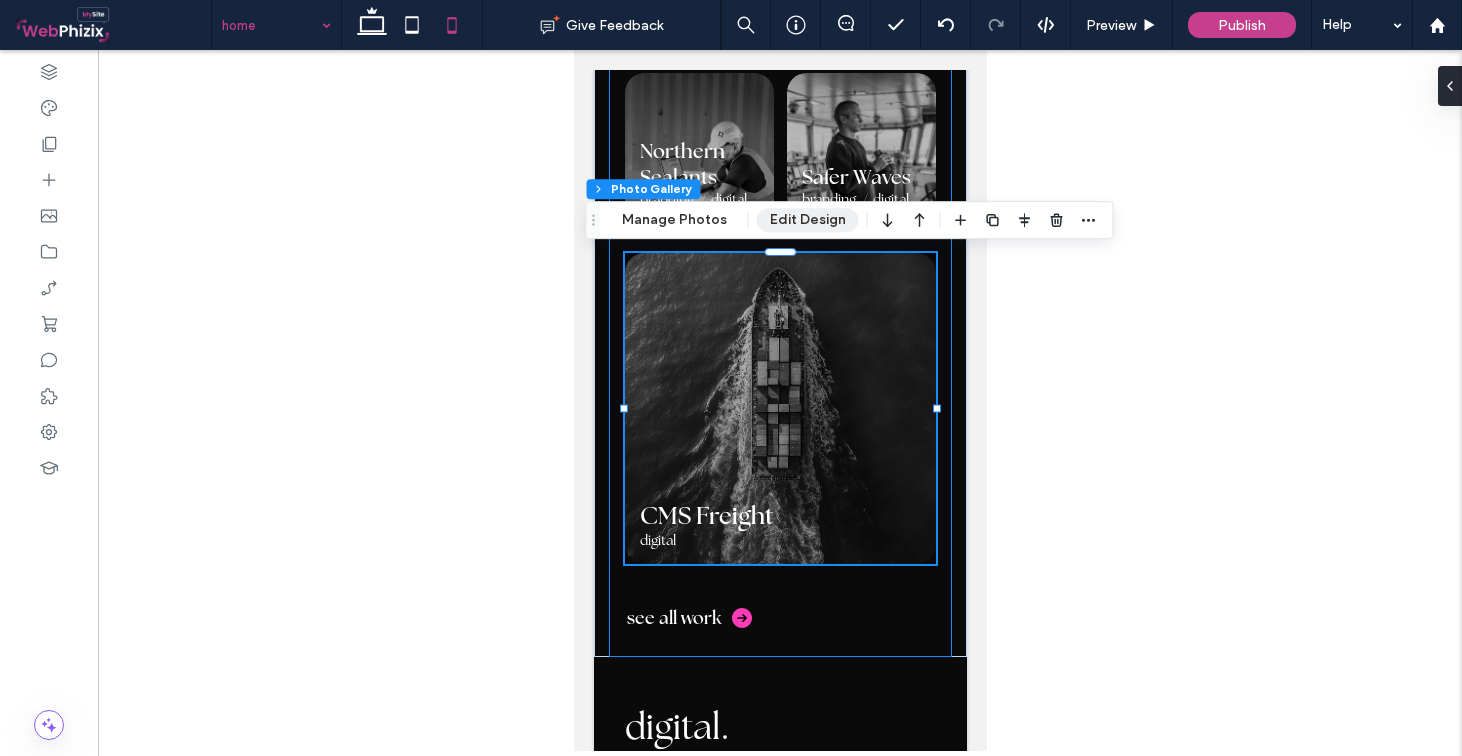 click on "Edit Design" at bounding box center [808, 220] 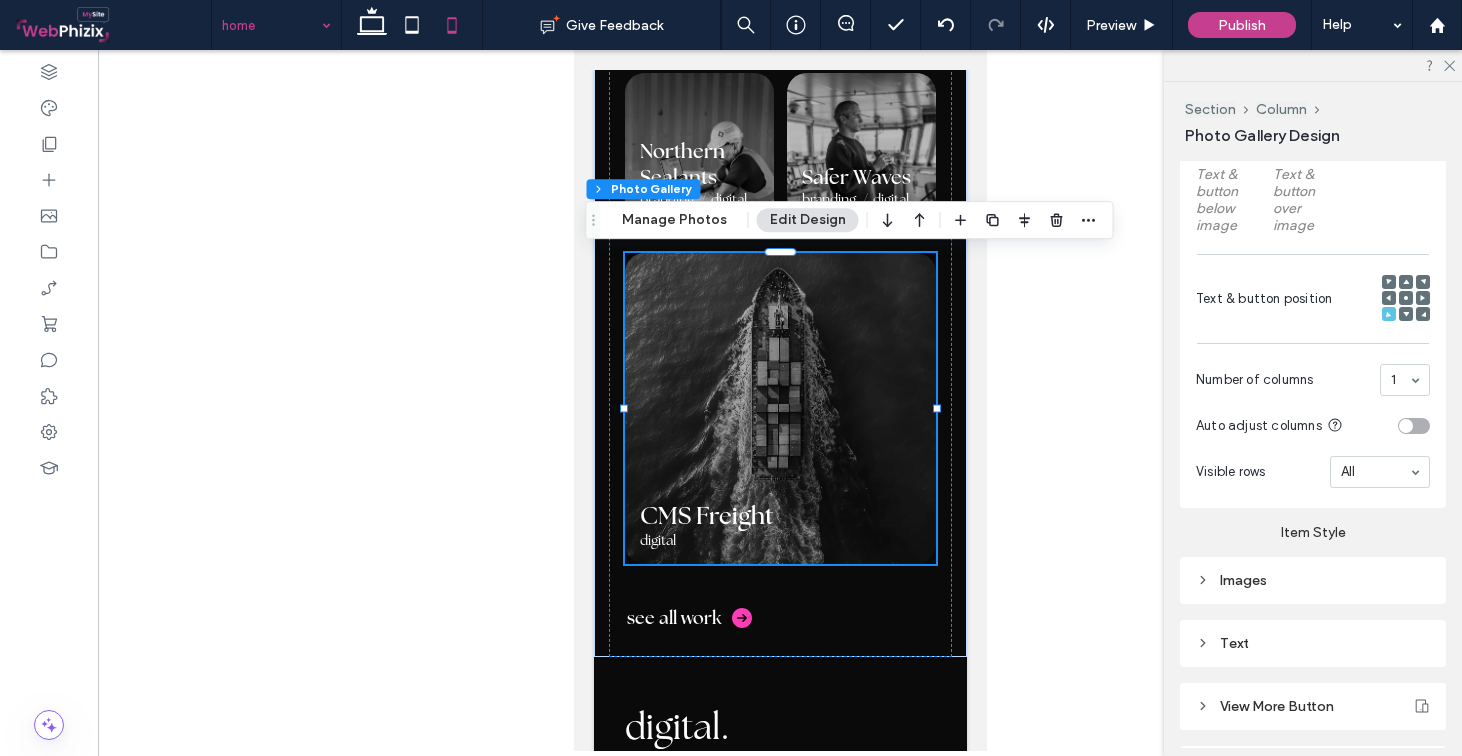 click on "Text" at bounding box center (1313, 643) 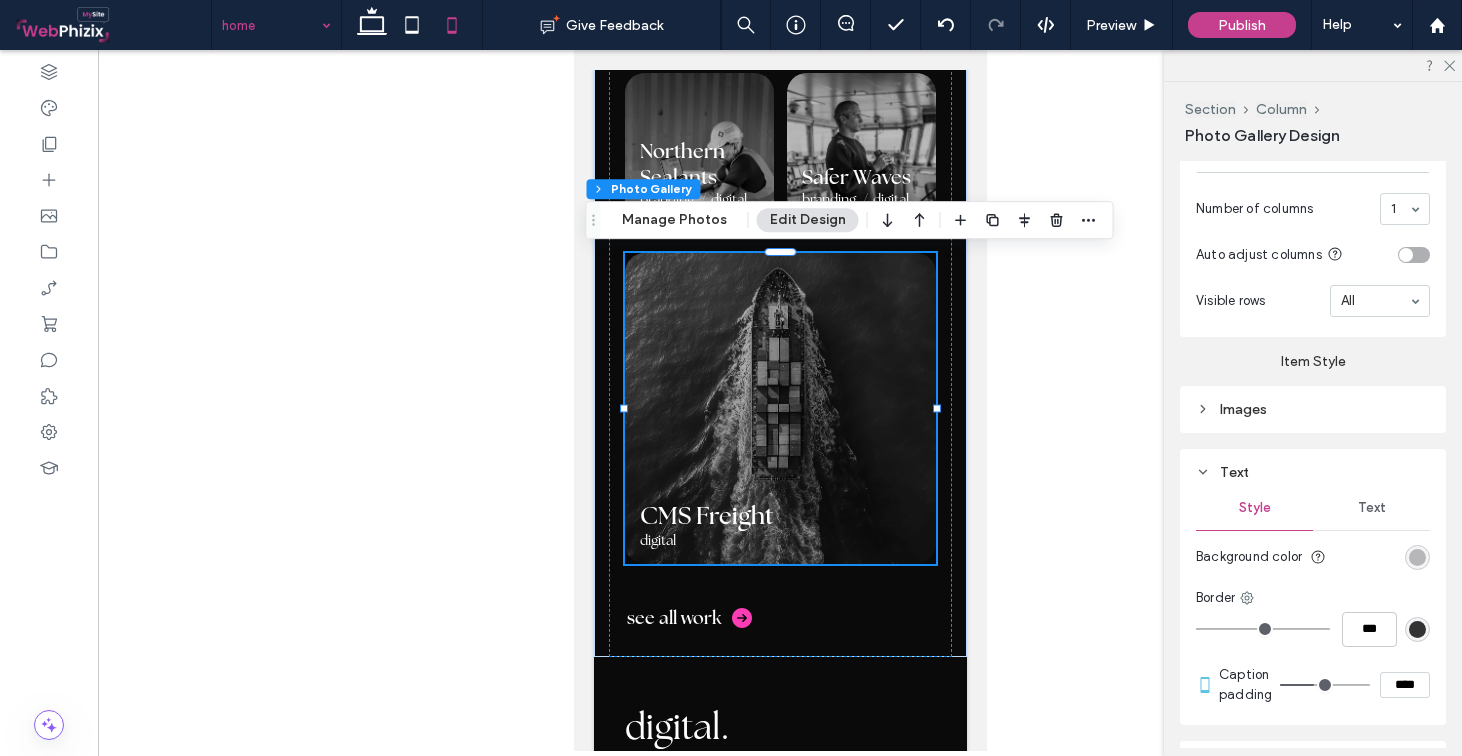 scroll, scrollTop: 873, scrollLeft: 0, axis: vertical 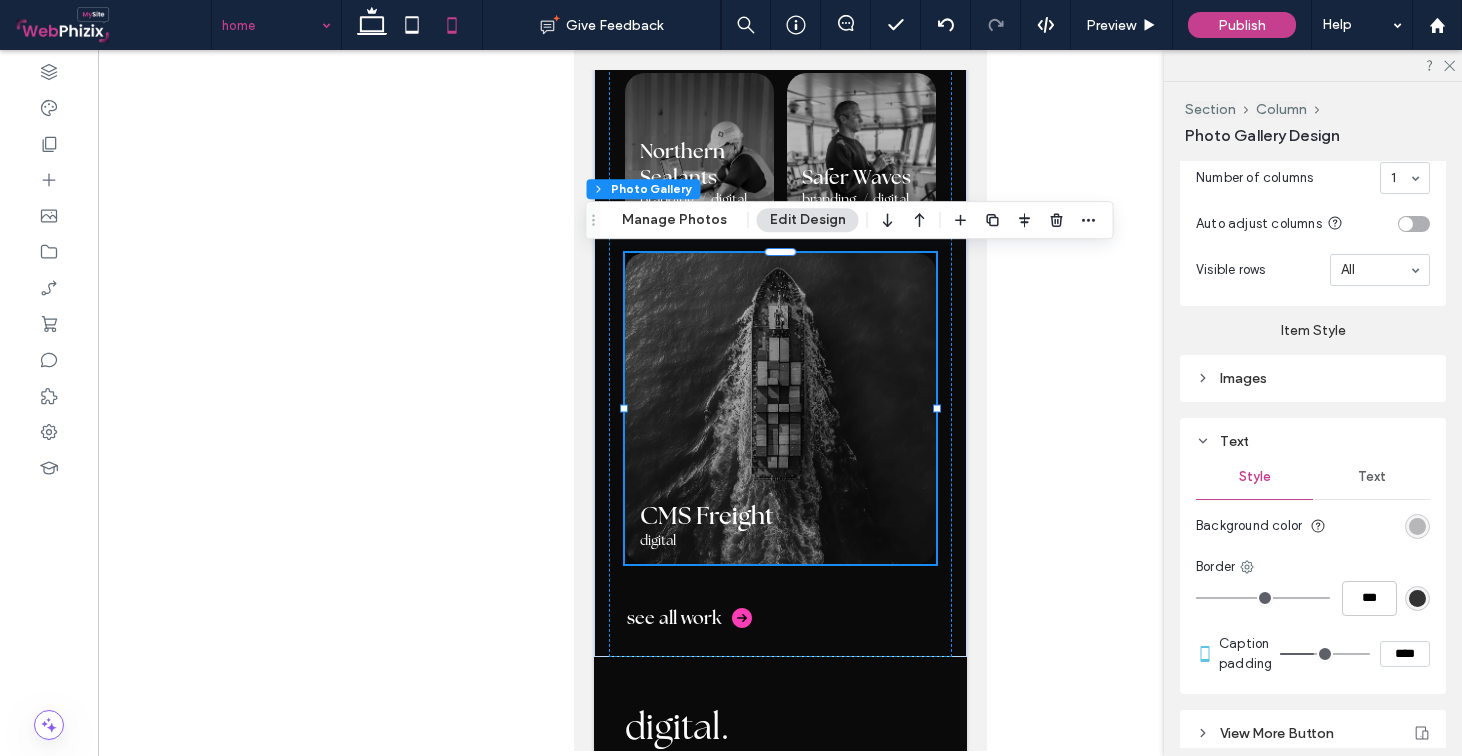 click on "Text" at bounding box center [1372, 477] 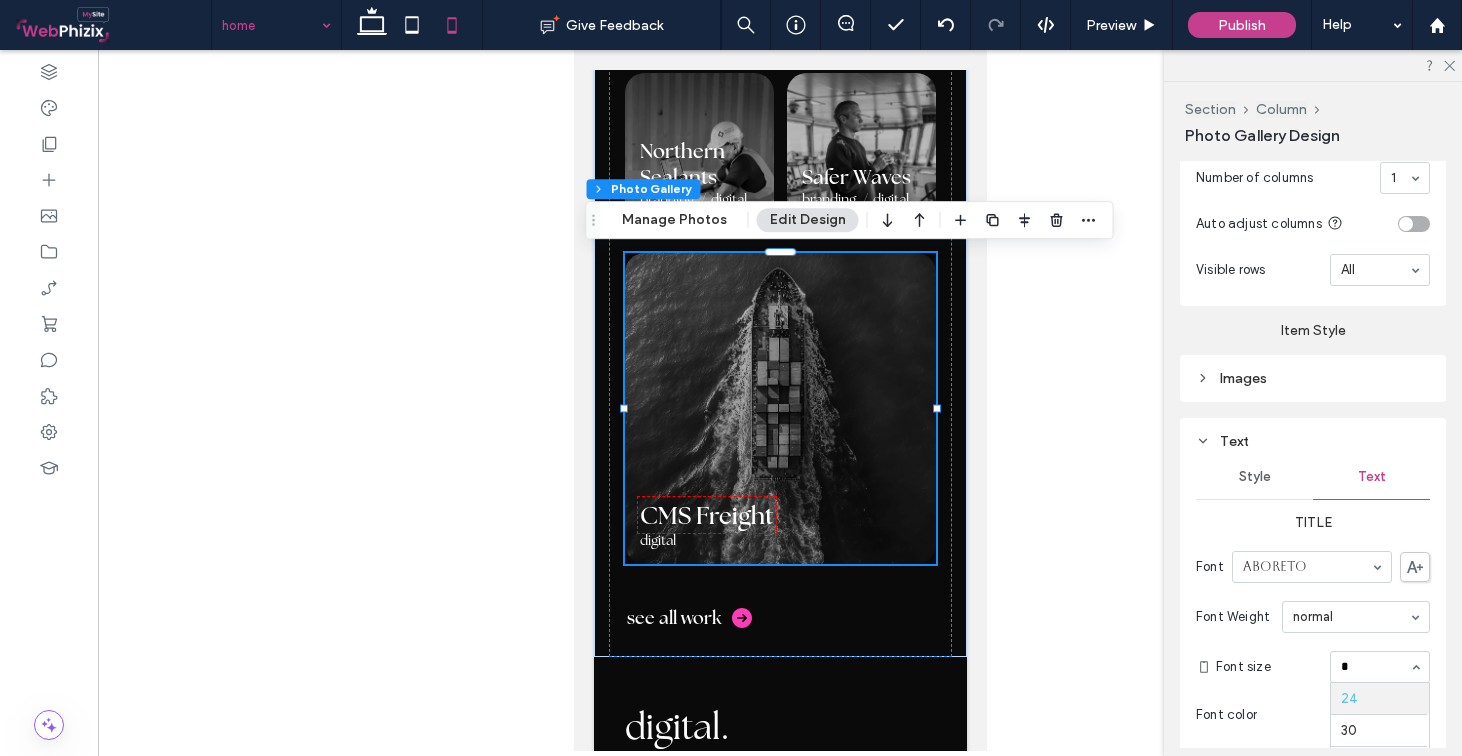 scroll, scrollTop: 0, scrollLeft: 0, axis: both 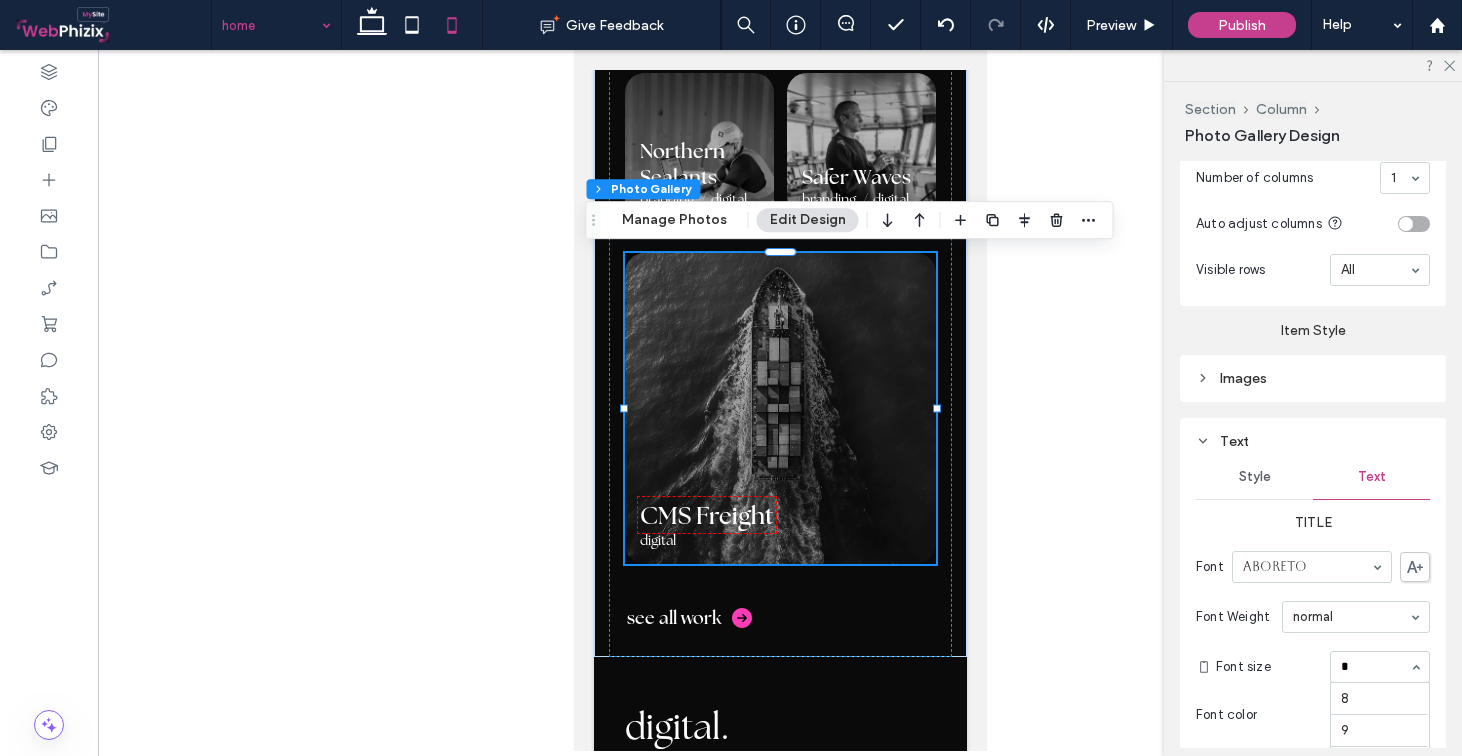 type on "**" 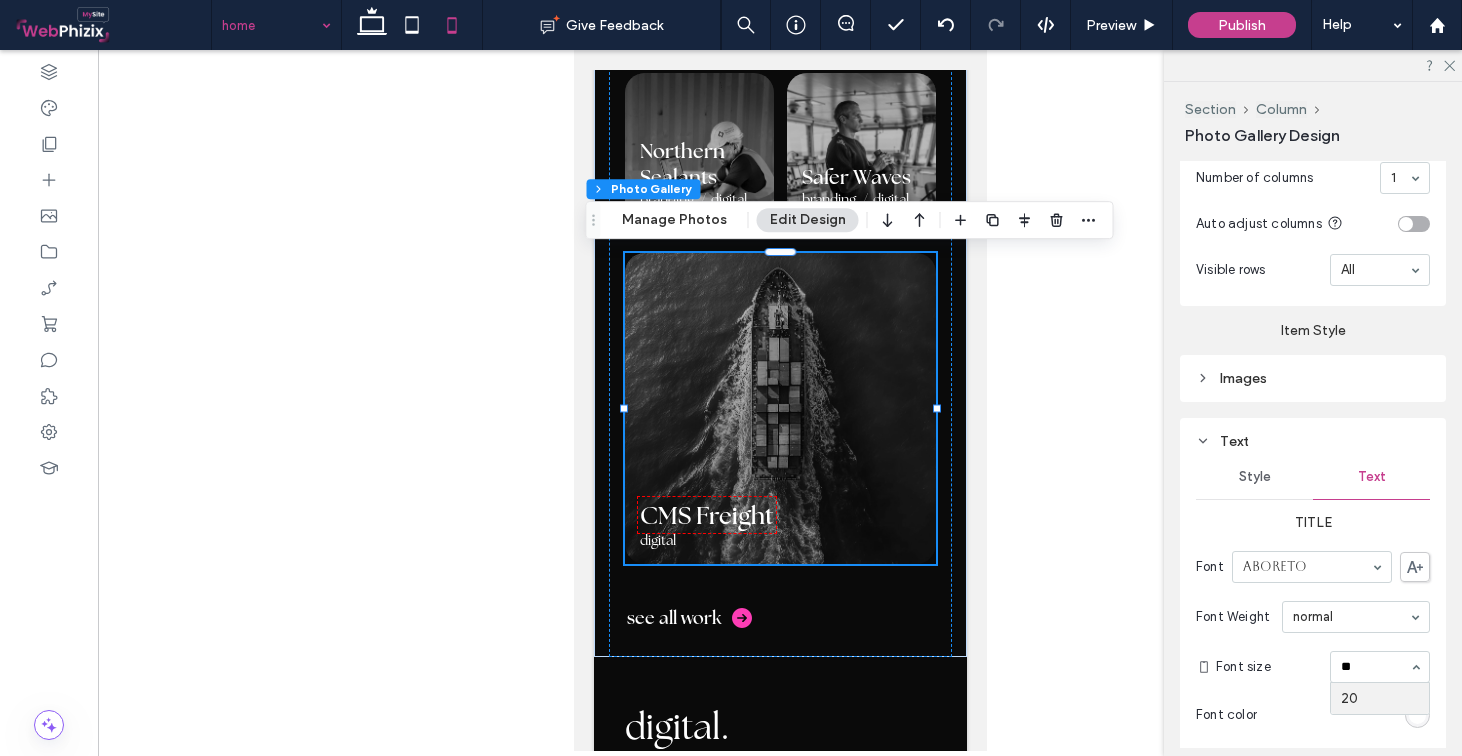type 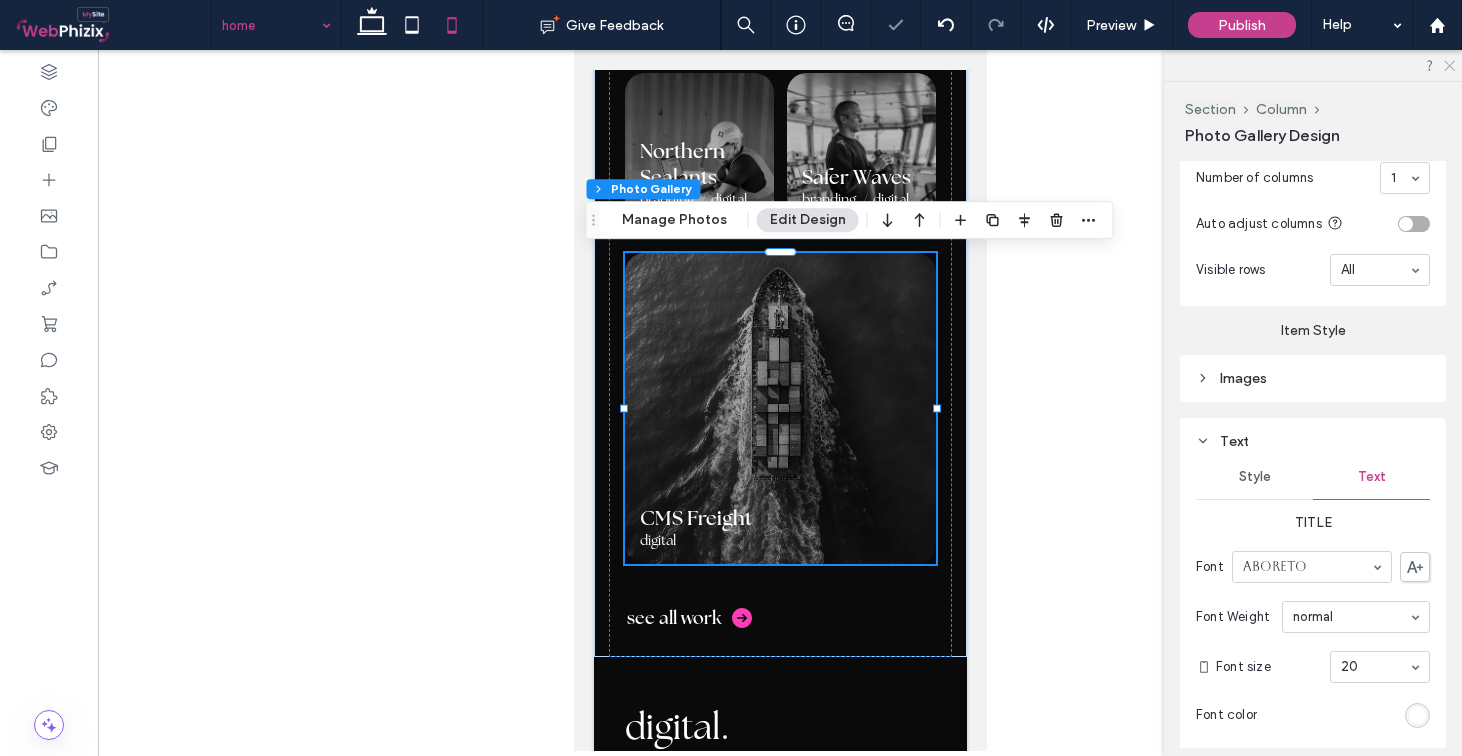 click 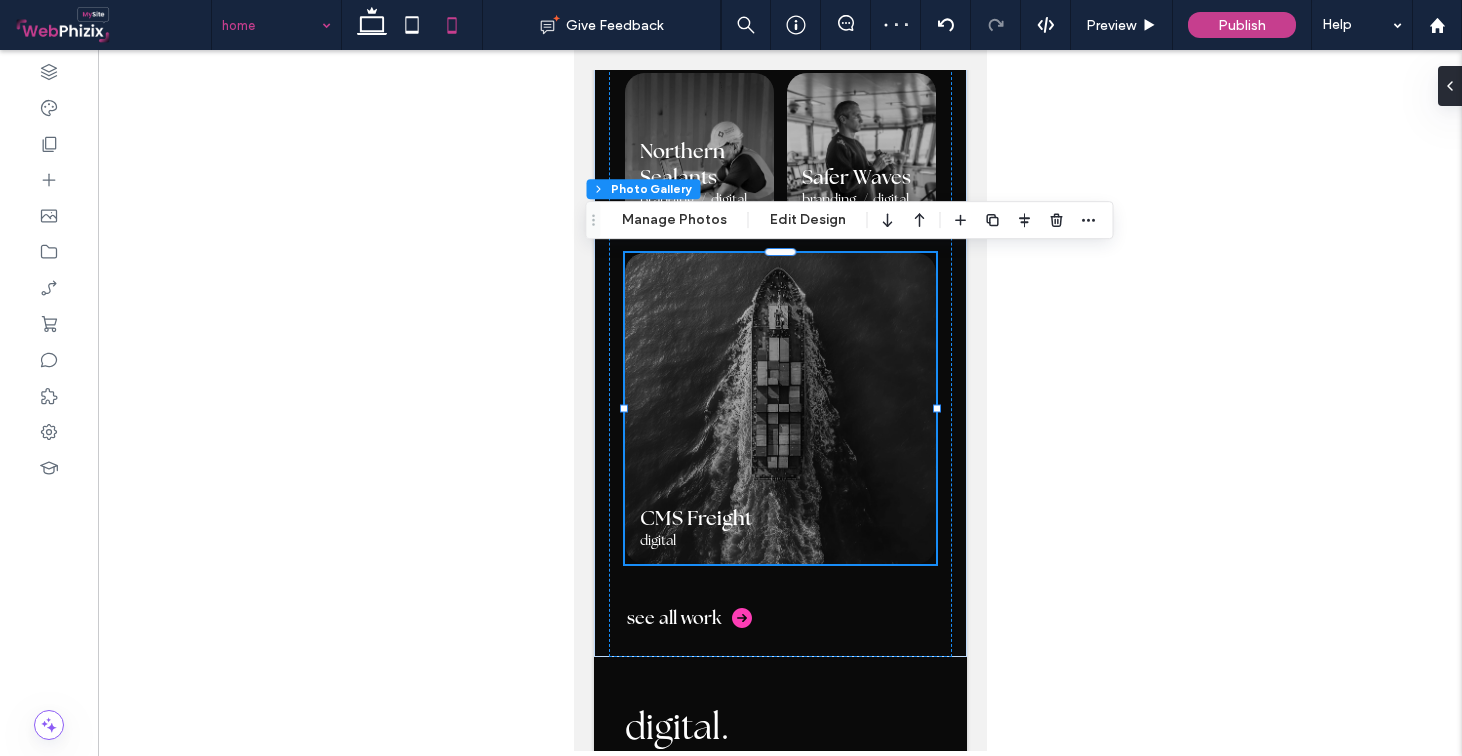 click at bounding box center (780, 400) 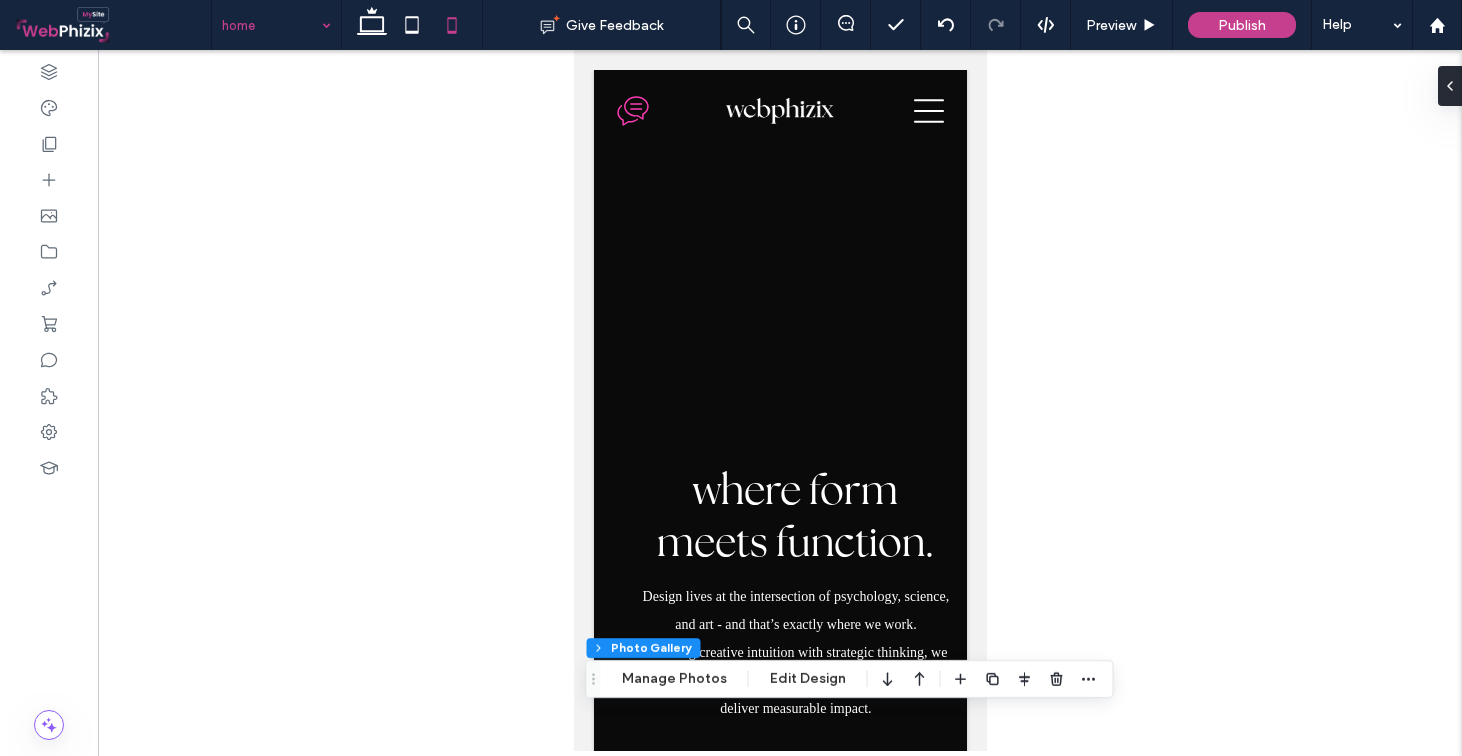 scroll, scrollTop: 0, scrollLeft: 0, axis: both 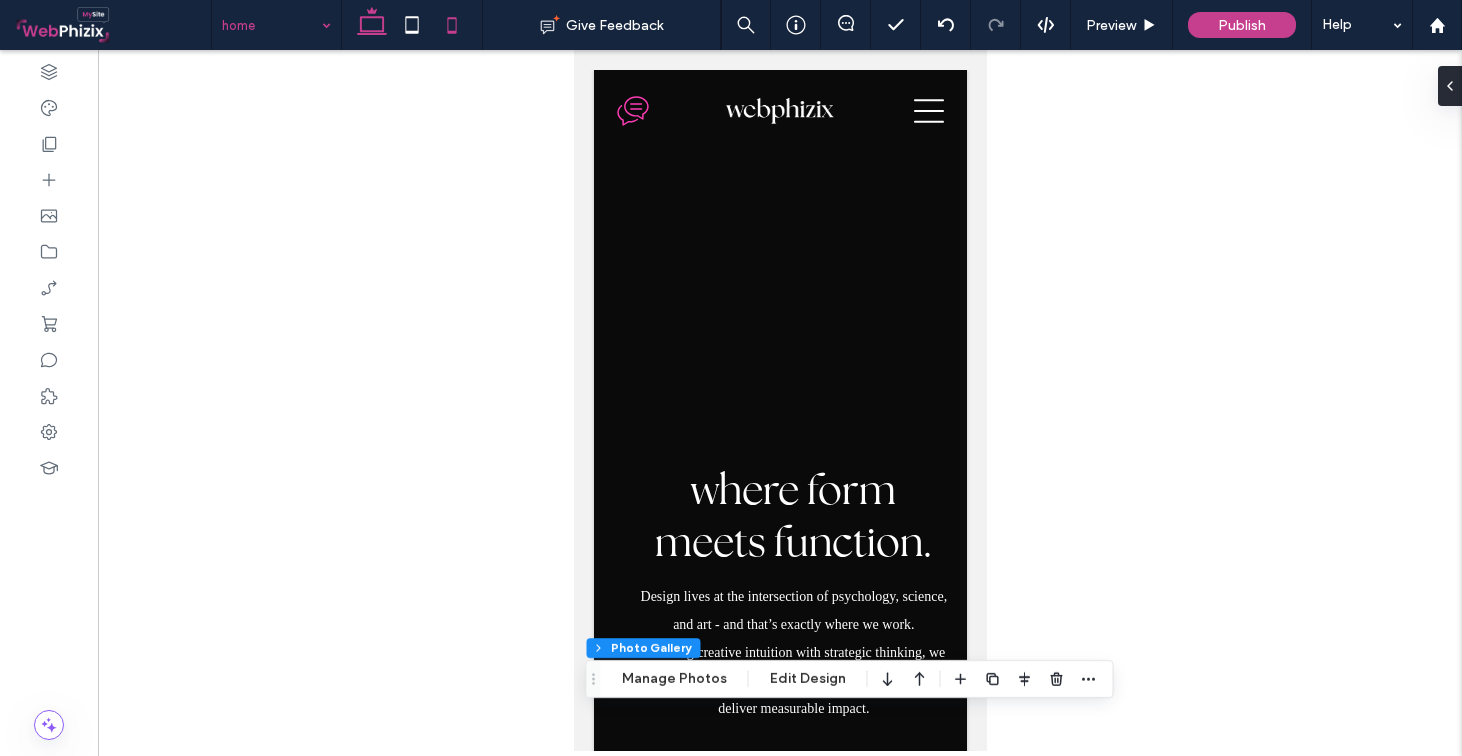 click 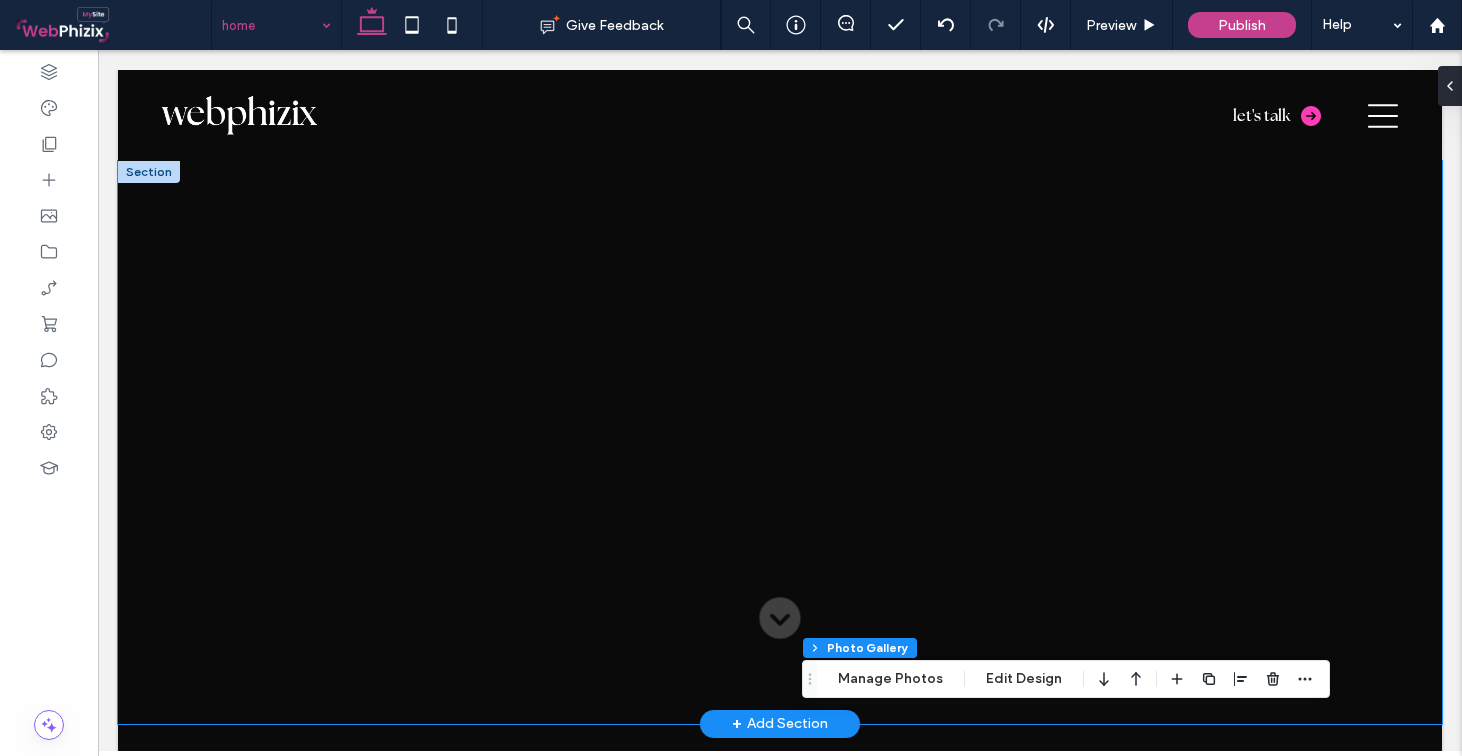 scroll, scrollTop: 0, scrollLeft: 0, axis: both 